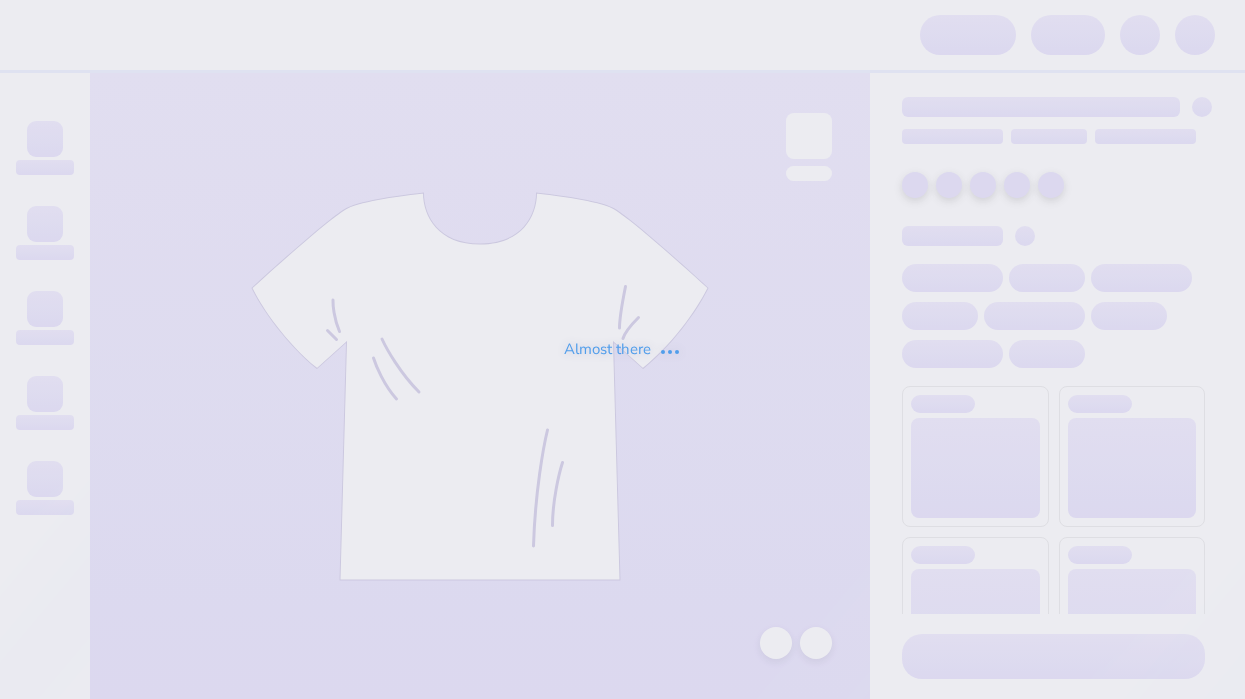 scroll, scrollTop: 0, scrollLeft: 0, axis: both 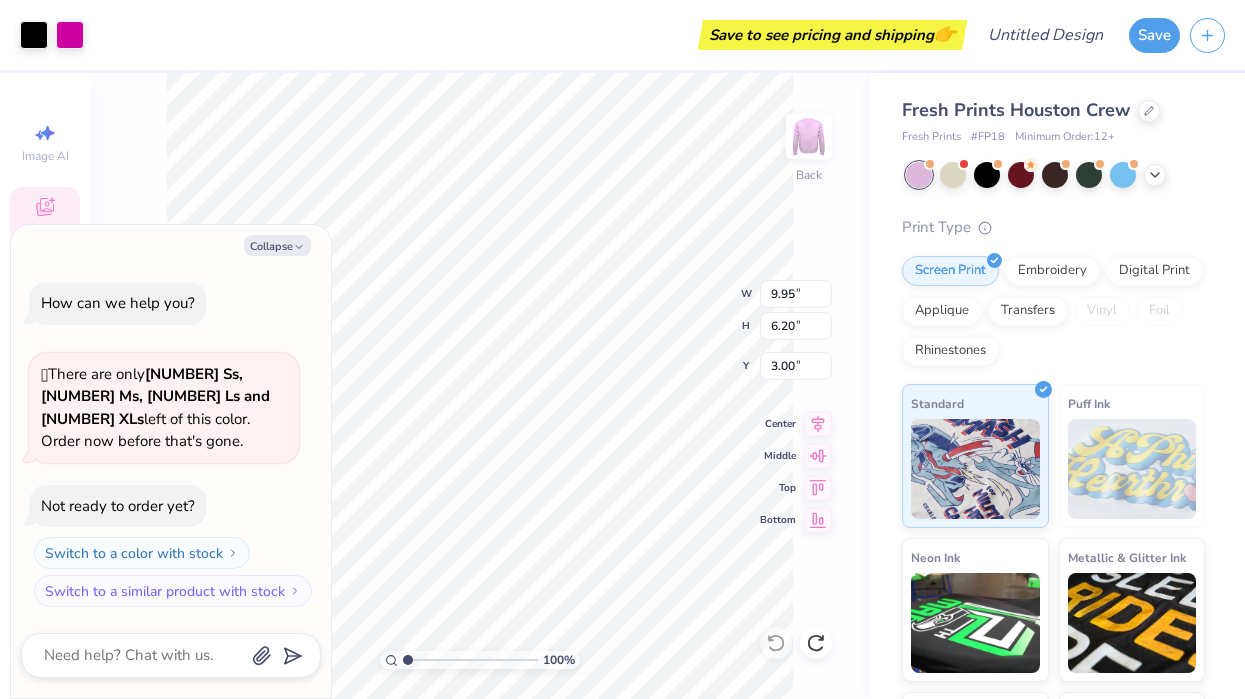 type on "x" 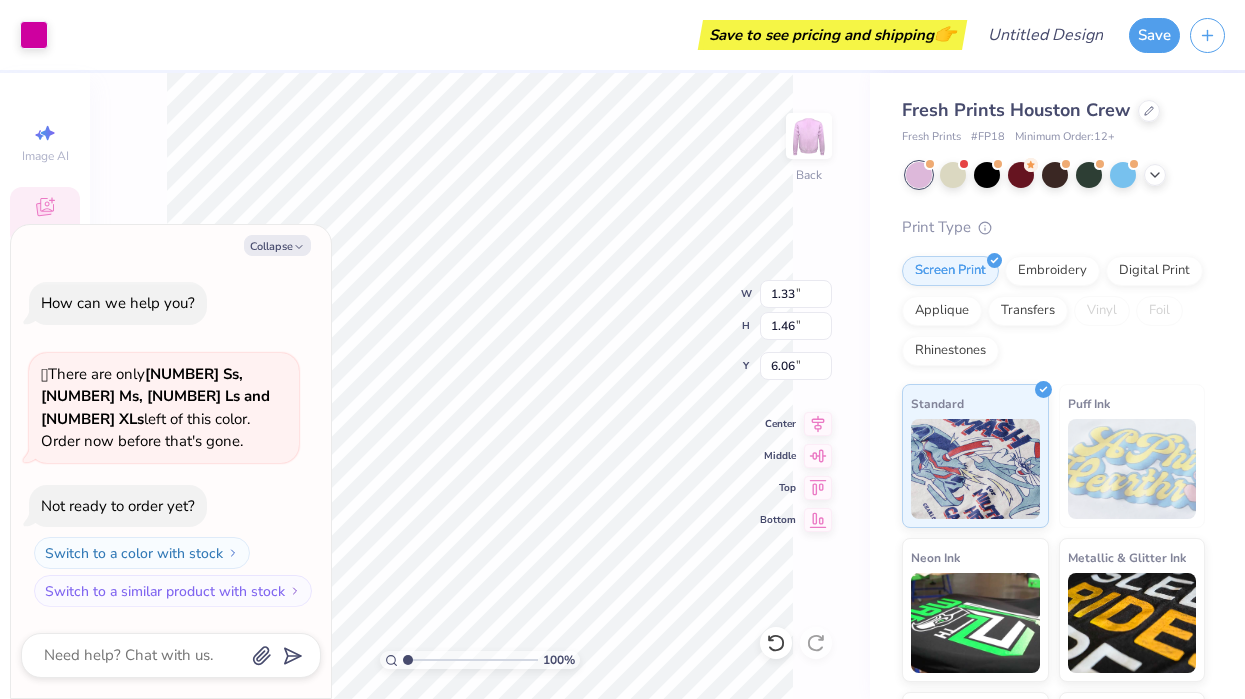 type on "x" 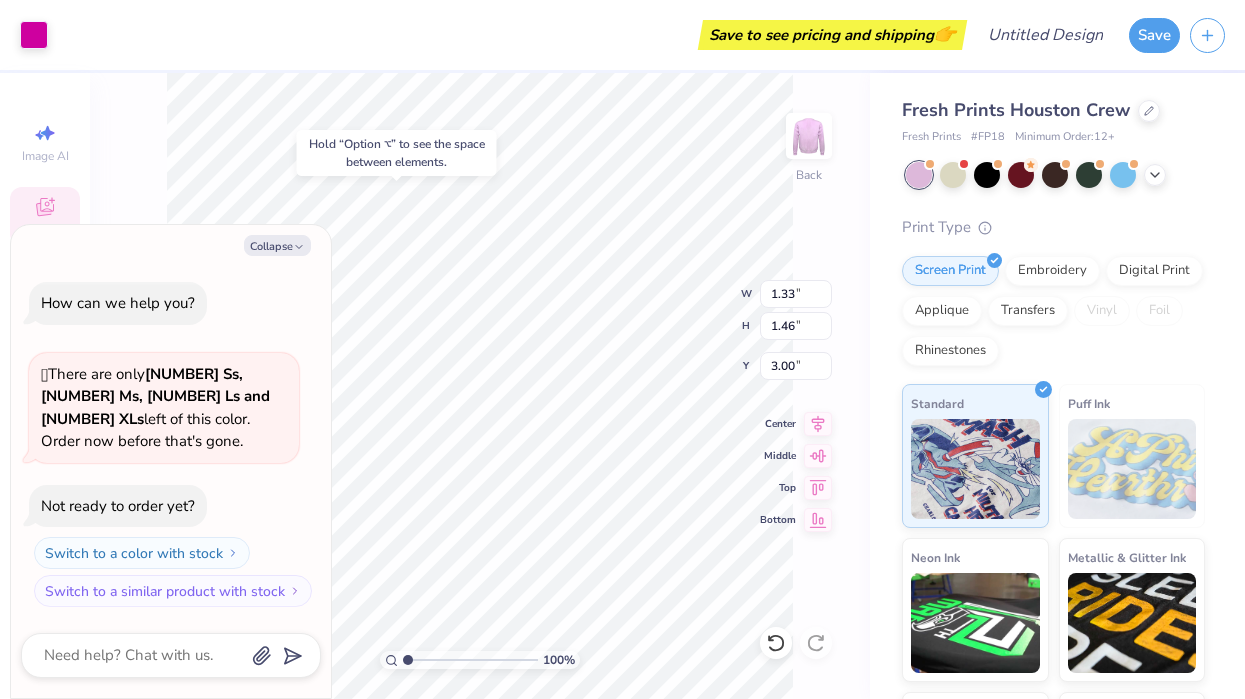 type on "x" 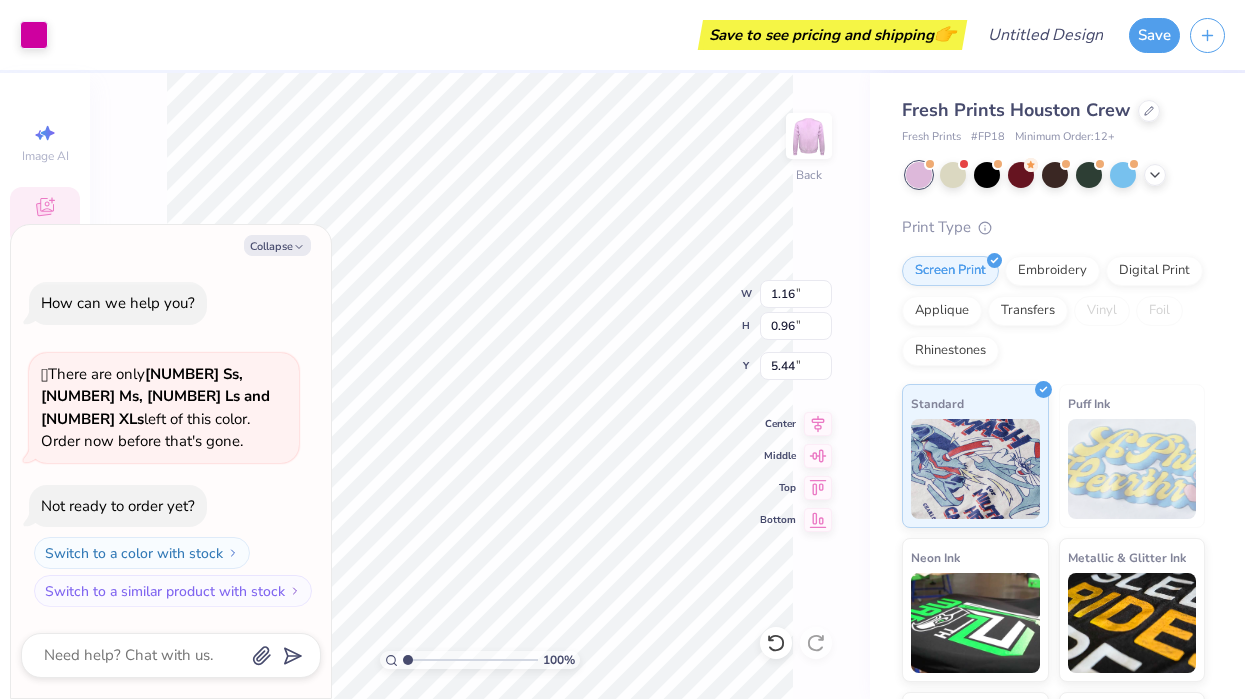 type on "x" 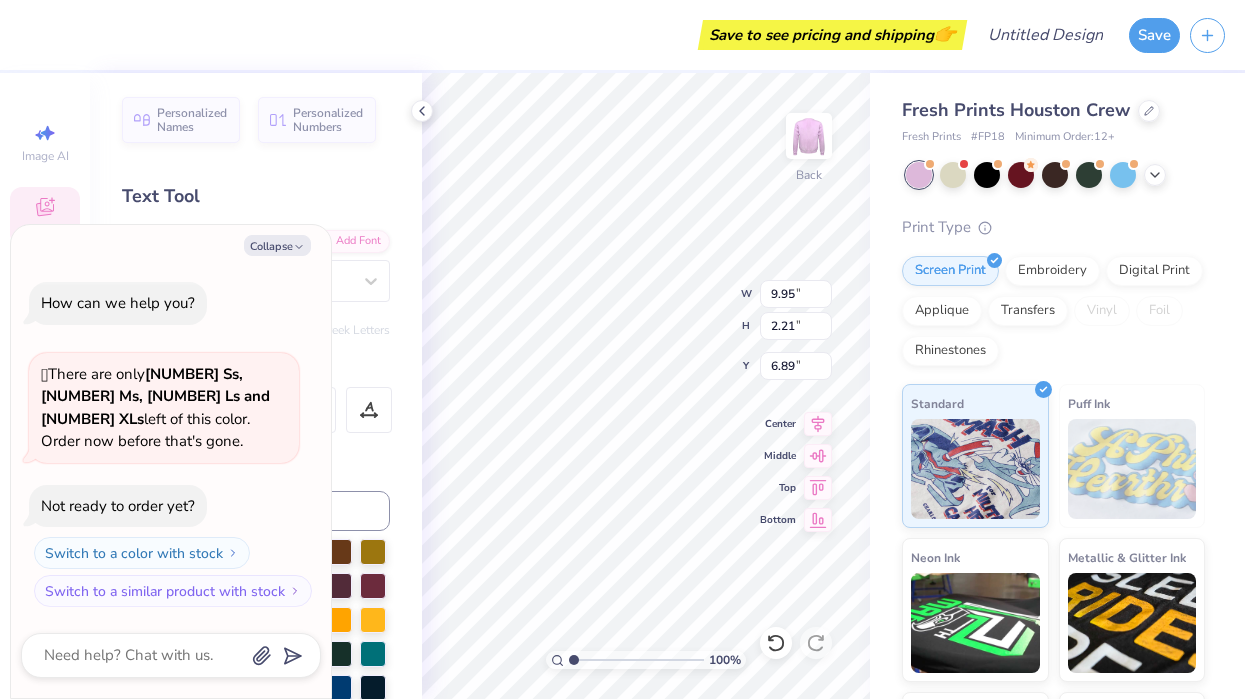 type on "x" 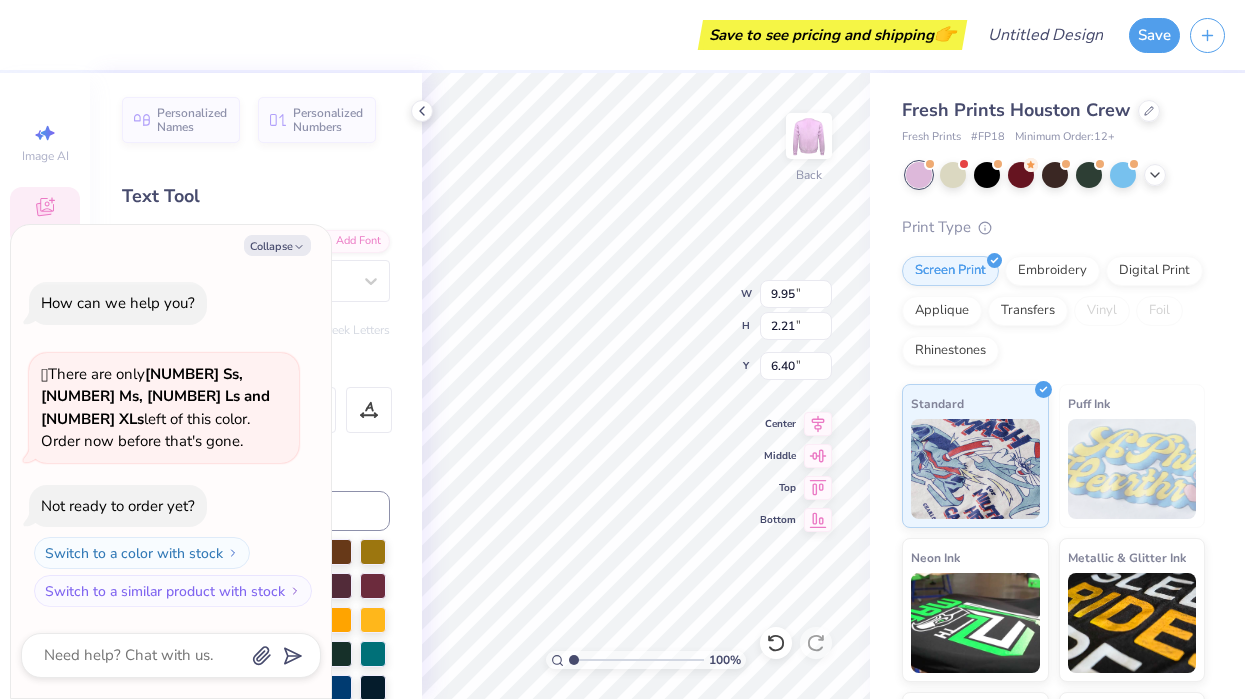 scroll, scrollTop: 0, scrollLeft: 2, axis: horizontal 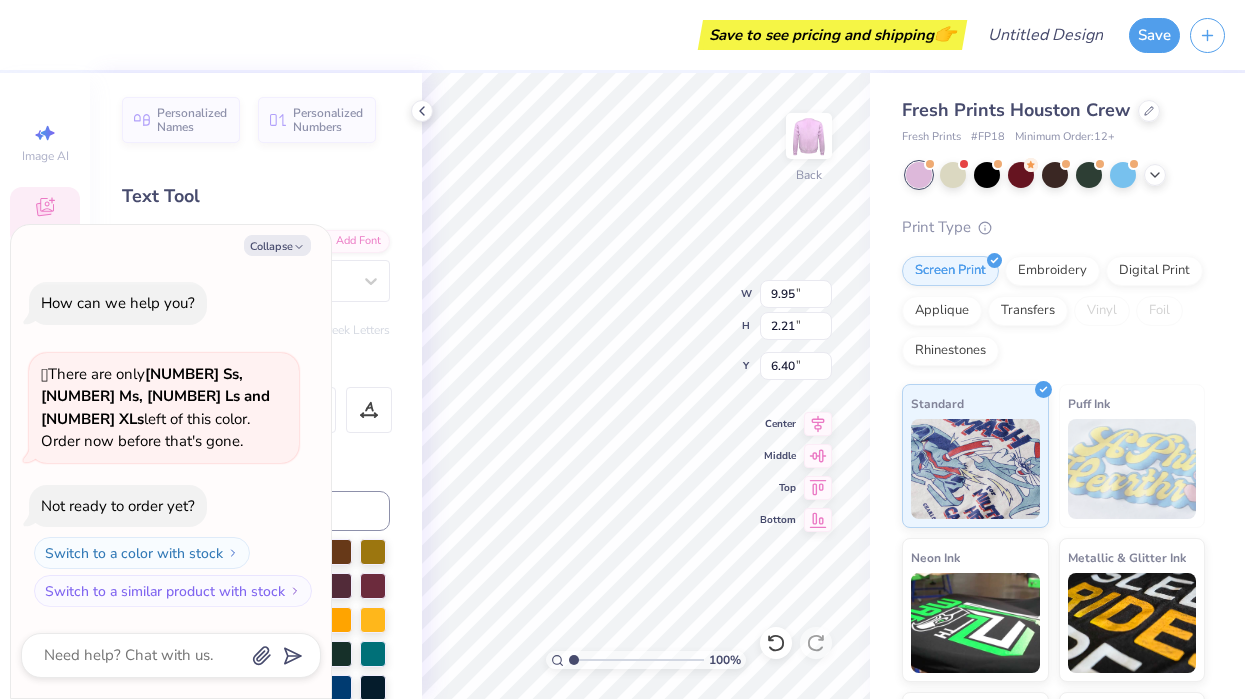 type on "x" 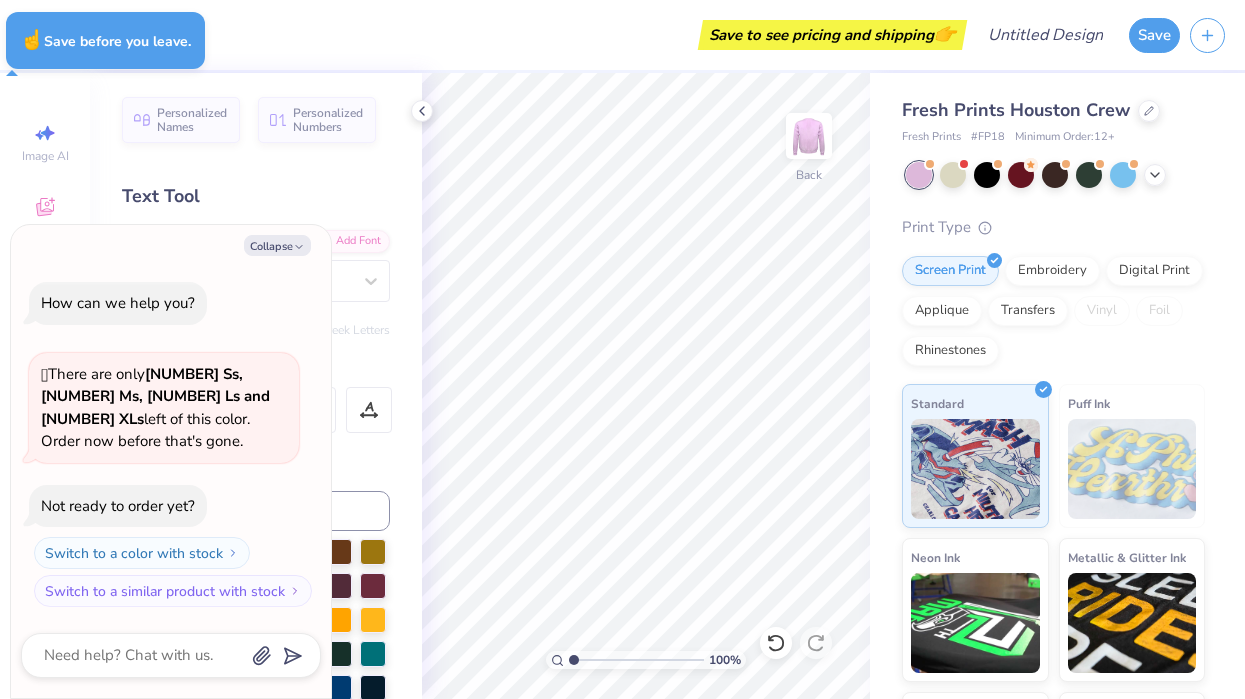 type on "x" 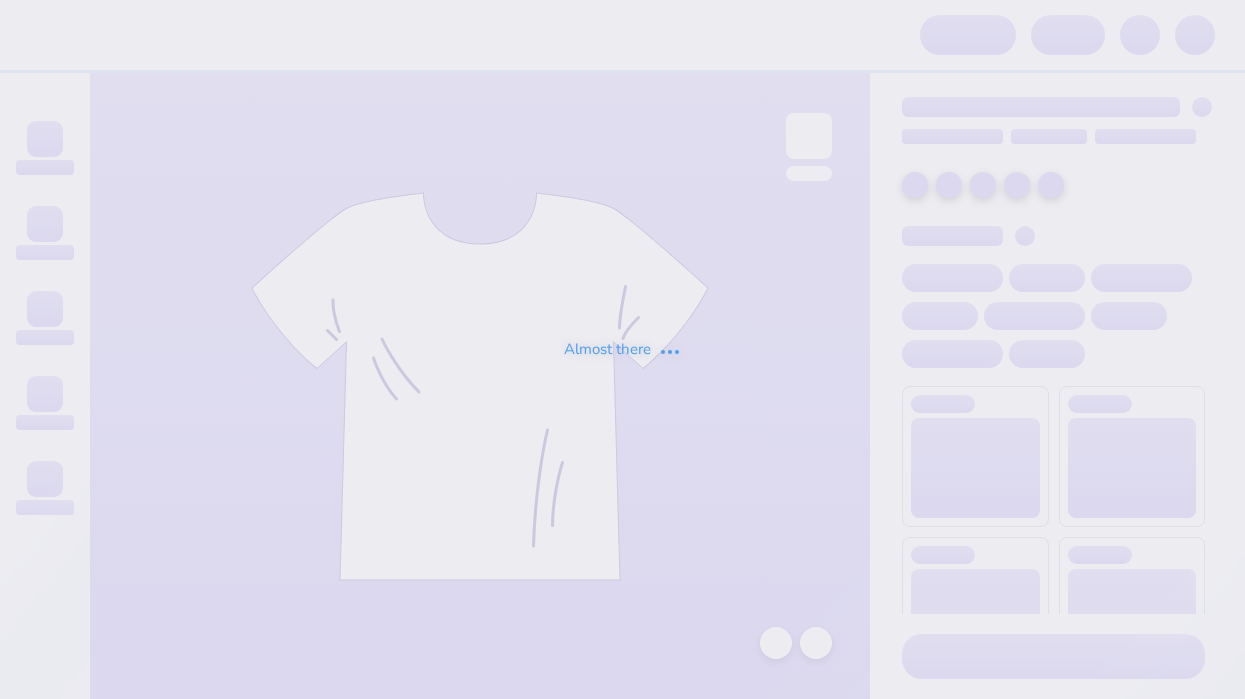 scroll, scrollTop: 0, scrollLeft: 0, axis: both 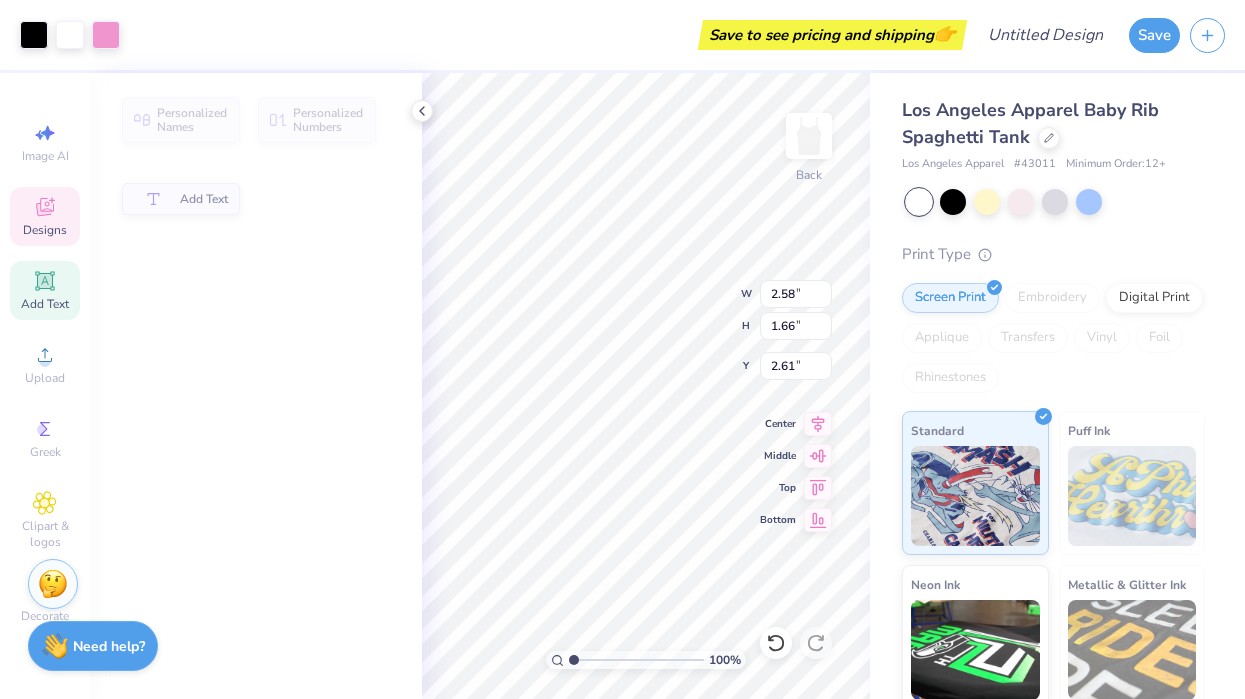 type on "2.58" 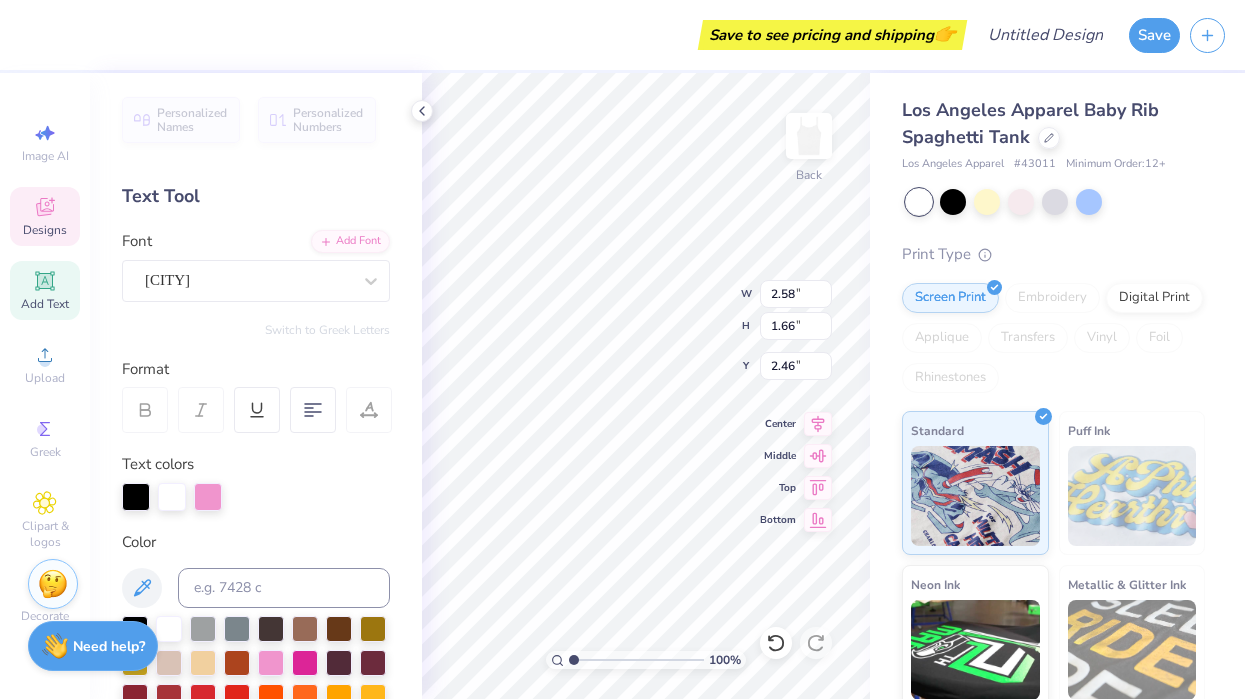 type on "7.97" 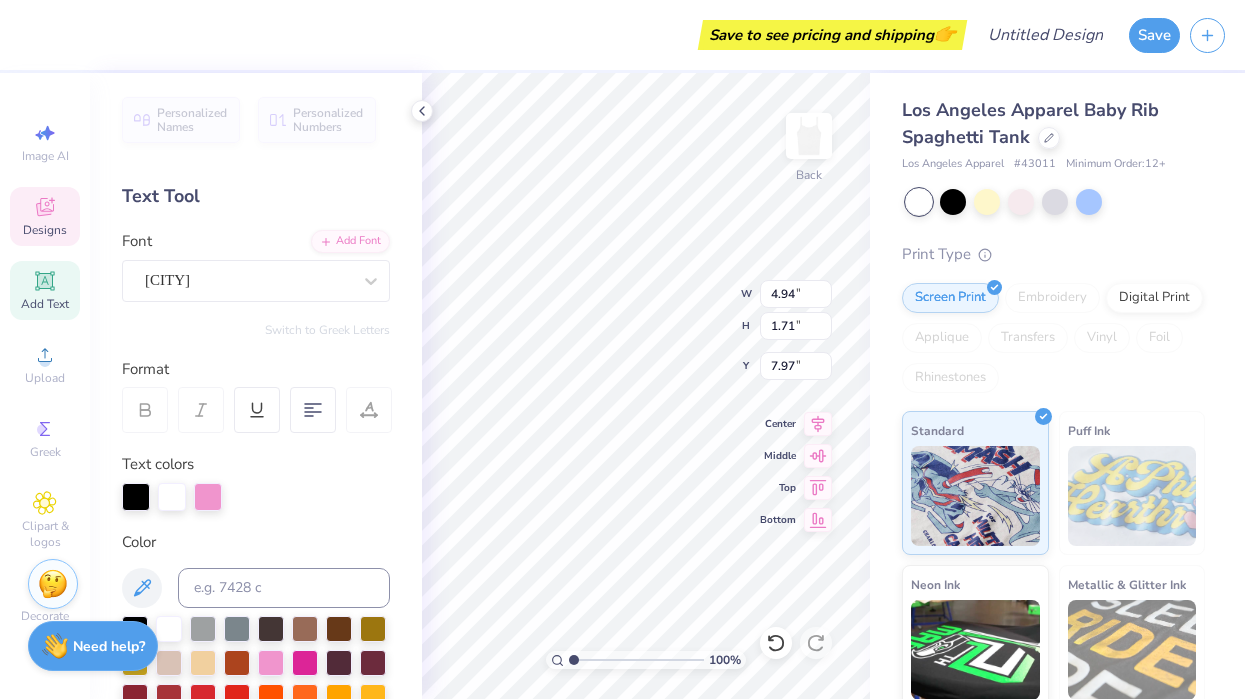 type on "4.94" 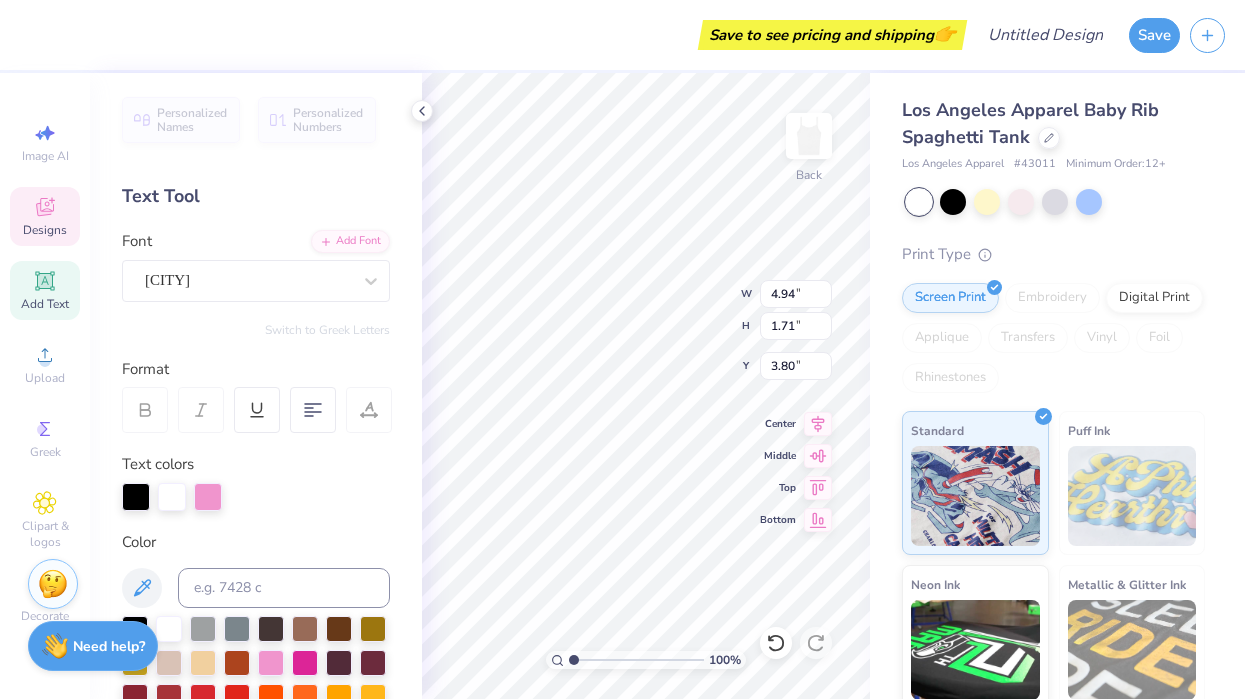 type on "7.44" 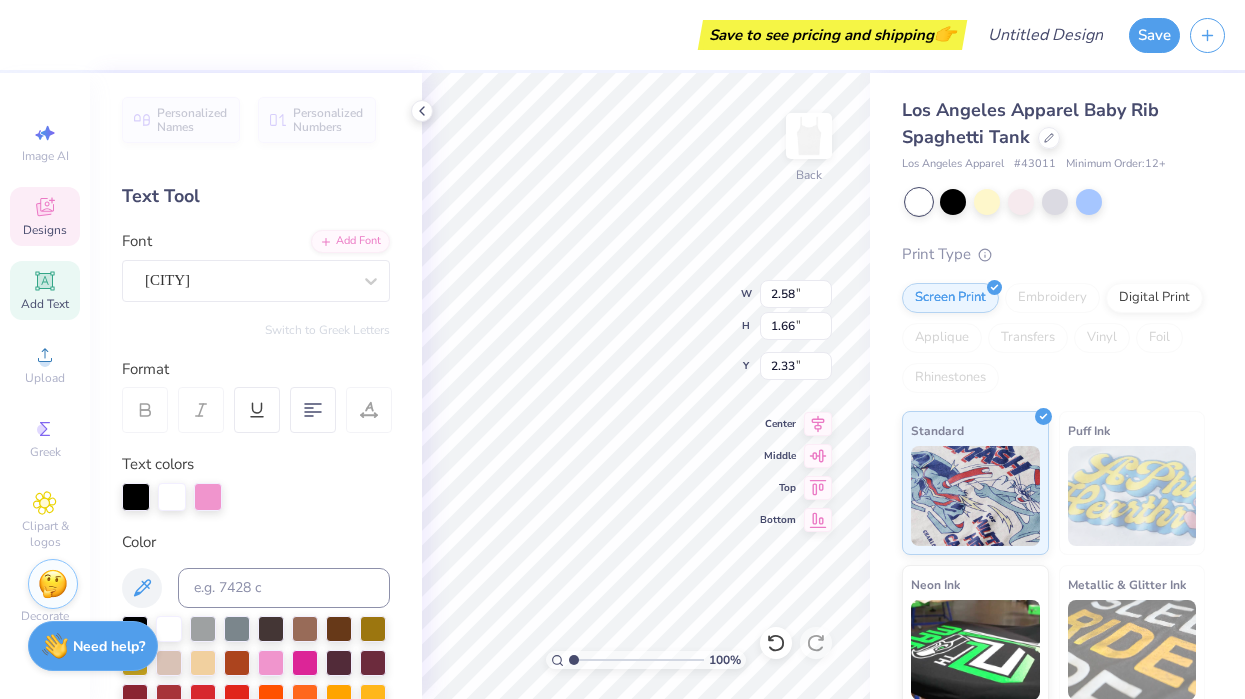 type on "2.33" 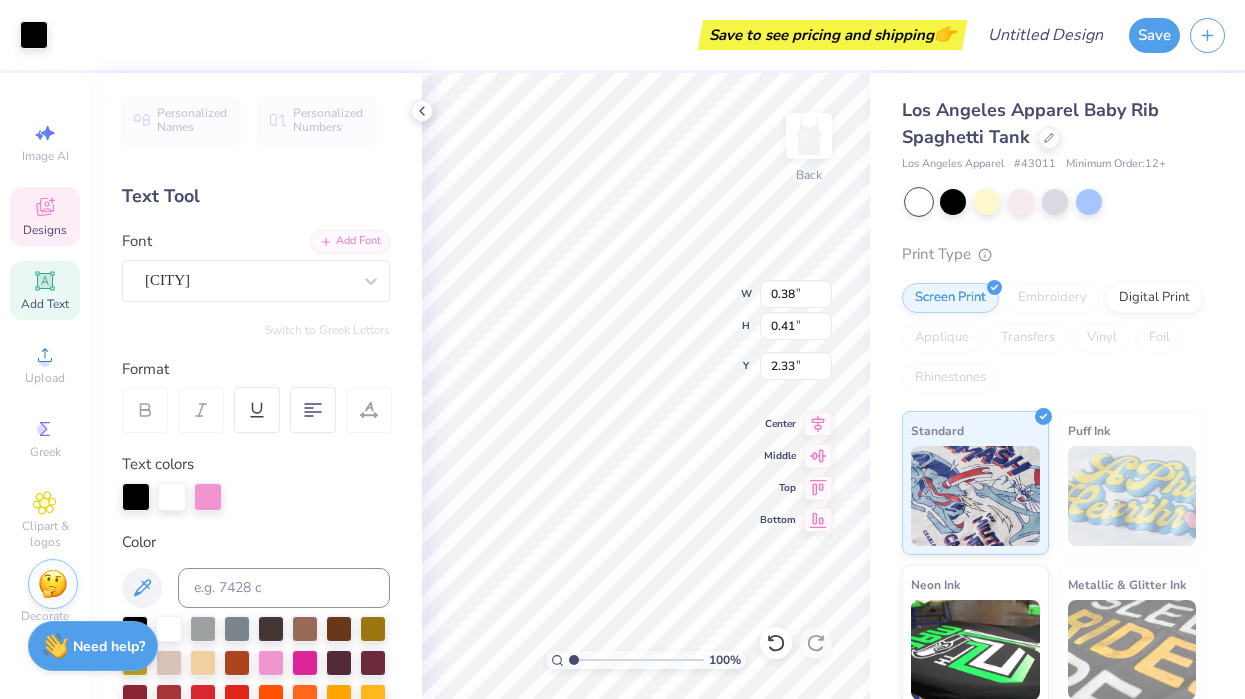 type on "0.38" 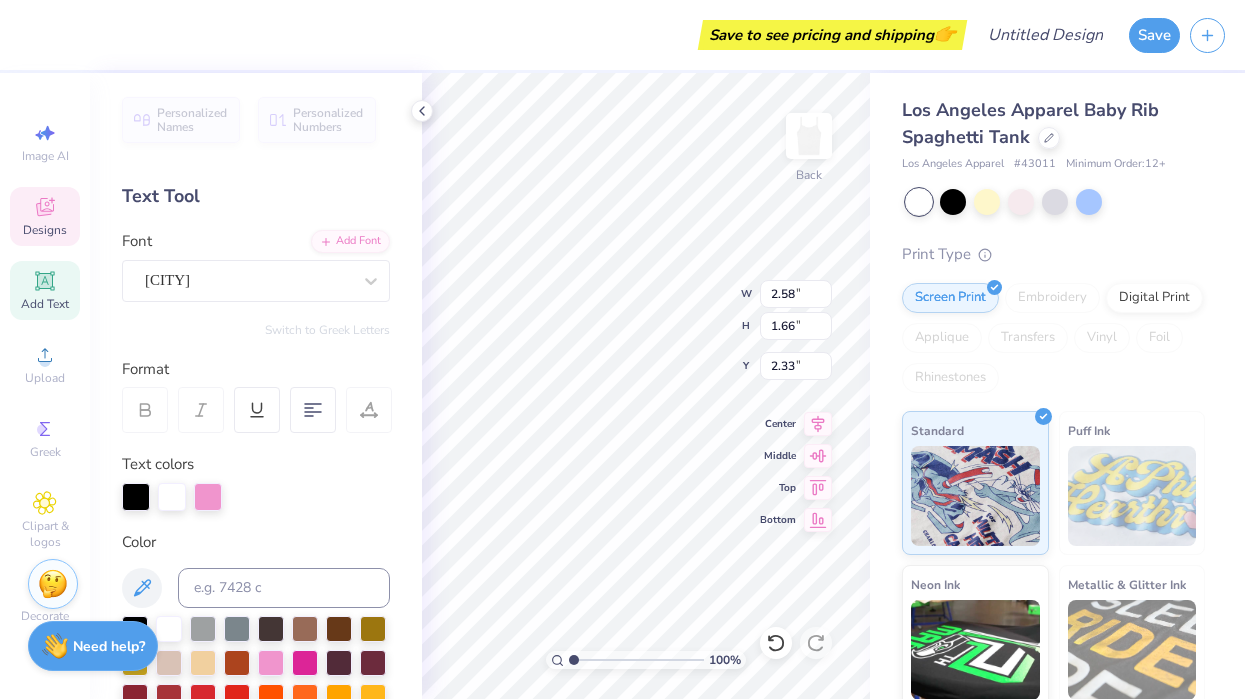 scroll, scrollTop: 0, scrollLeft: 0, axis: both 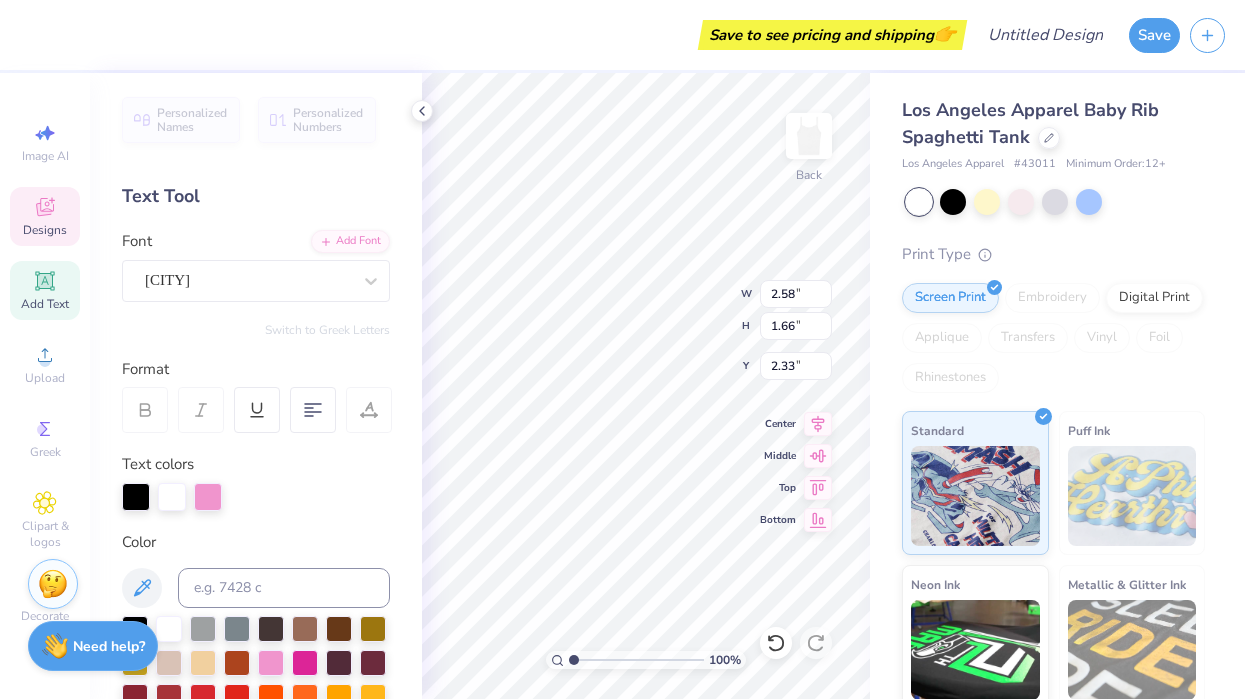 type on "akdphi" 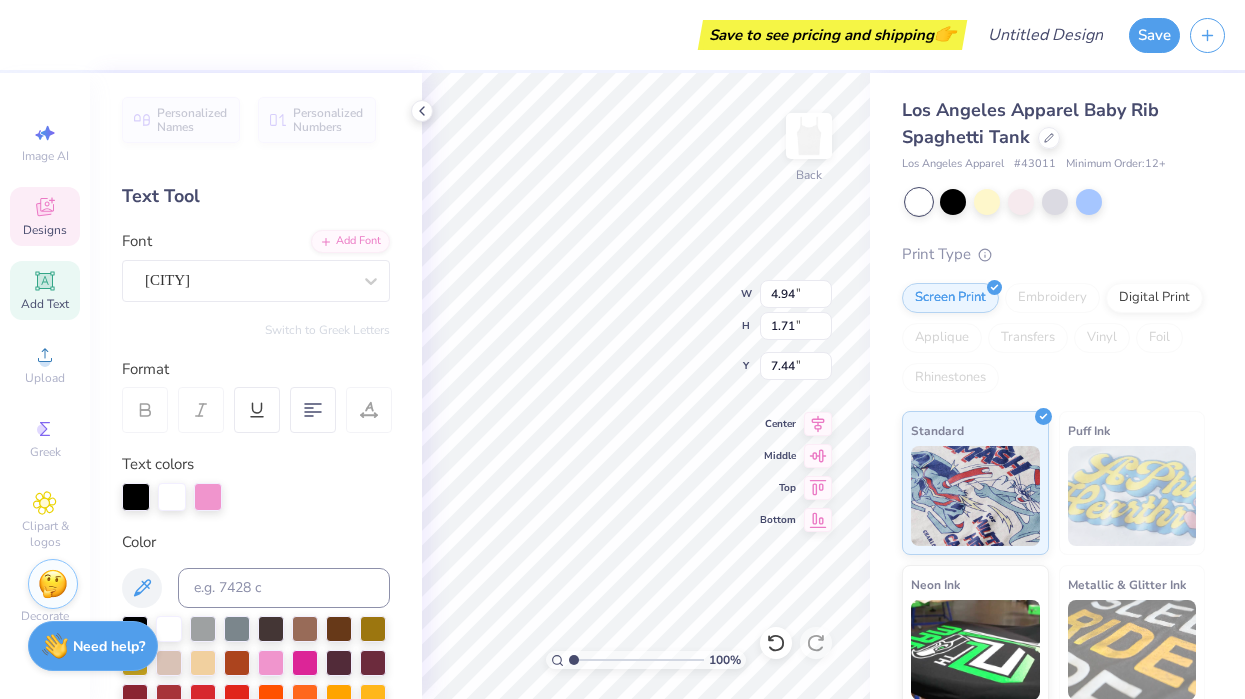type on "akdphi" 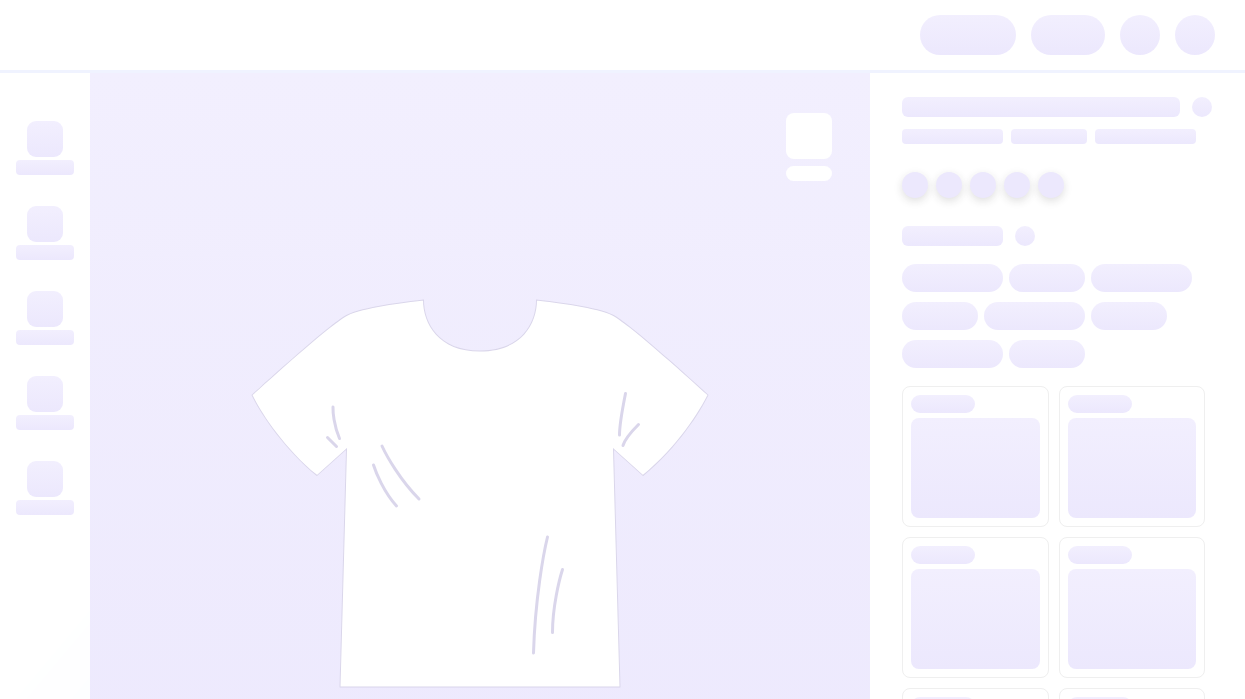 scroll, scrollTop: 0, scrollLeft: 0, axis: both 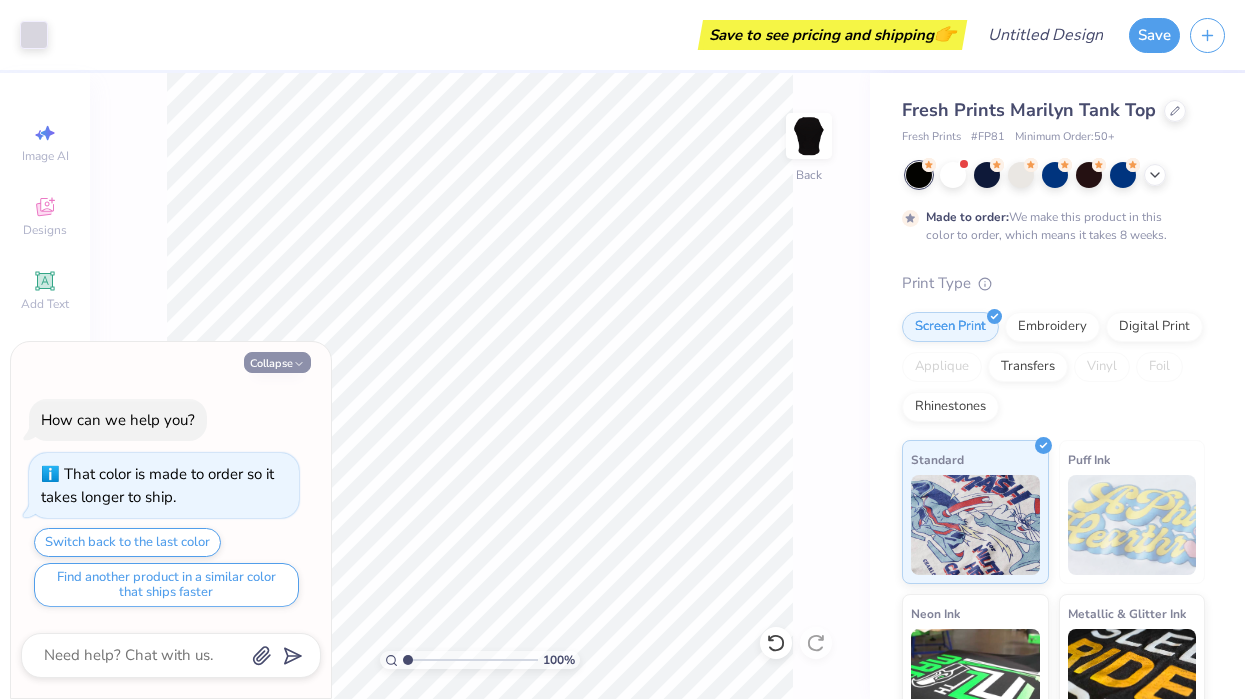 click on "Collapse" at bounding box center [277, 362] 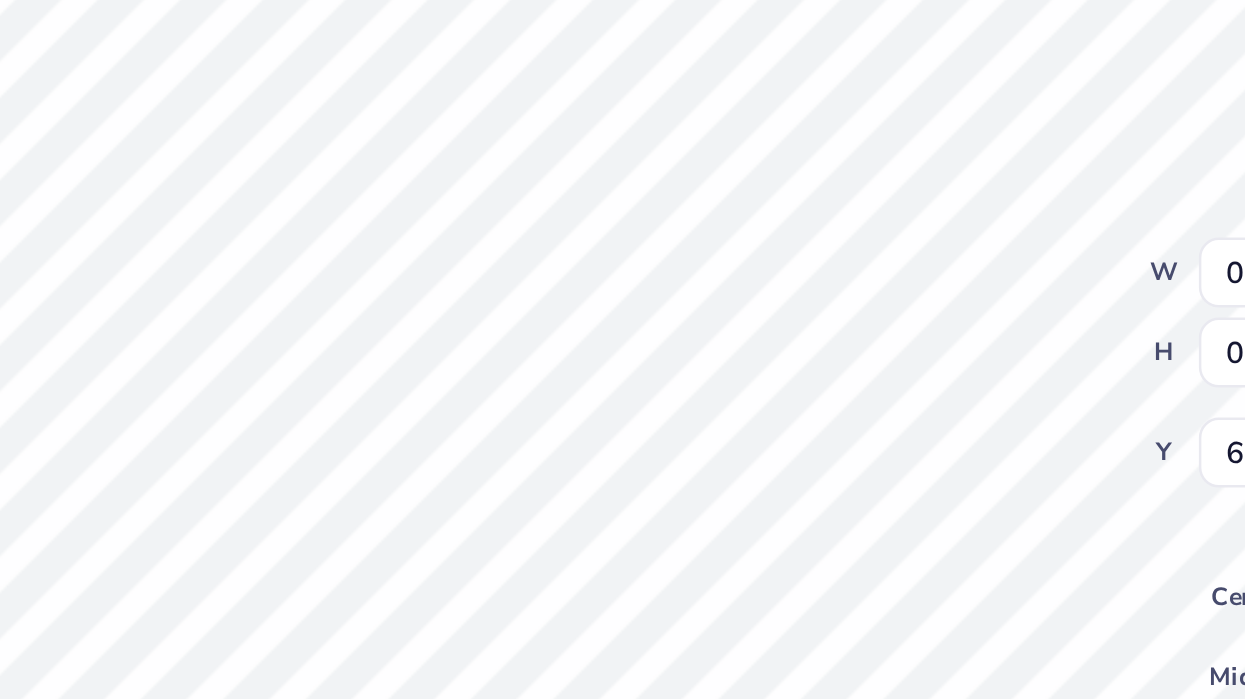 type on "6.01" 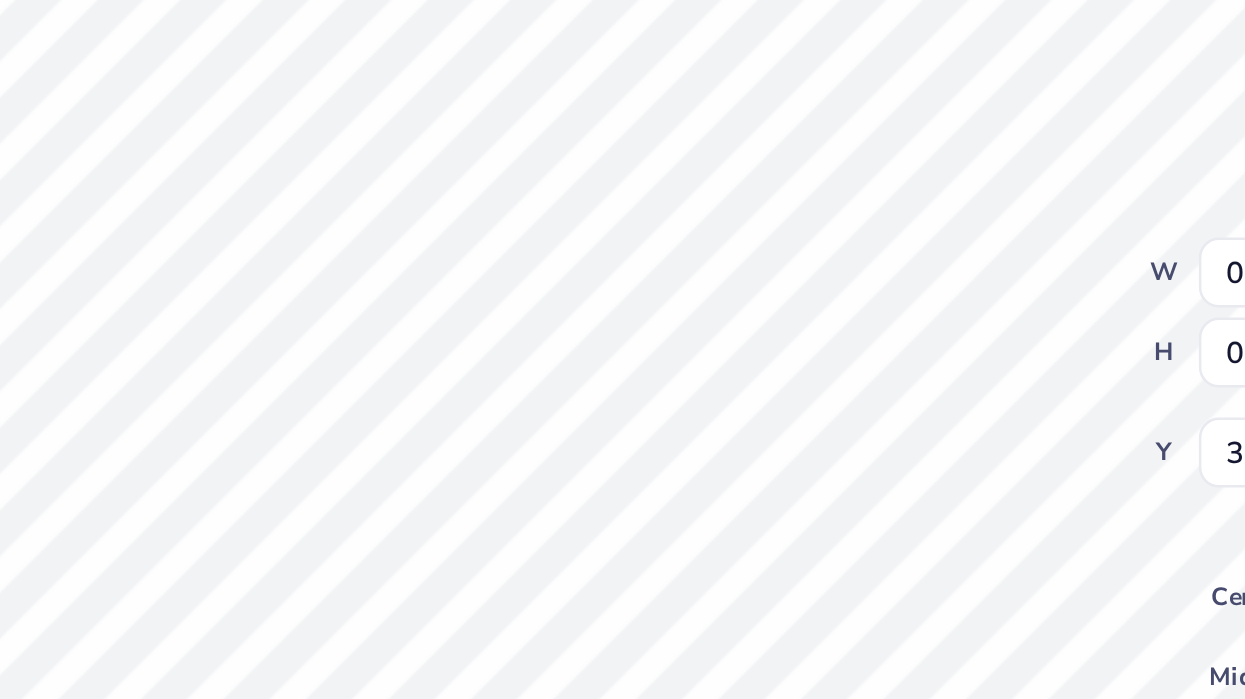 type on "0.17" 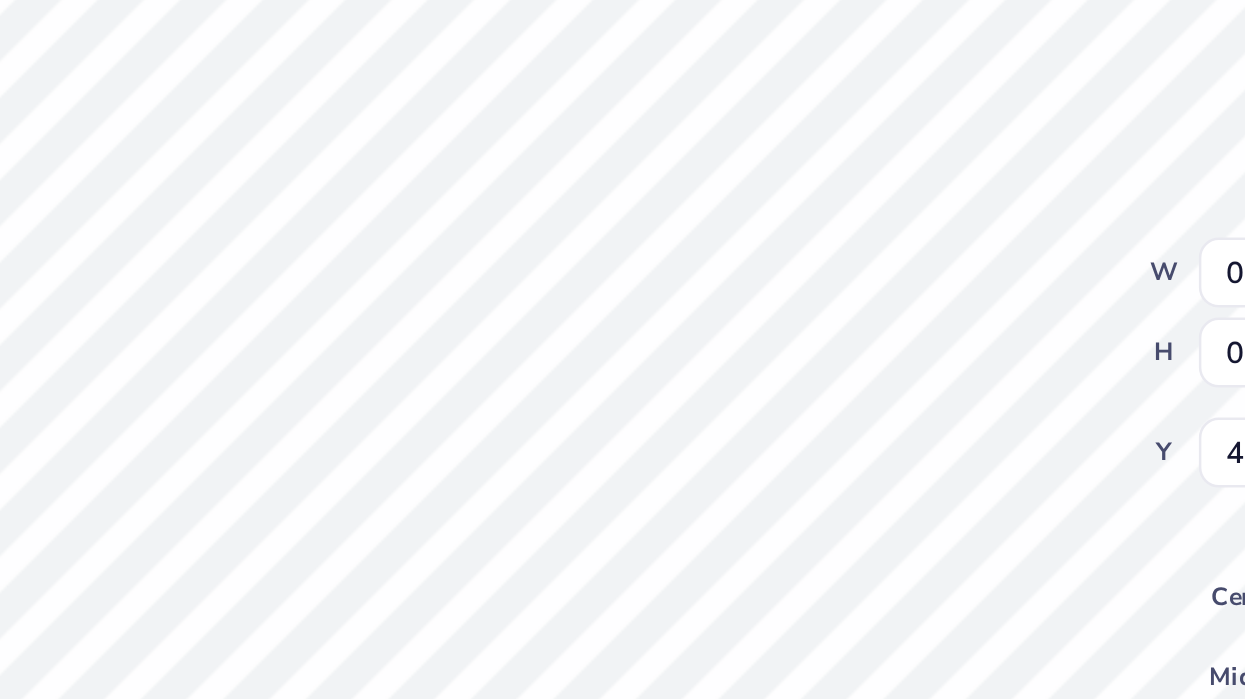 type on "4.04" 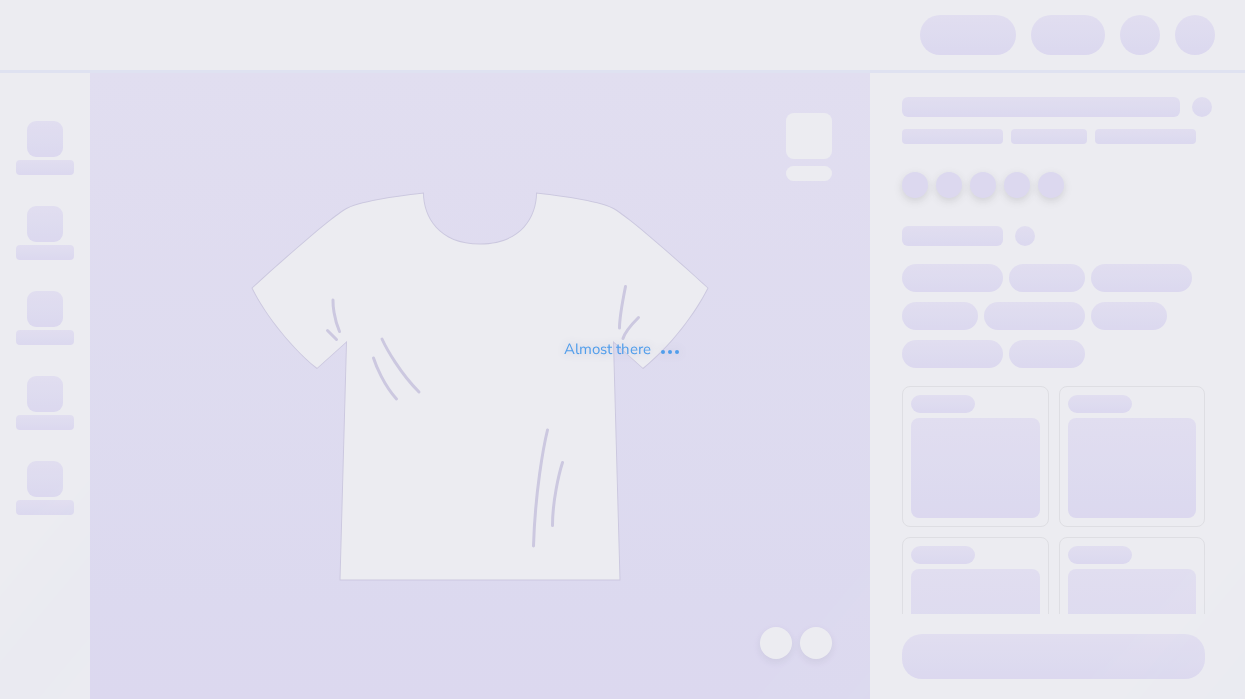 scroll, scrollTop: 0, scrollLeft: 0, axis: both 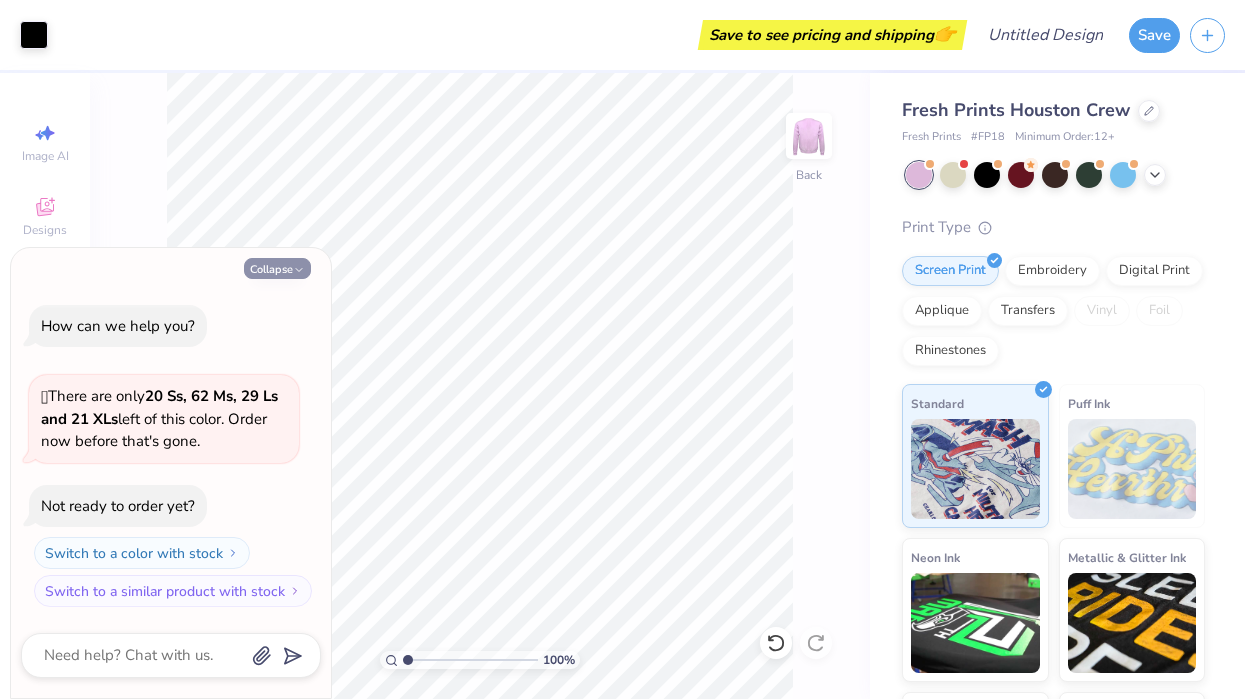 click on "Collapse" at bounding box center (277, 268) 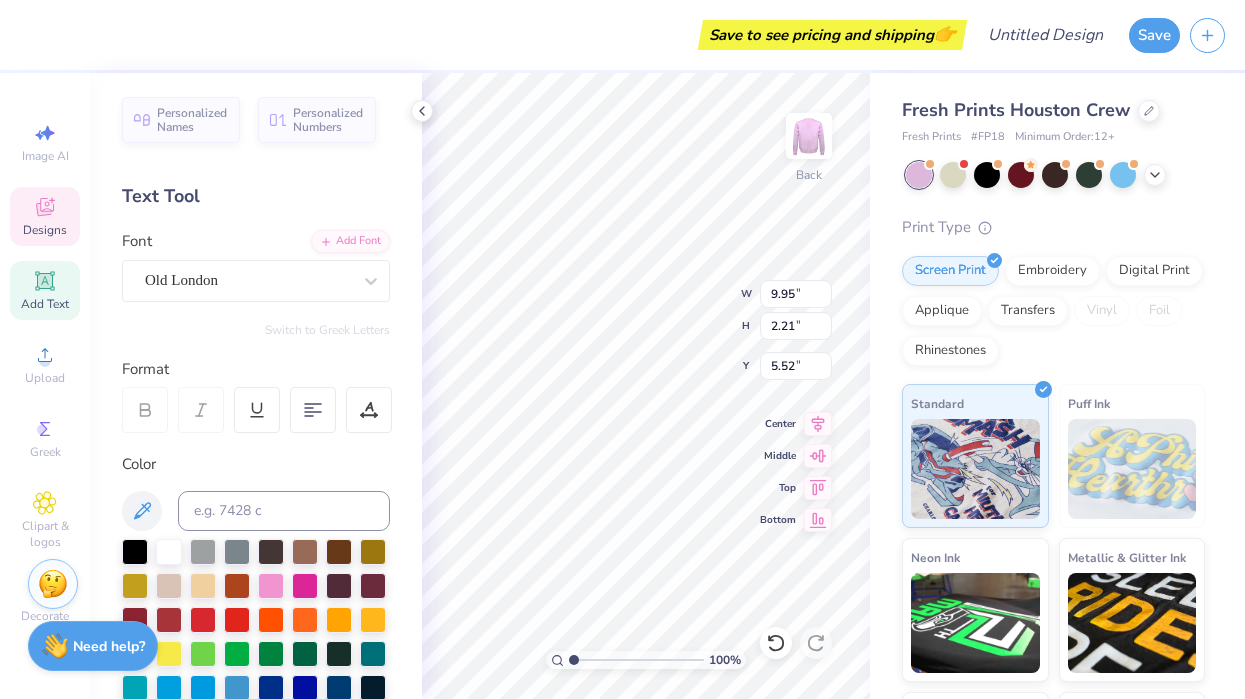 scroll, scrollTop: 0, scrollLeft: 0, axis: both 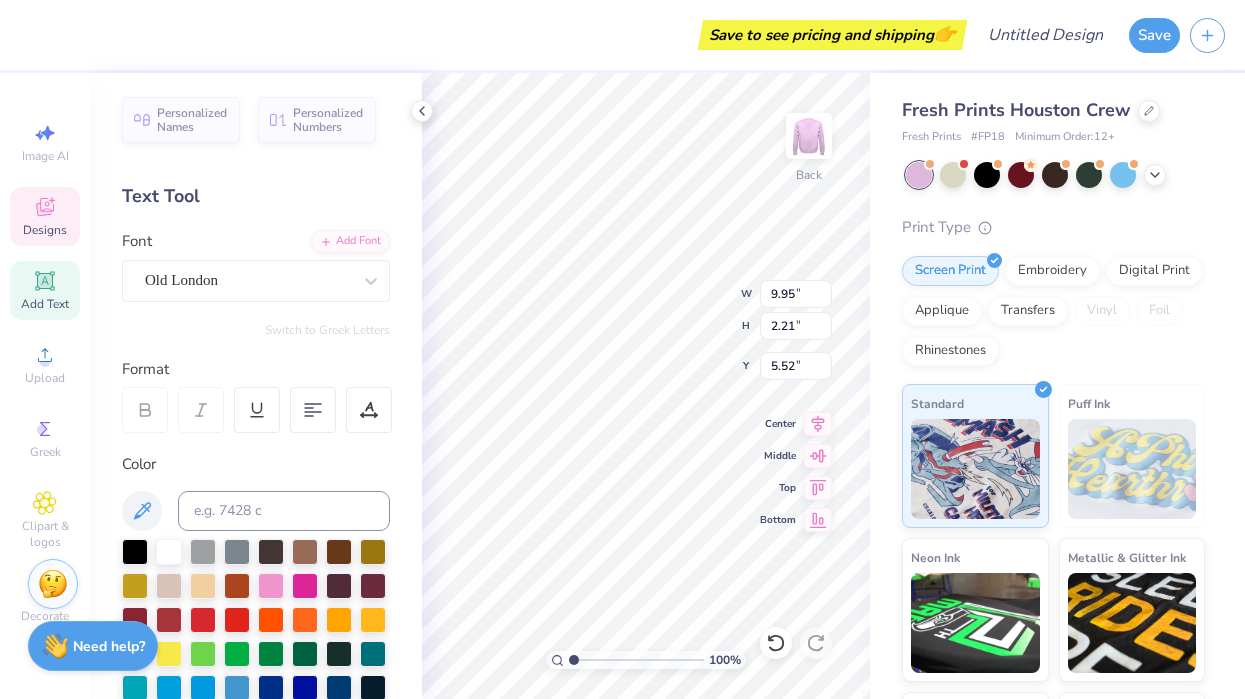type on "akdphi" 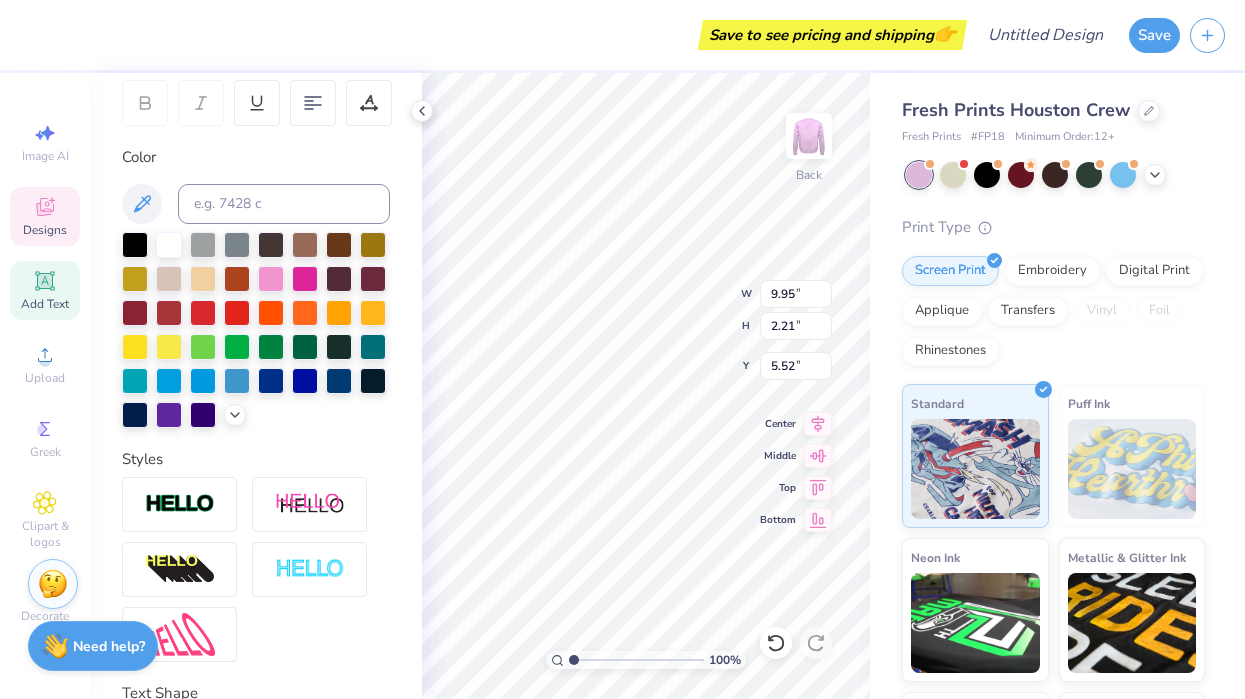 scroll, scrollTop: 463, scrollLeft: 0, axis: vertical 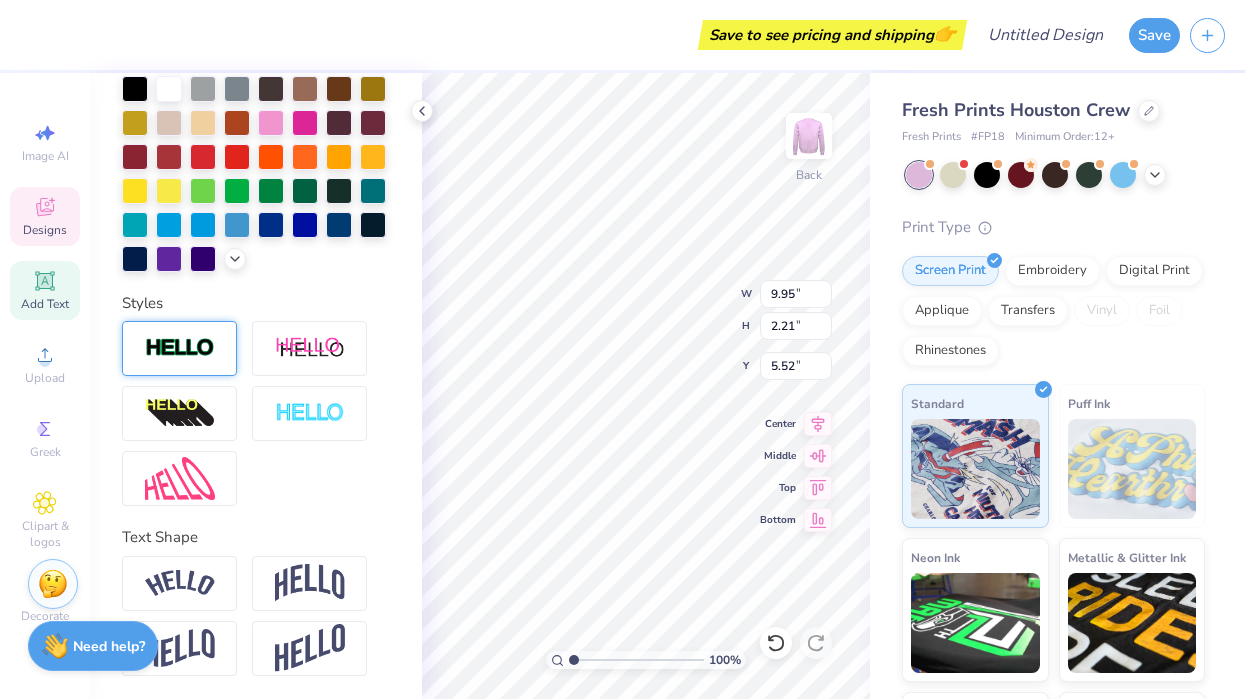 click at bounding box center [180, 348] 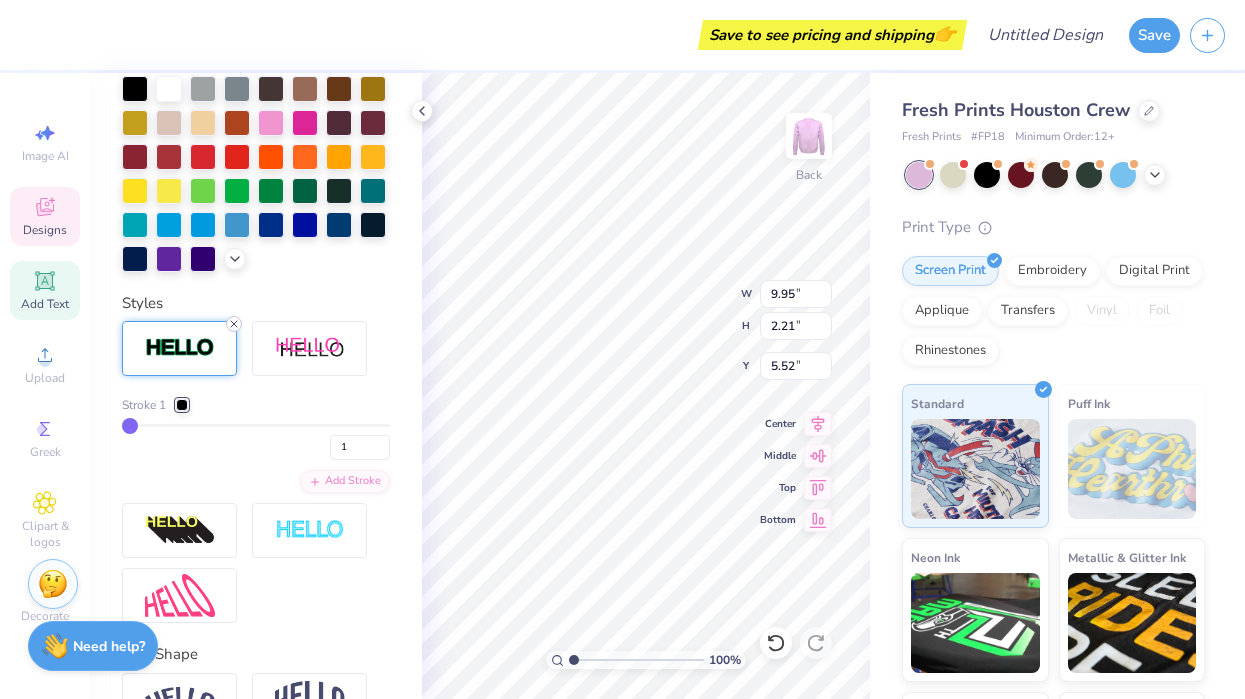 click 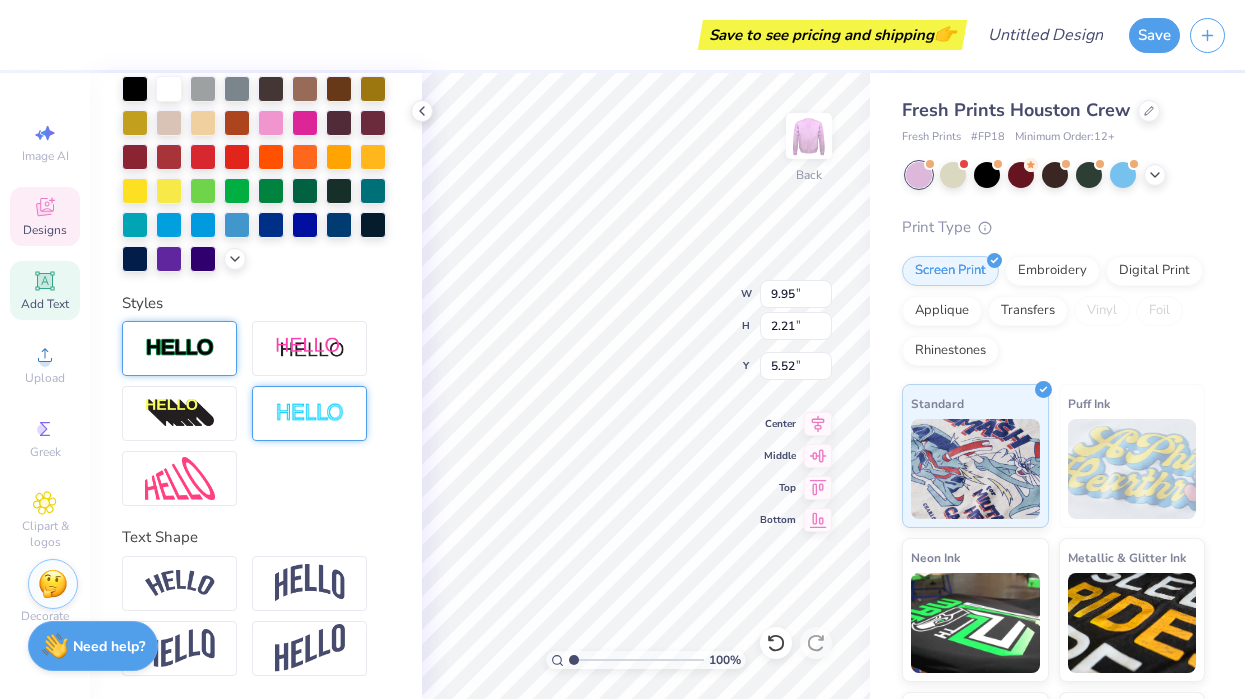 click at bounding box center [310, 413] 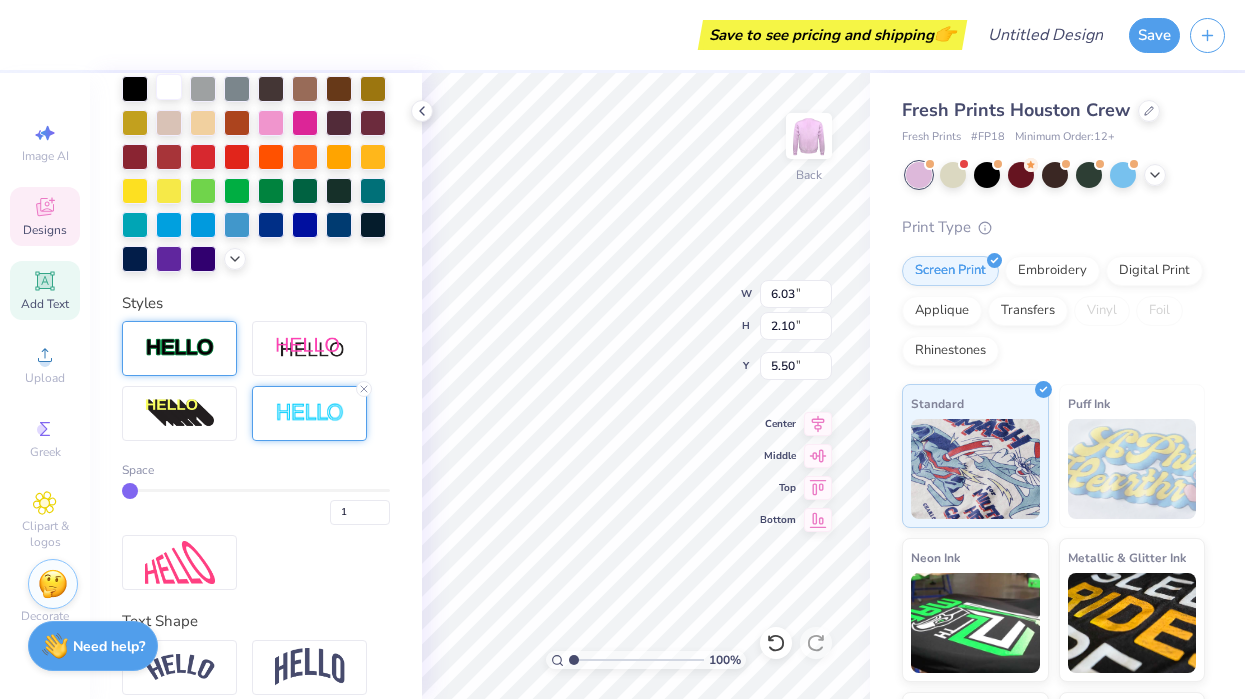 click at bounding box center (169, 87) 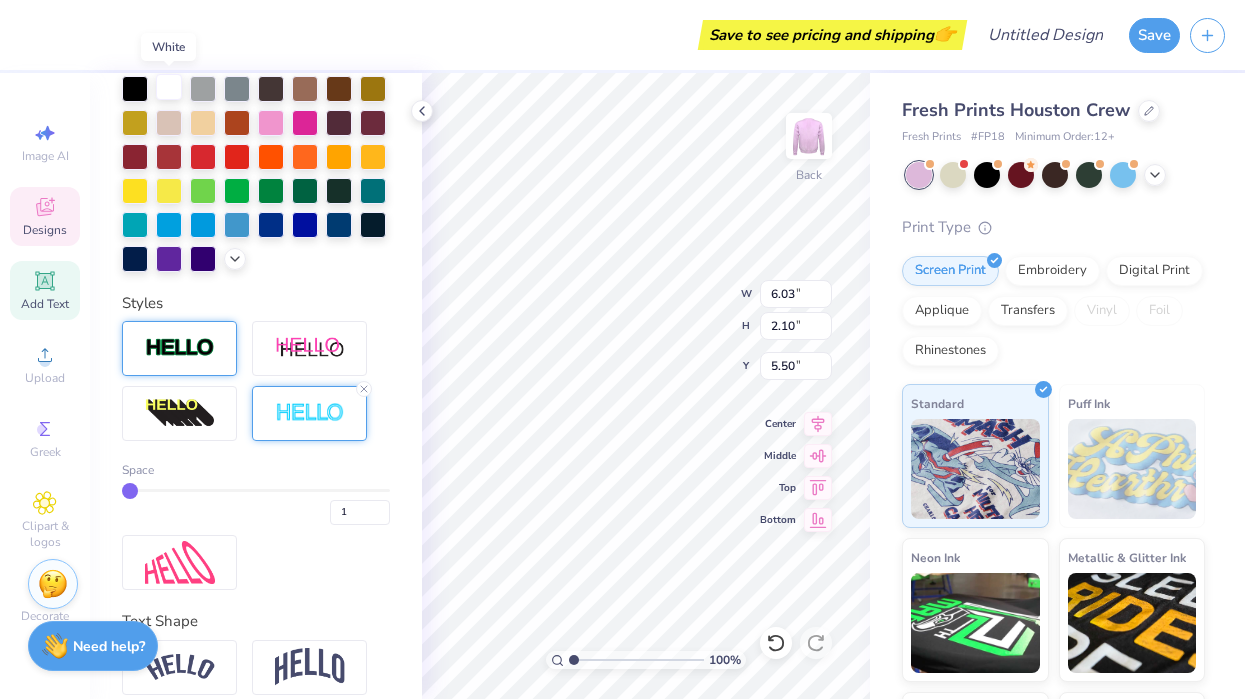 scroll, scrollTop: 463, scrollLeft: 0, axis: vertical 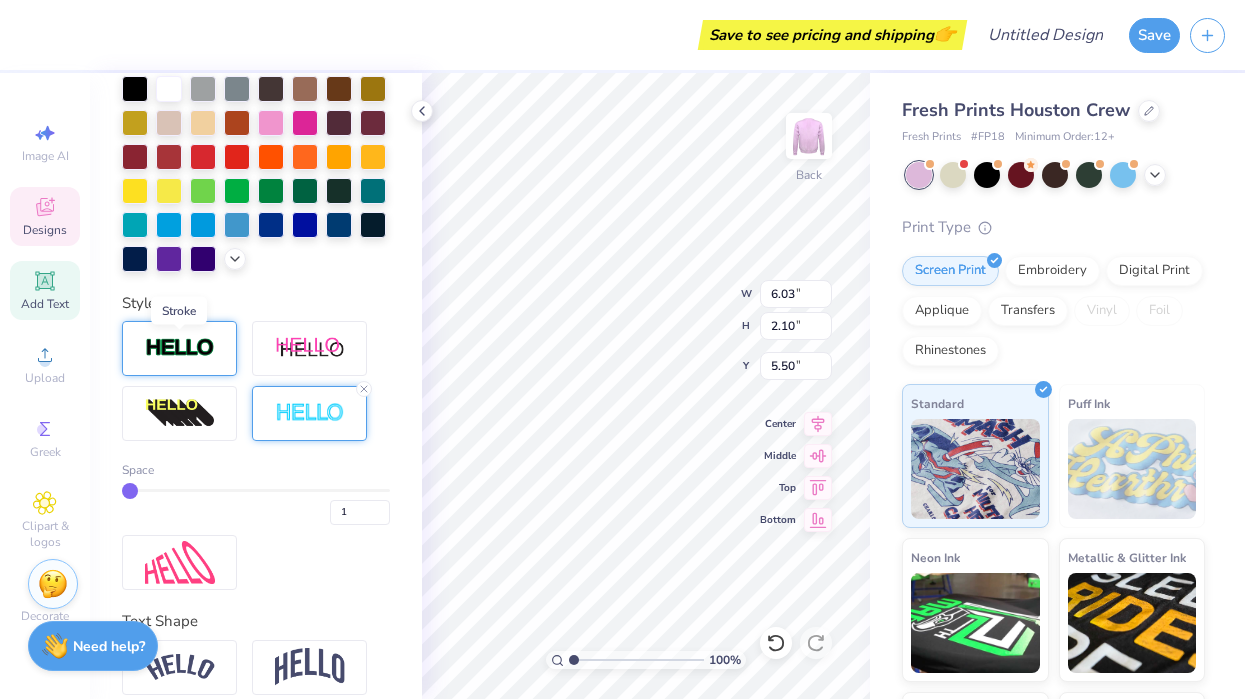 click at bounding box center [180, 348] 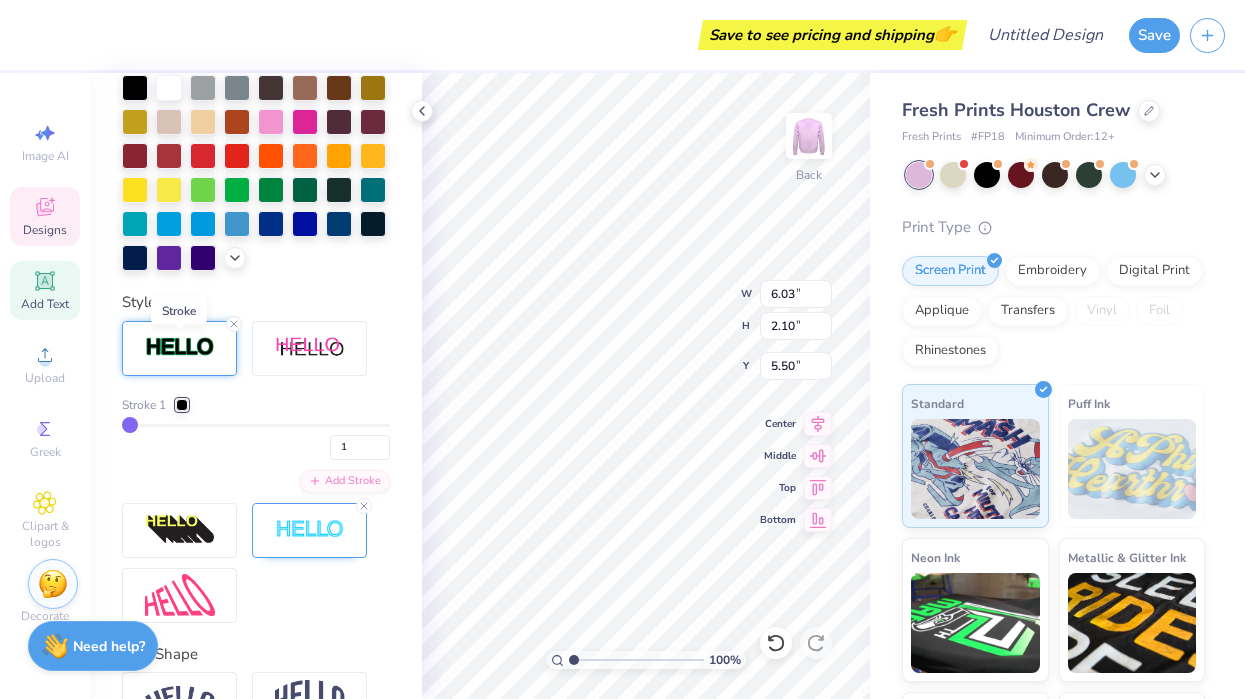 scroll, scrollTop: 541, scrollLeft: 0, axis: vertical 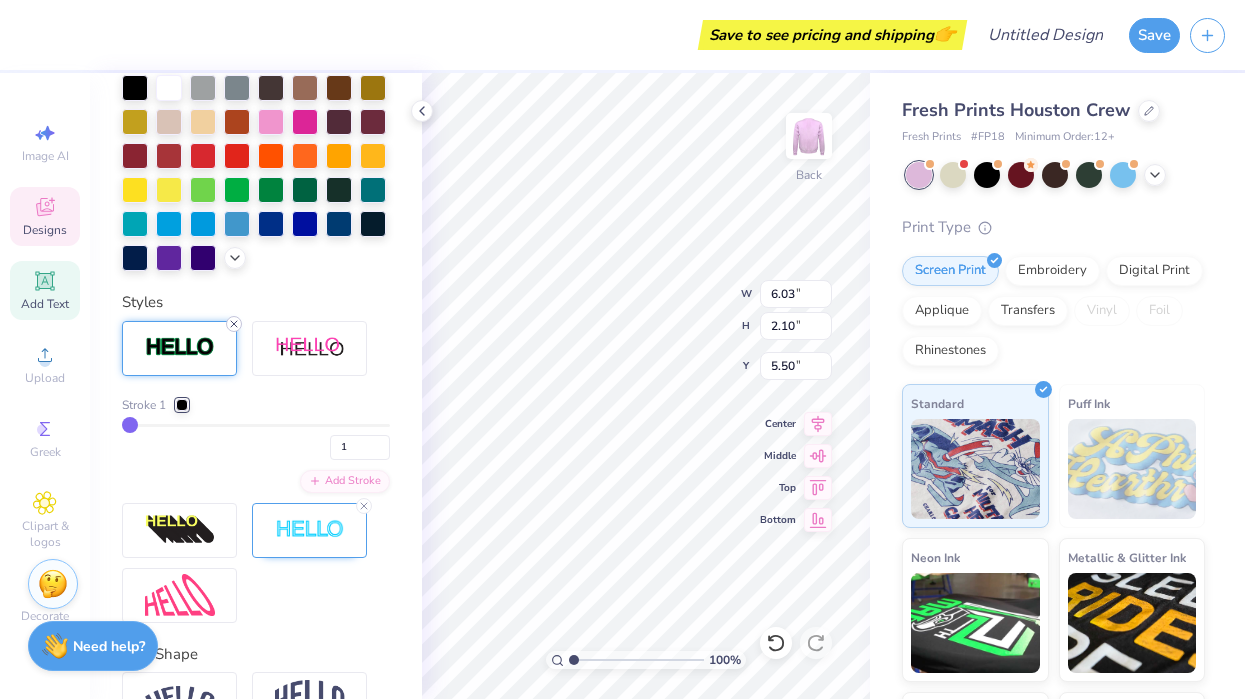 click 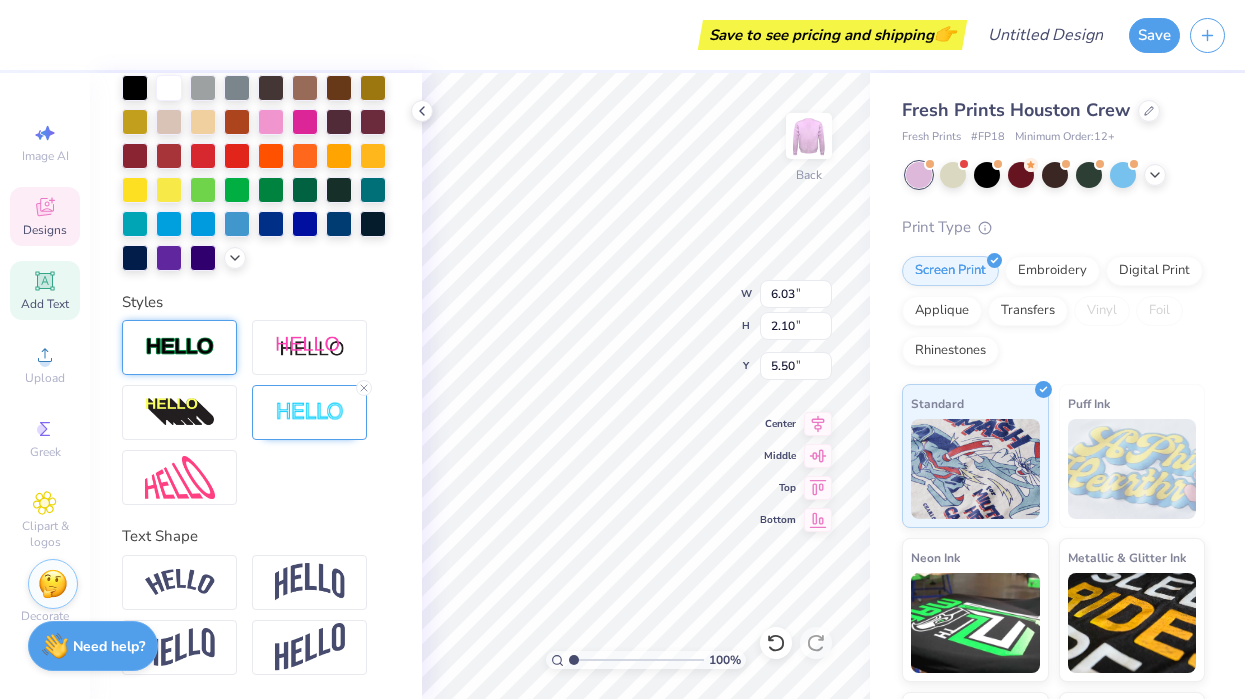 scroll, scrollTop: 463, scrollLeft: 0, axis: vertical 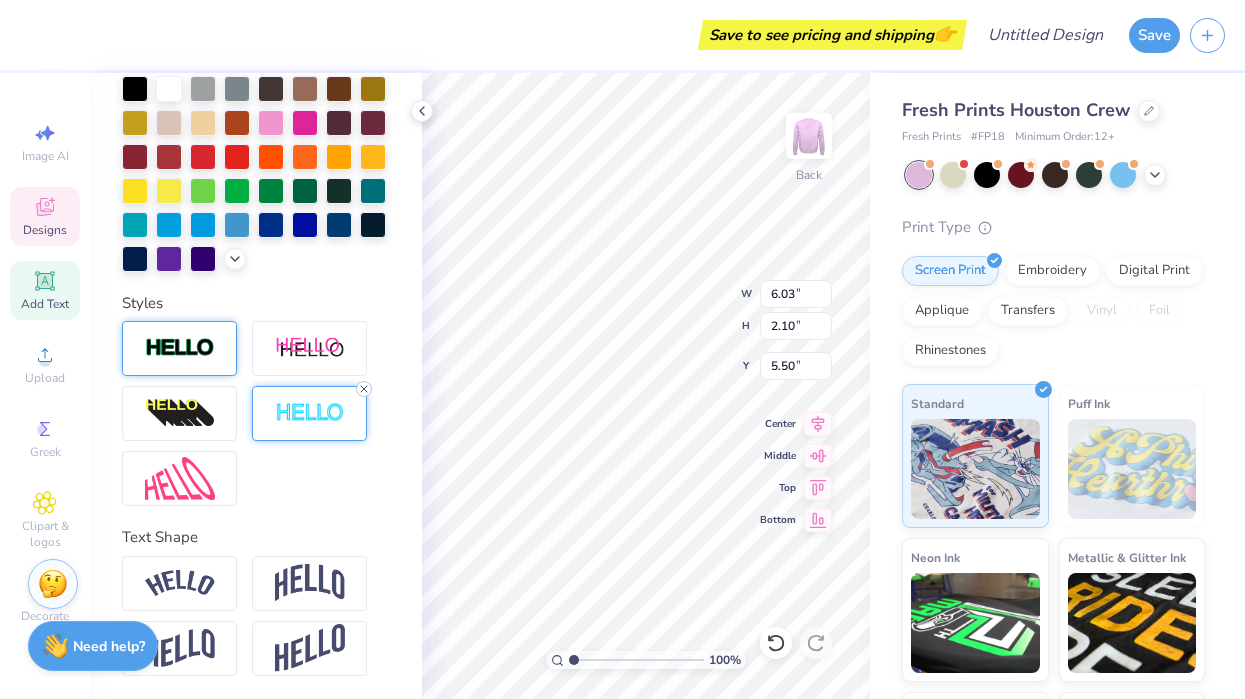 click 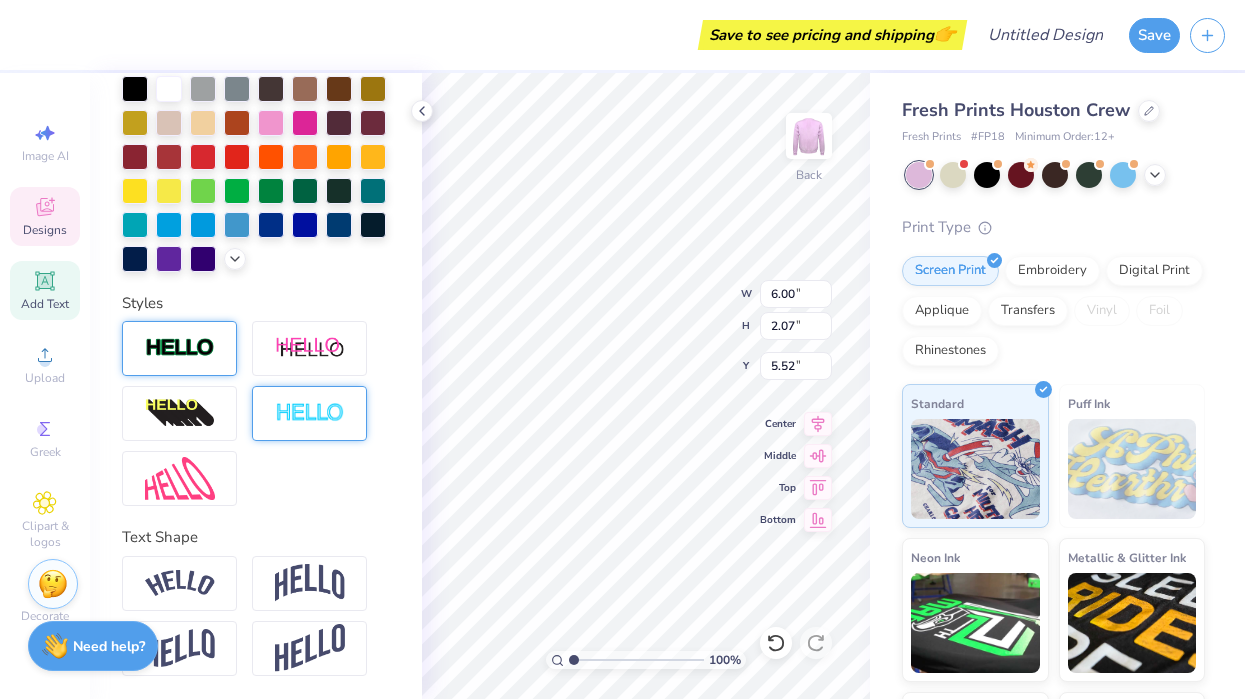 type on "6.00" 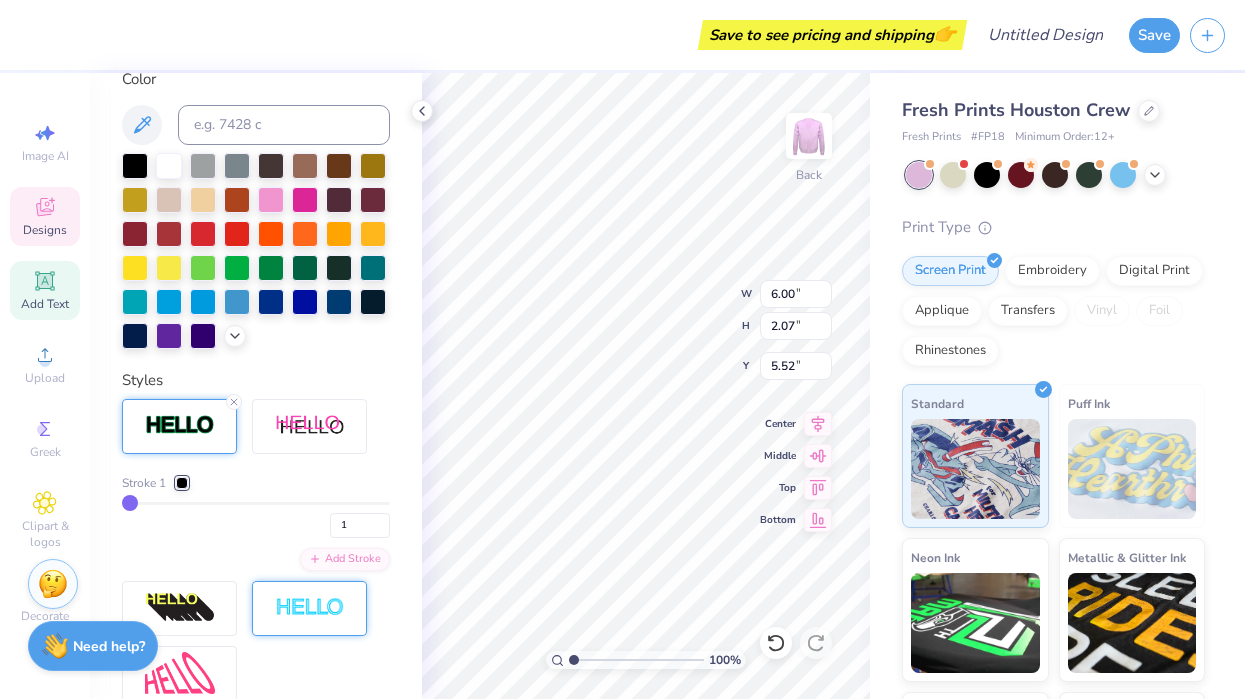 type on "6.03" 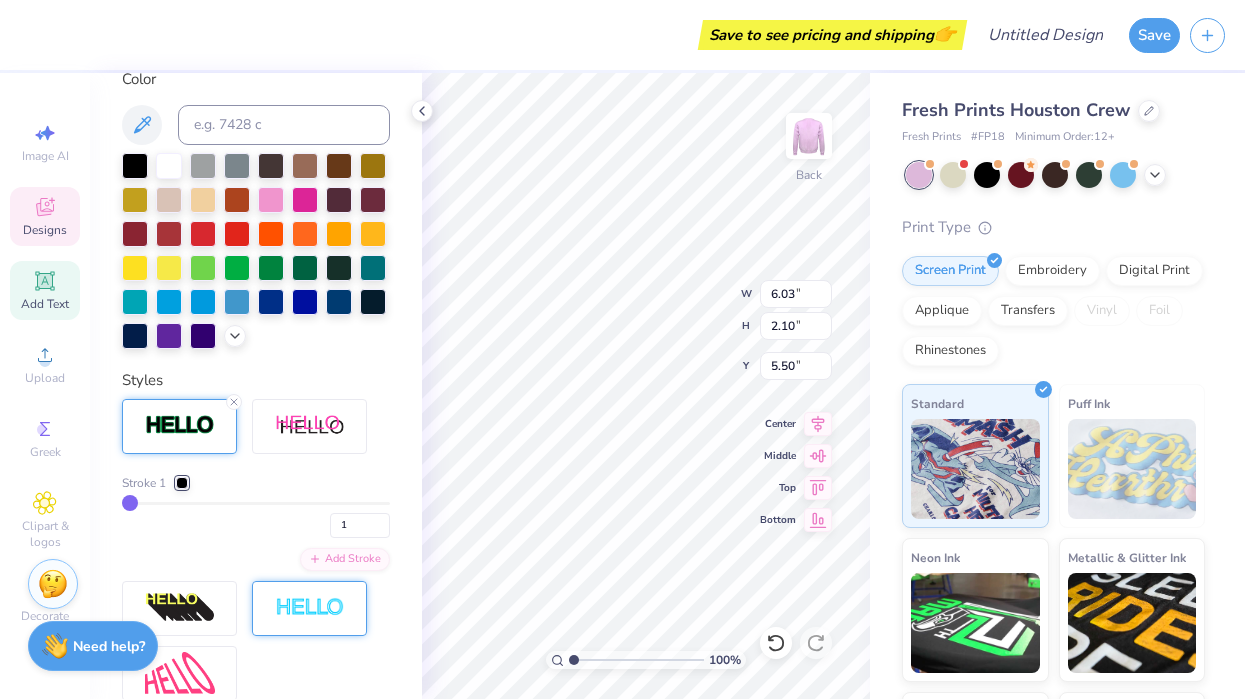 scroll, scrollTop: 541, scrollLeft: 0, axis: vertical 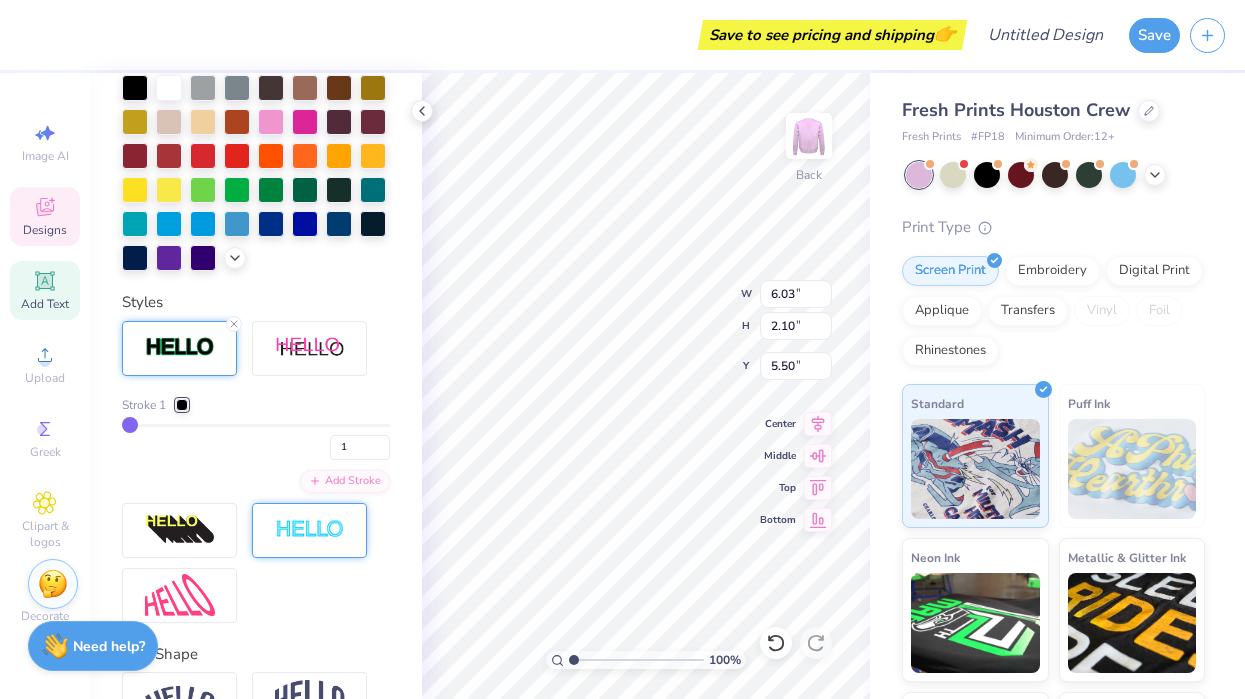 type on "2" 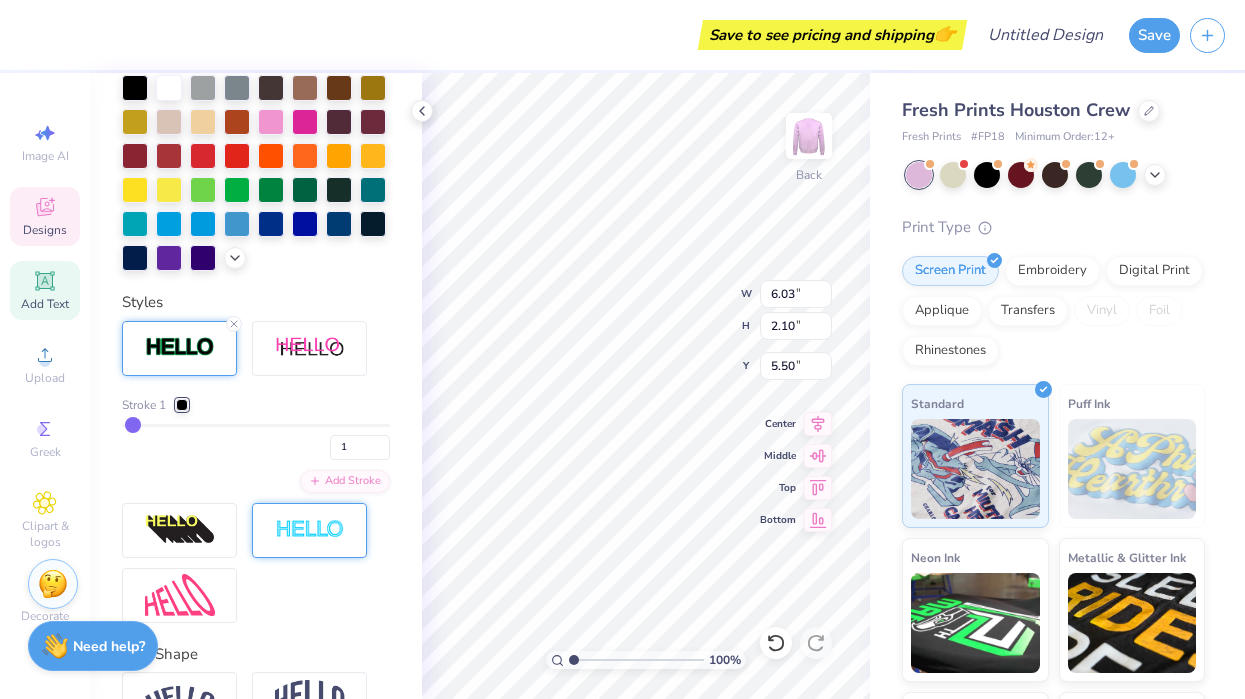 type on "2" 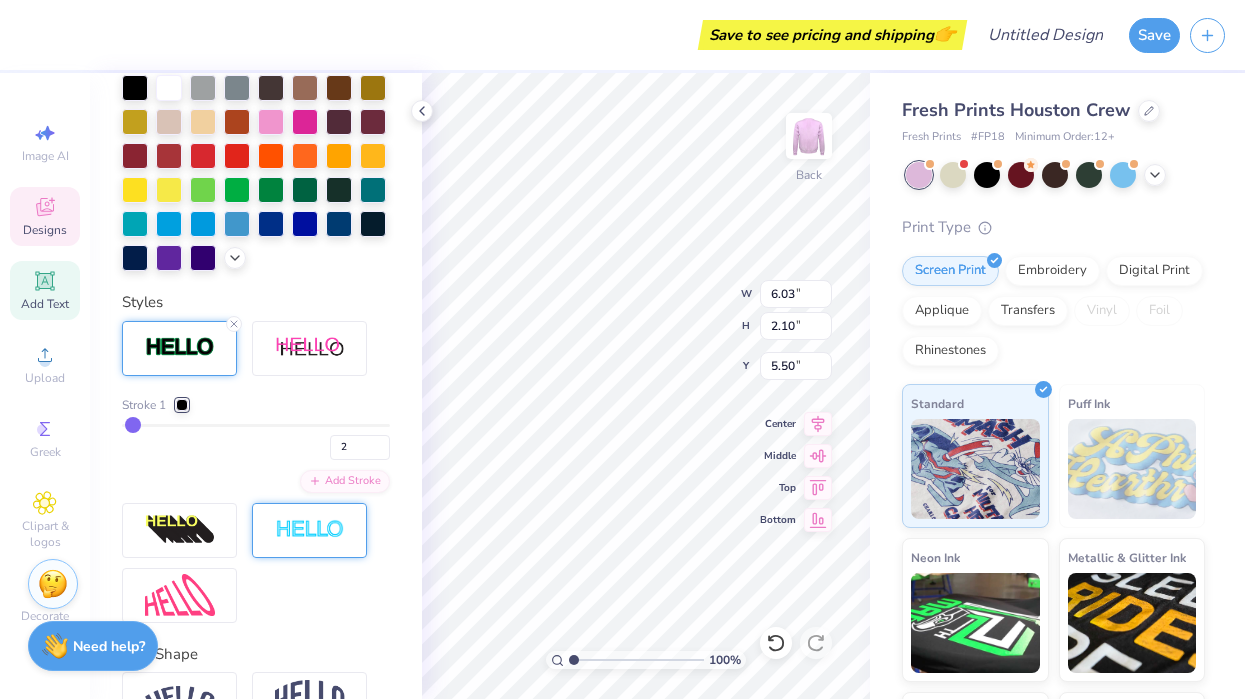 type on "3" 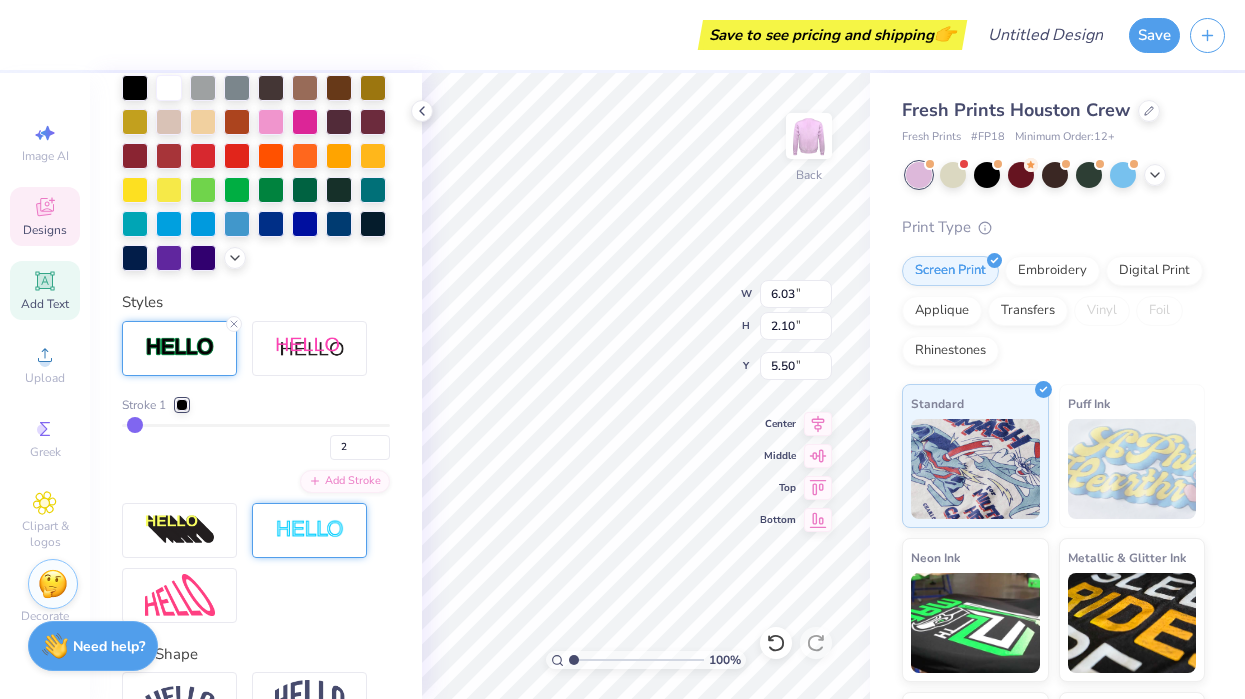 type on "3" 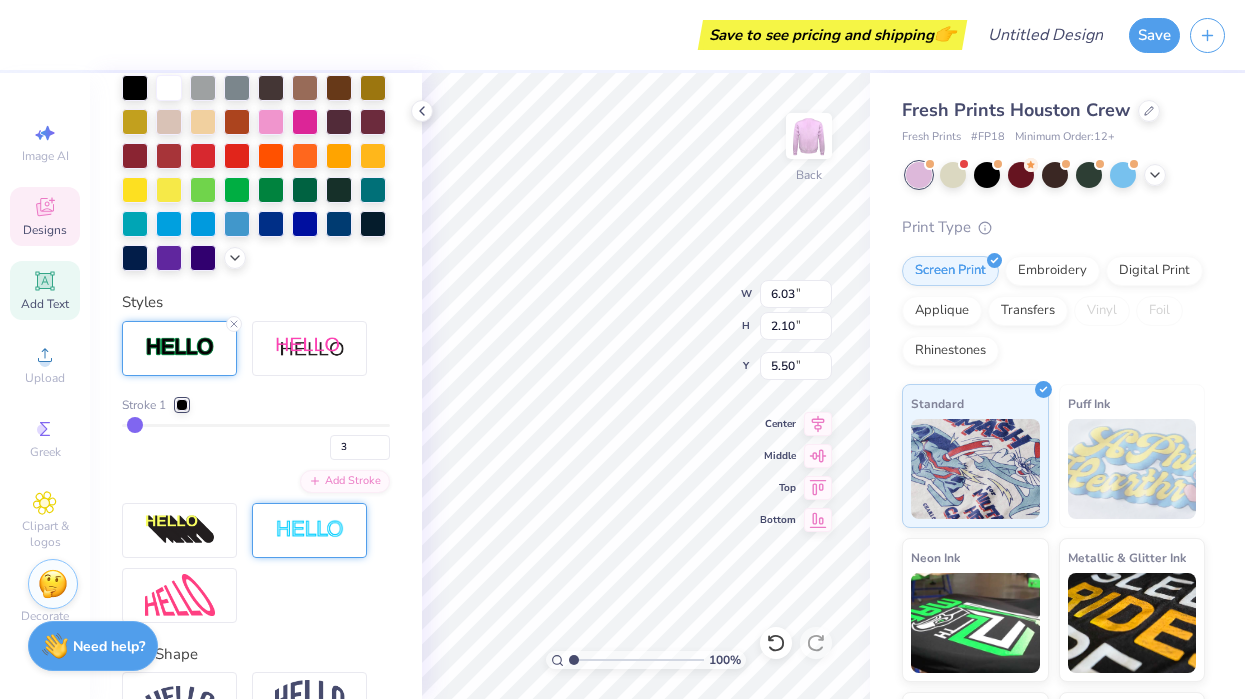 type on "4" 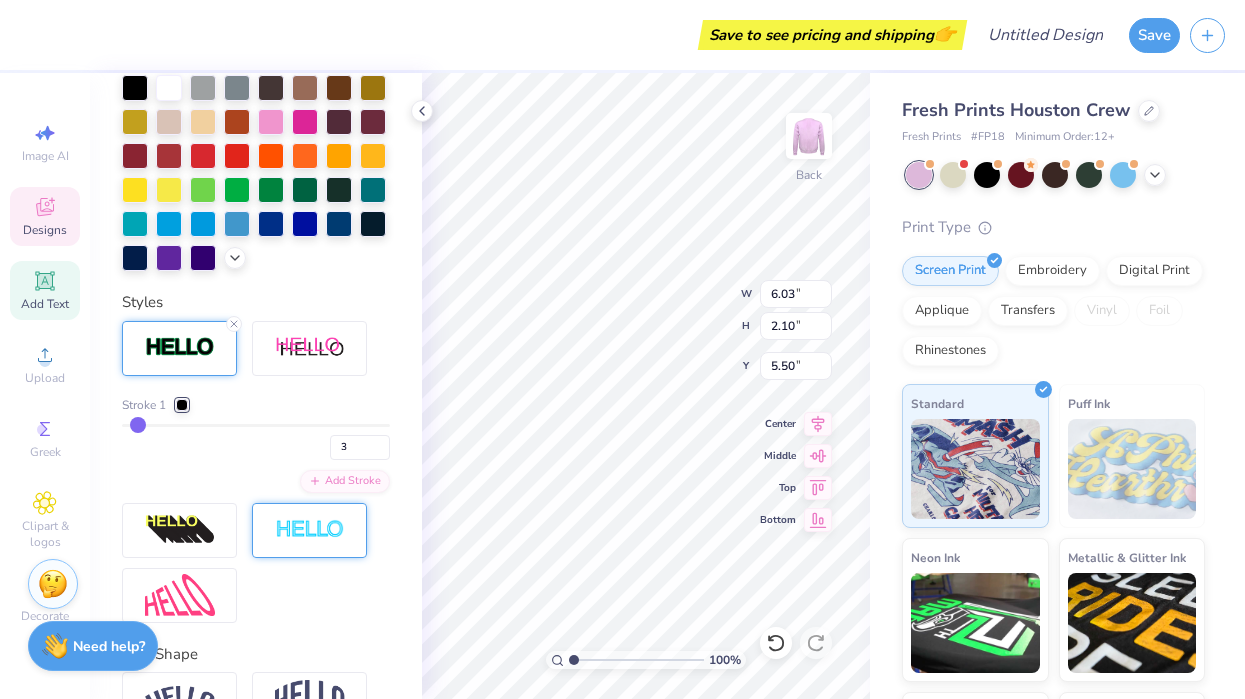 type on "4" 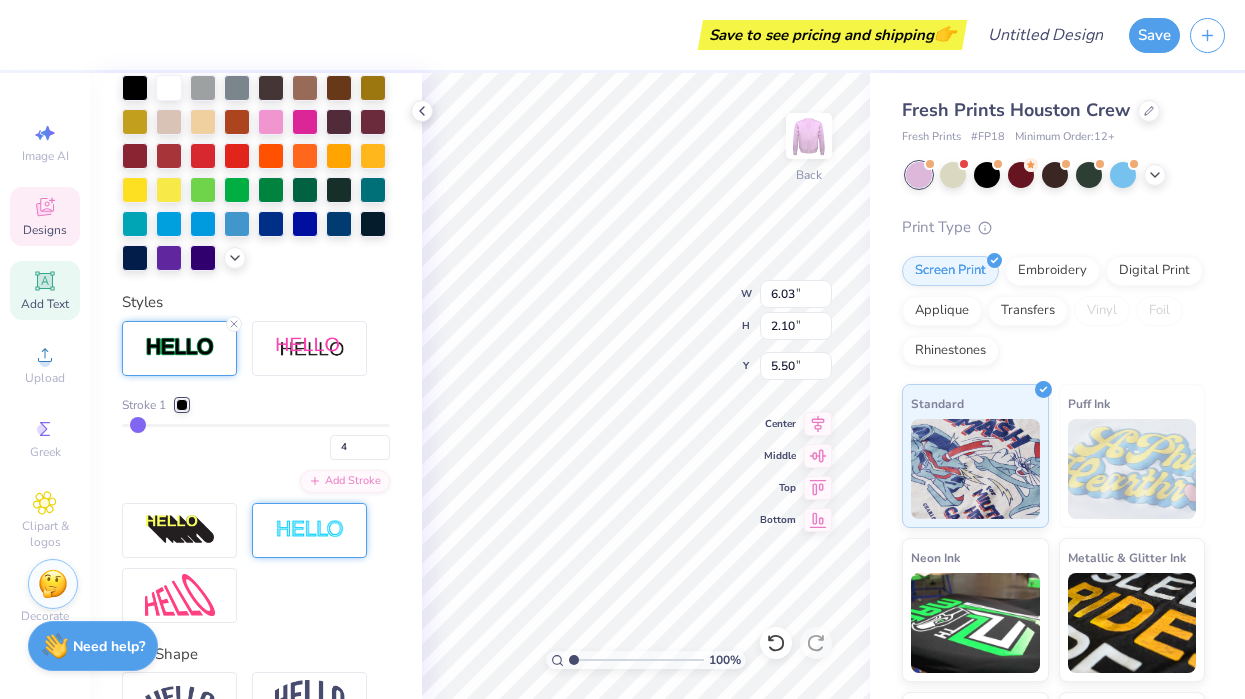 type on "5" 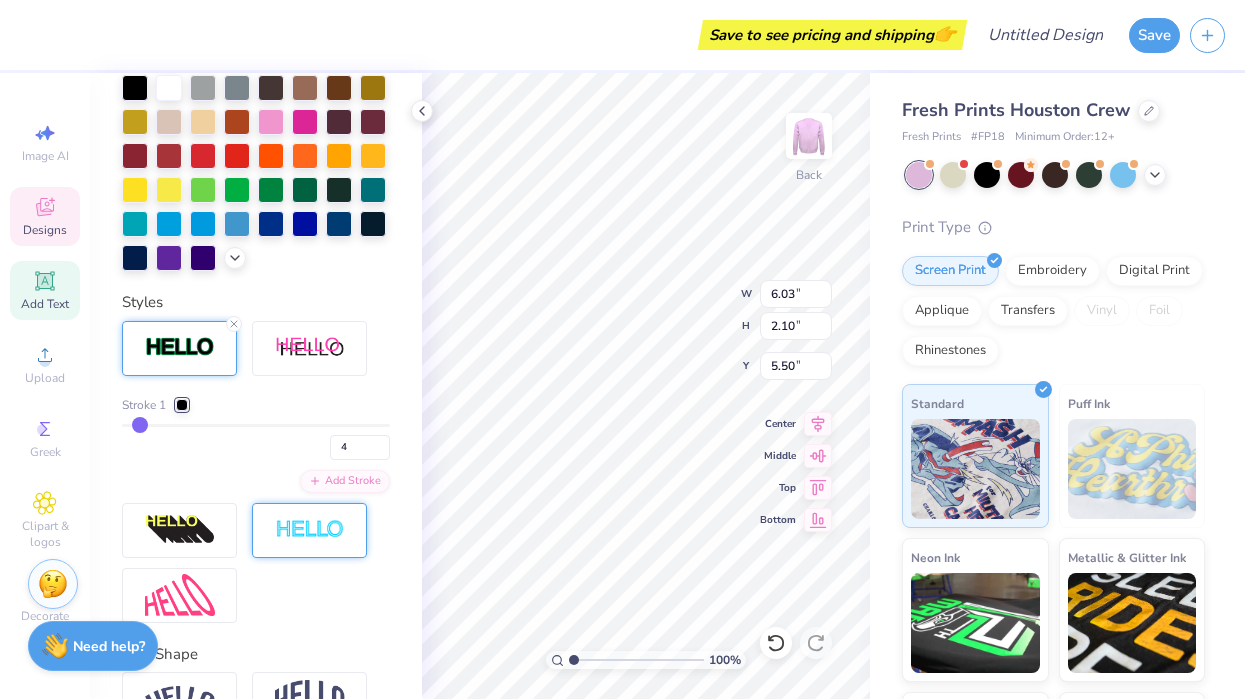 type on "5" 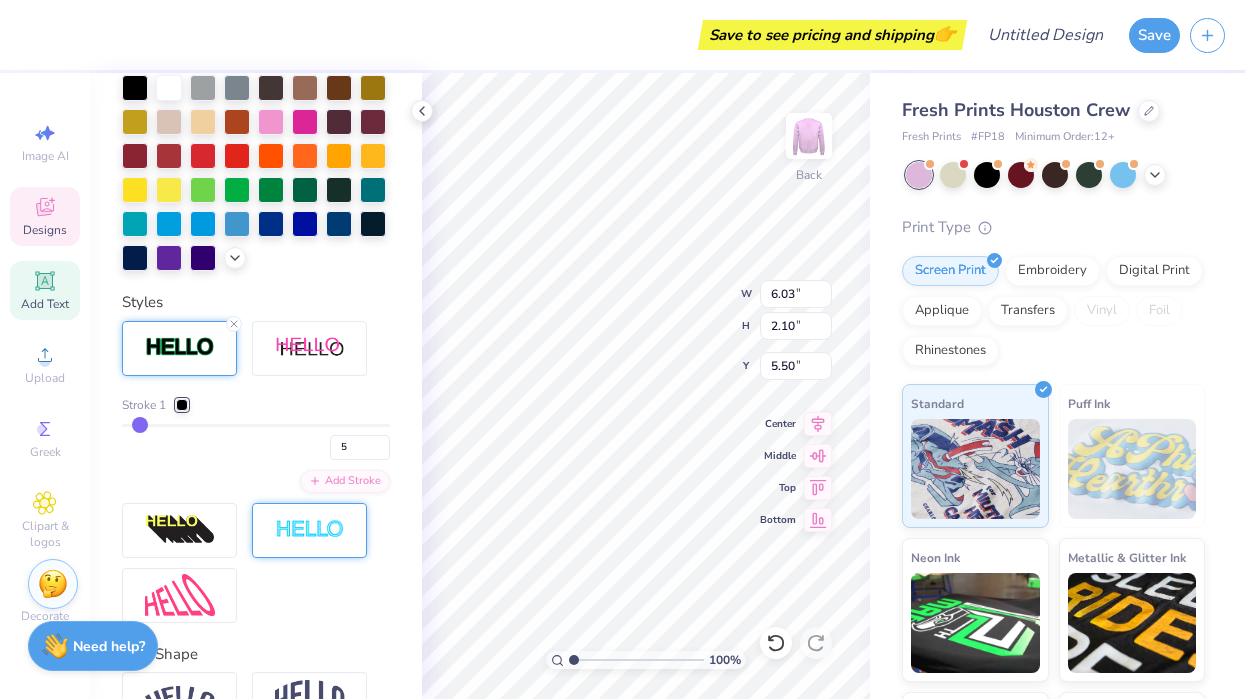 type on "6" 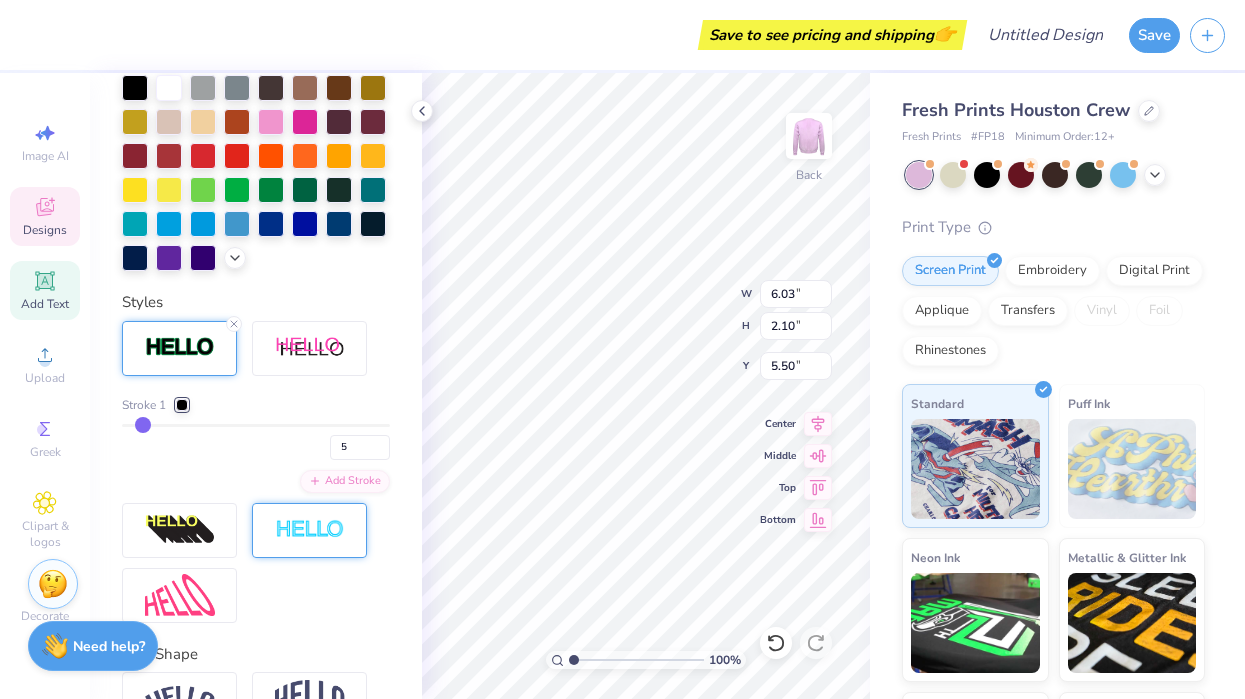 type on "6" 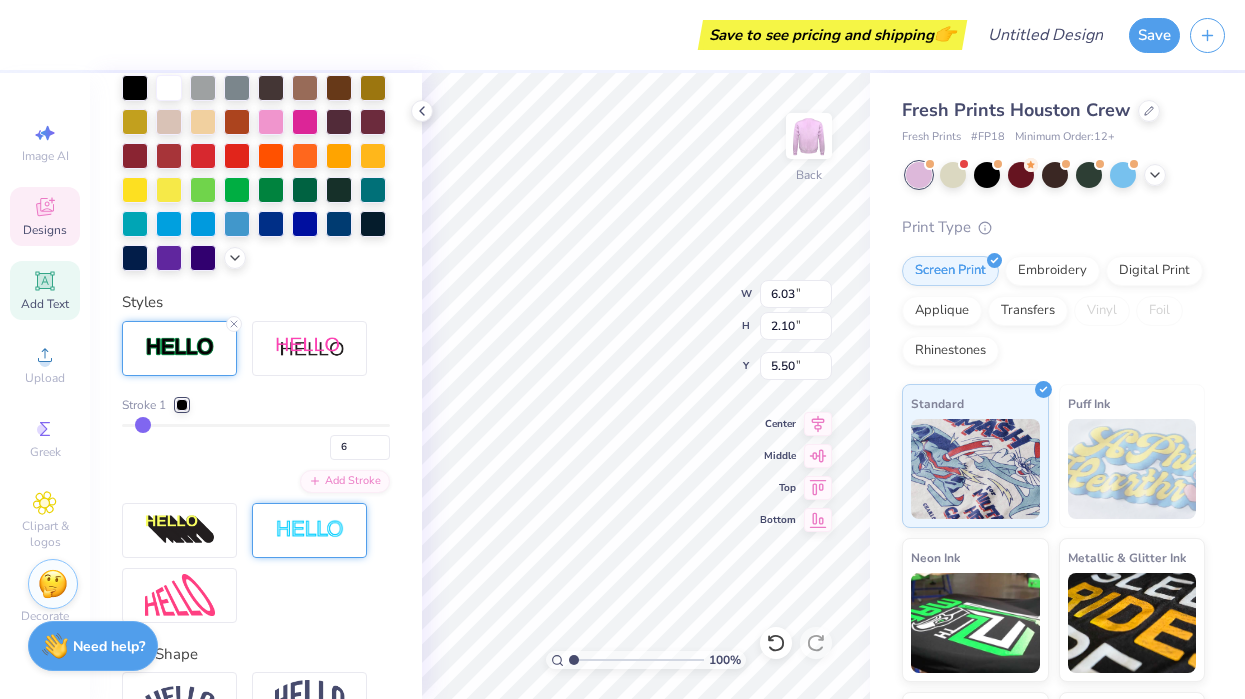type on "7" 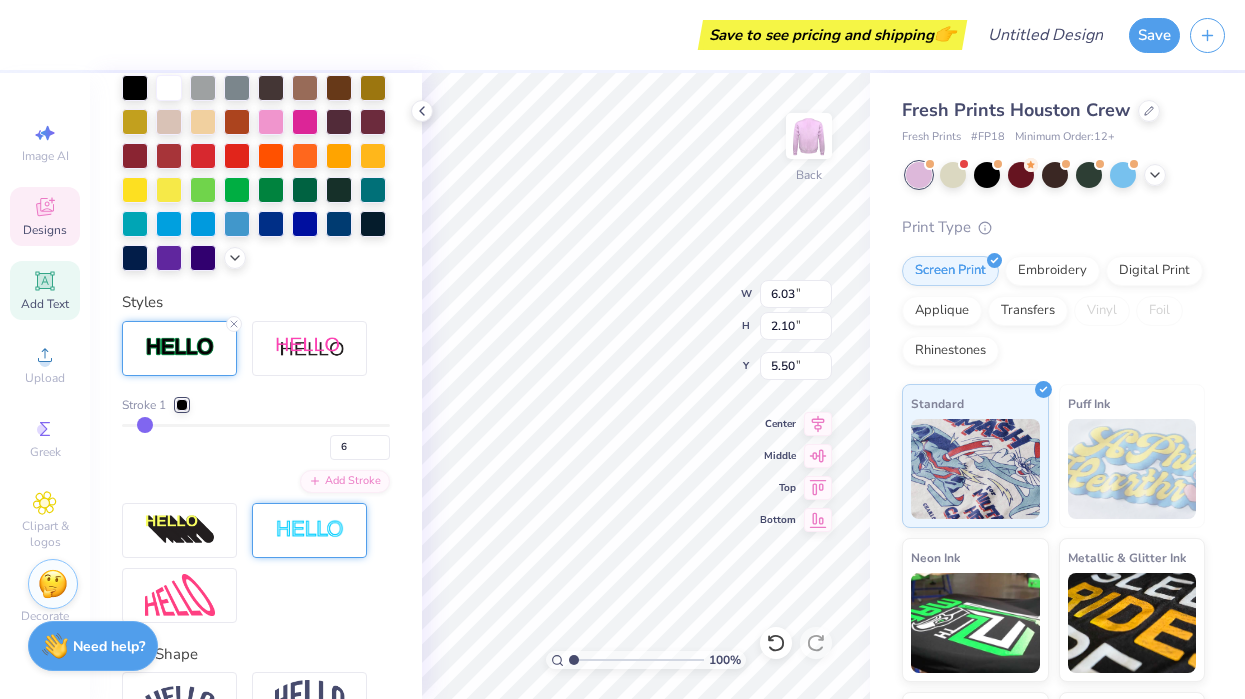 type on "7" 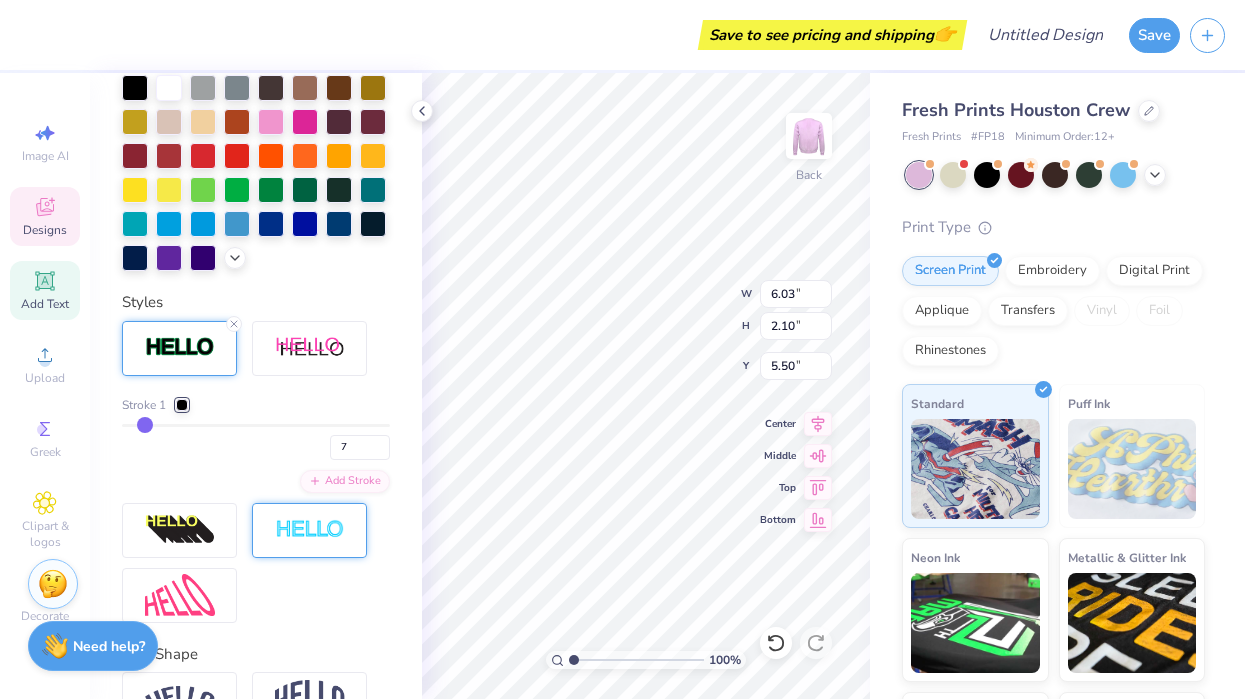 type on "8" 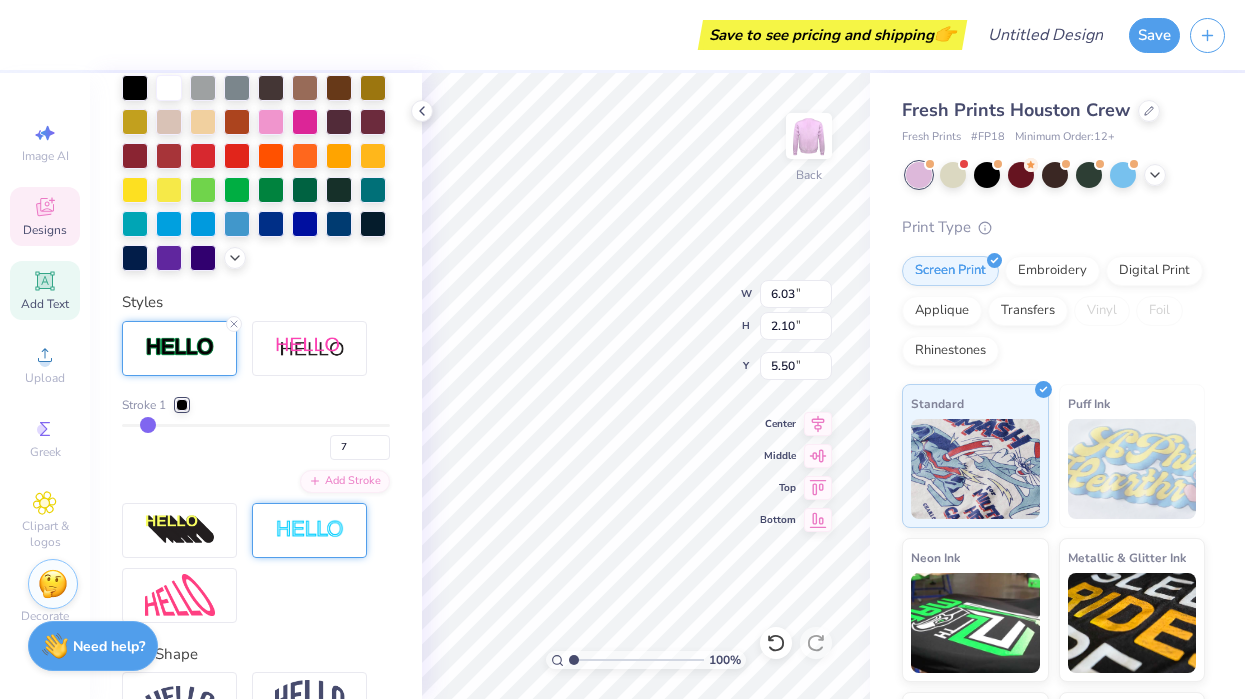 type on "8" 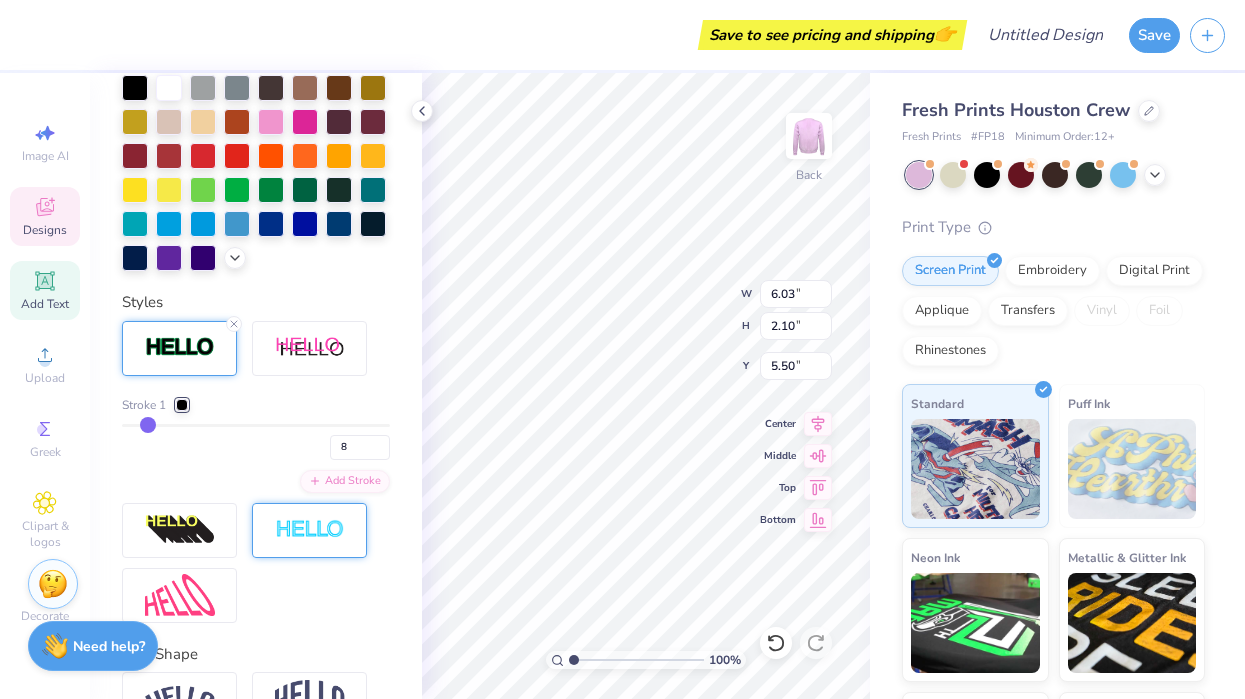 type on "9" 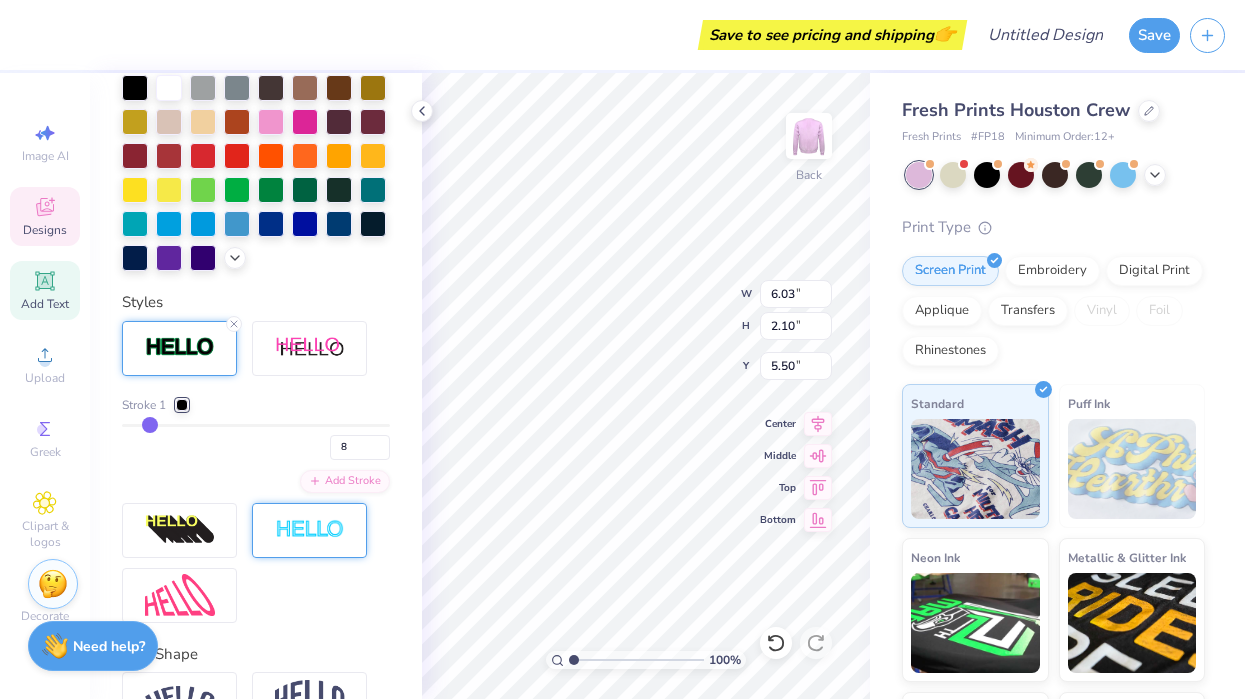 type on "9" 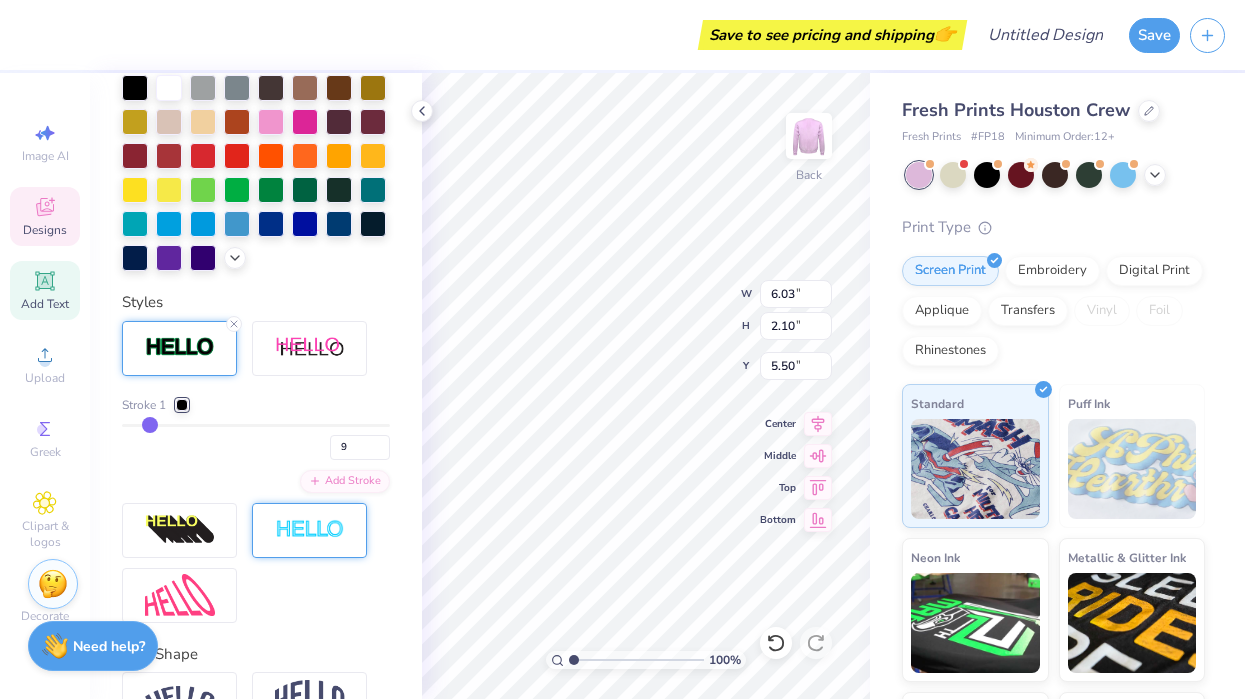 type on "10" 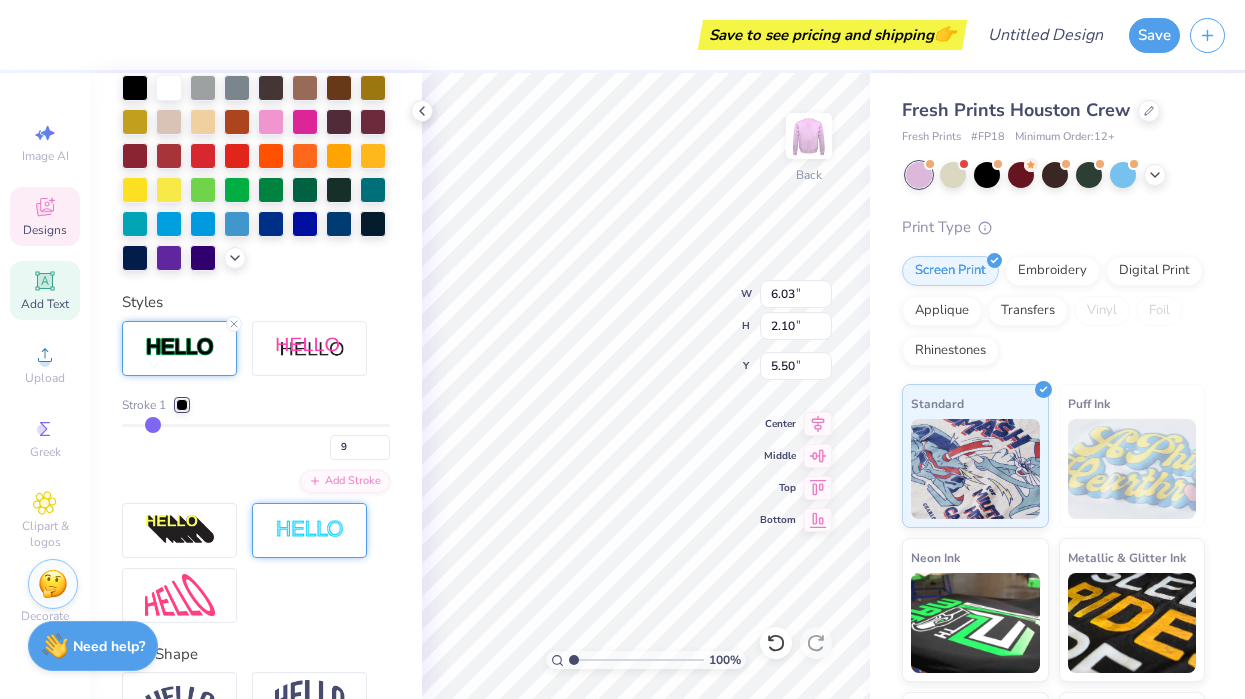 type on "10" 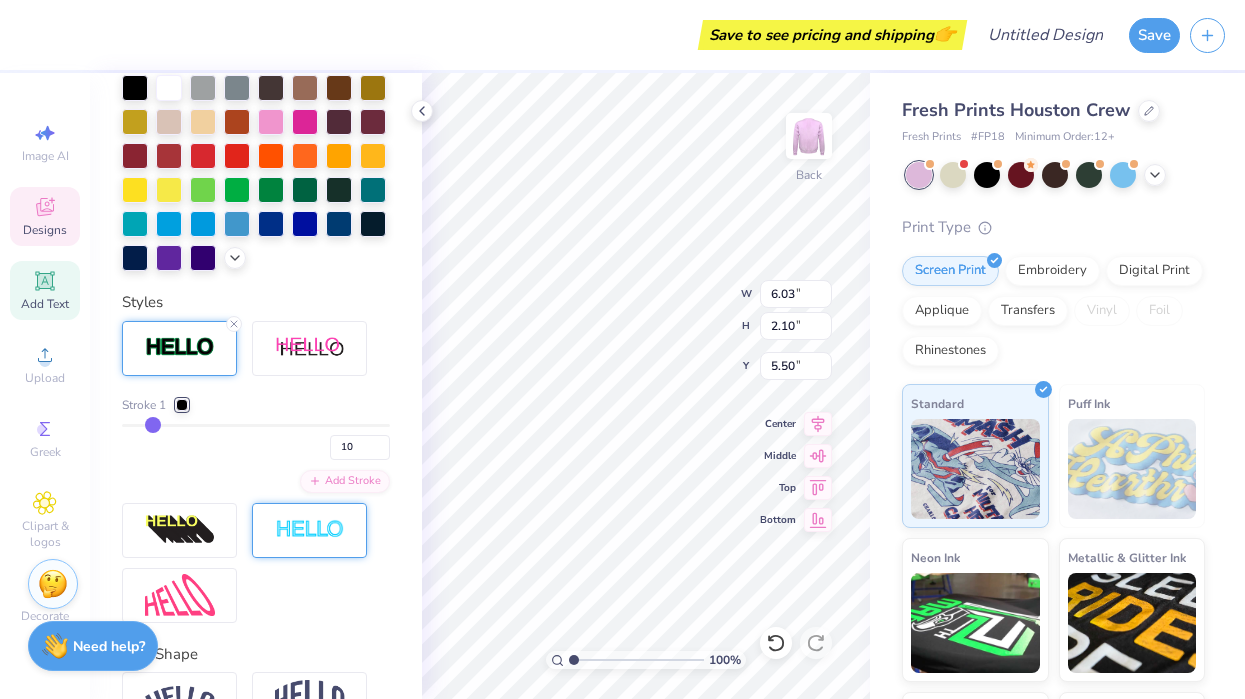 type on "11" 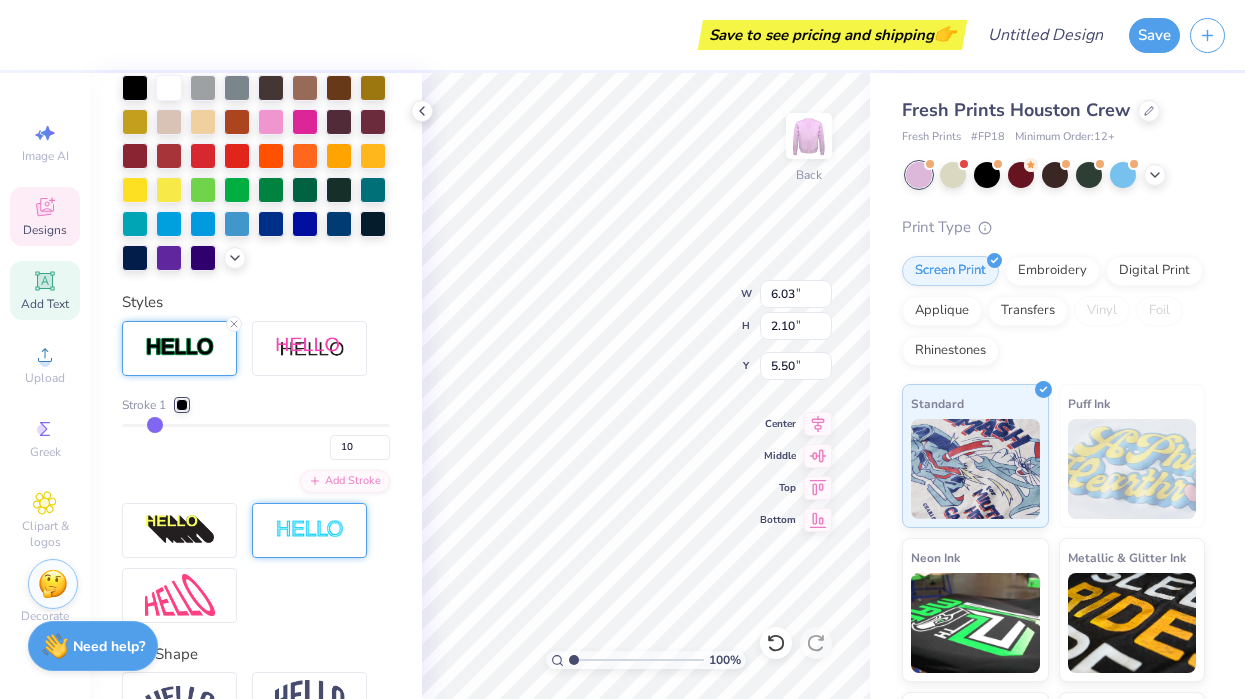 type on "11" 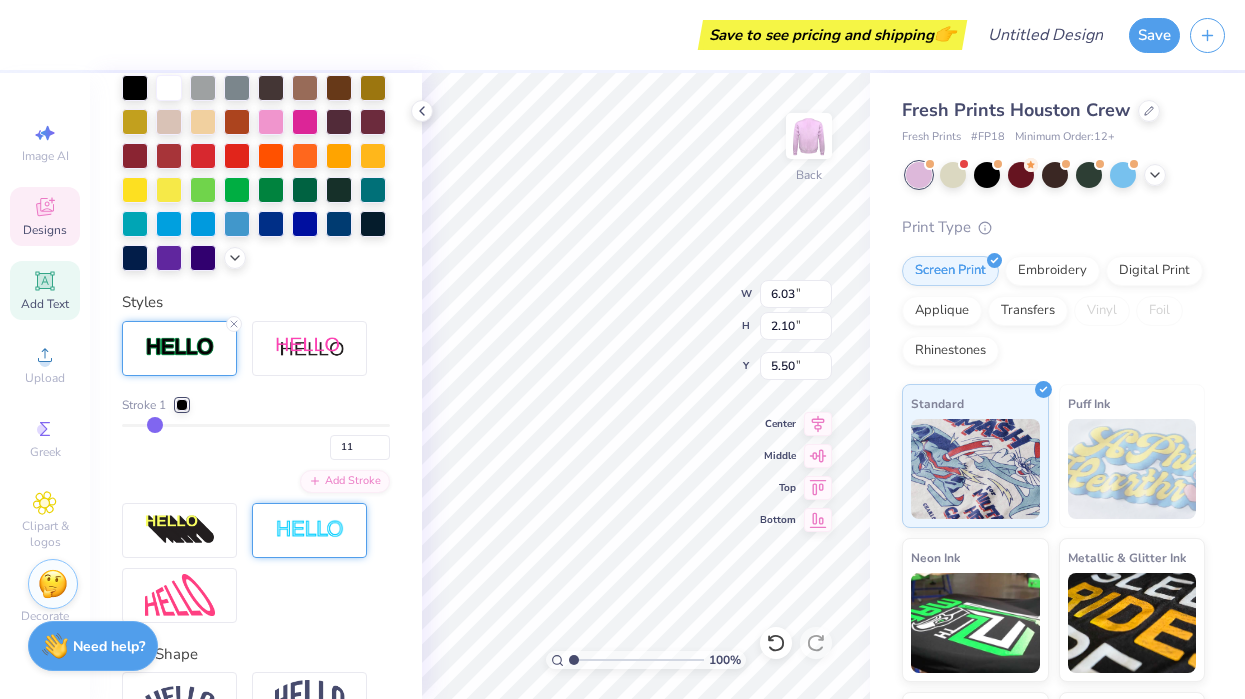 type on "12" 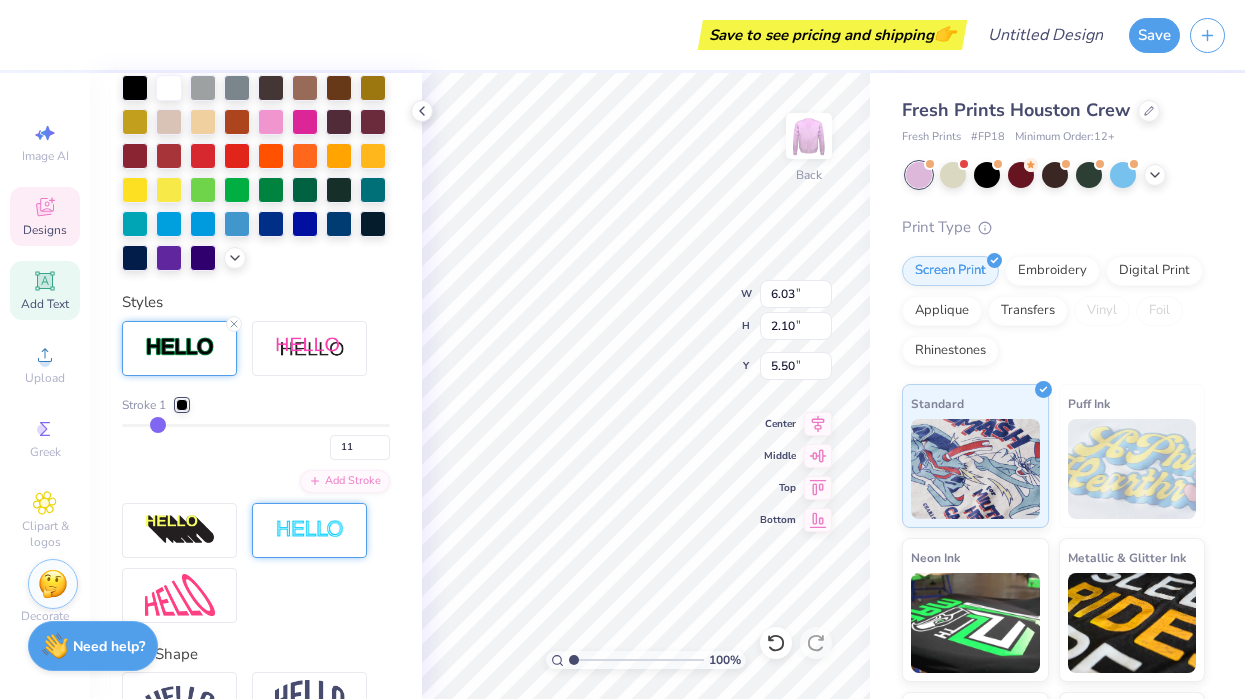 type on "12" 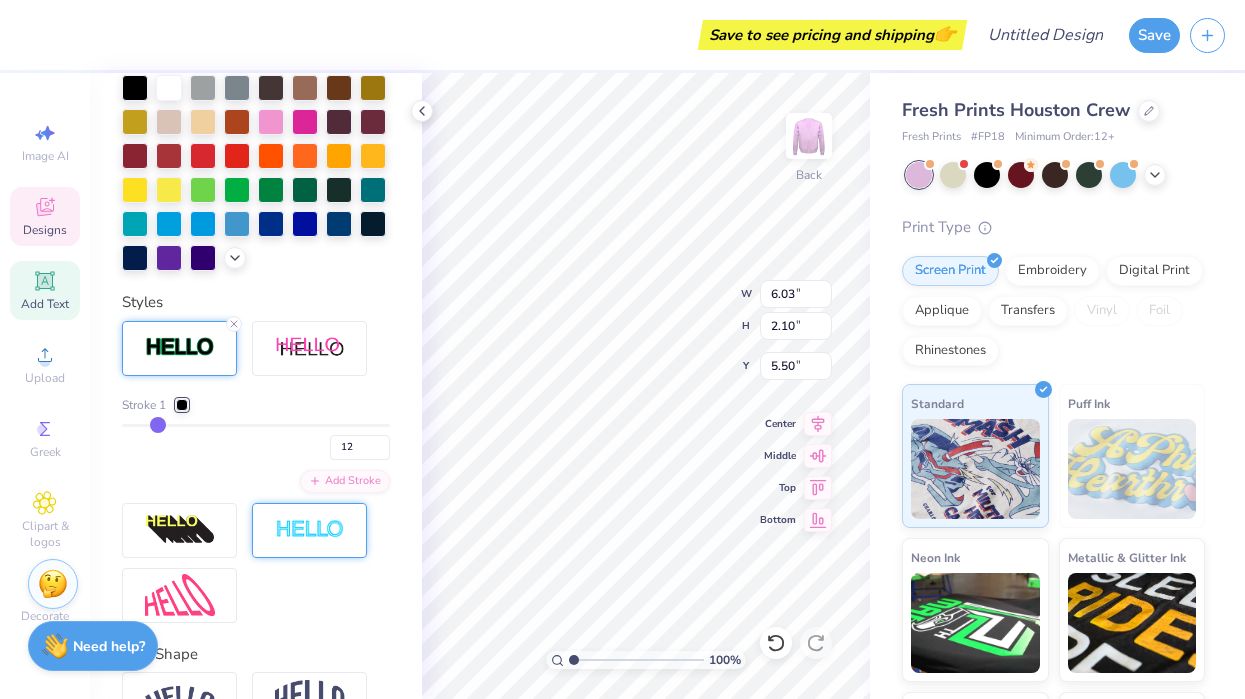 type on "13" 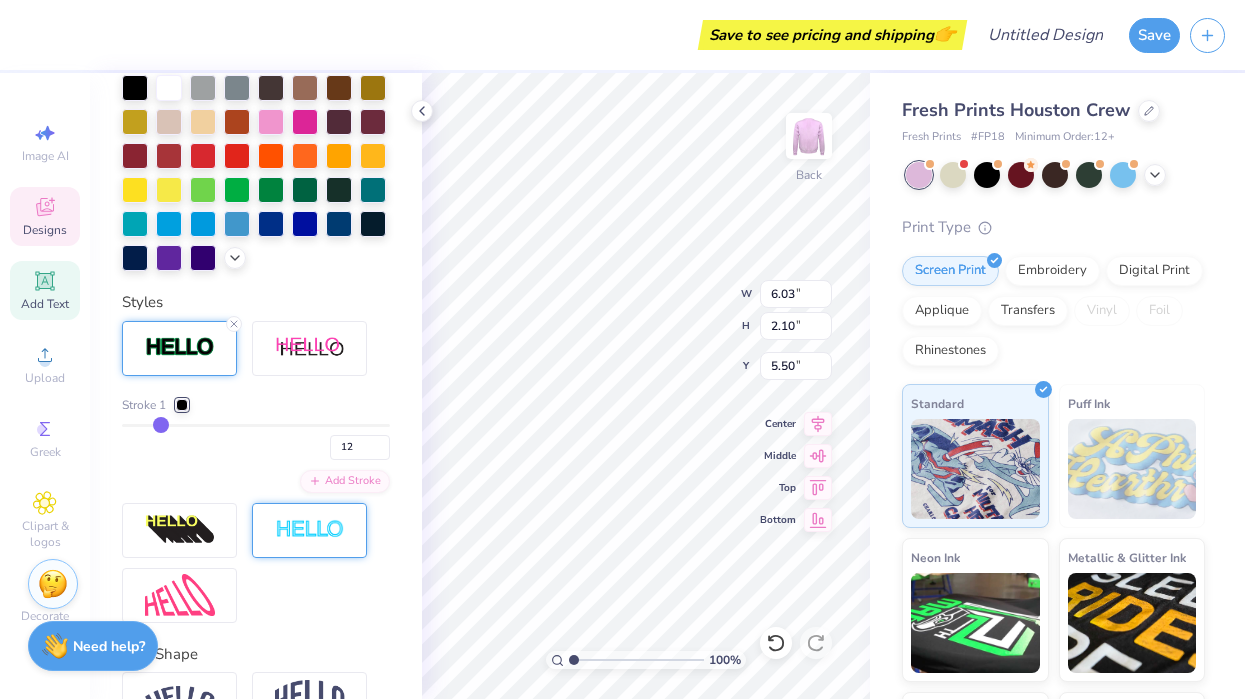 type on "13" 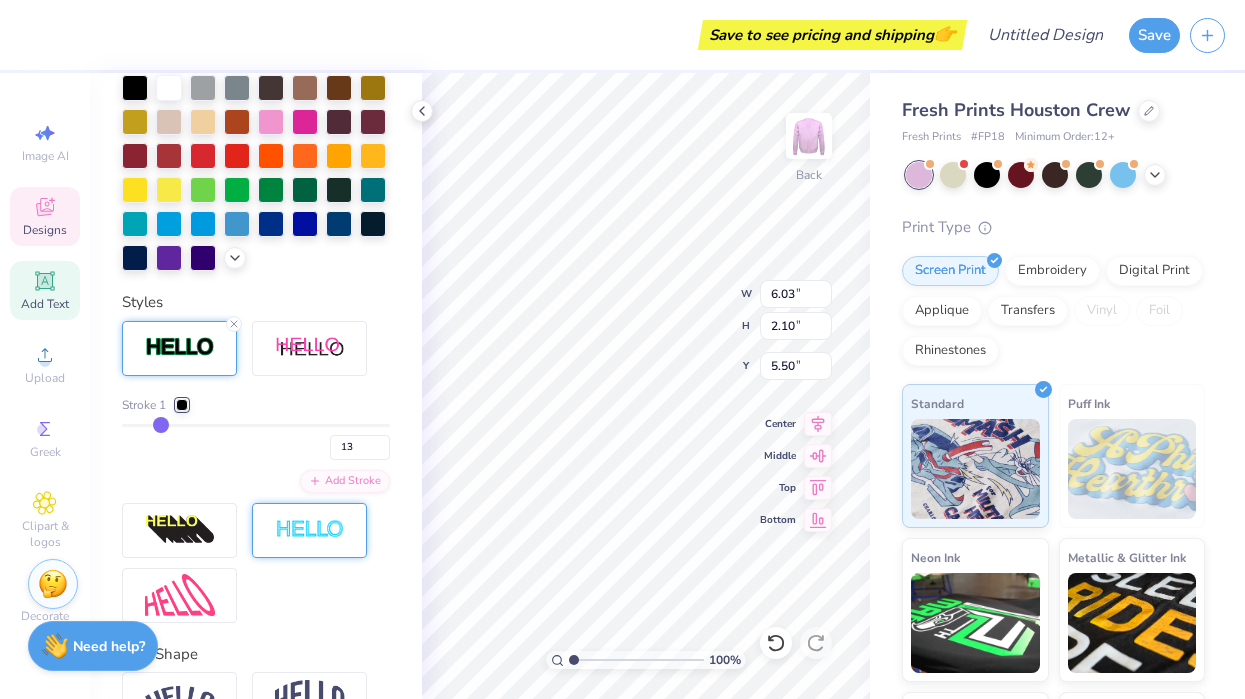 type on "14" 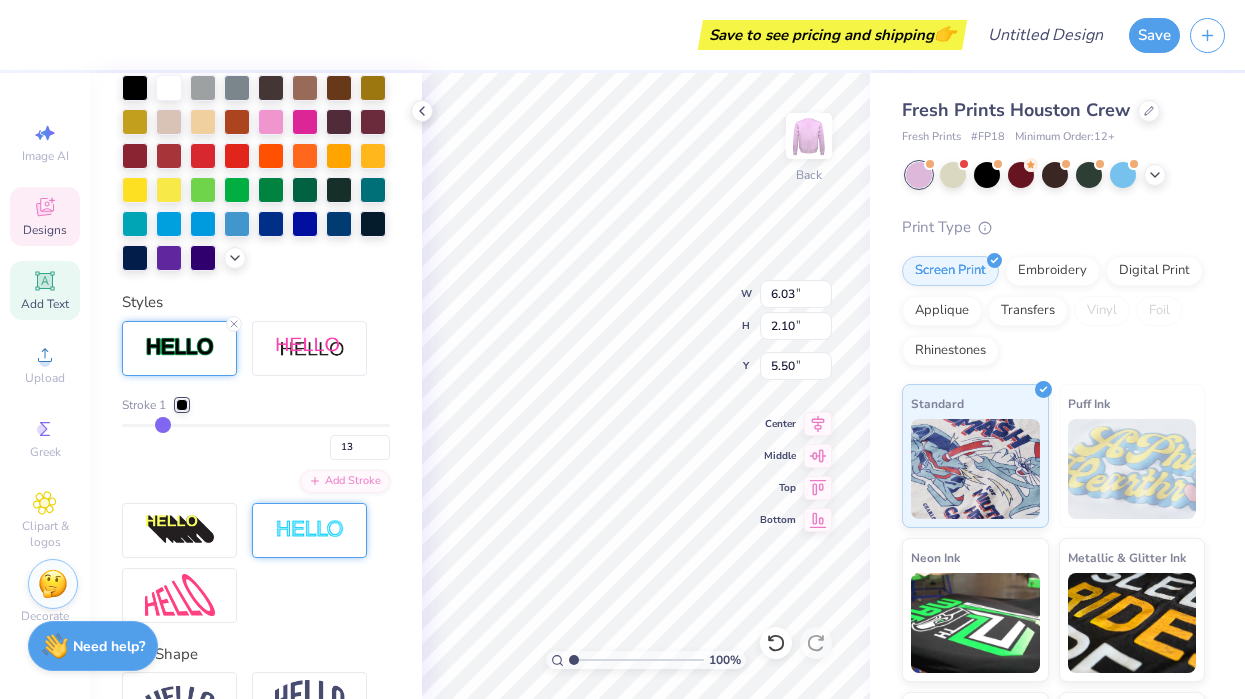 type on "14" 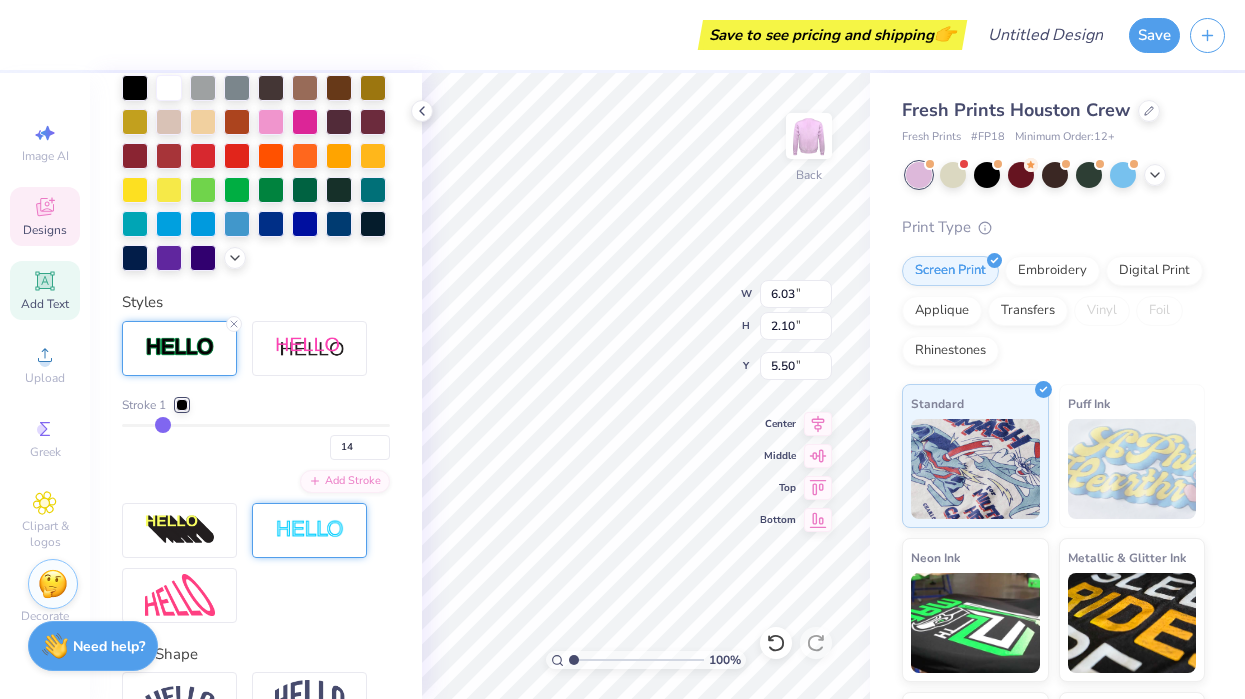type on "15" 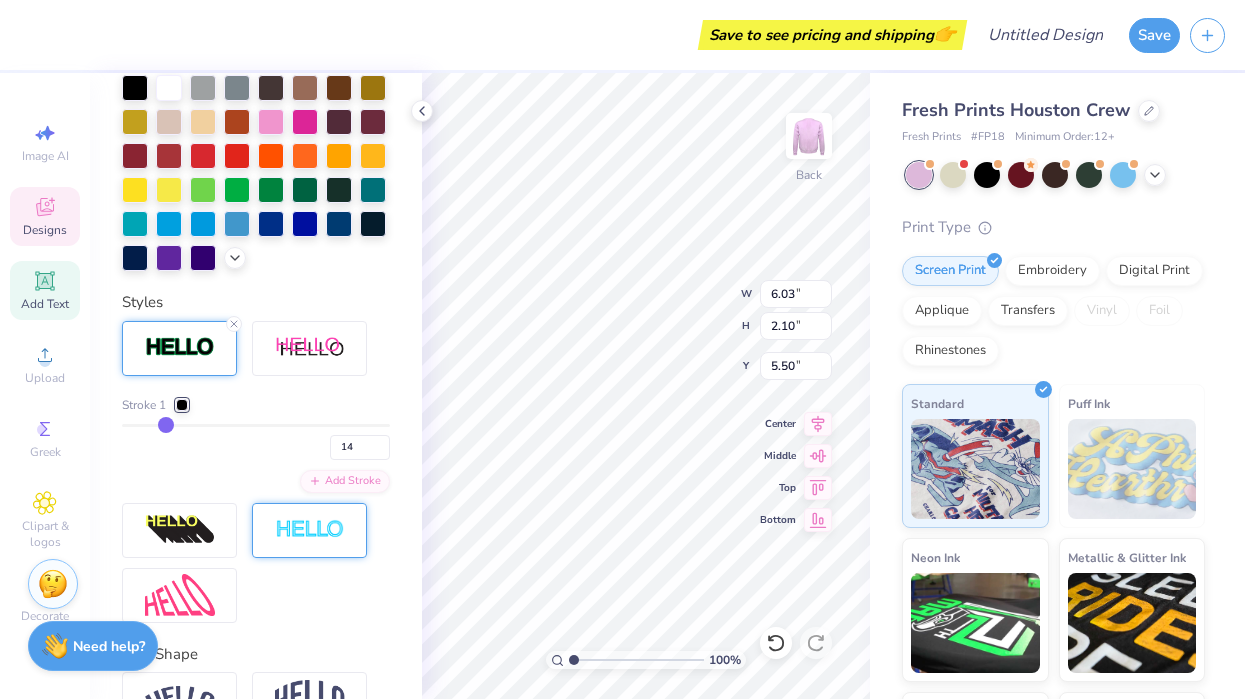 type on "15" 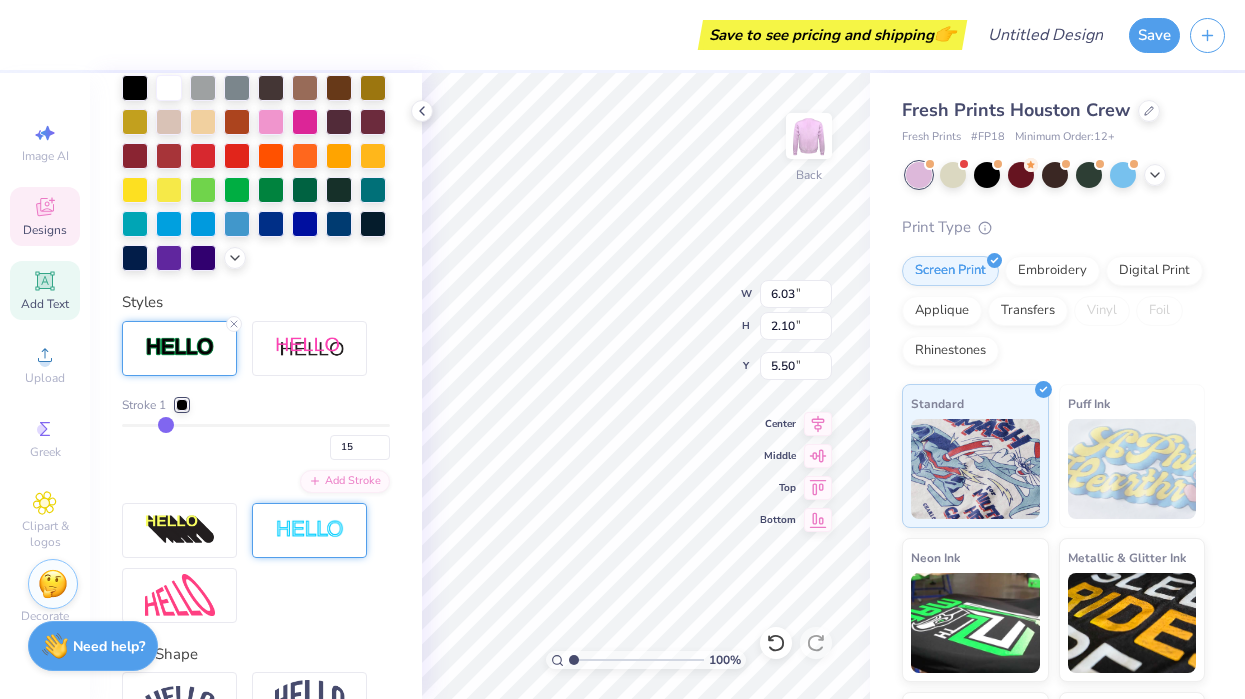 type on "16" 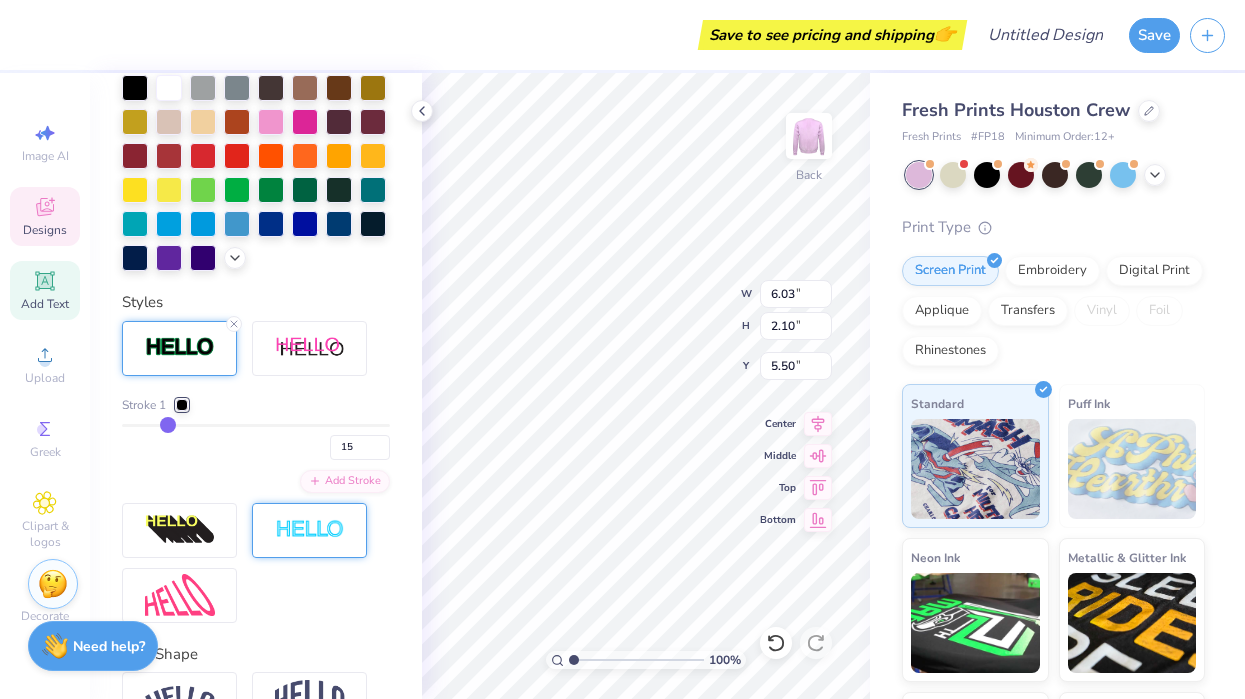 type on "16" 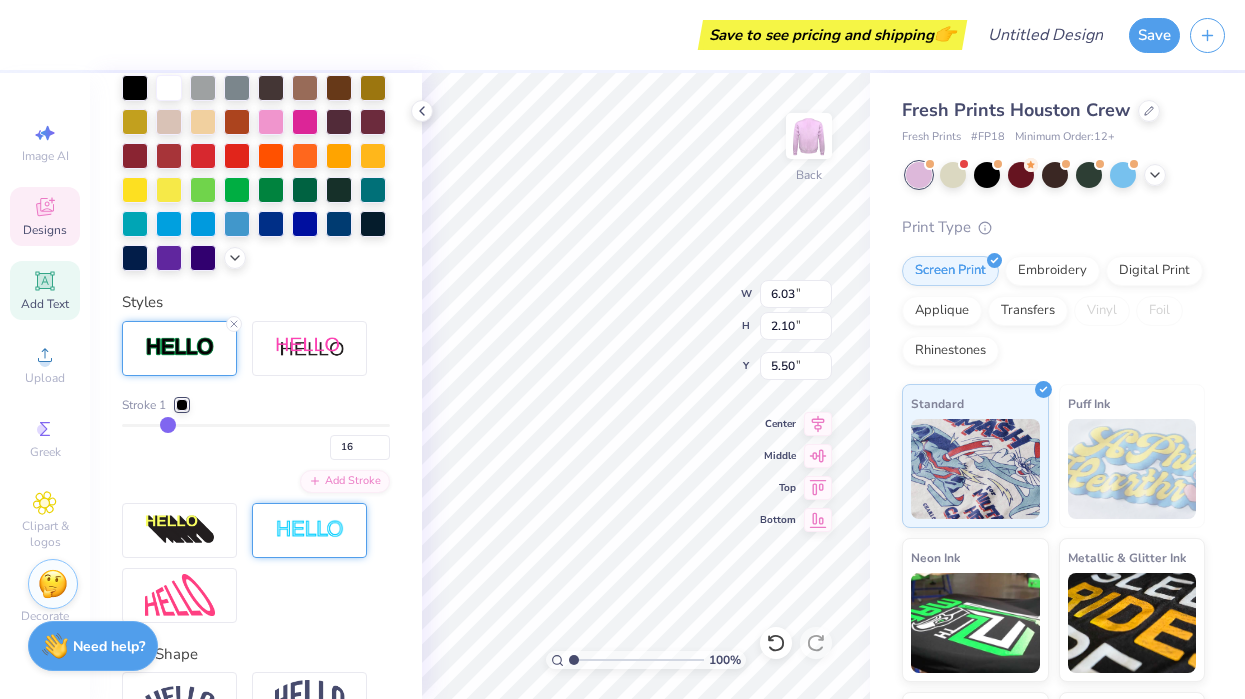 type on "17" 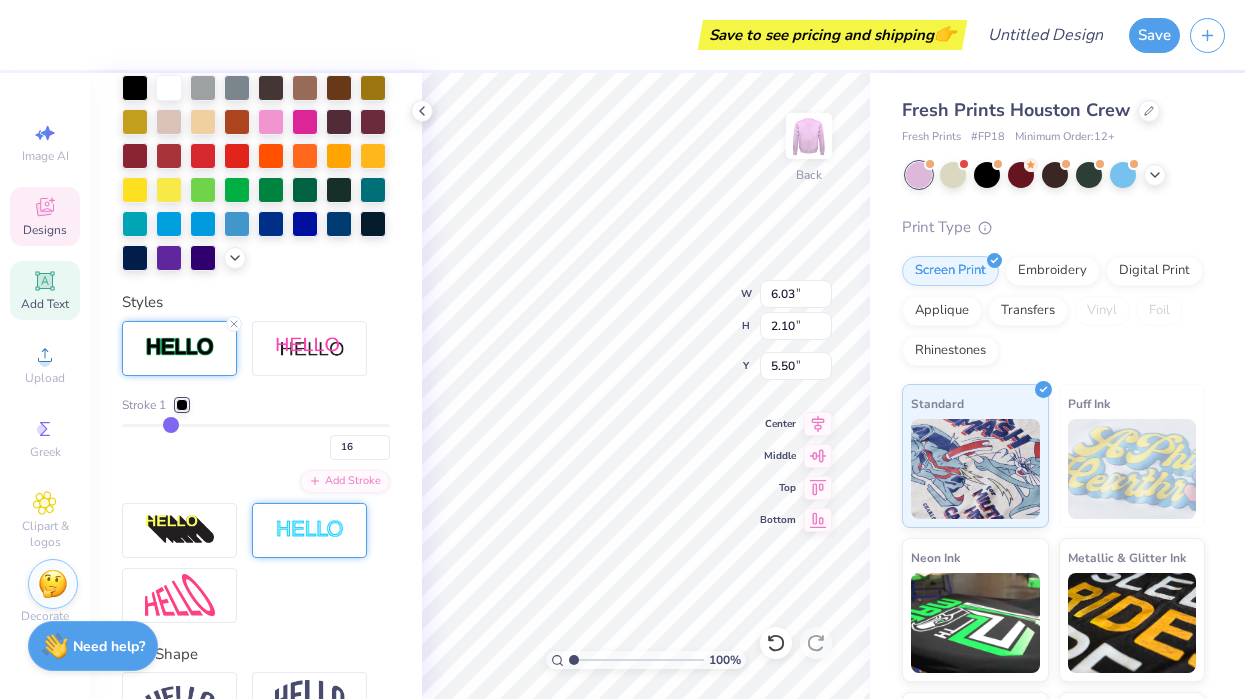 type on "17" 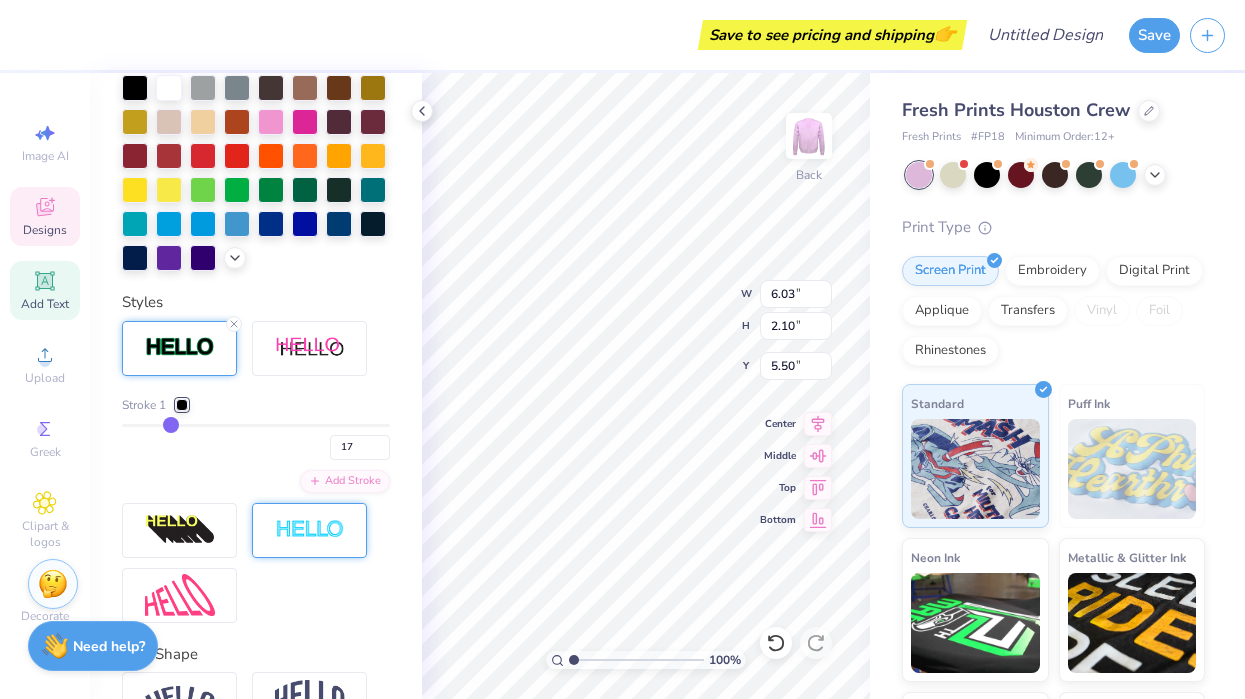 type on "18" 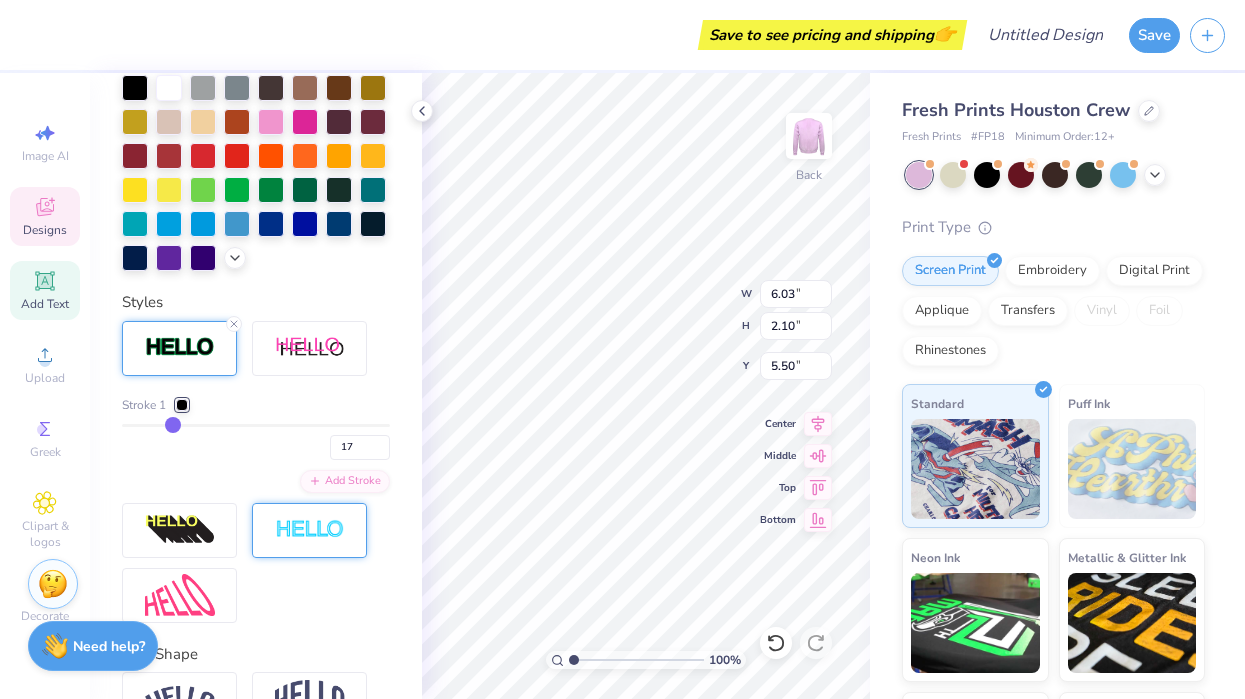 type on "18" 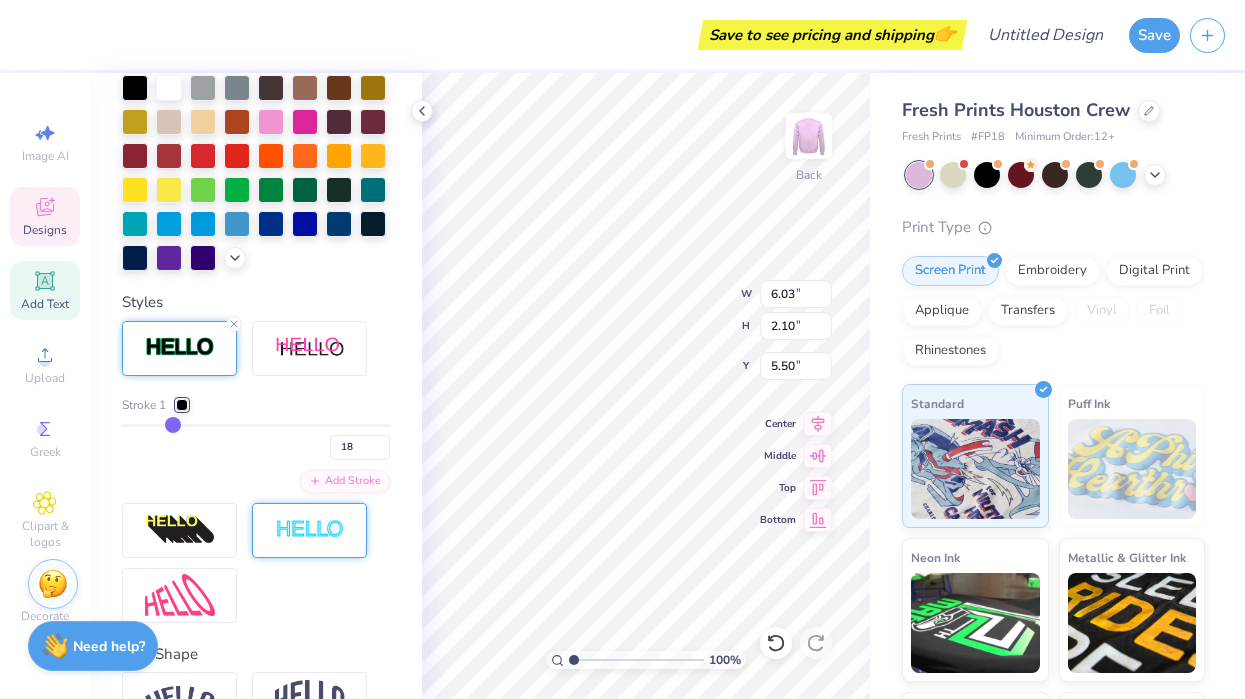 type on "19" 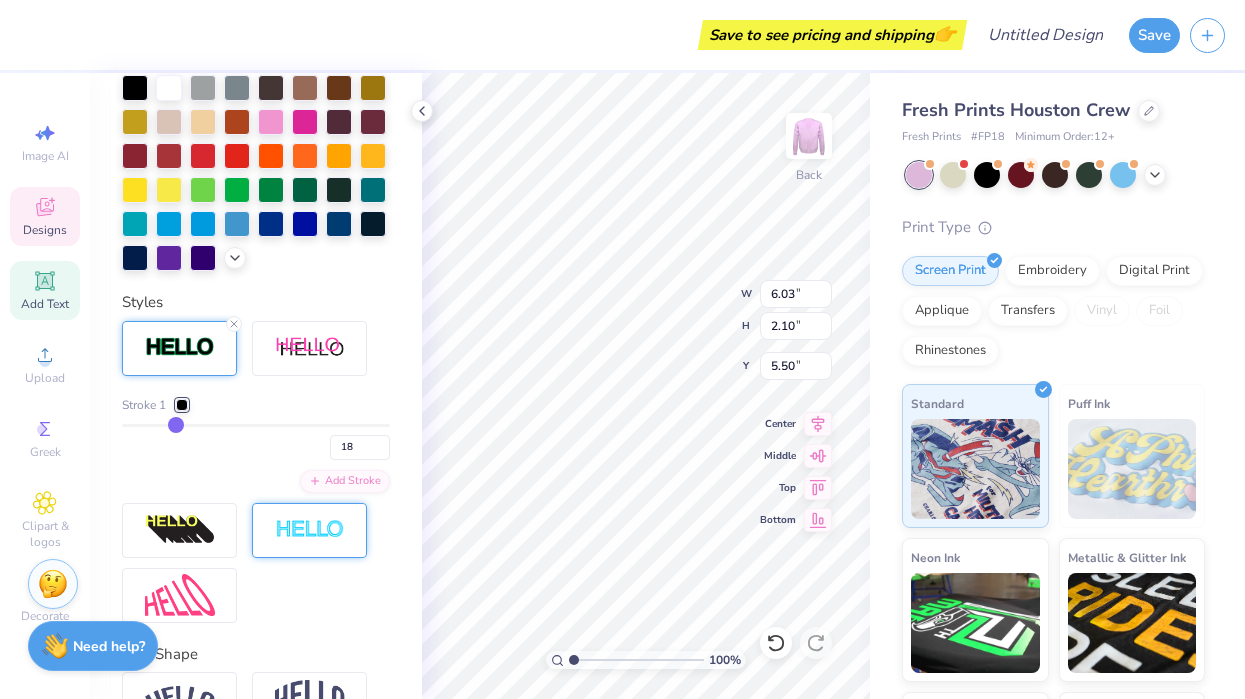 type on "19" 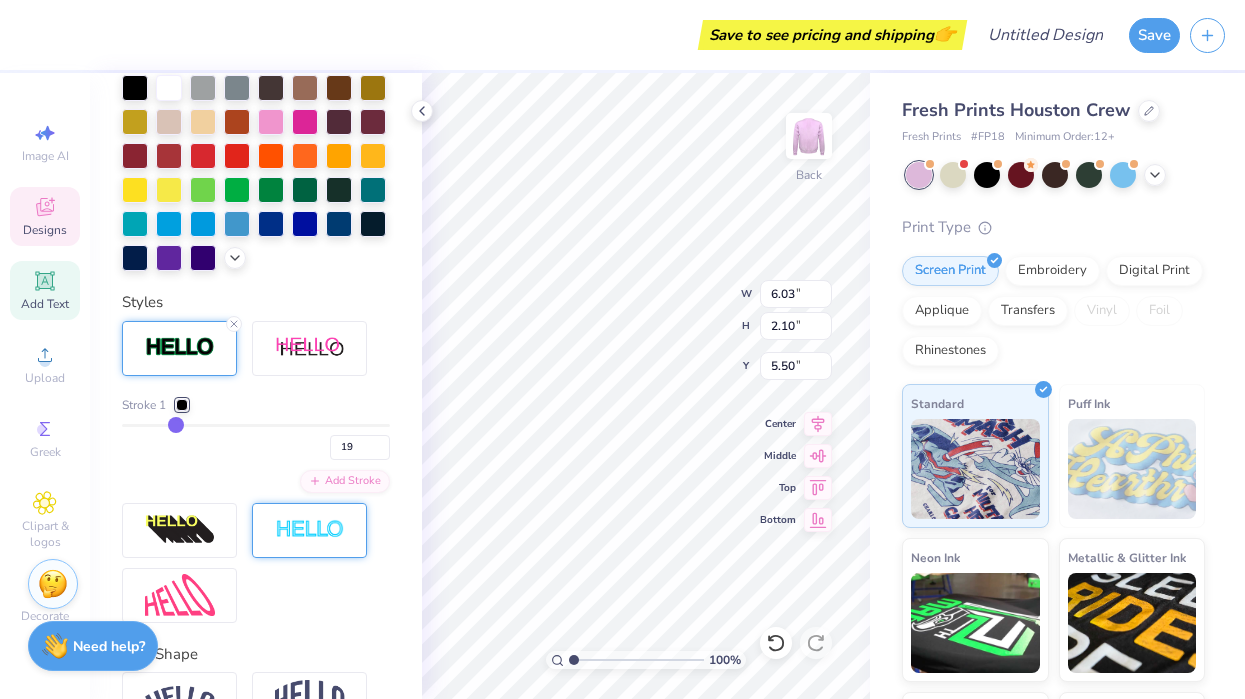 type on "20" 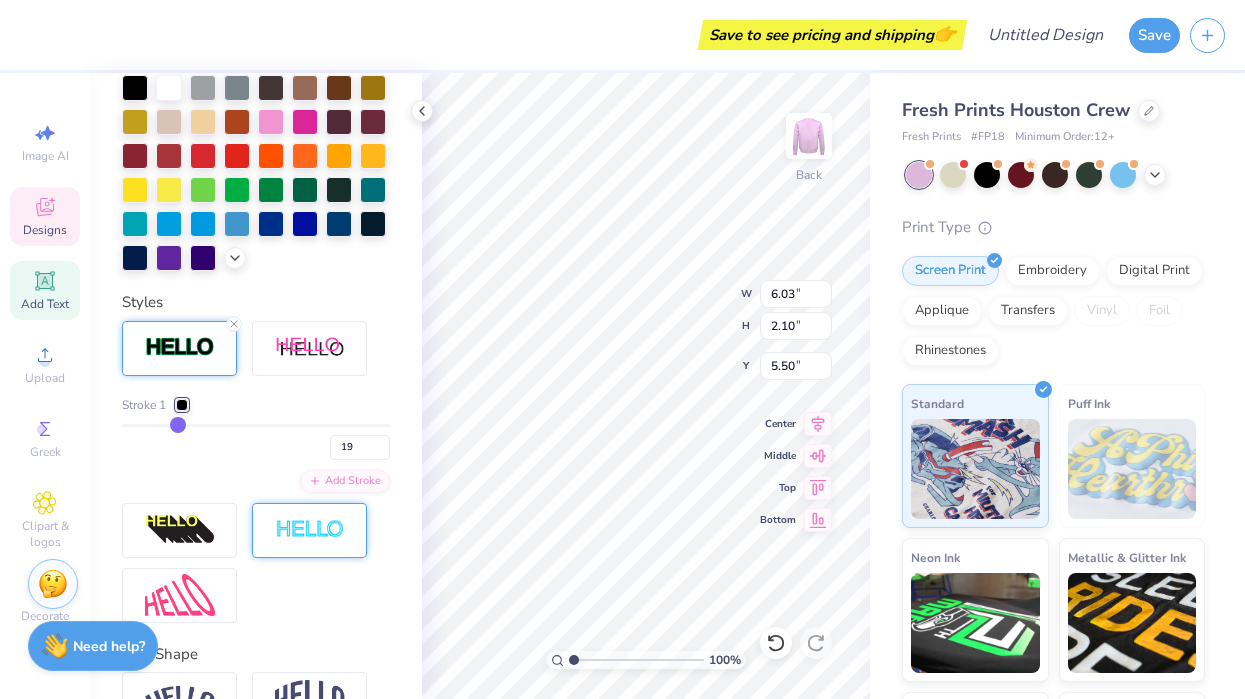 type on "20" 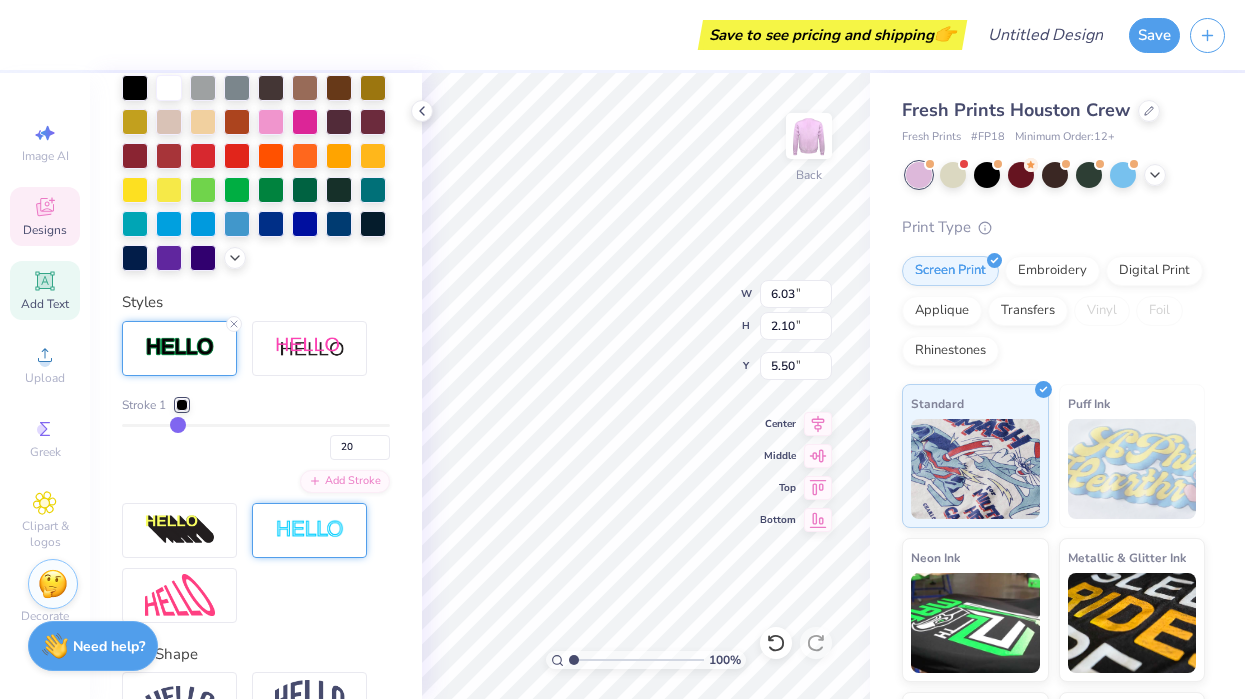 type on "21" 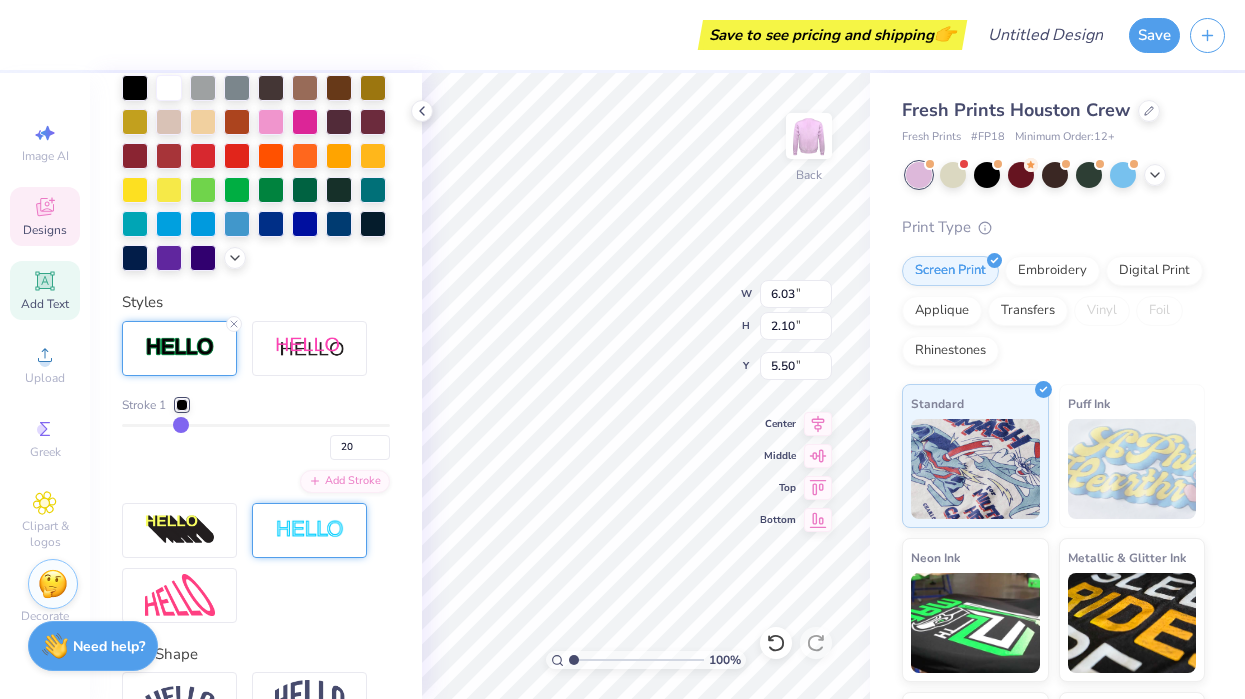 type on "21" 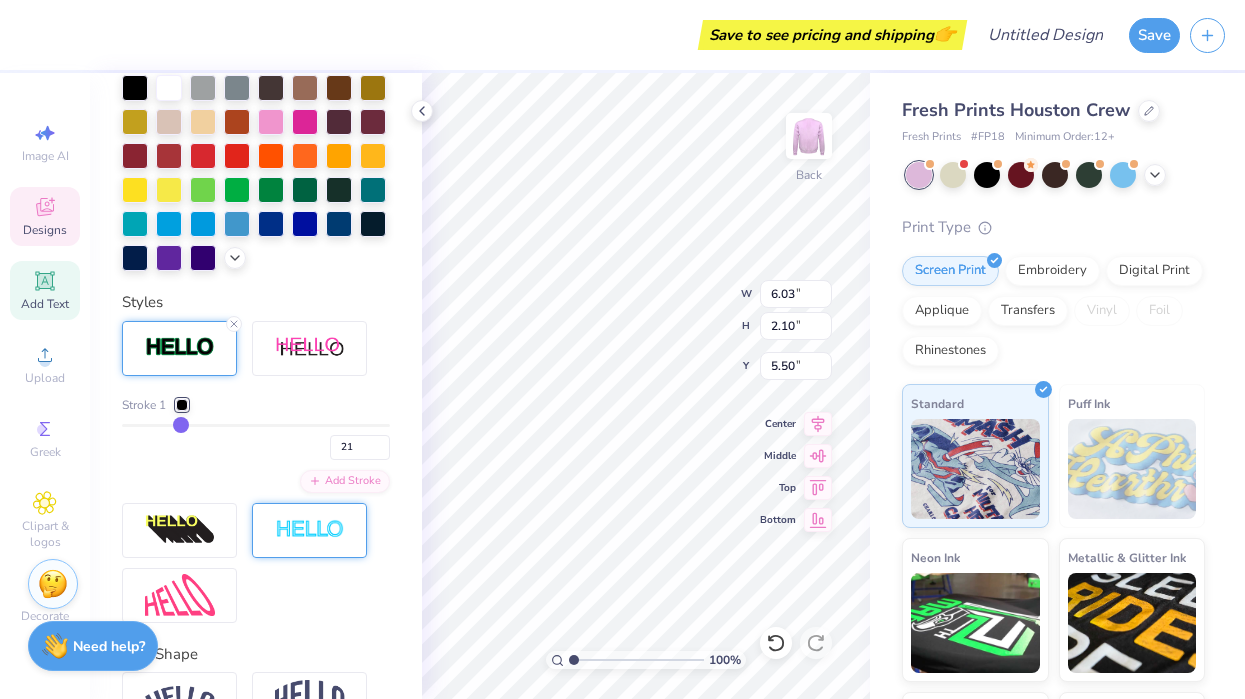 drag, startPoint x: 127, startPoint y: 422, endPoint x: 181, endPoint y: 427, distance: 54.230988 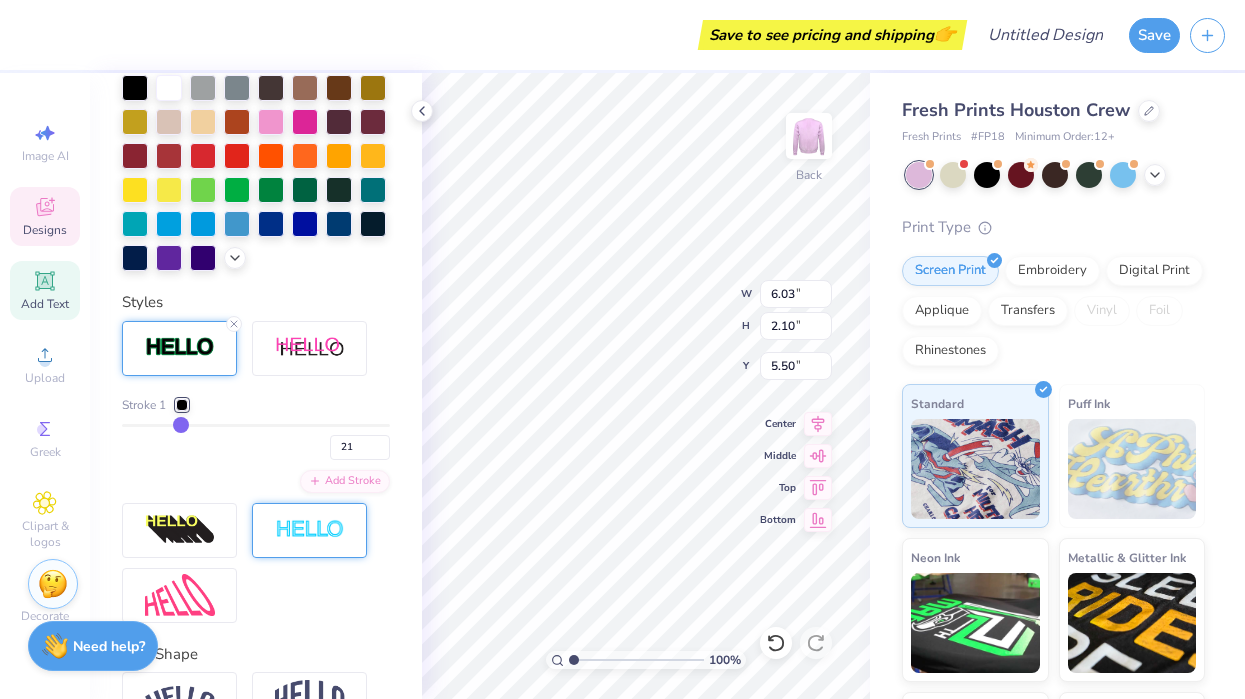 type on "6.75" 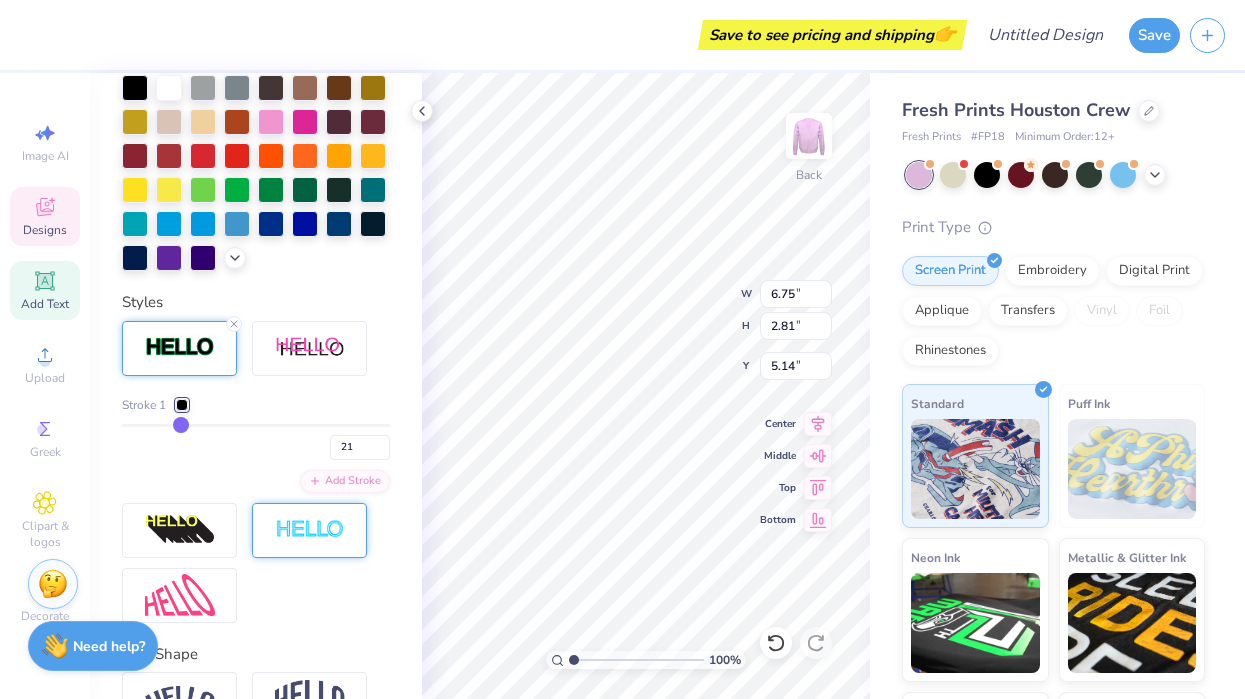 type on "19" 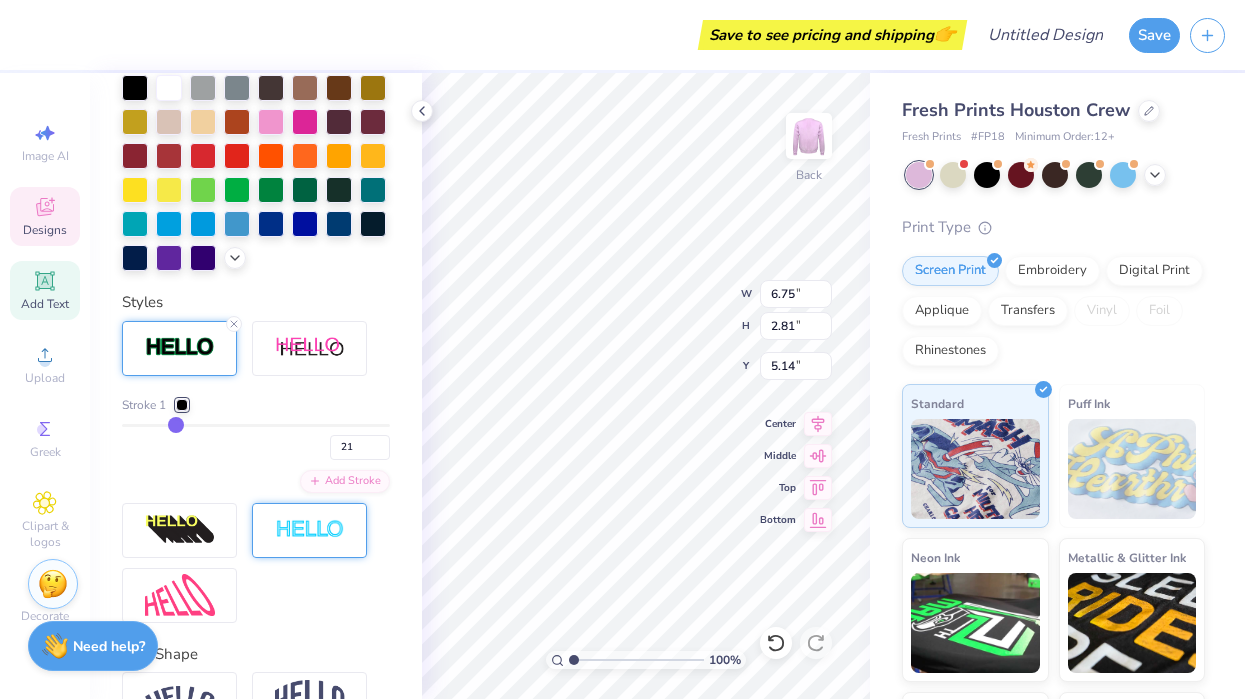 type on "19" 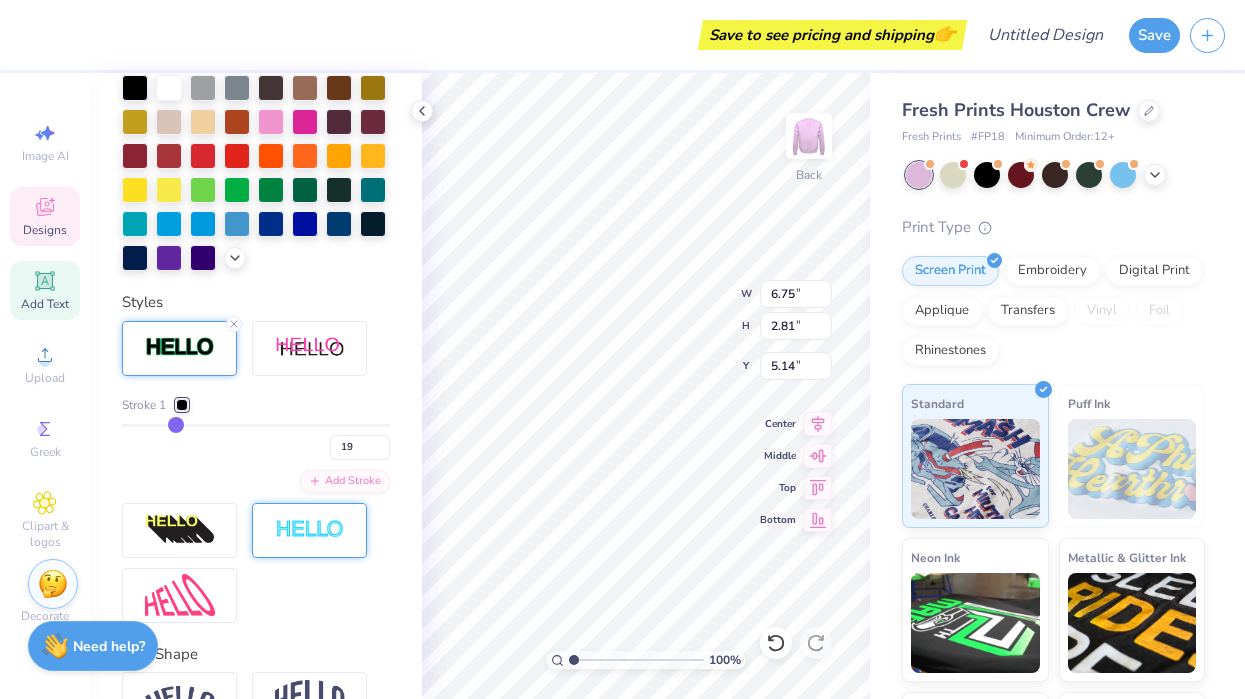 type on "17" 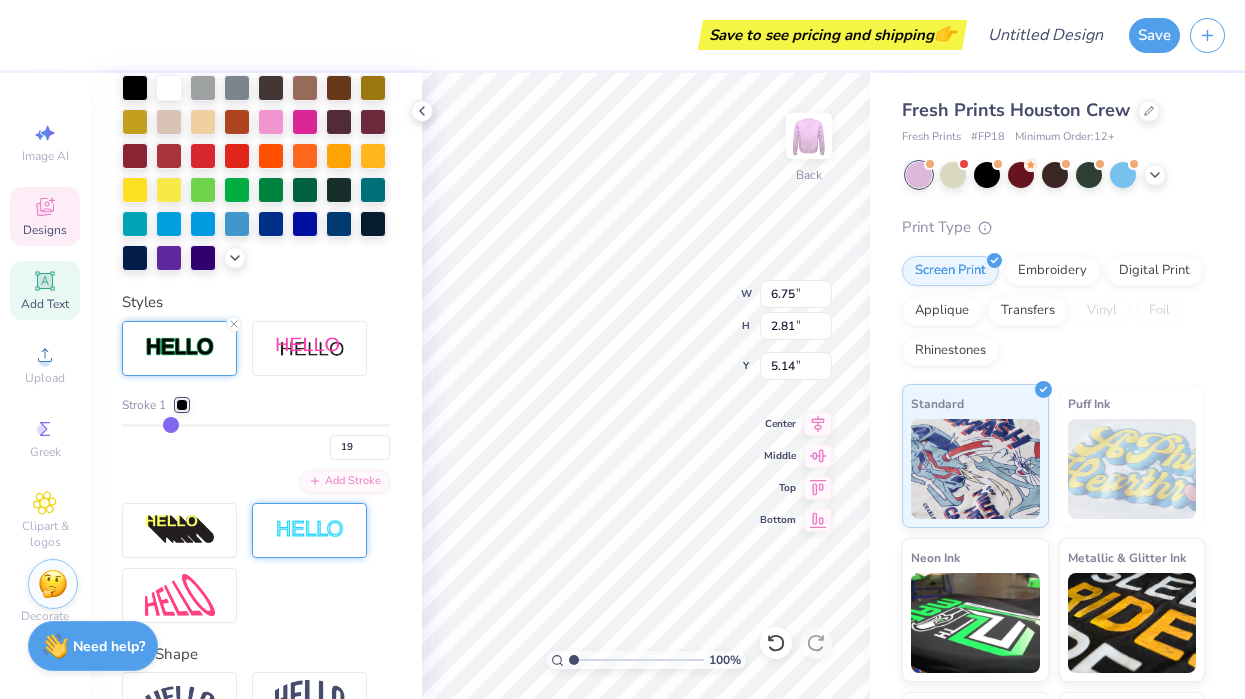 type on "17" 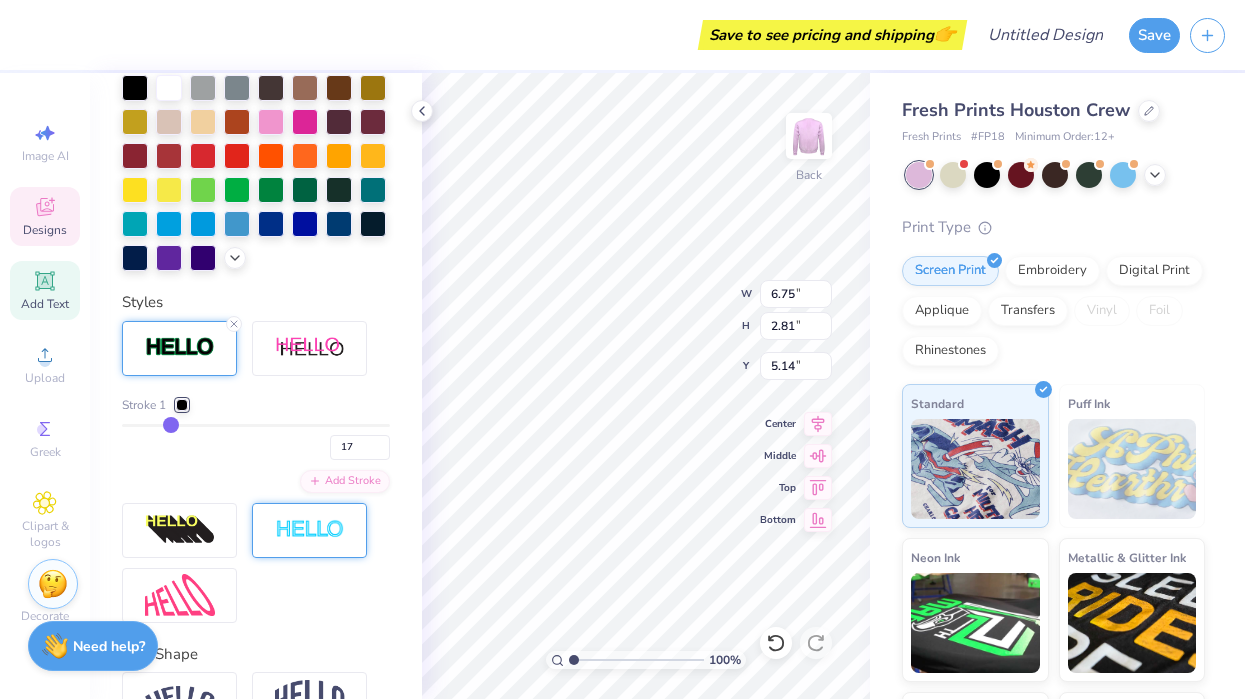 type on "14" 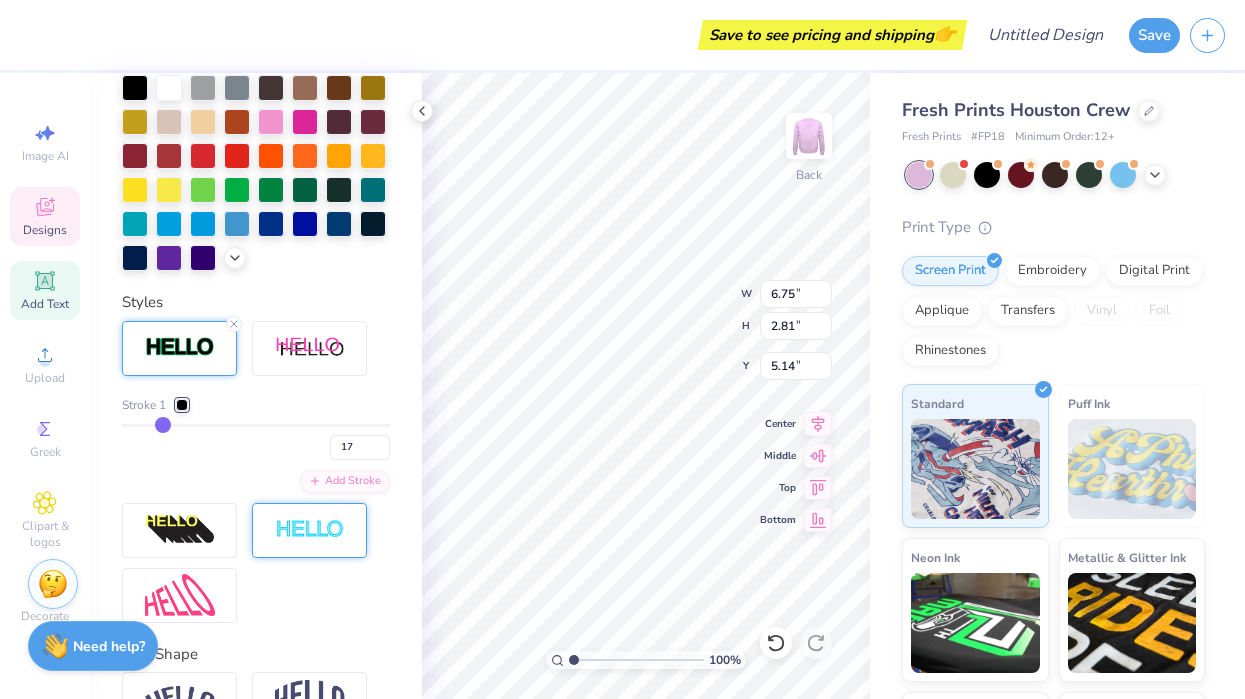 type on "14" 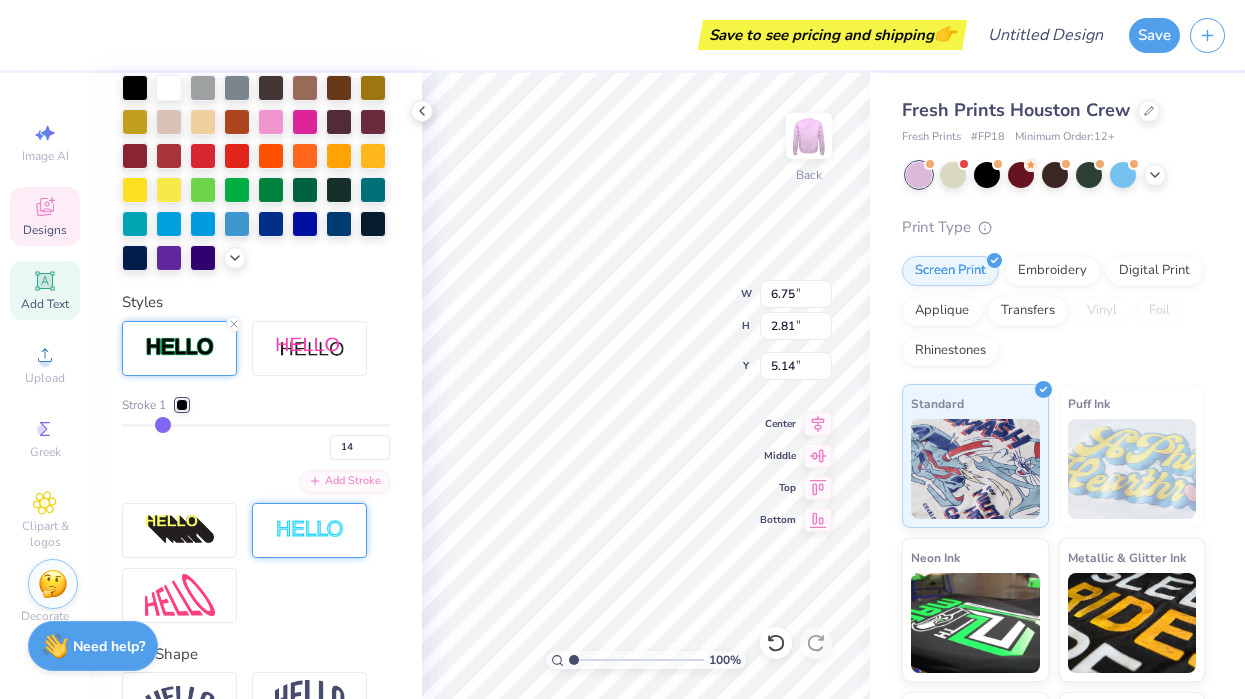 type on "12" 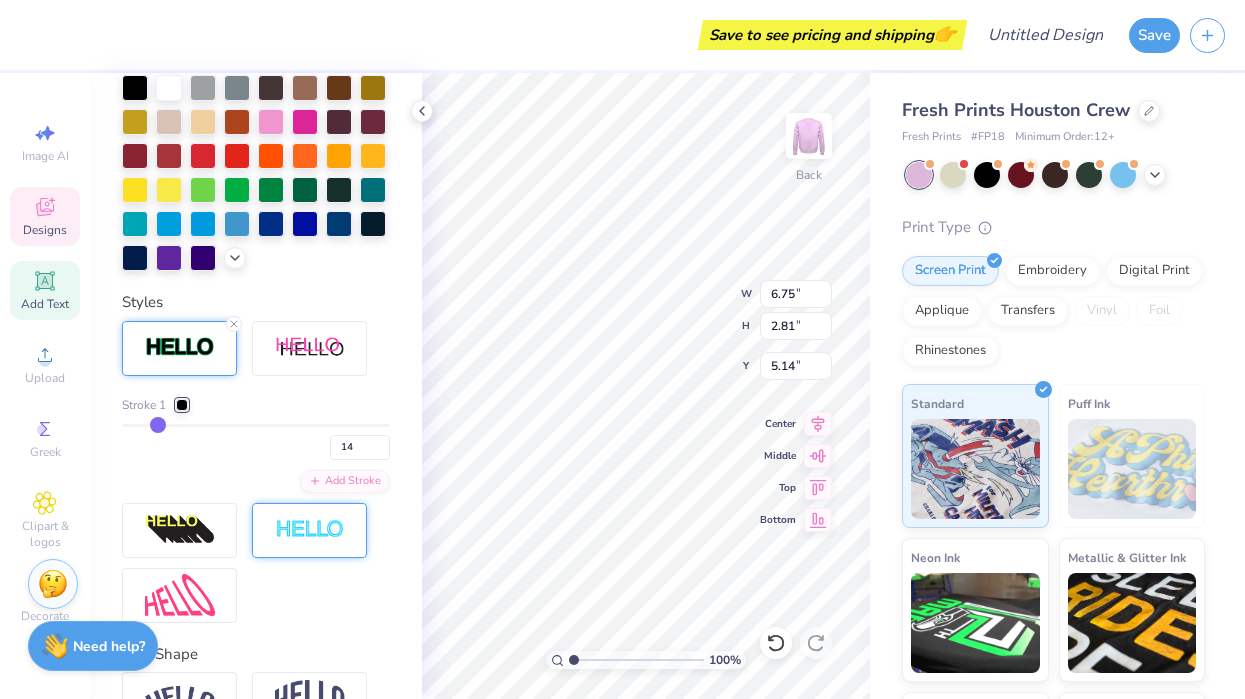 type on "12" 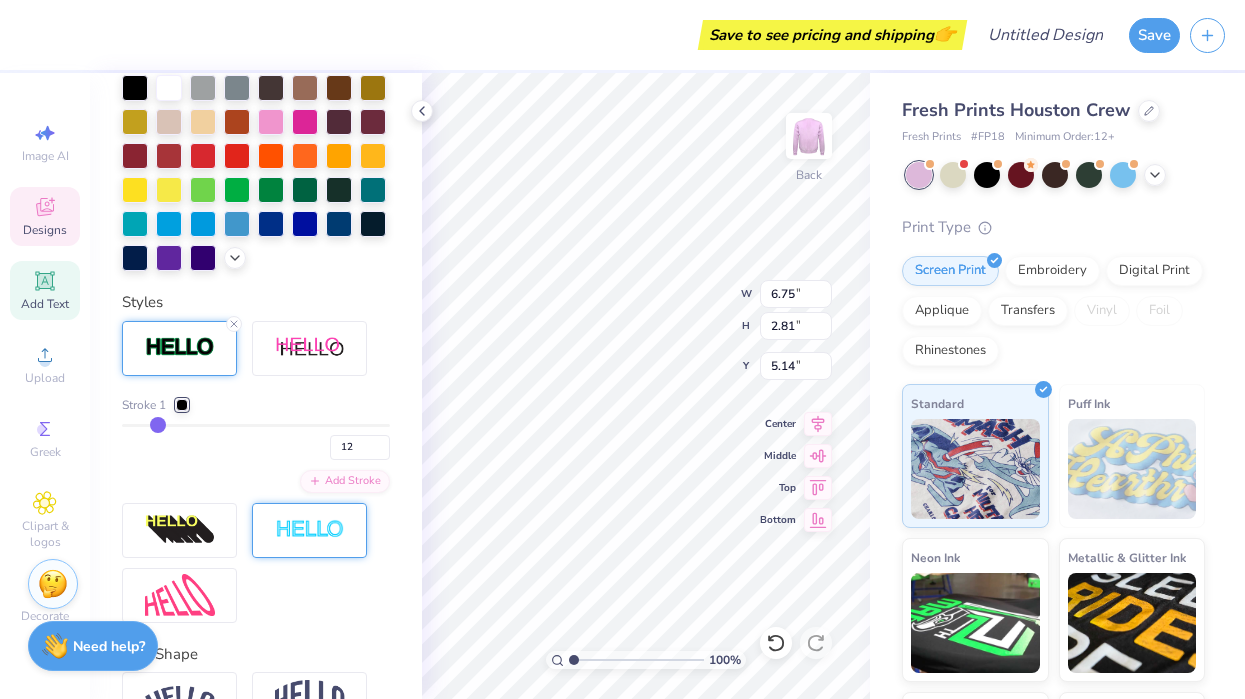 type on "10" 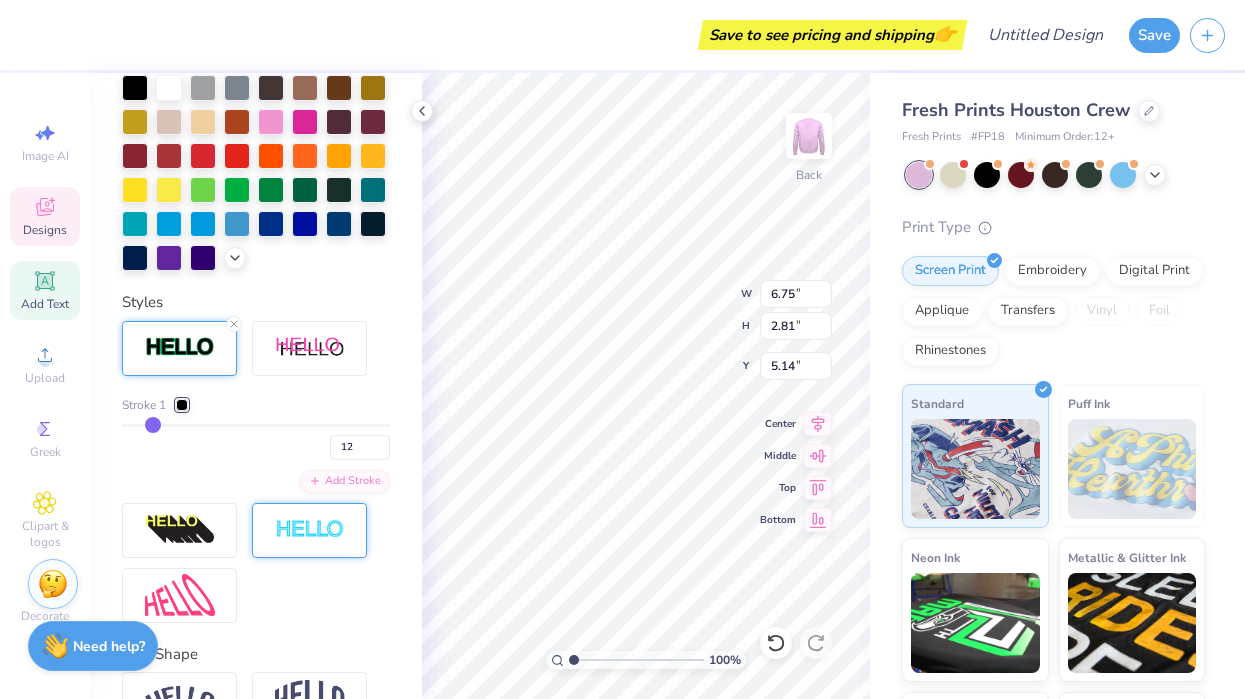 type on "10" 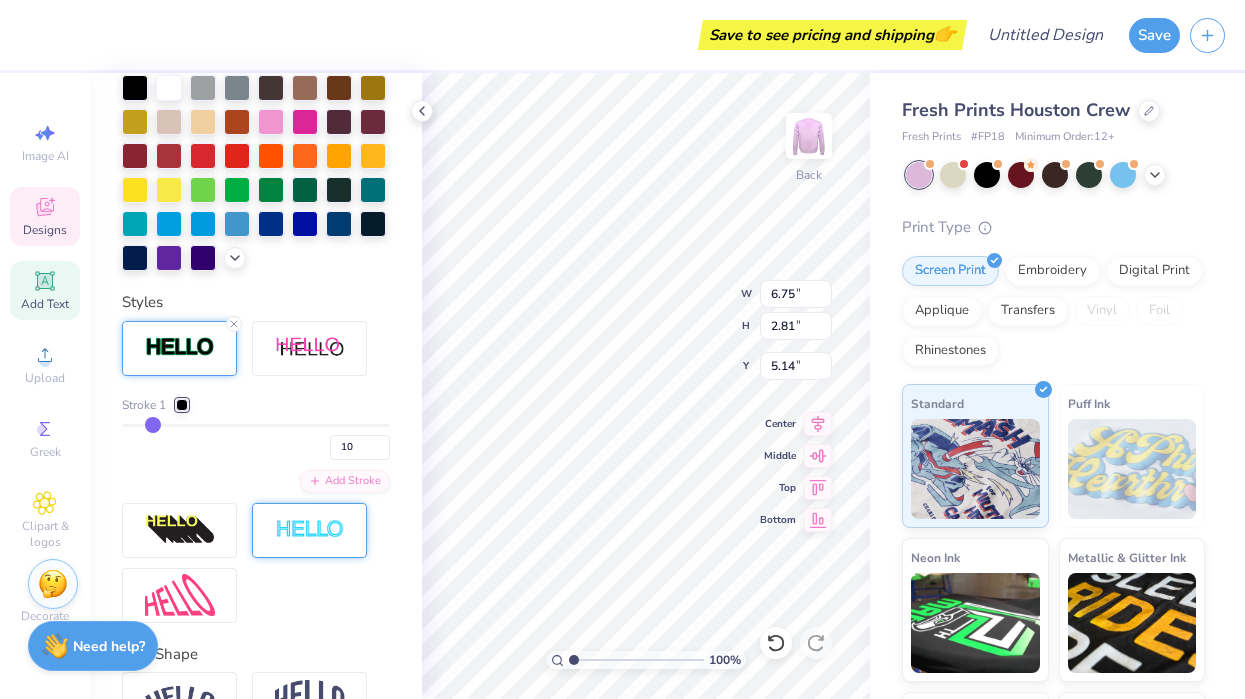 type on "8" 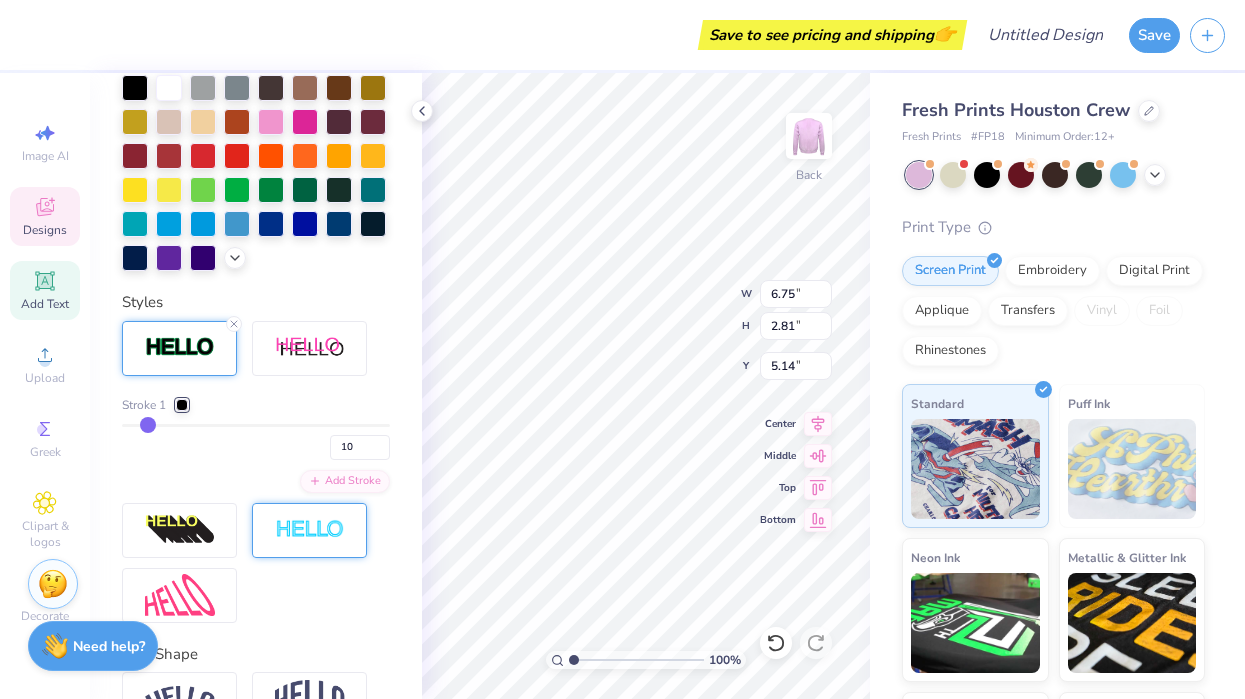 type on "8" 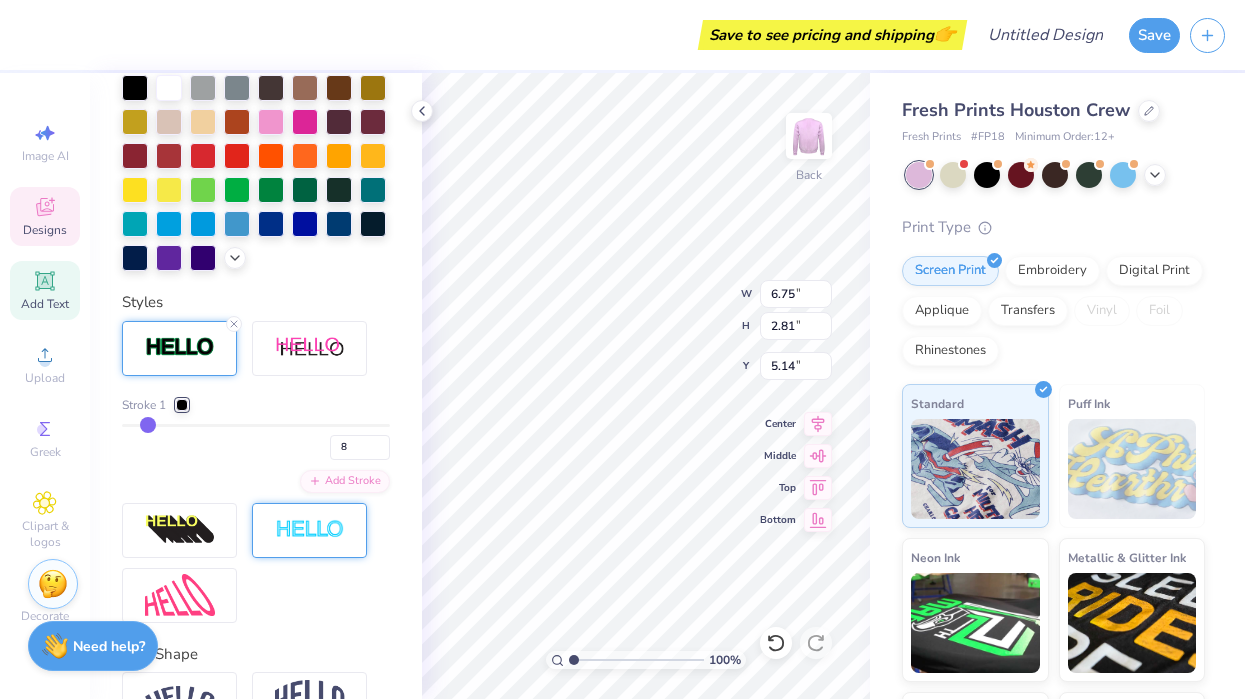 type on "7" 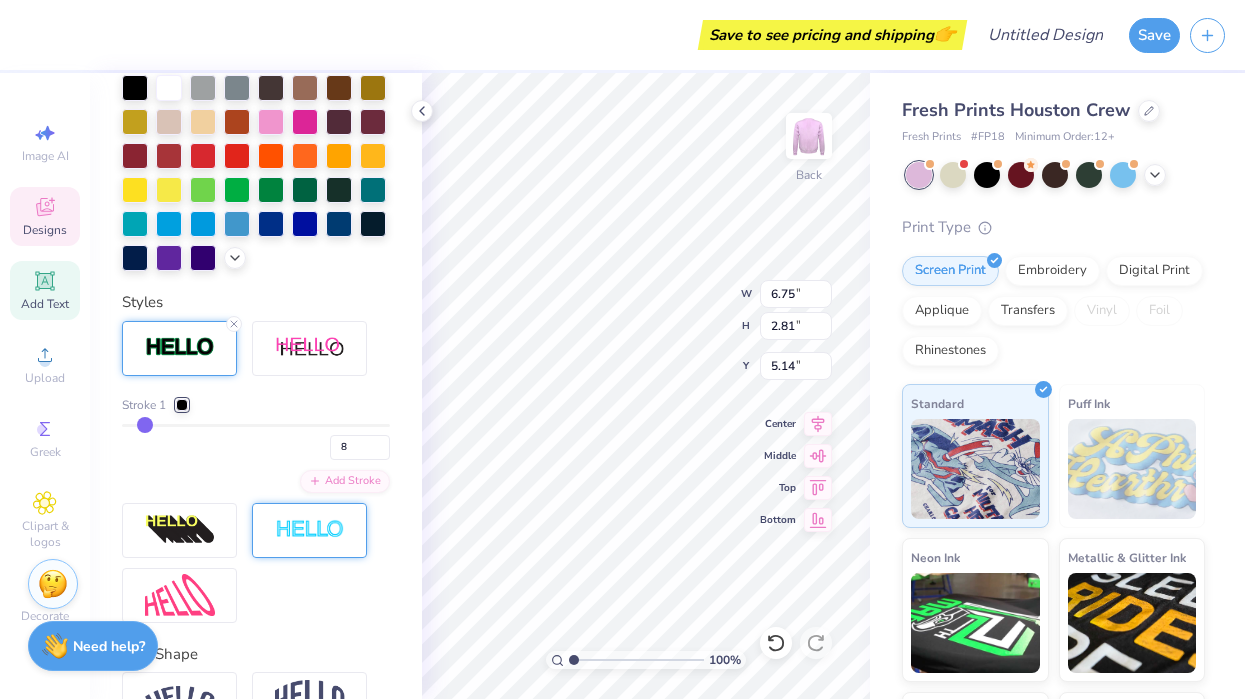 type on "7" 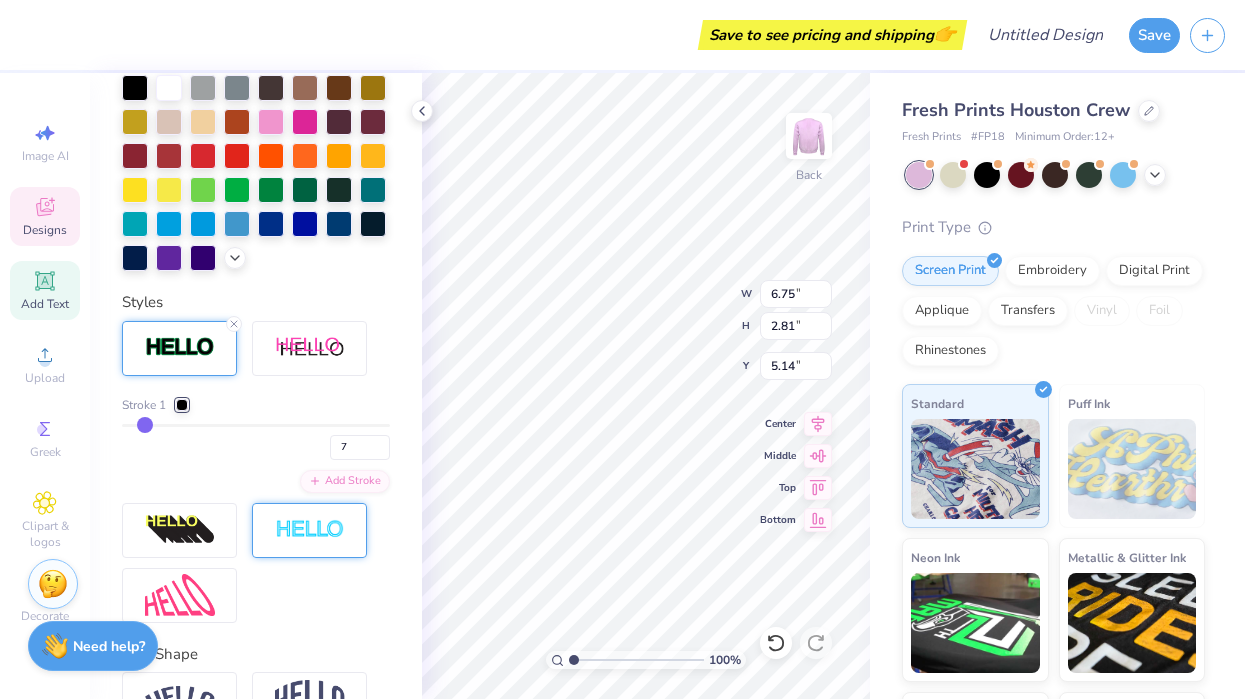 type on "6" 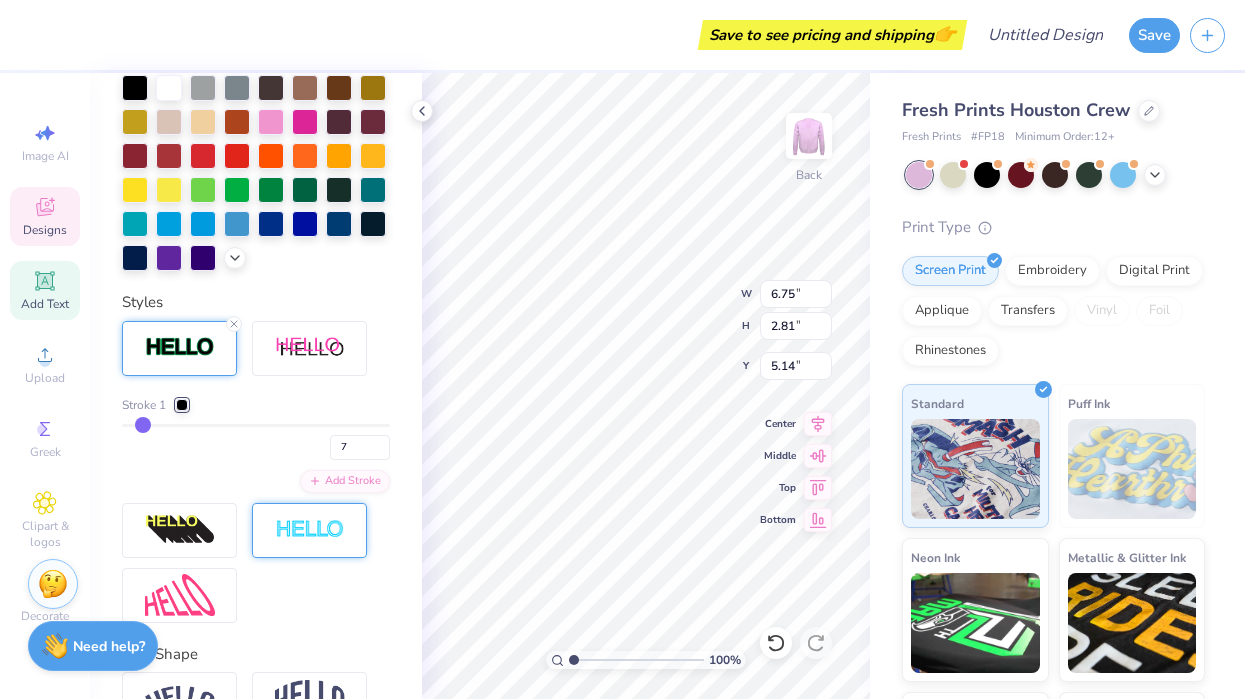 type on "6" 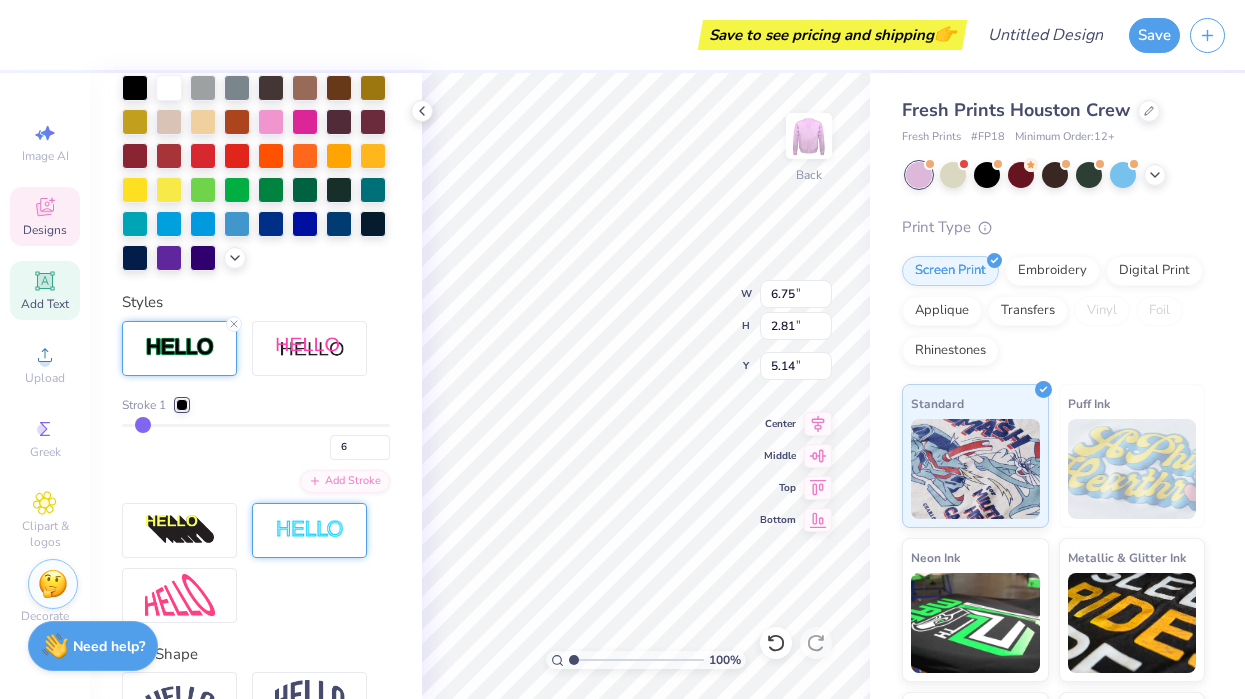 type on "7" 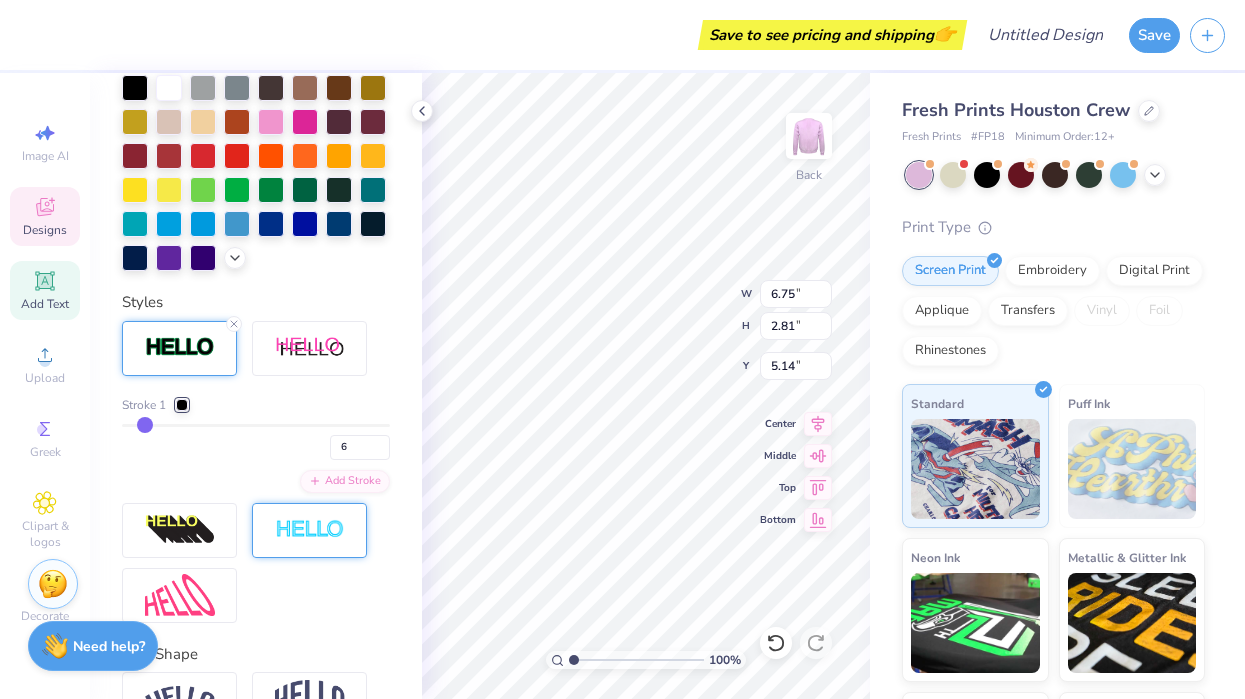 type on "7" 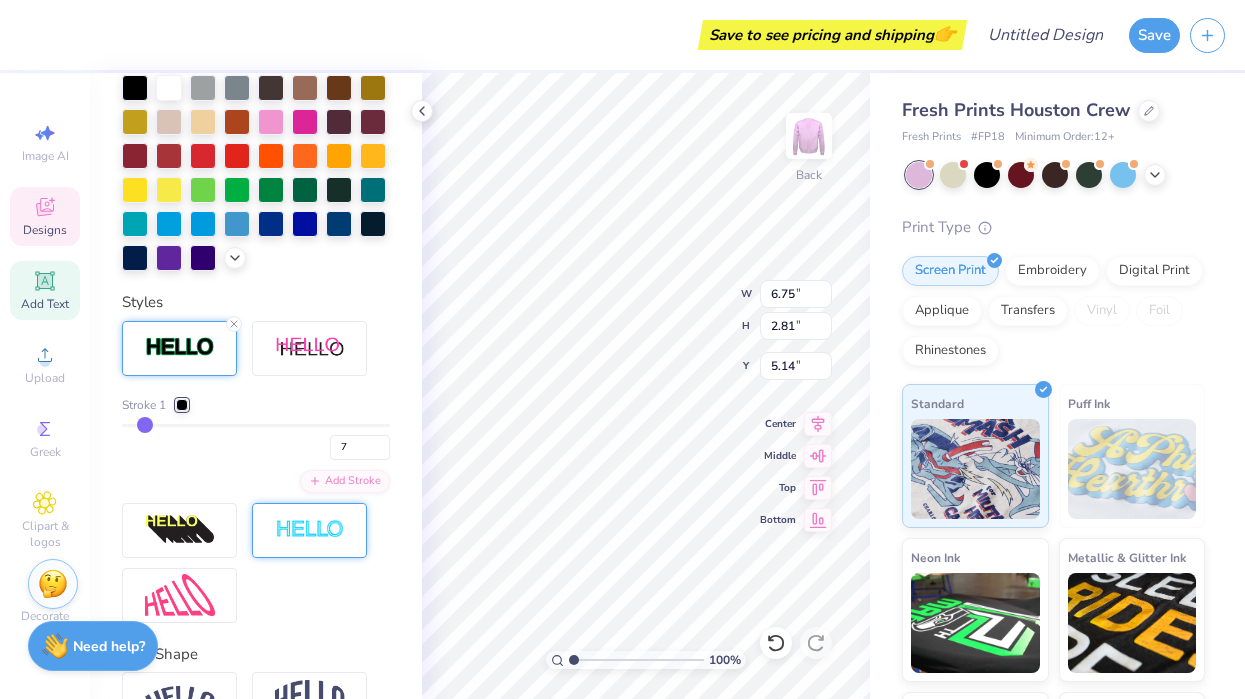 type on "7" 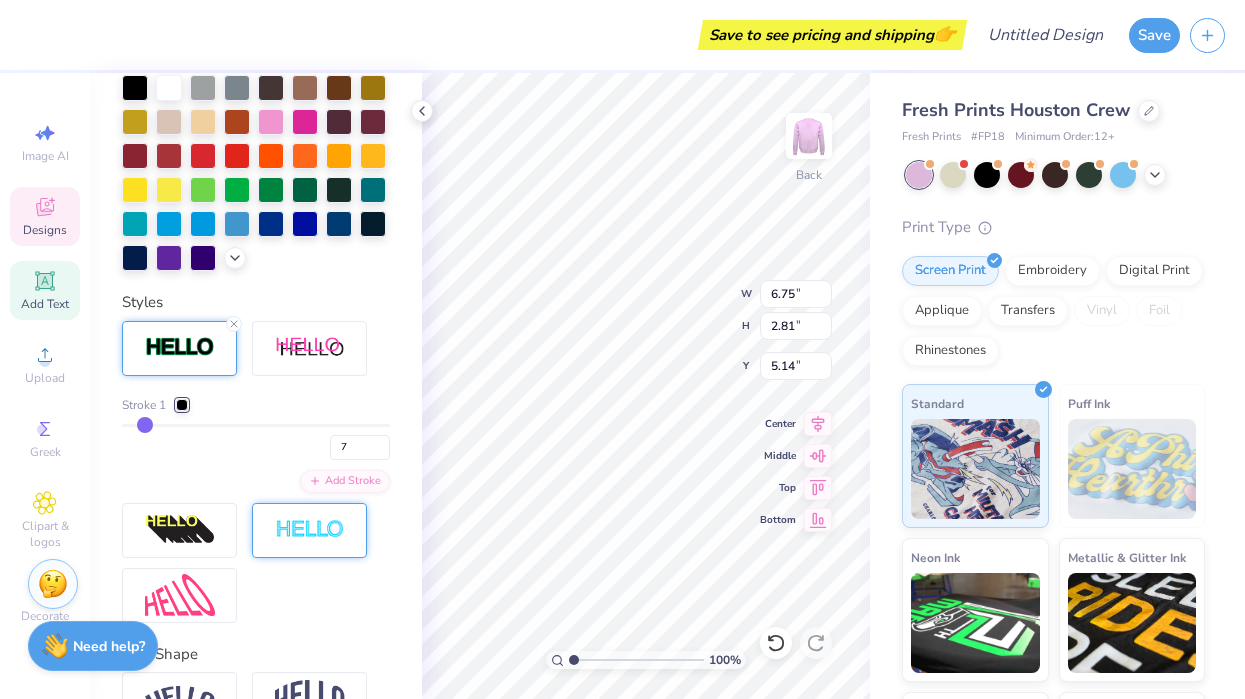 type on "6.25" 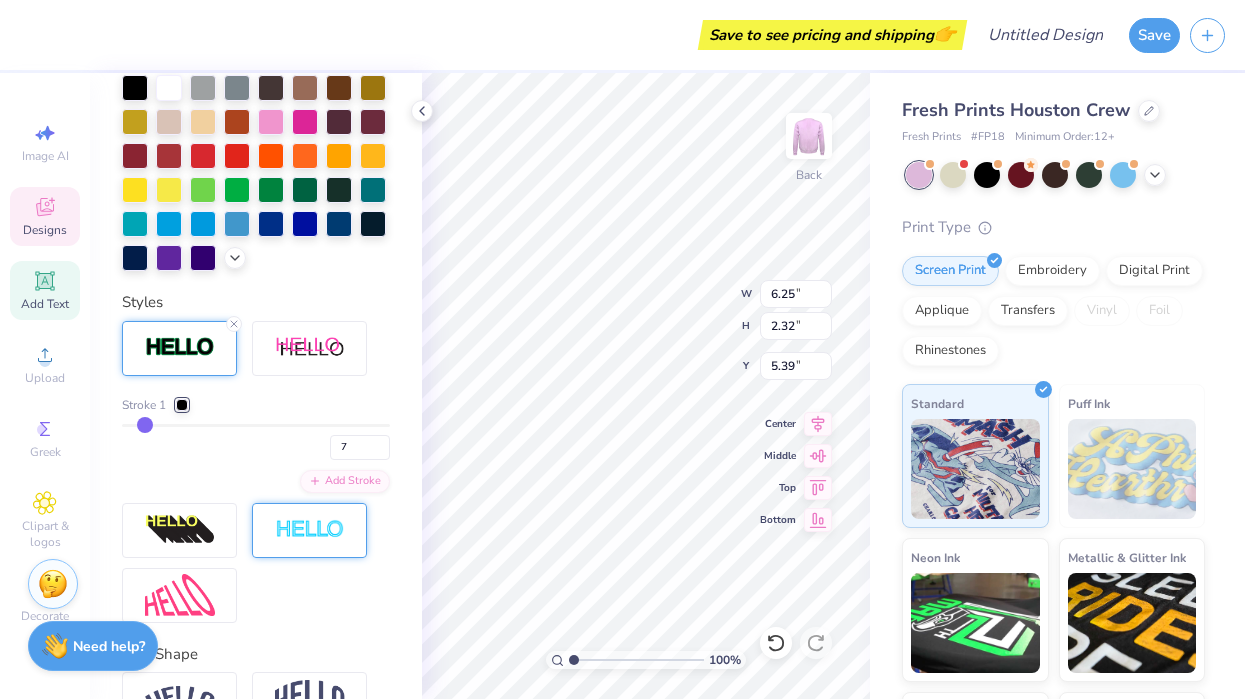 type on "5" 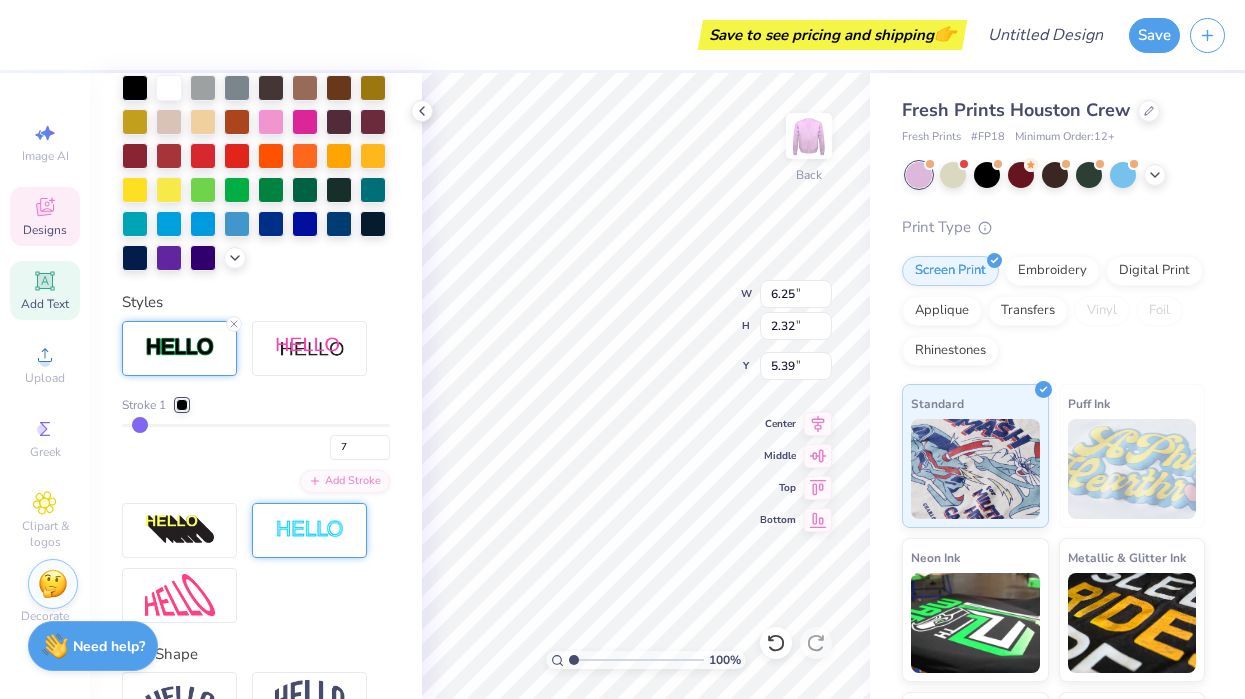 type on "5" 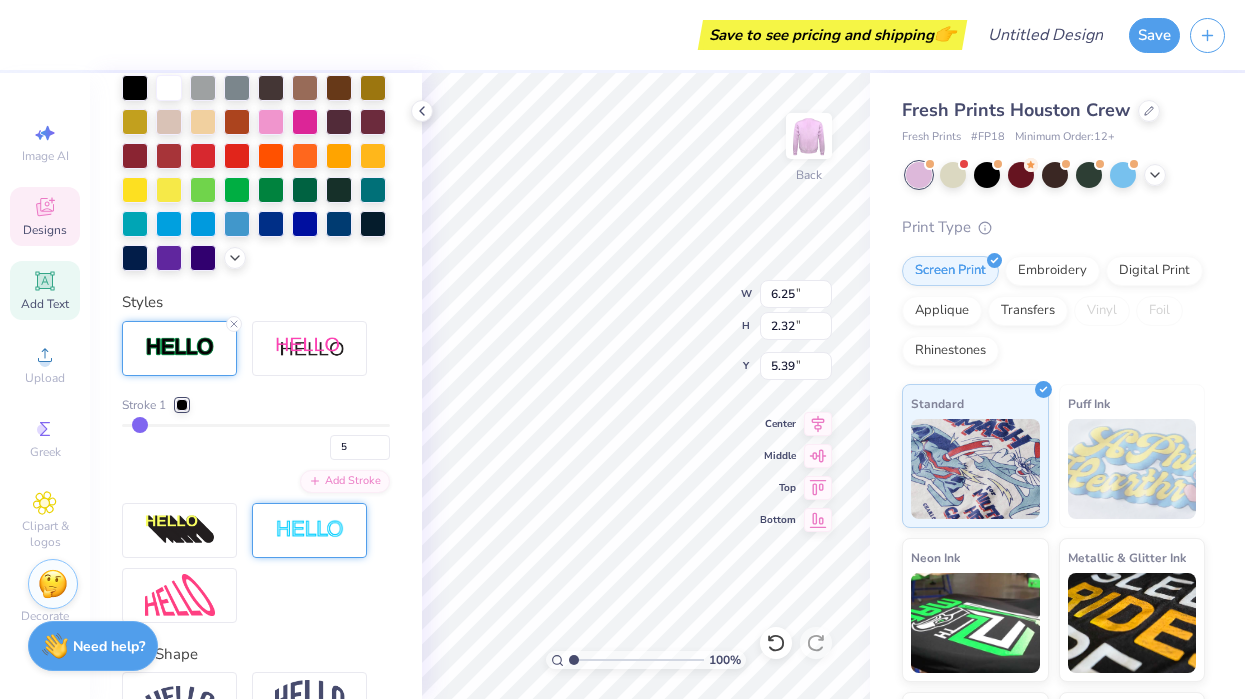 type on "4" 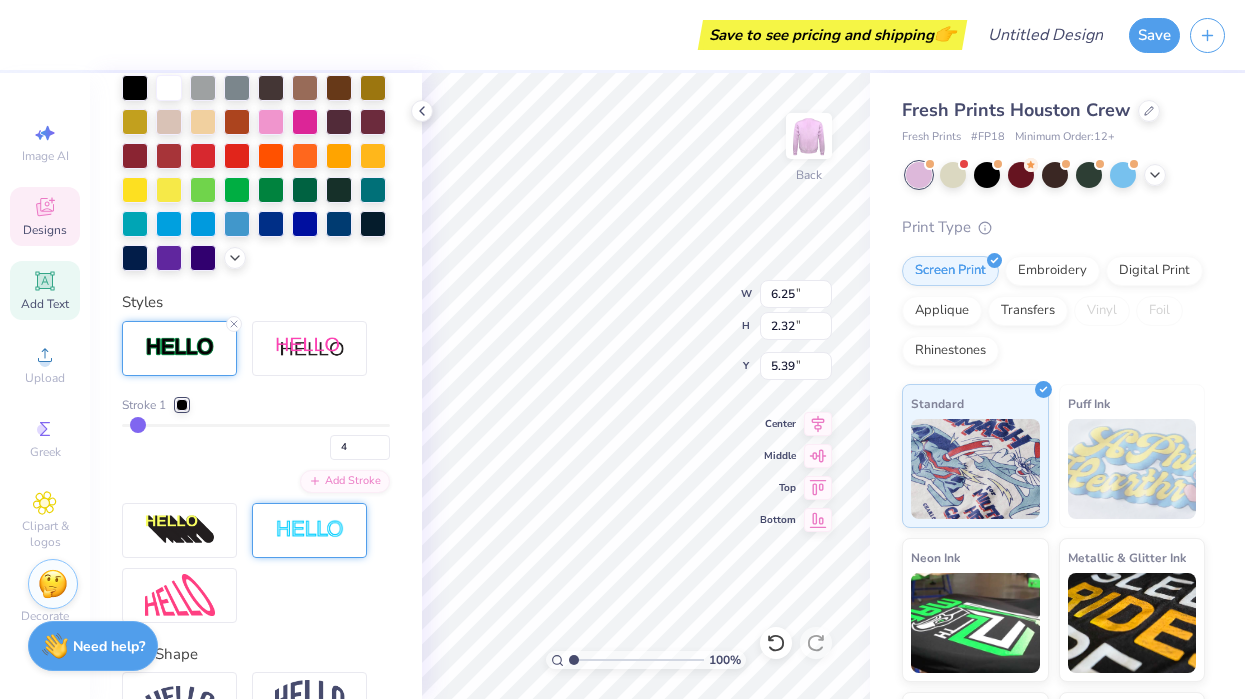 type on "1" 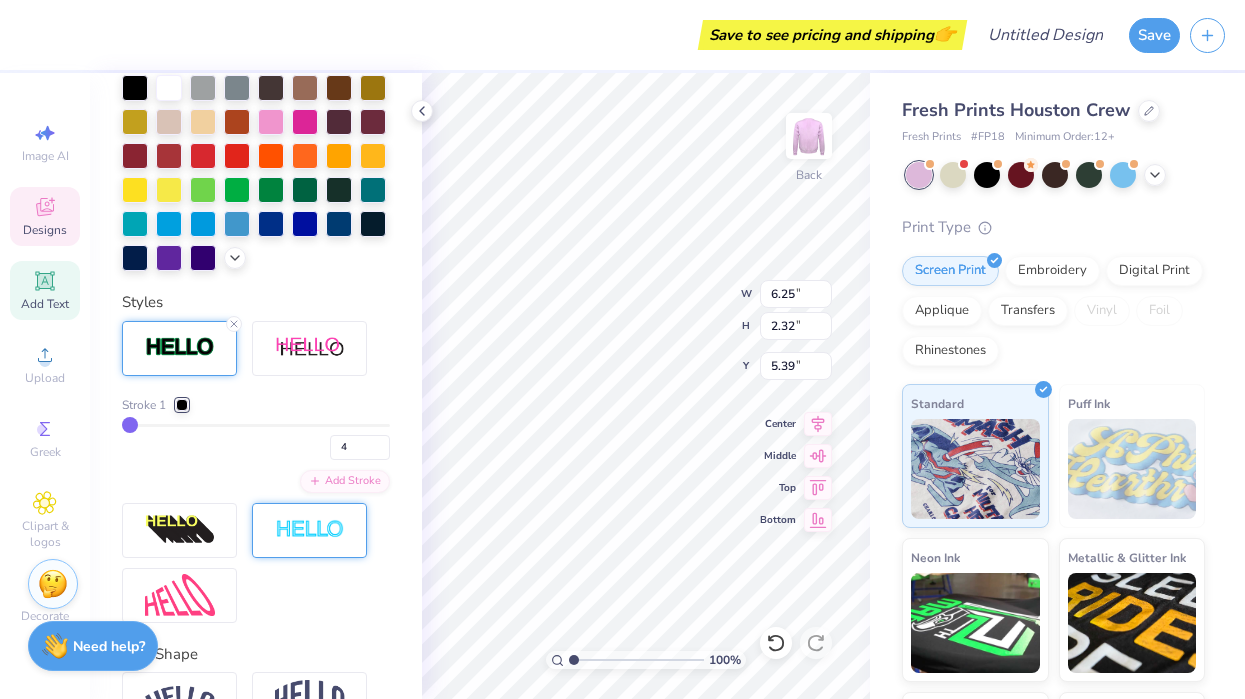 type on "1" 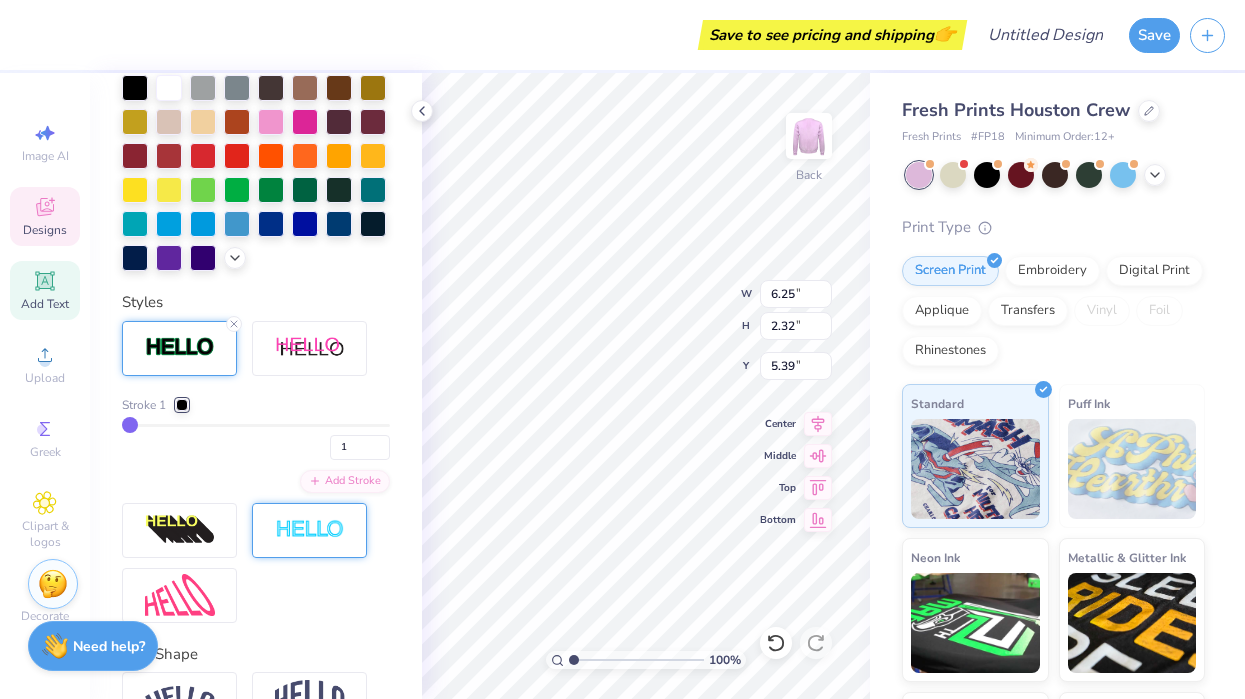 drag, startPoint x: 144, startPoint y: 426, endPoint x: 115, endPoint y: 424, distance: 29.068884 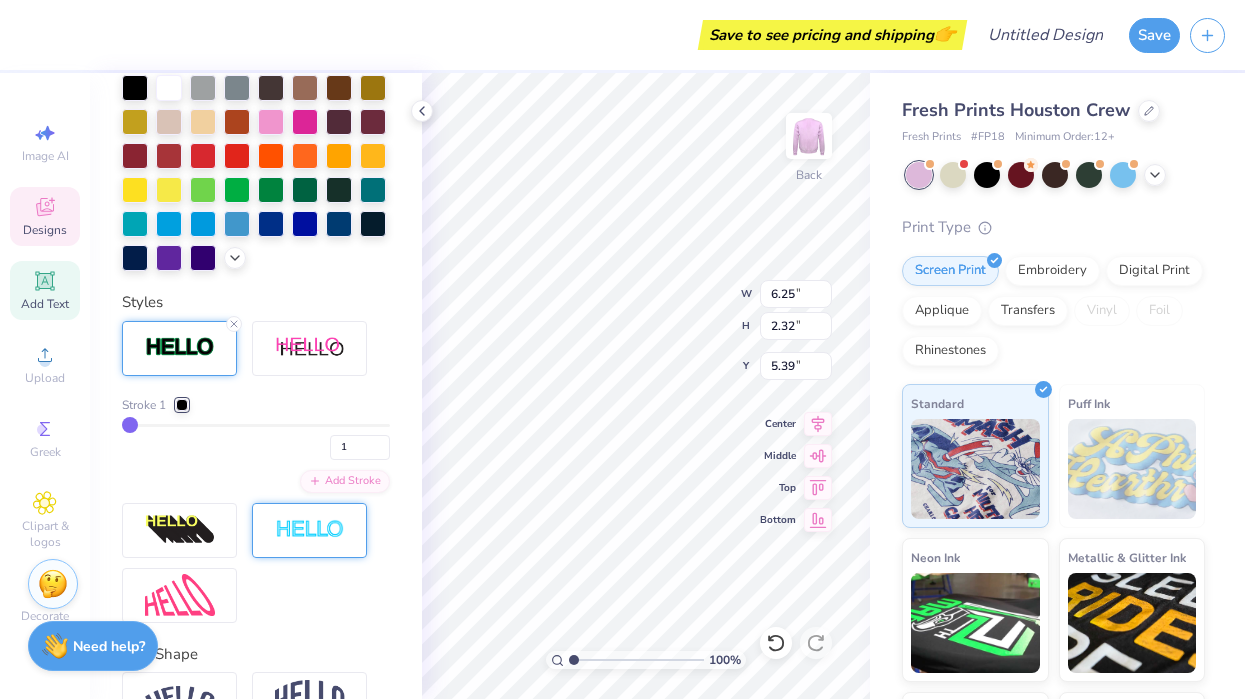 type on "6.03" 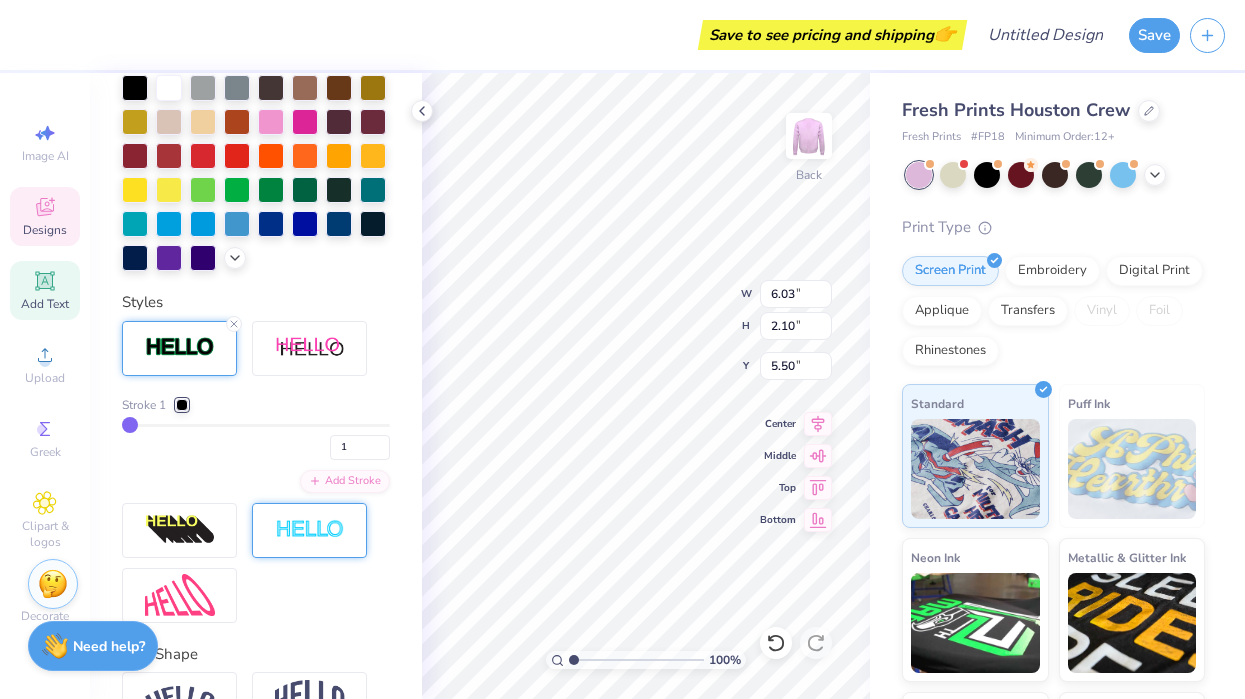 drag, startPoint x: 115, startPoint y: 424, endPoint x: 145, endPoint y: 430, distance: 30.594116 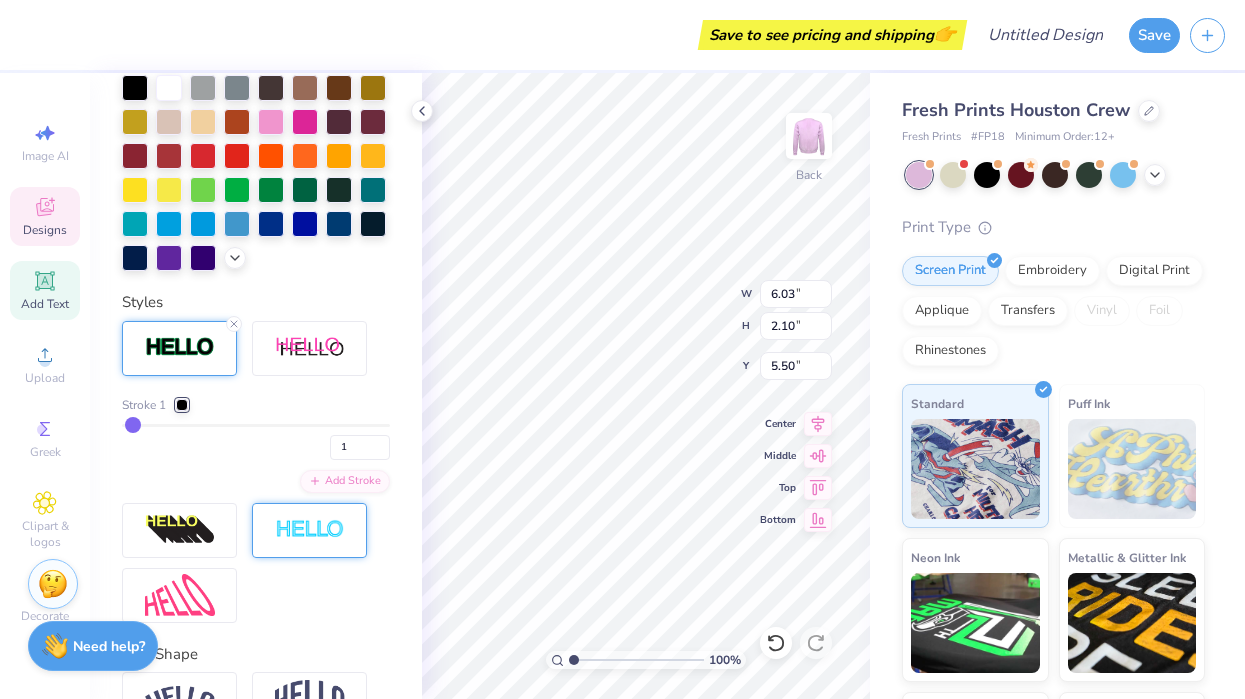 type on "2" 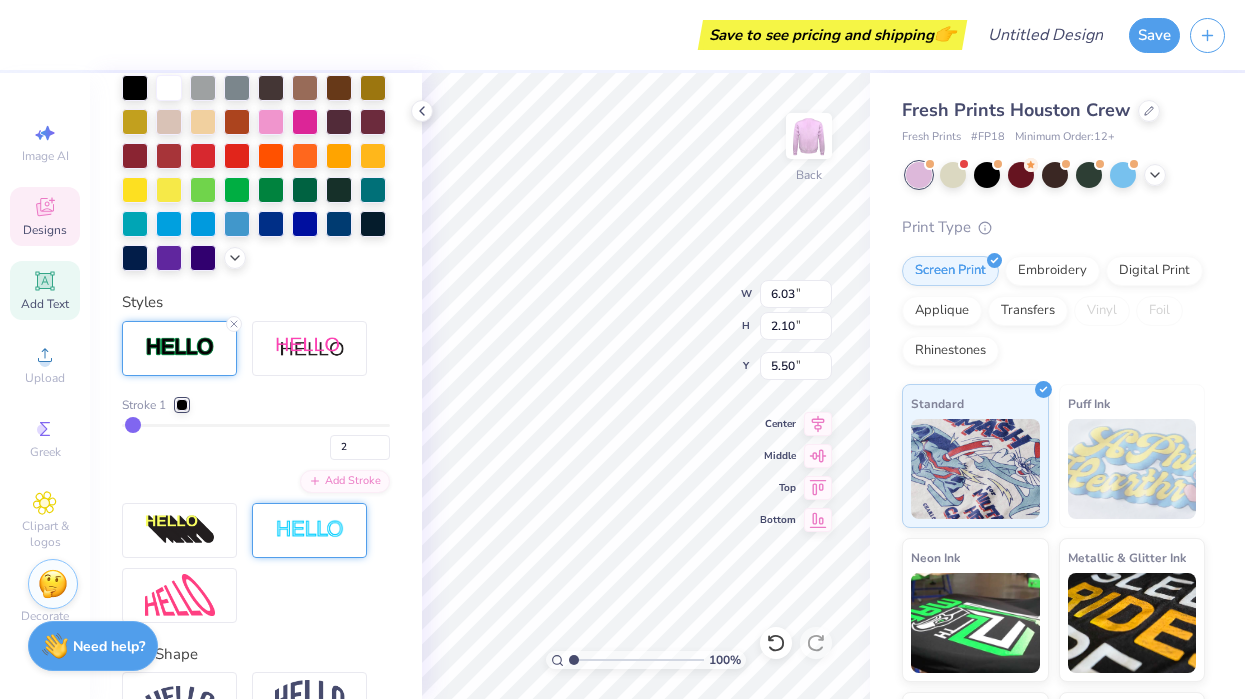 type on "3" 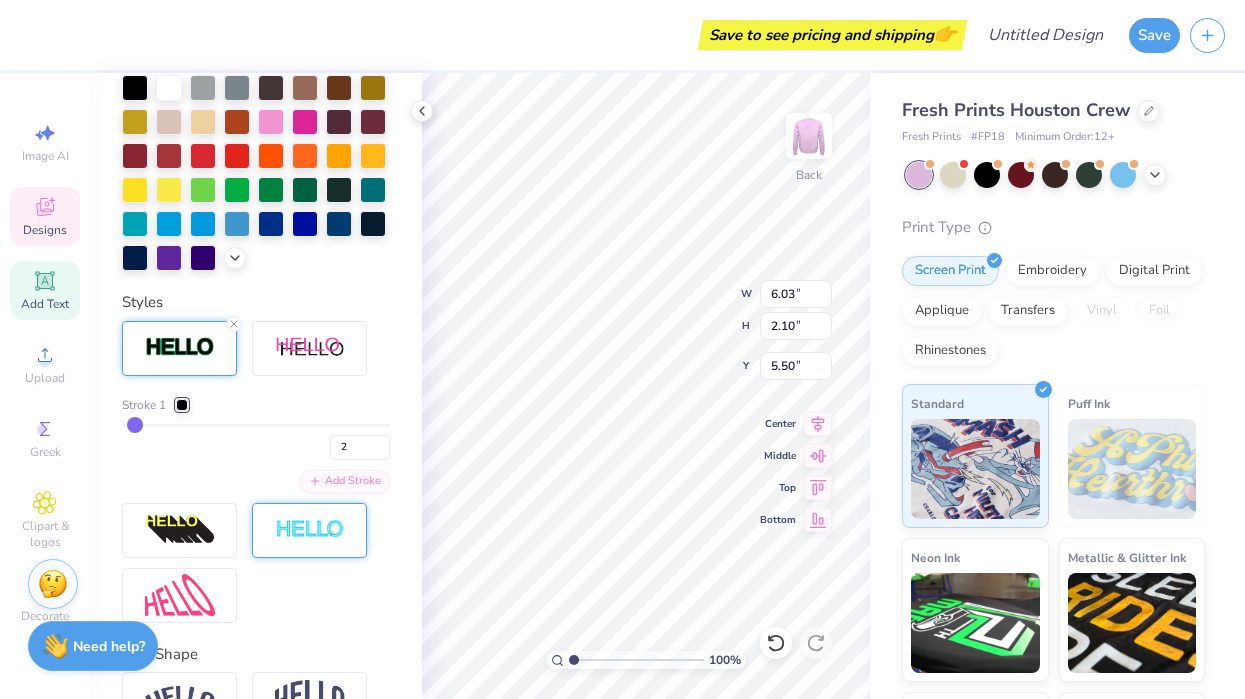 type on "3" 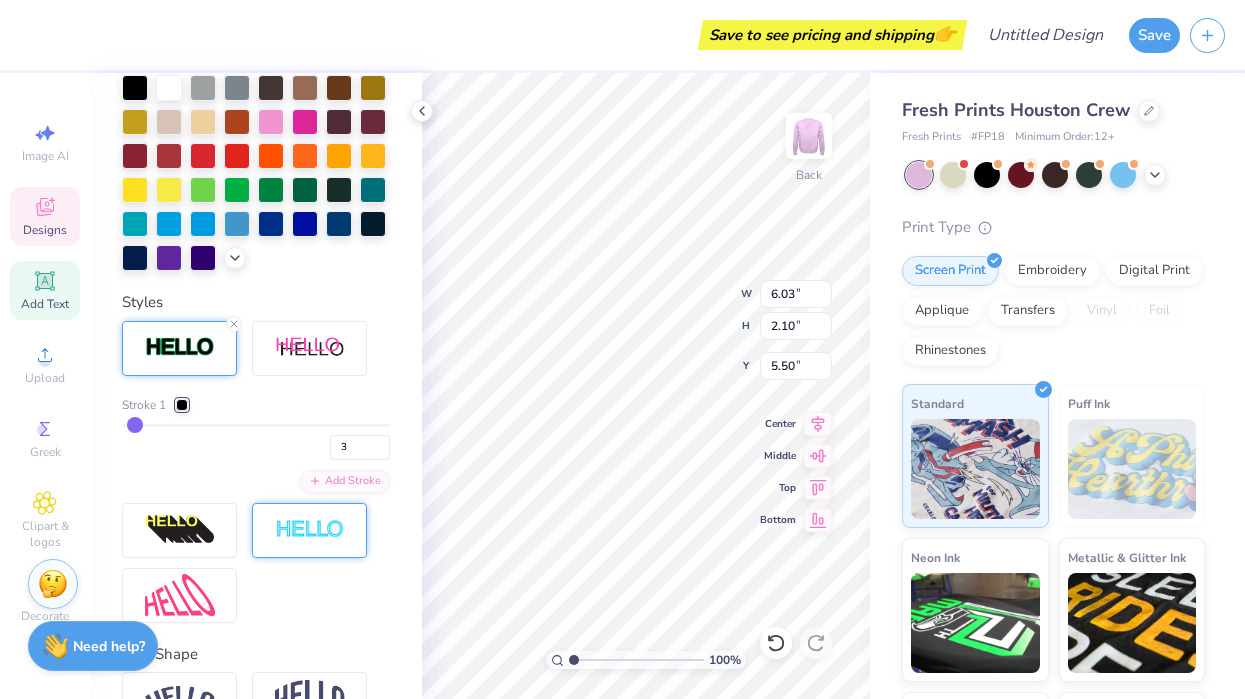 type on "4" 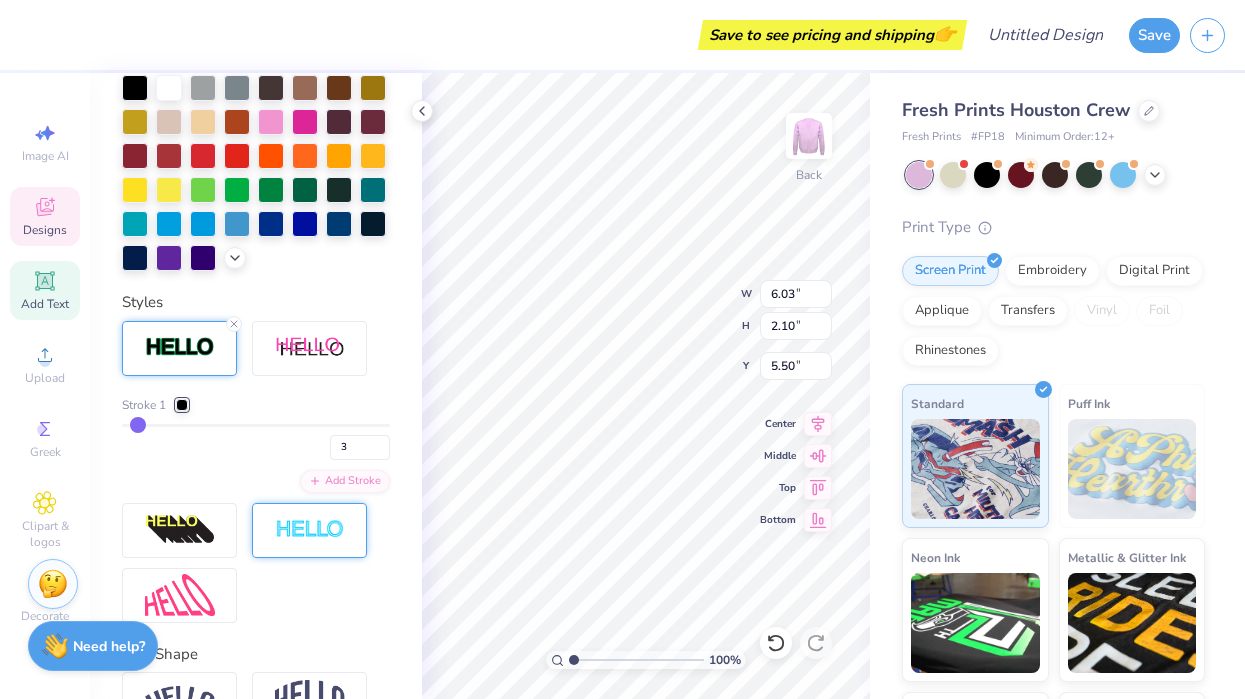 type on "4" 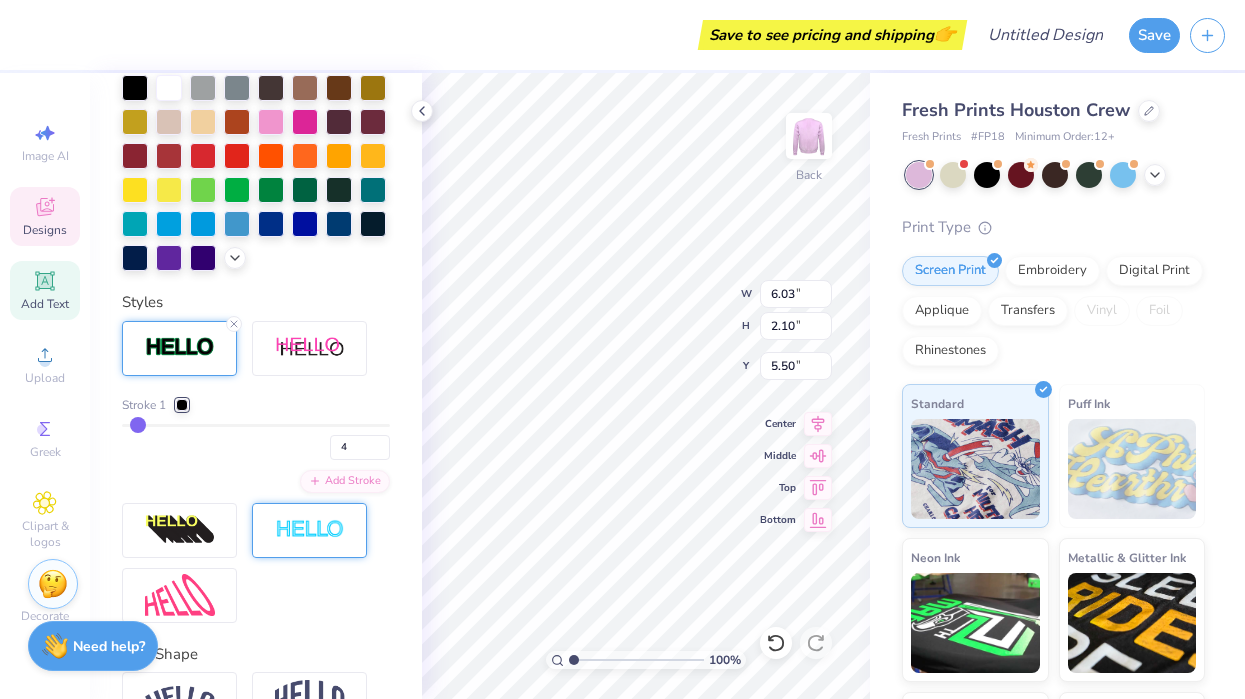 type on "5" 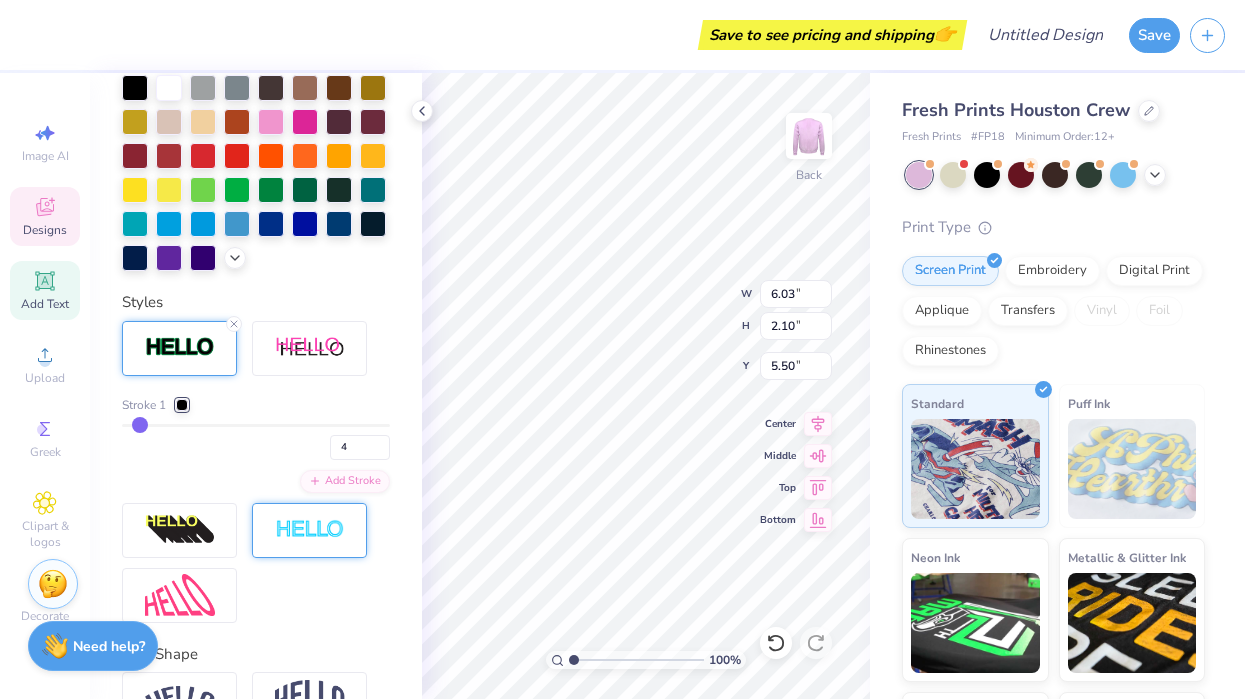 type on "5" 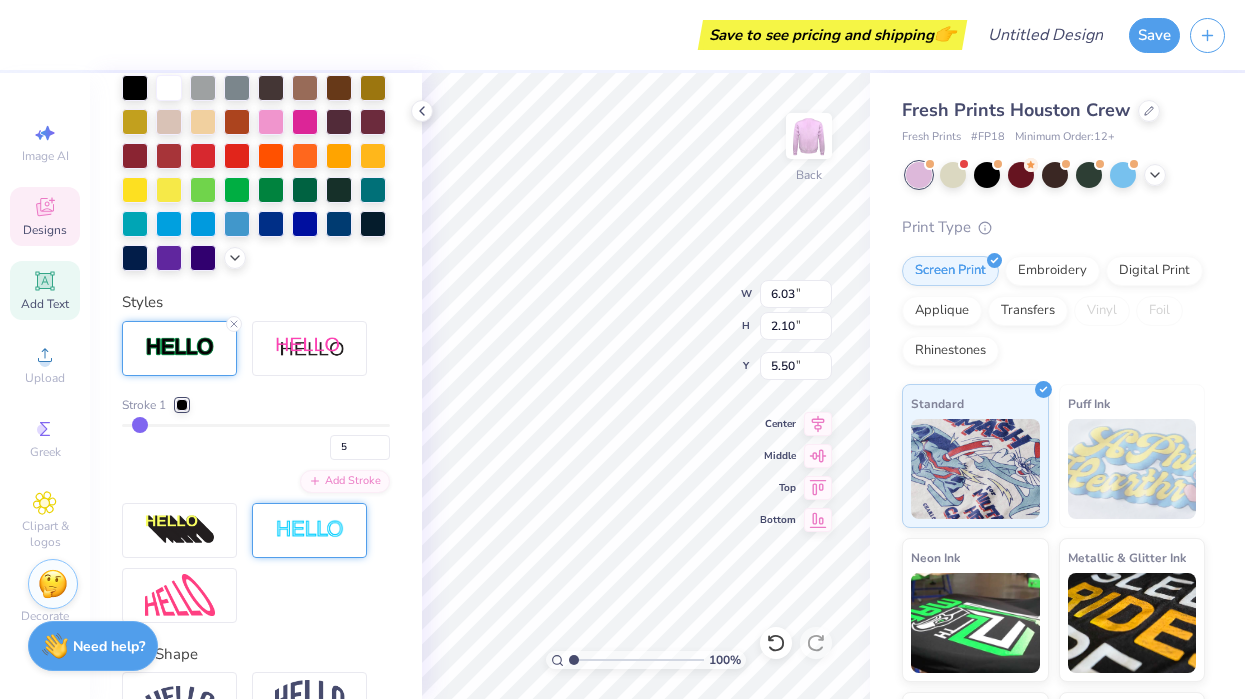 type on "6" 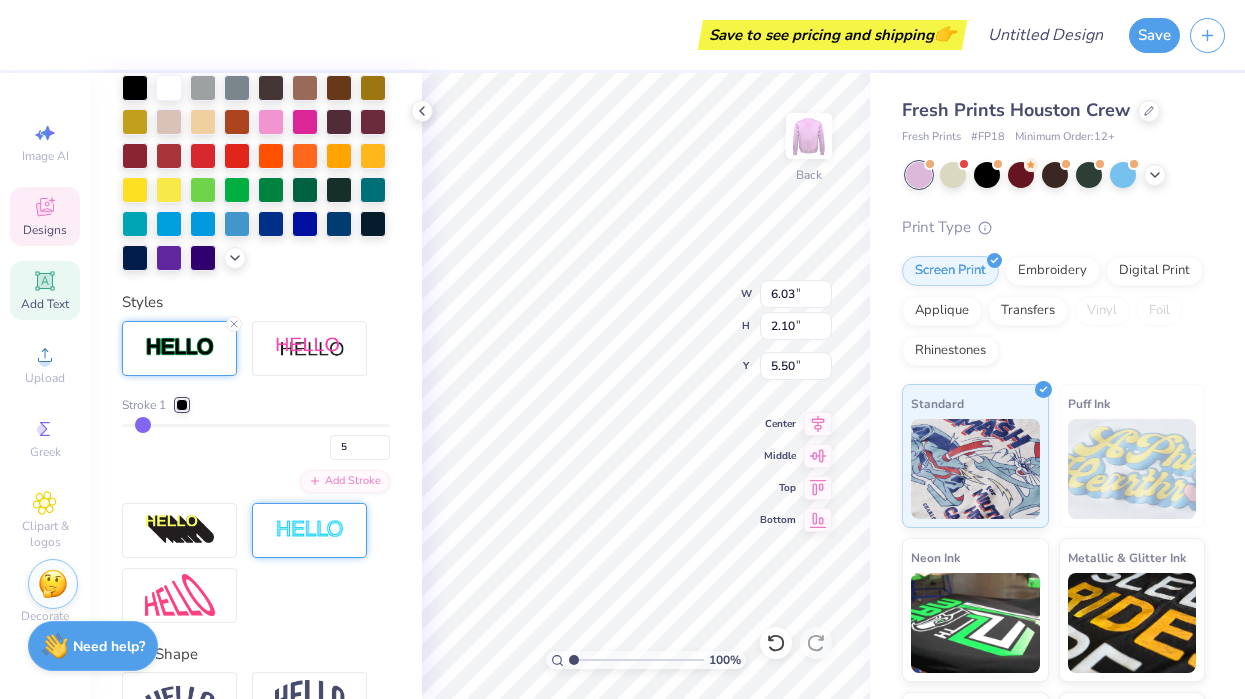type on "6" 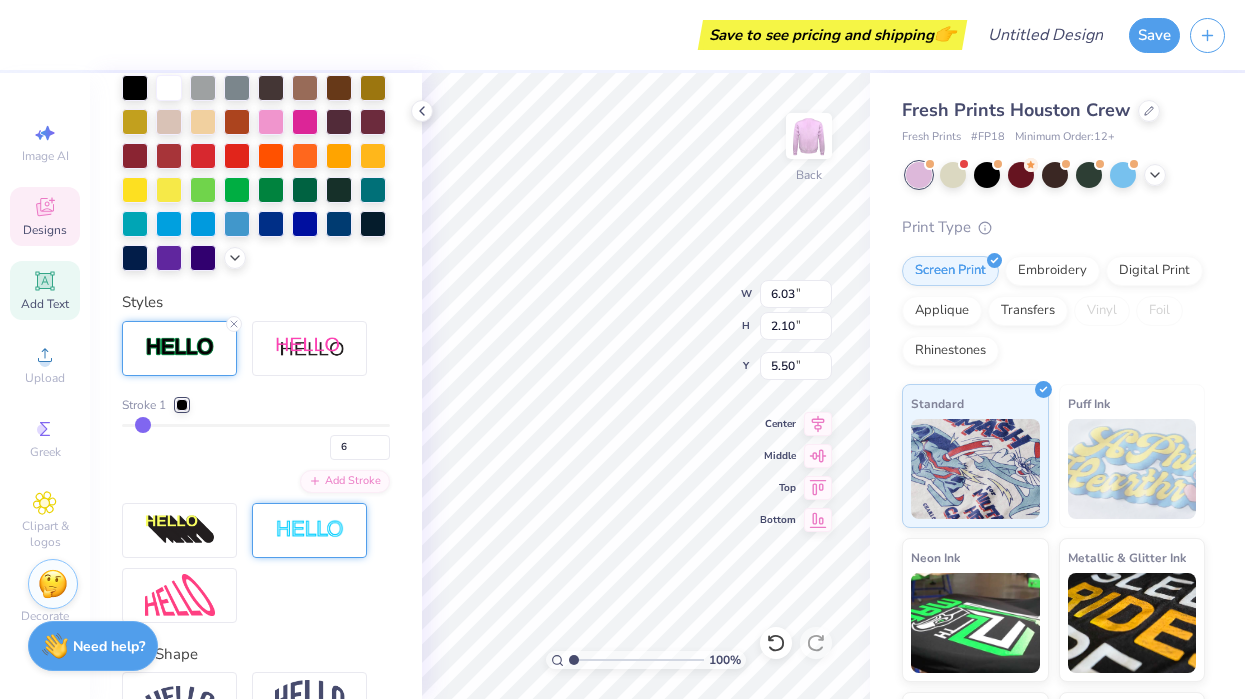type on "5" 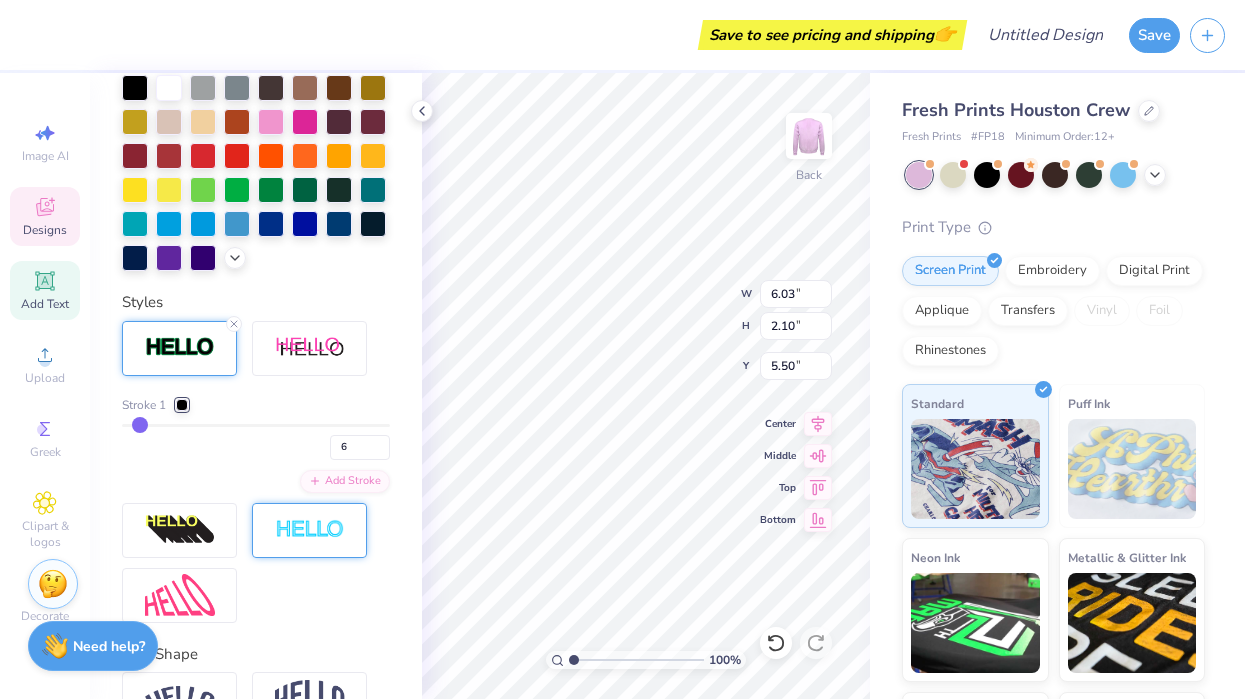 type on "5" 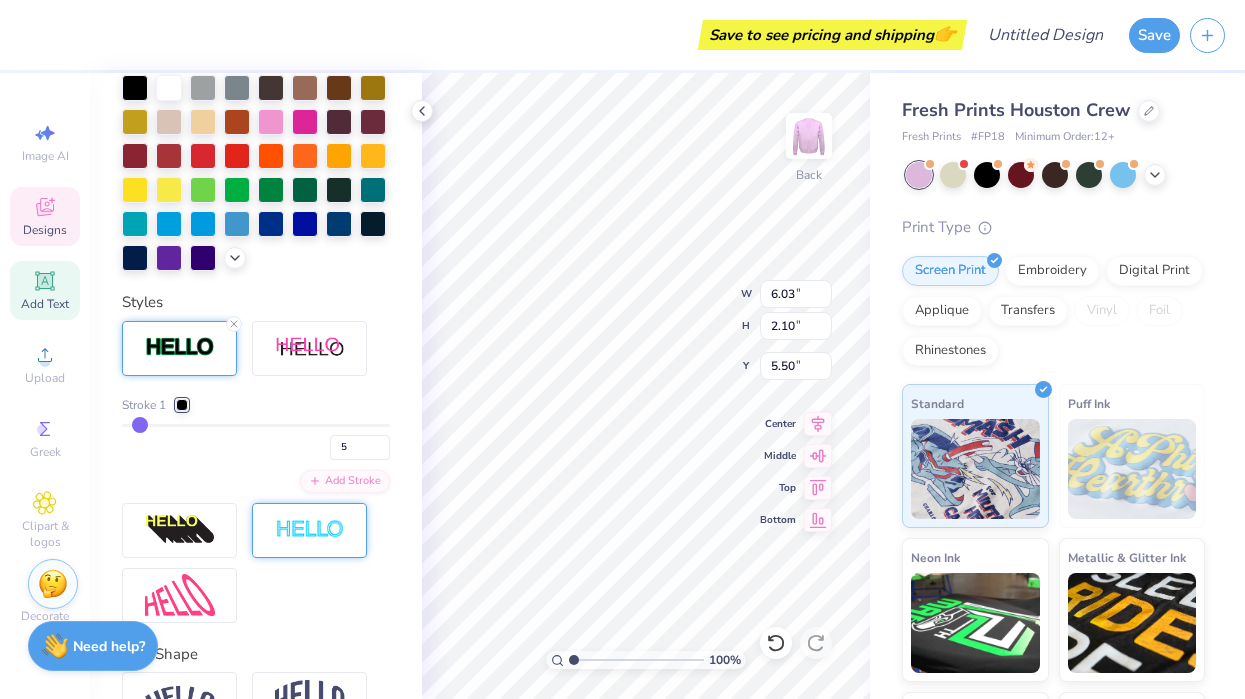 type on "4" 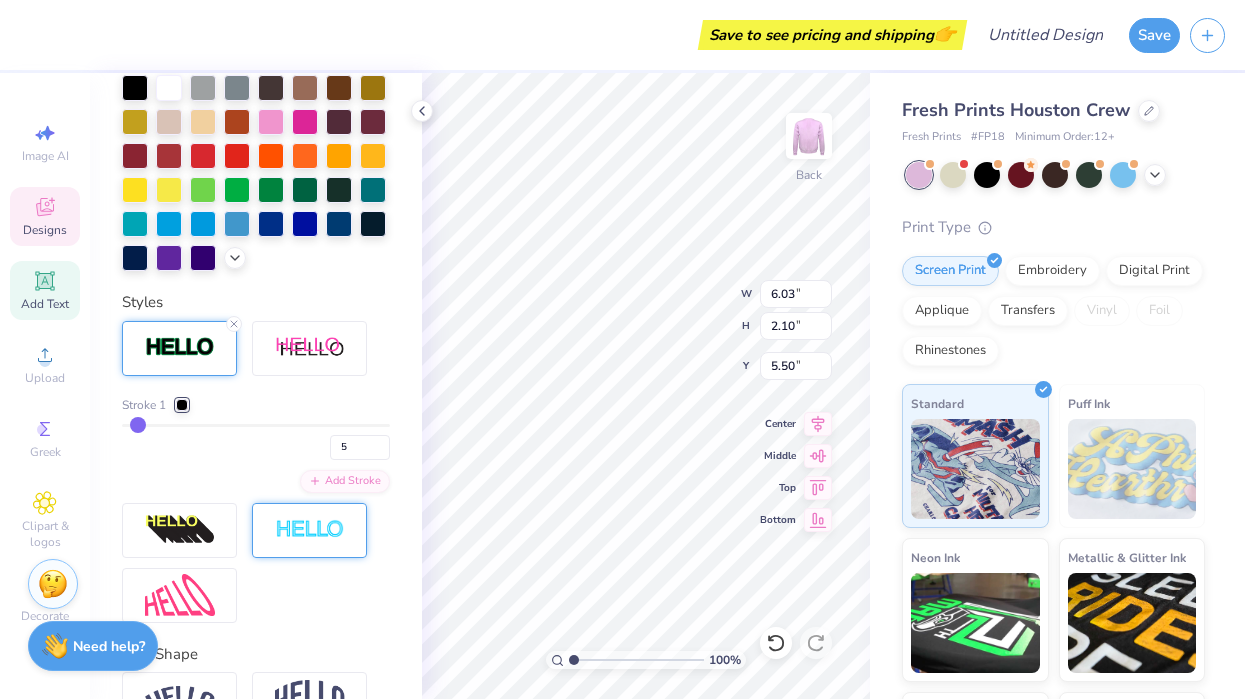 type on "4" 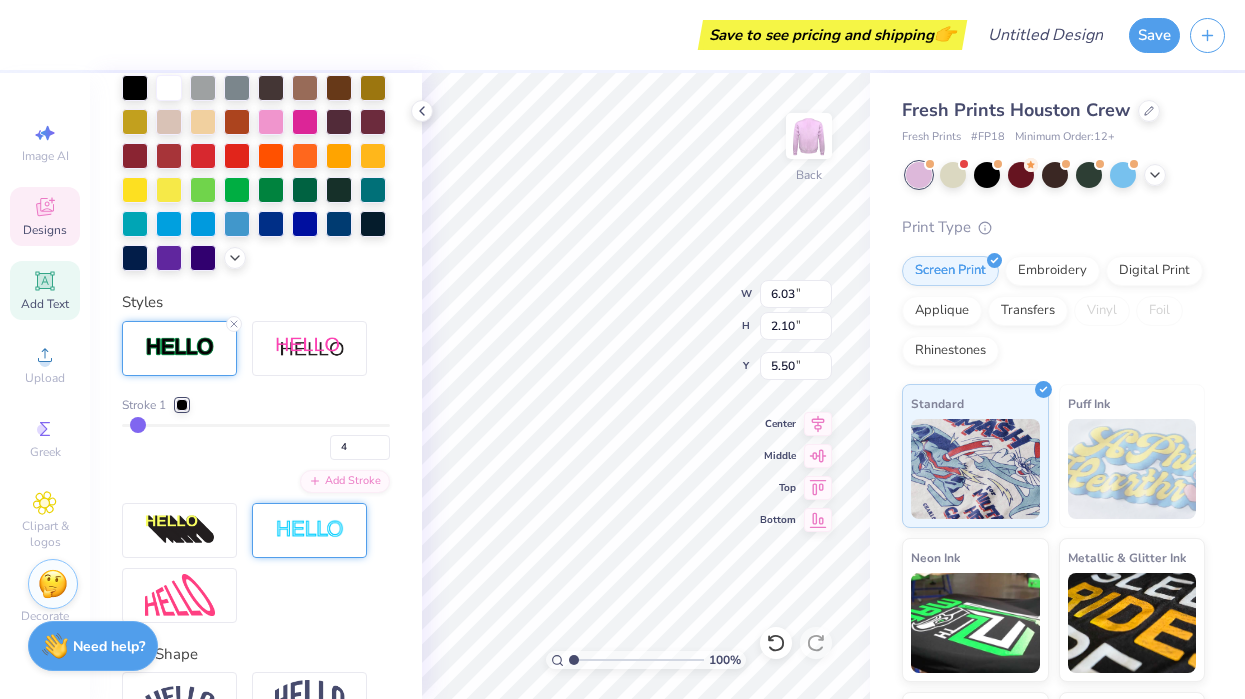 type on "3" 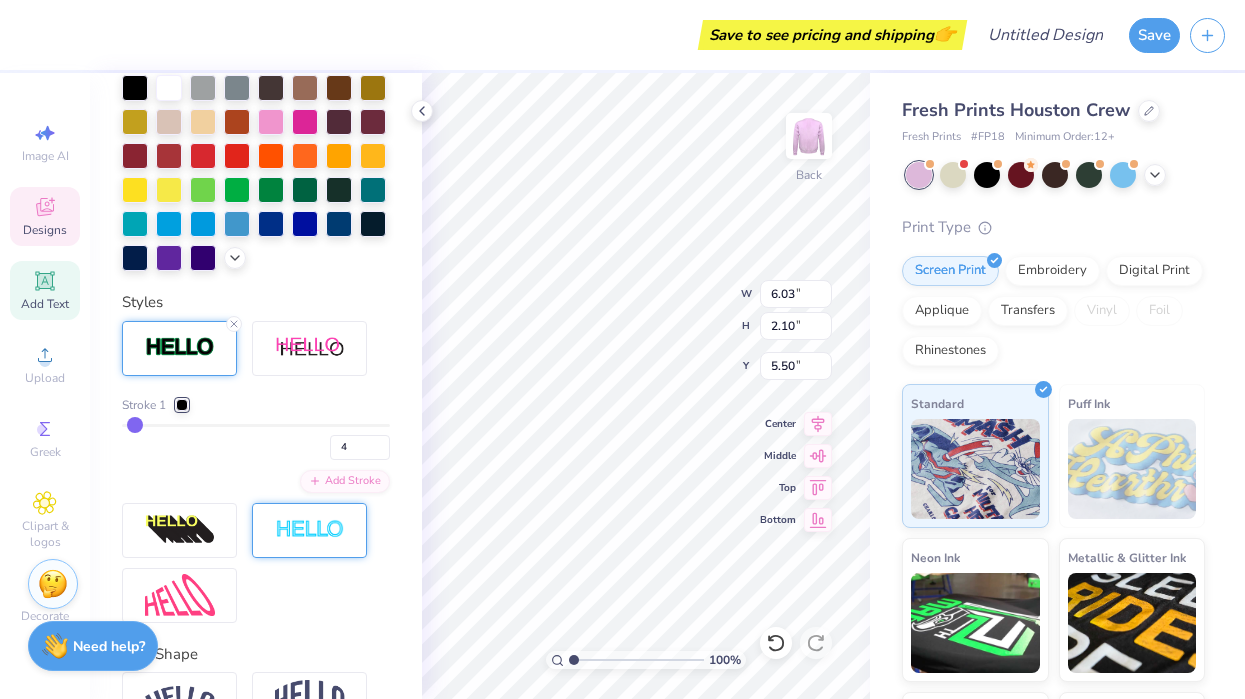 type on "3" 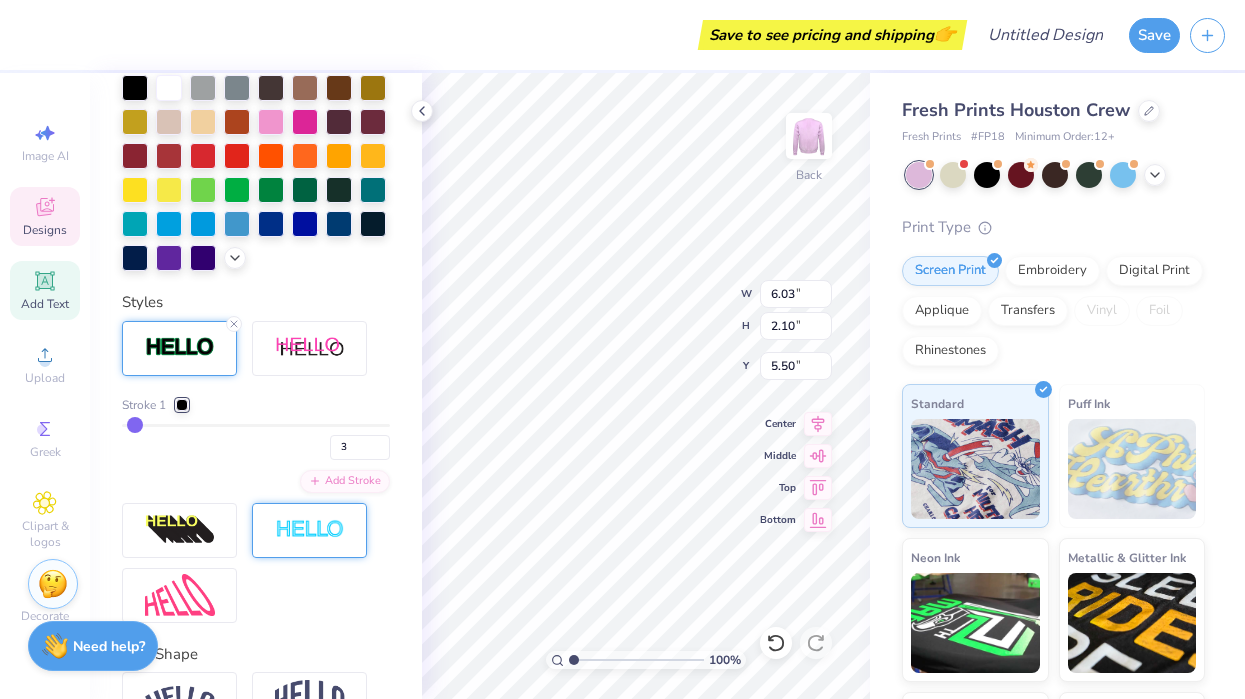 type on "6.11" 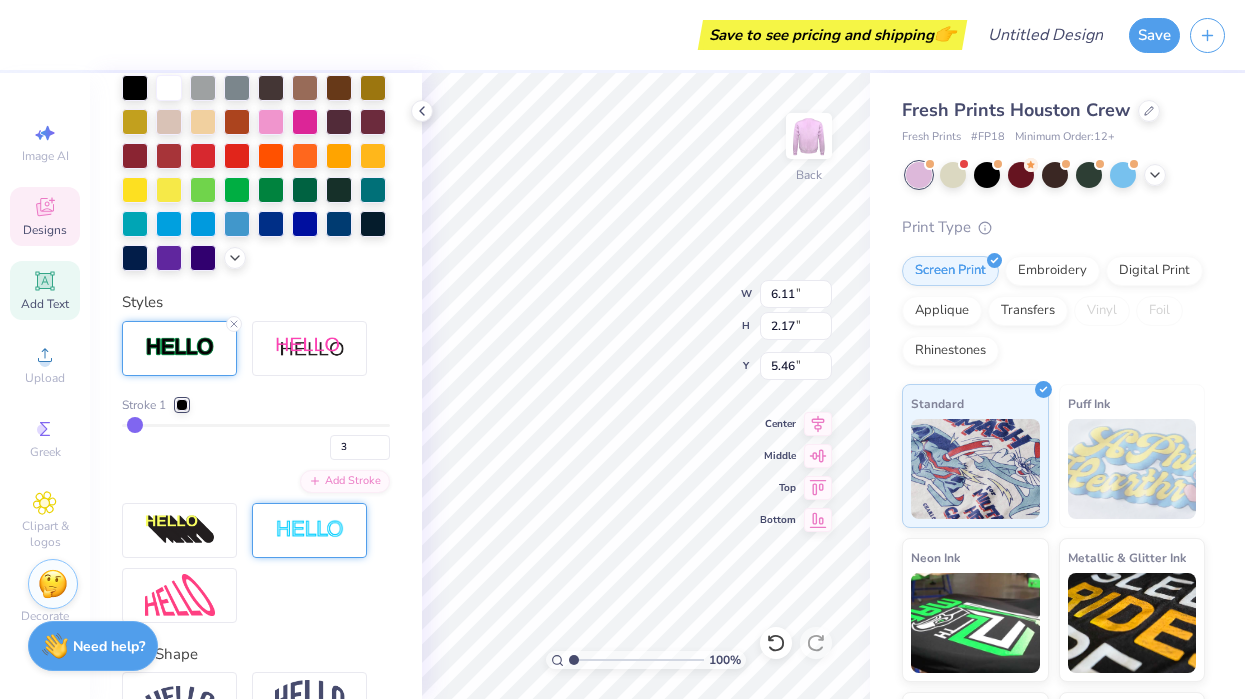 drag, startPoint x: 132, startPoint y: 421, endPoint x: 100, endPoint y: 418, distance: 32.140316 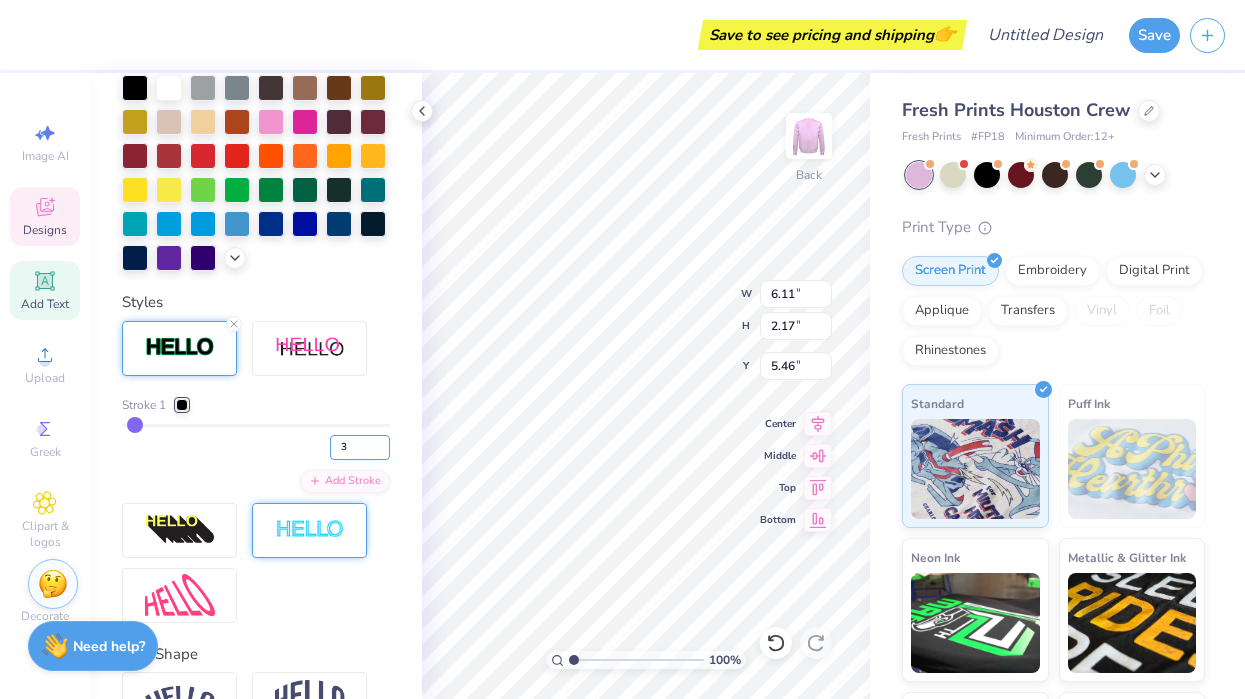 click on "3" at bounding box center [360, 447] 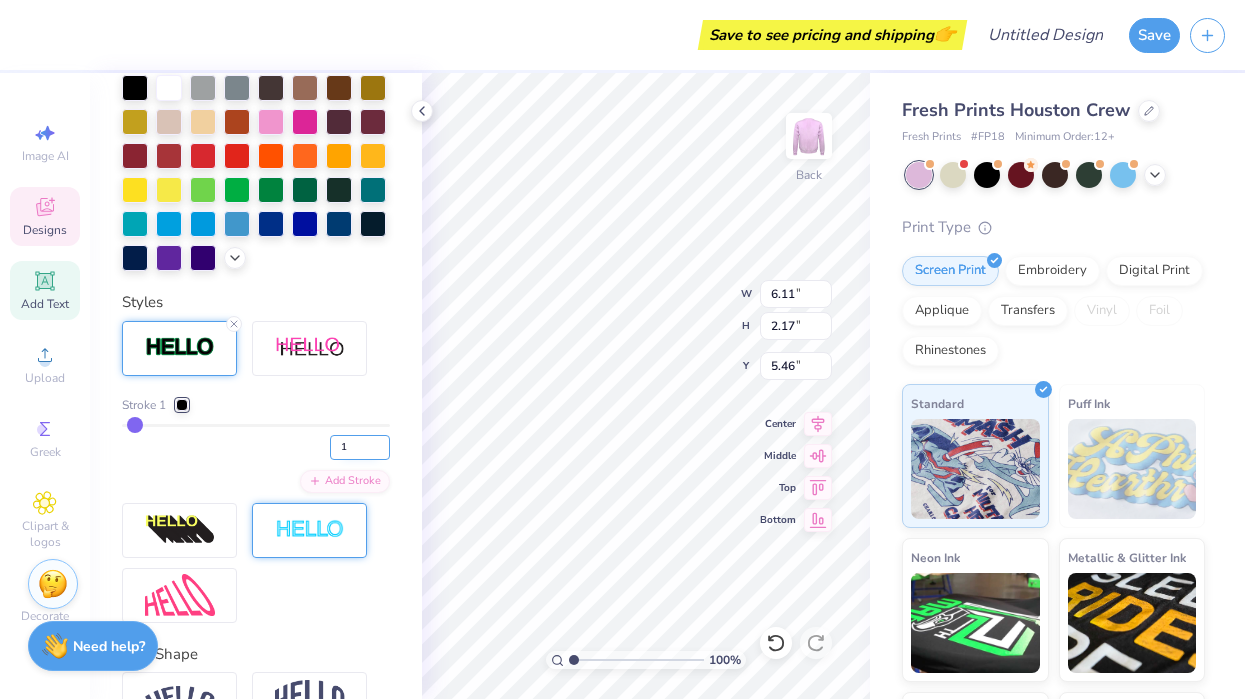 type on "1" 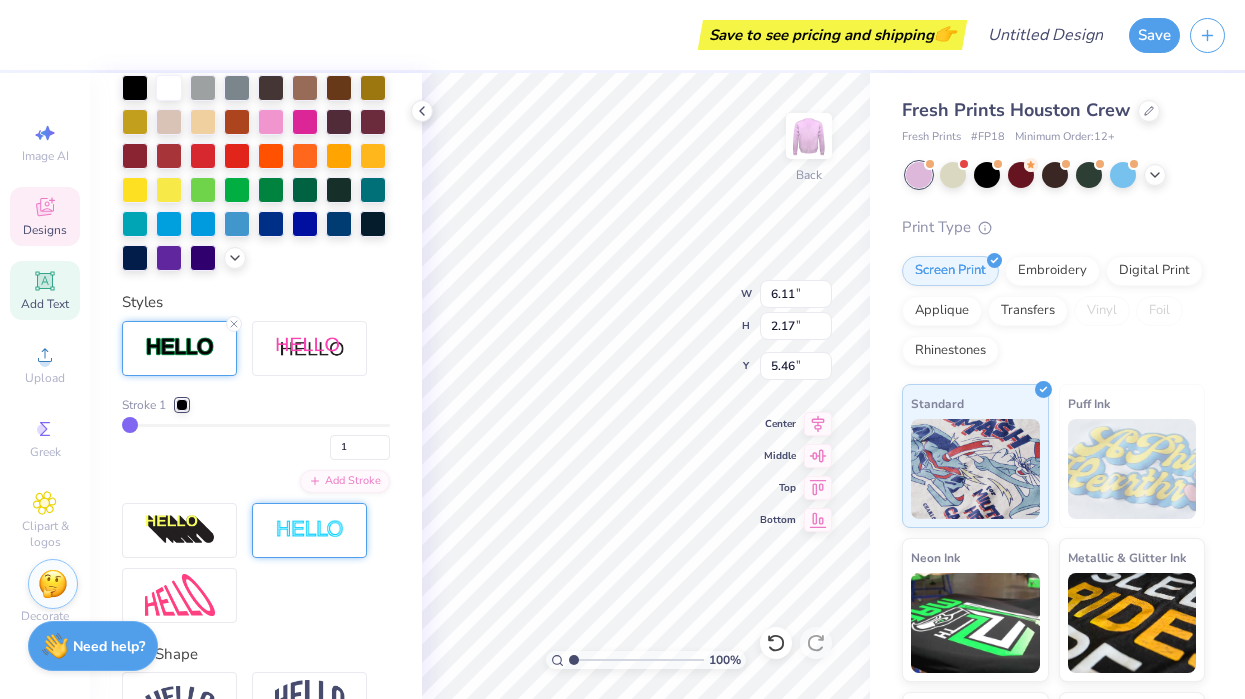 type on "6.03" 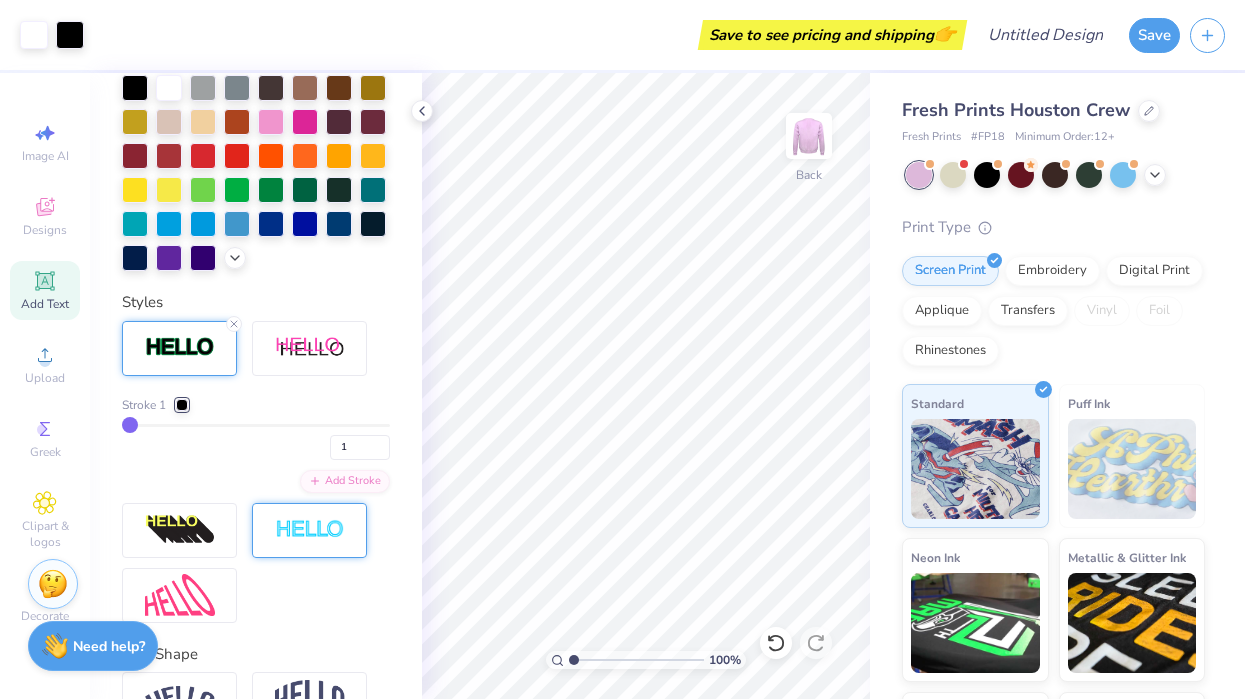 click at bounding box center [310, 530] 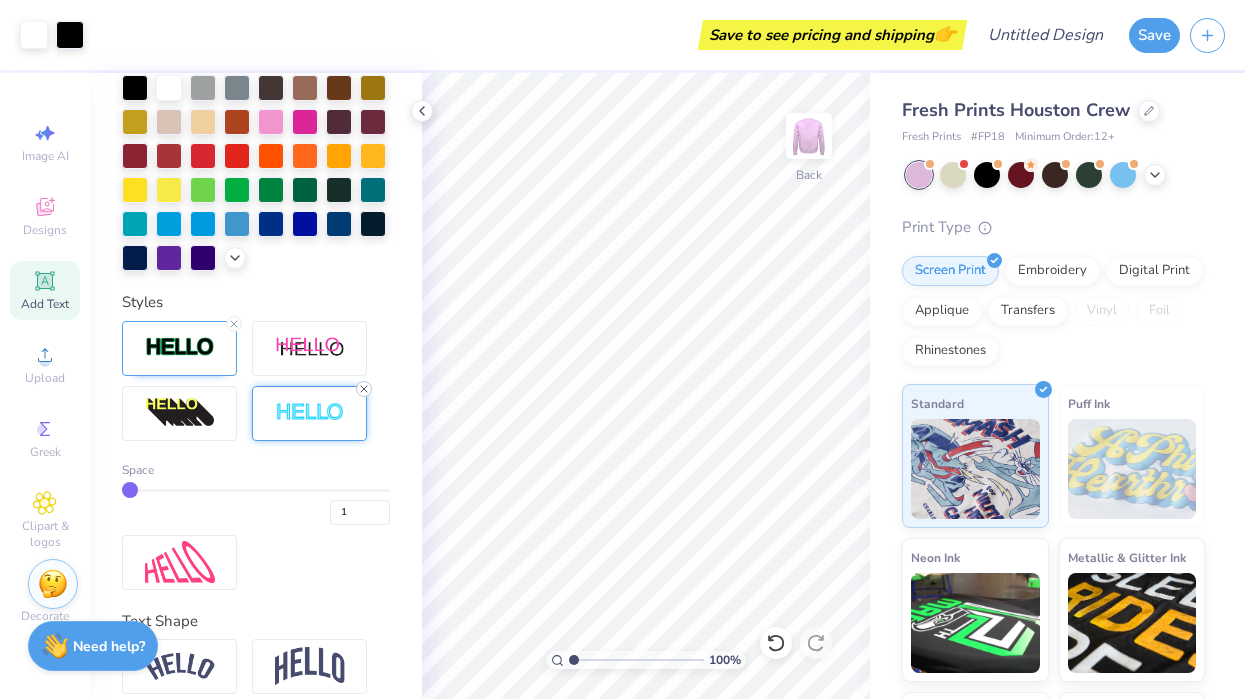 click 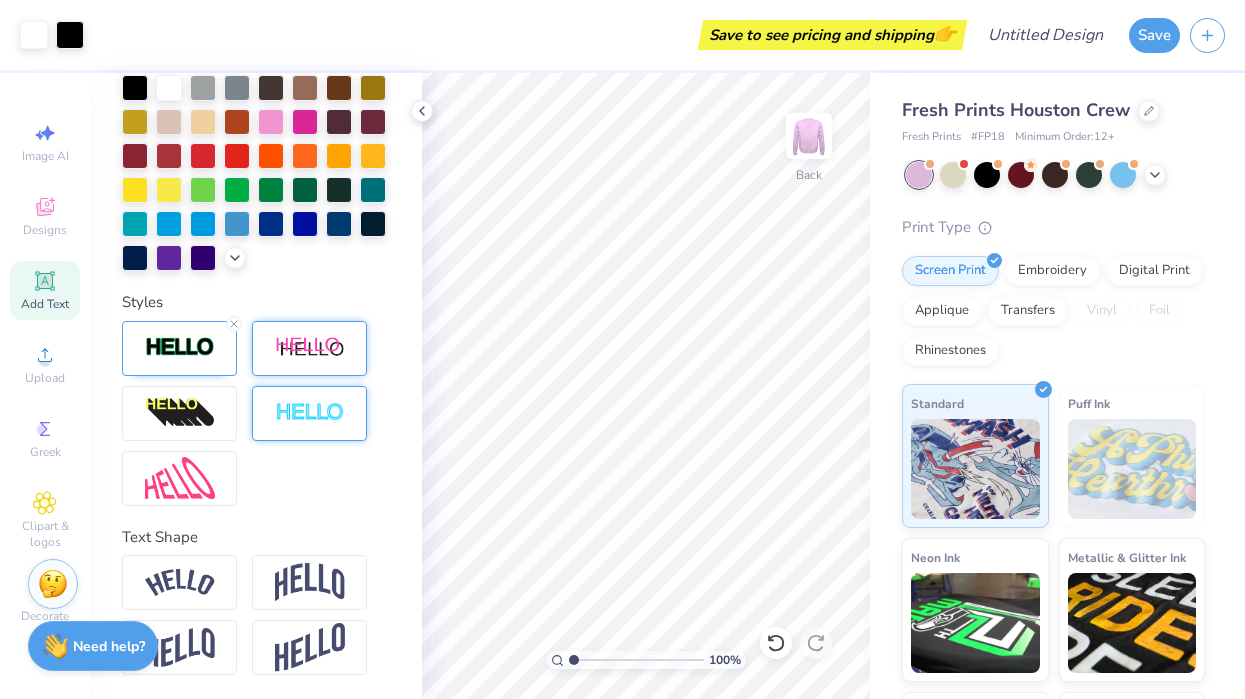 click at bounding box center (310, 348) 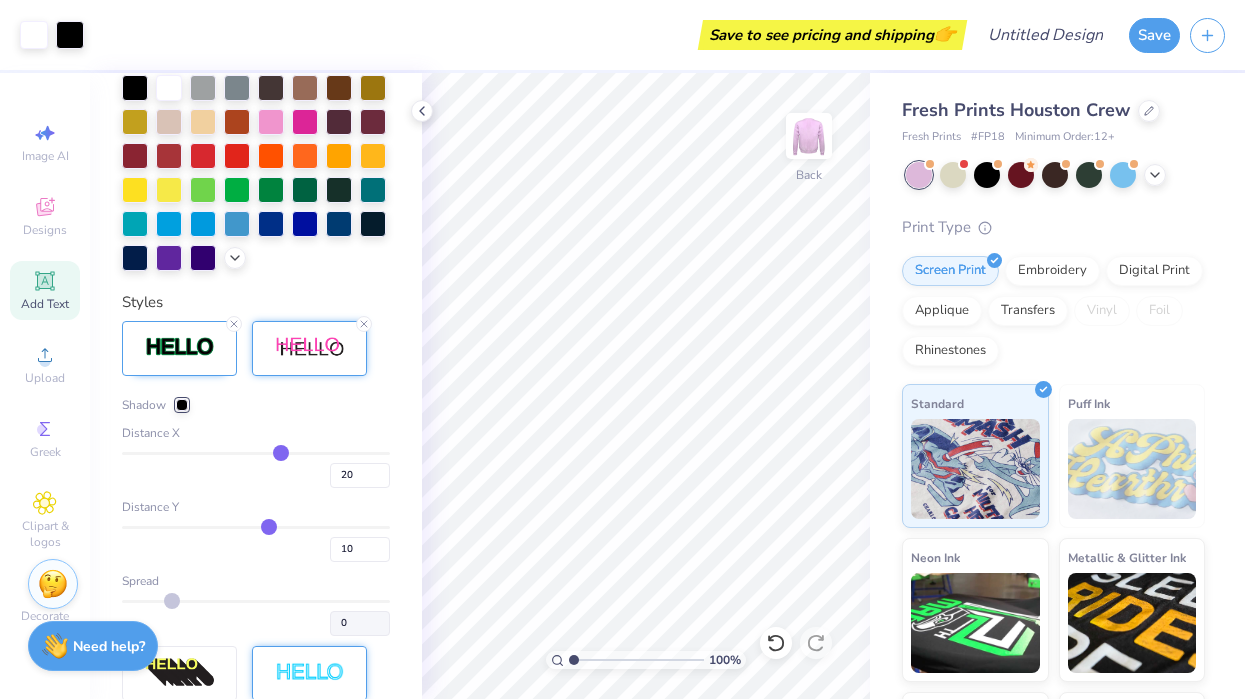 type on "12" 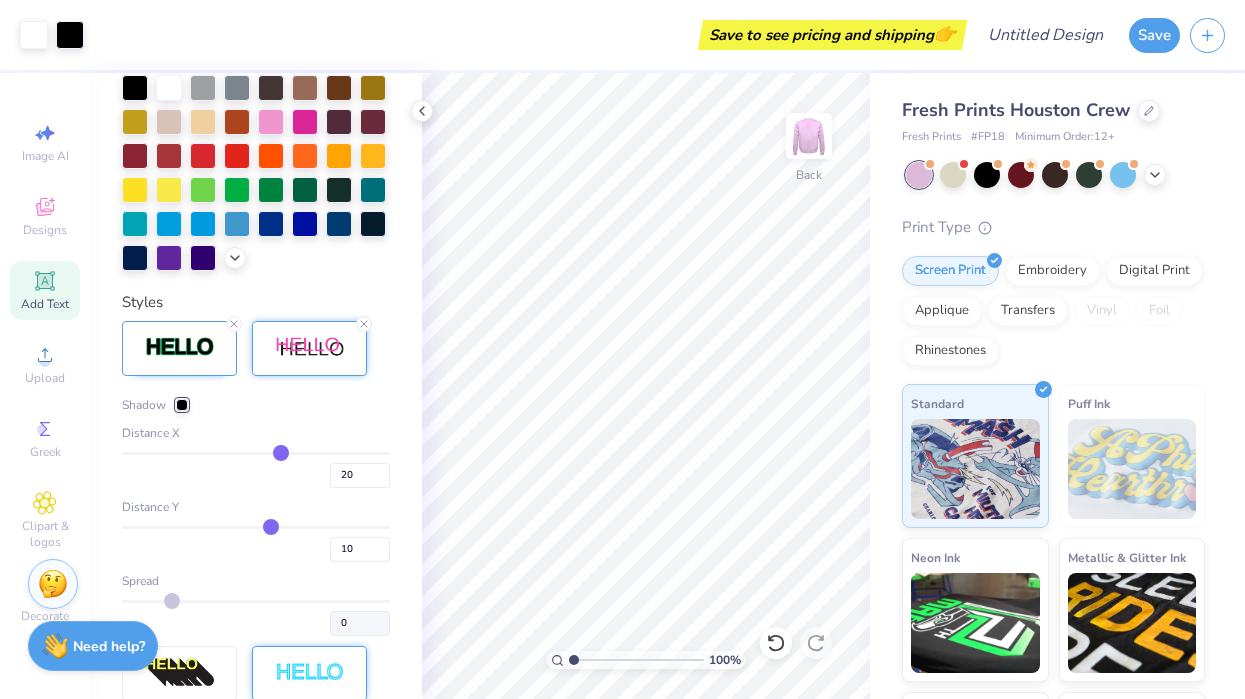 type on "12" 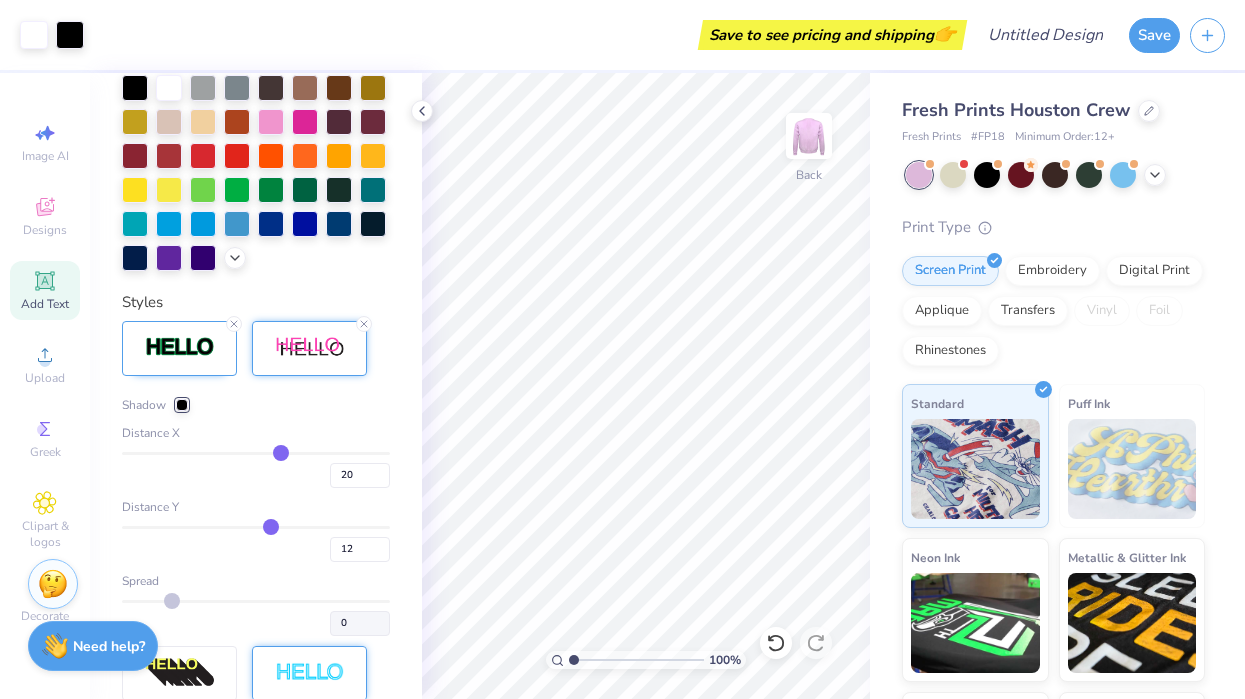 type on "11" 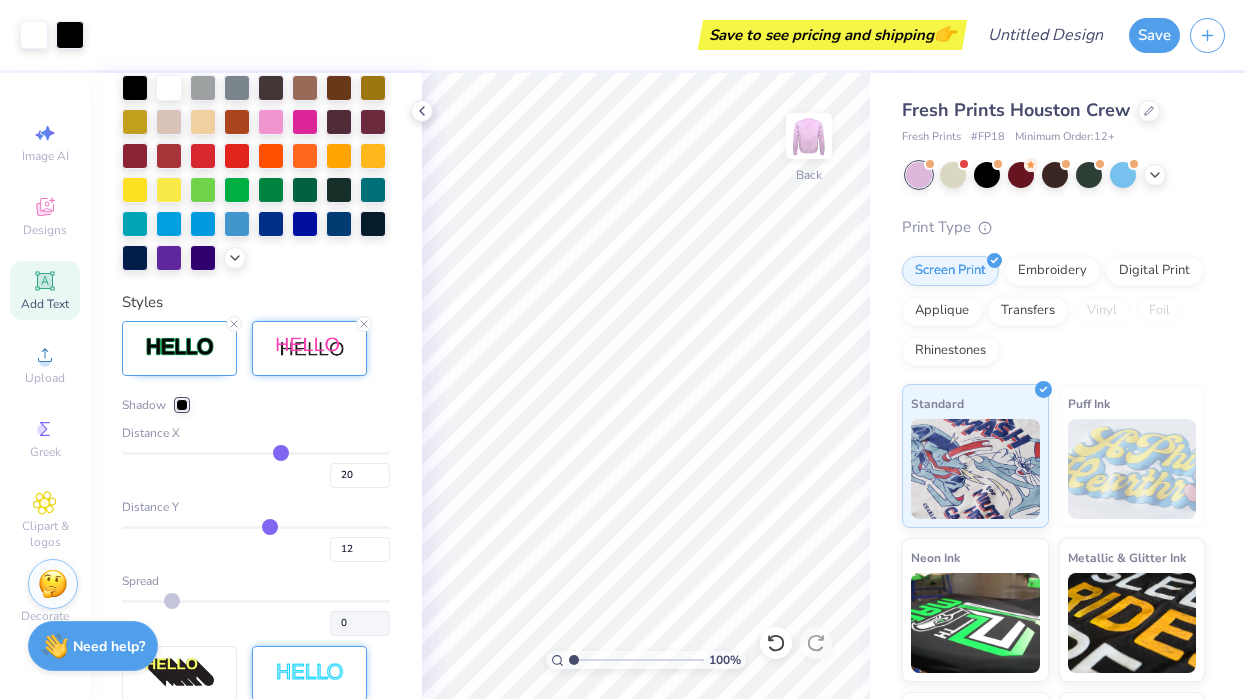 type on "11" 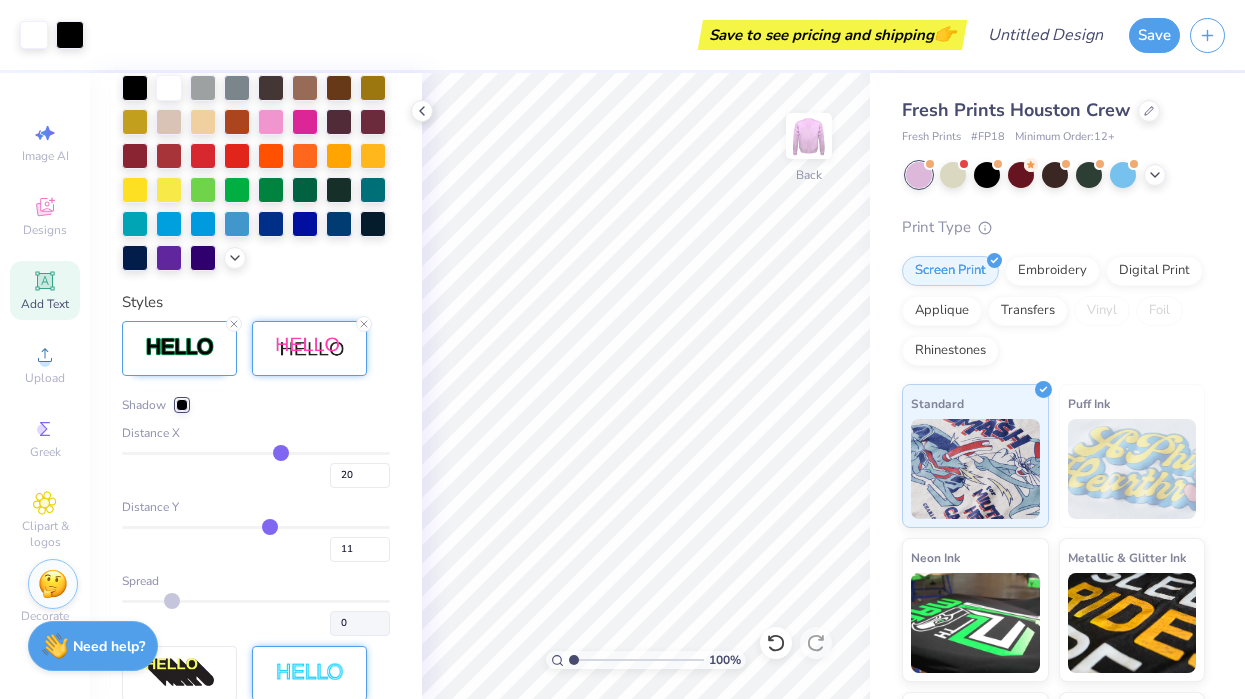 type on "9" 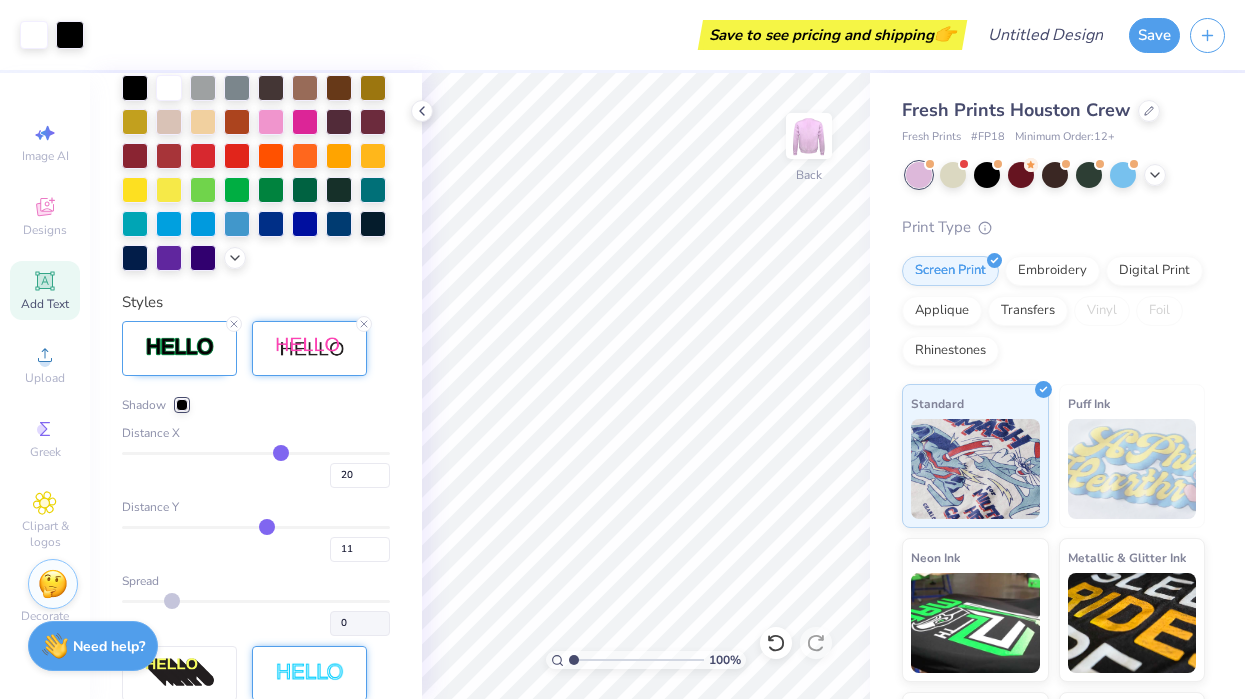 type on "9" 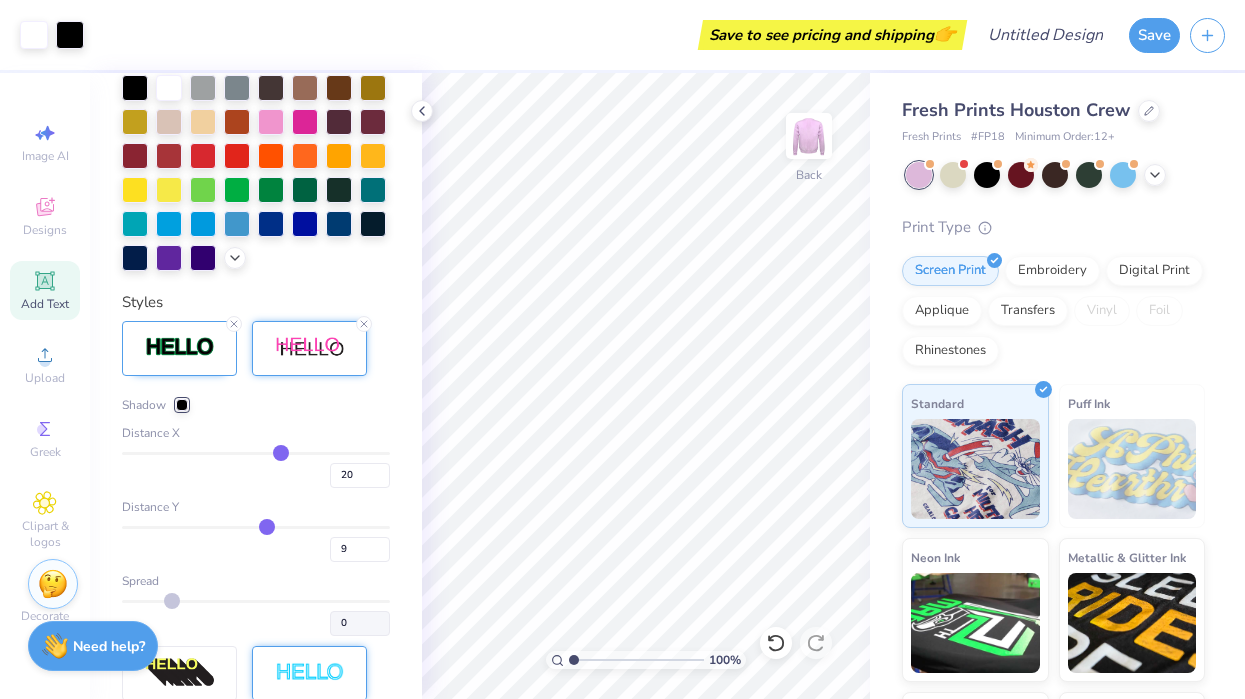 type on "7" 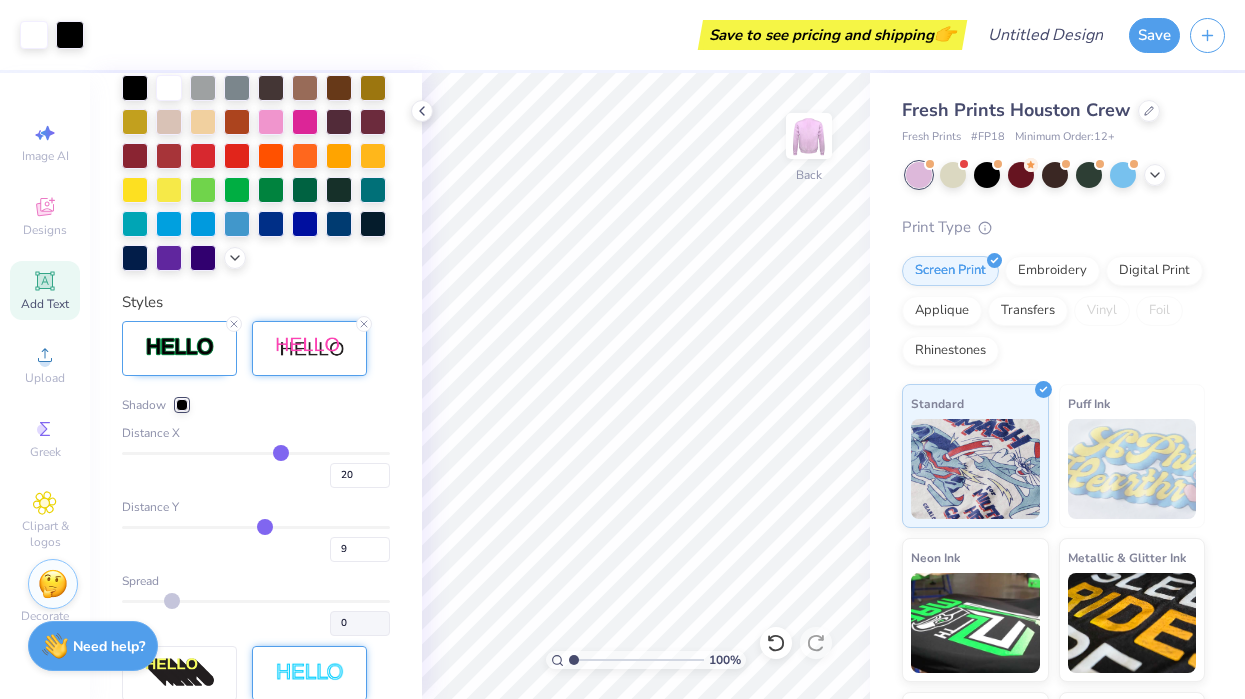type on "7" 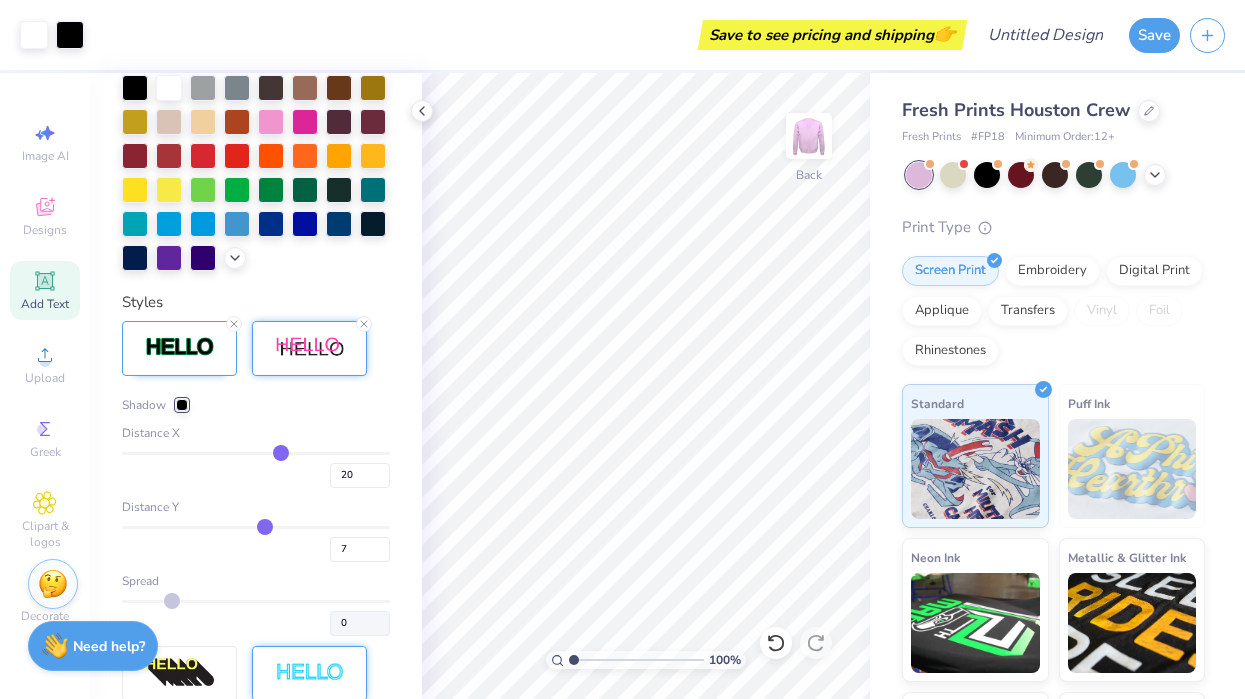 type on "4" 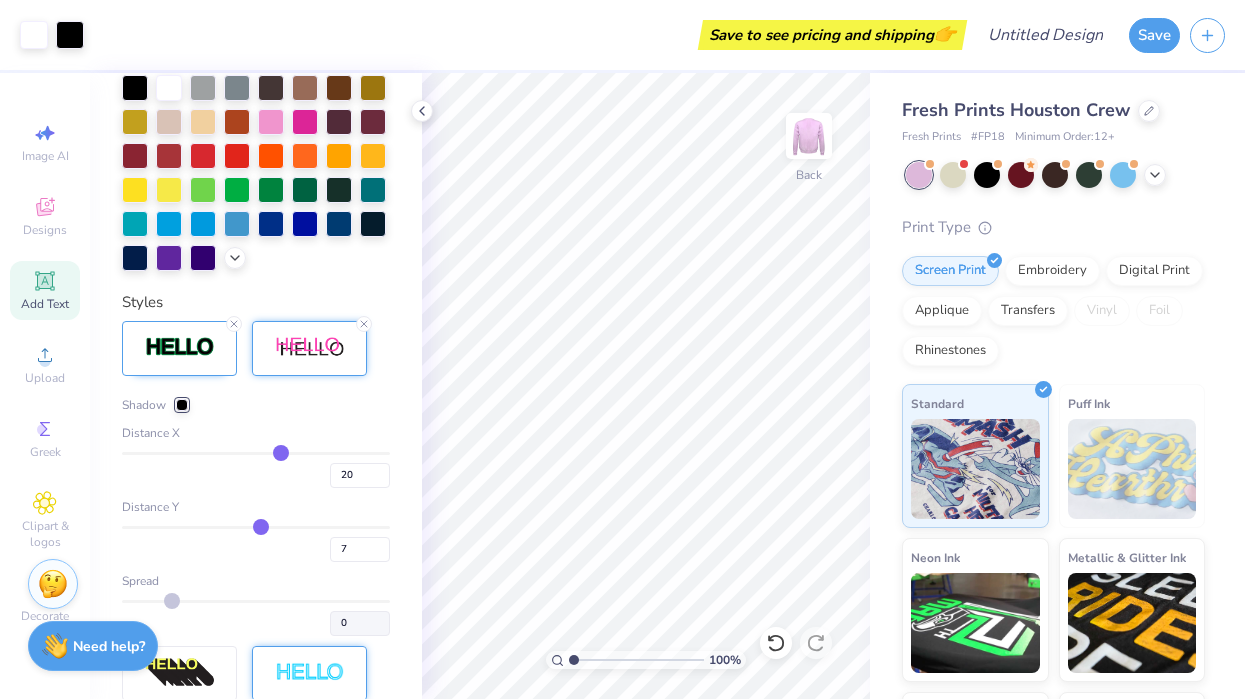 type on "4" 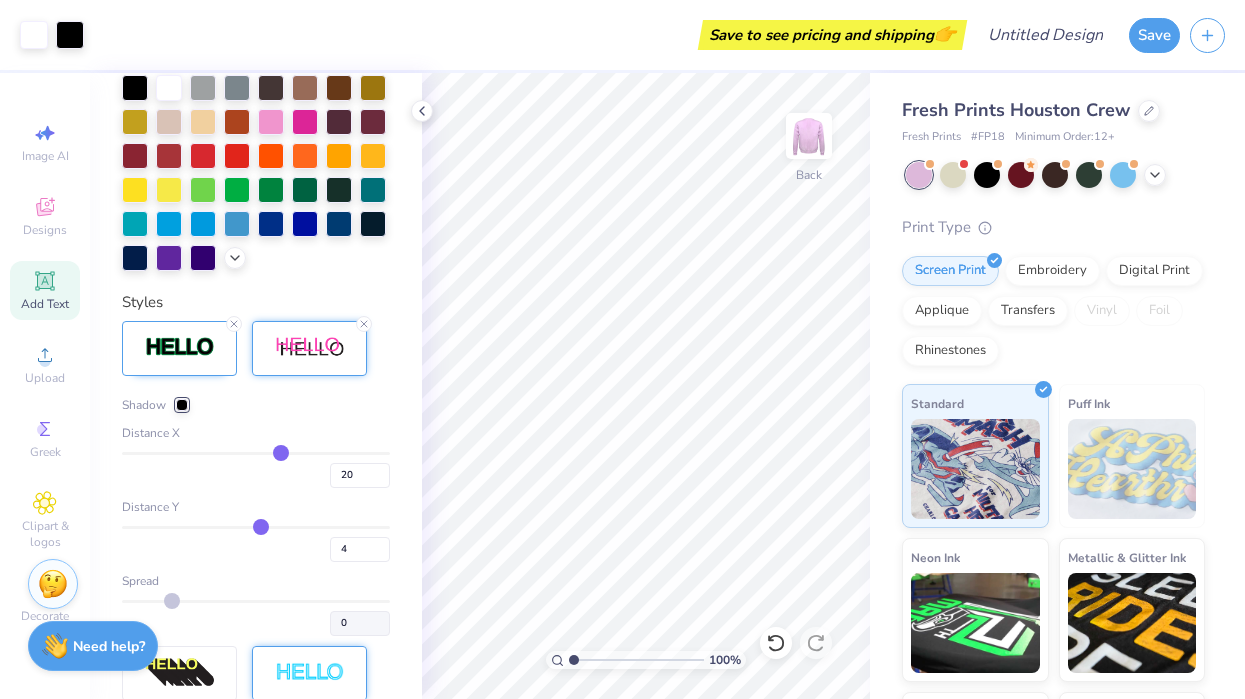 type on "1" 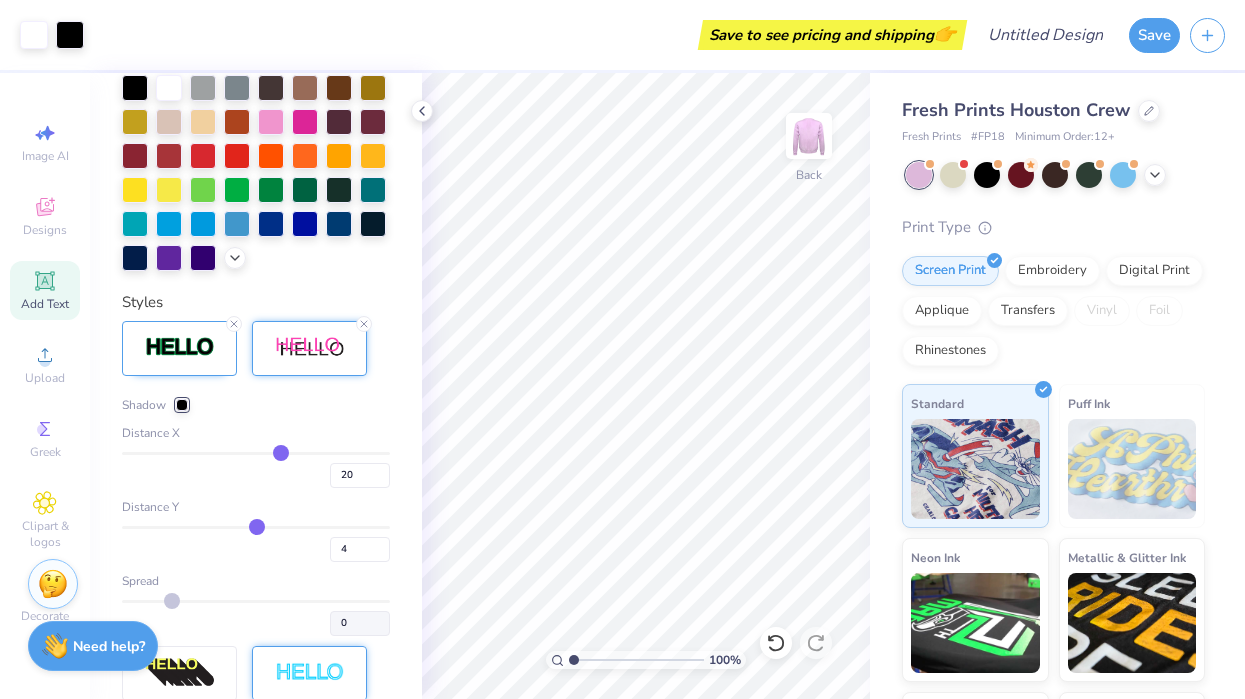 type on "1" 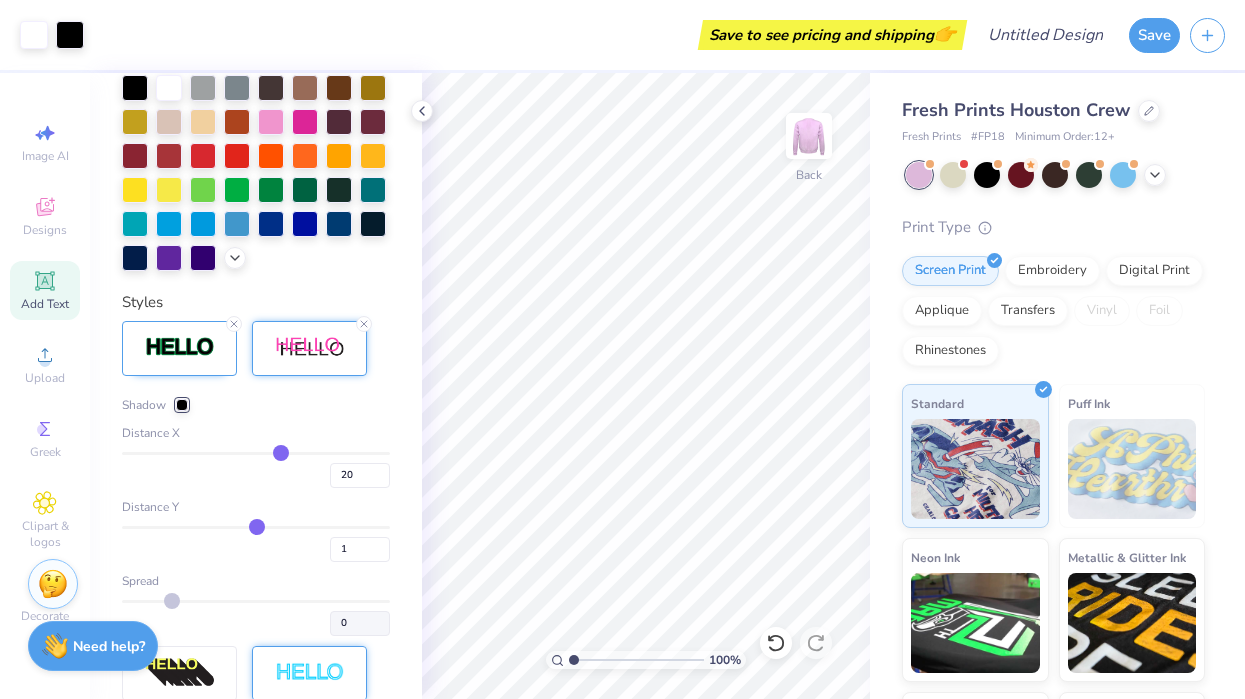 type on "-1" 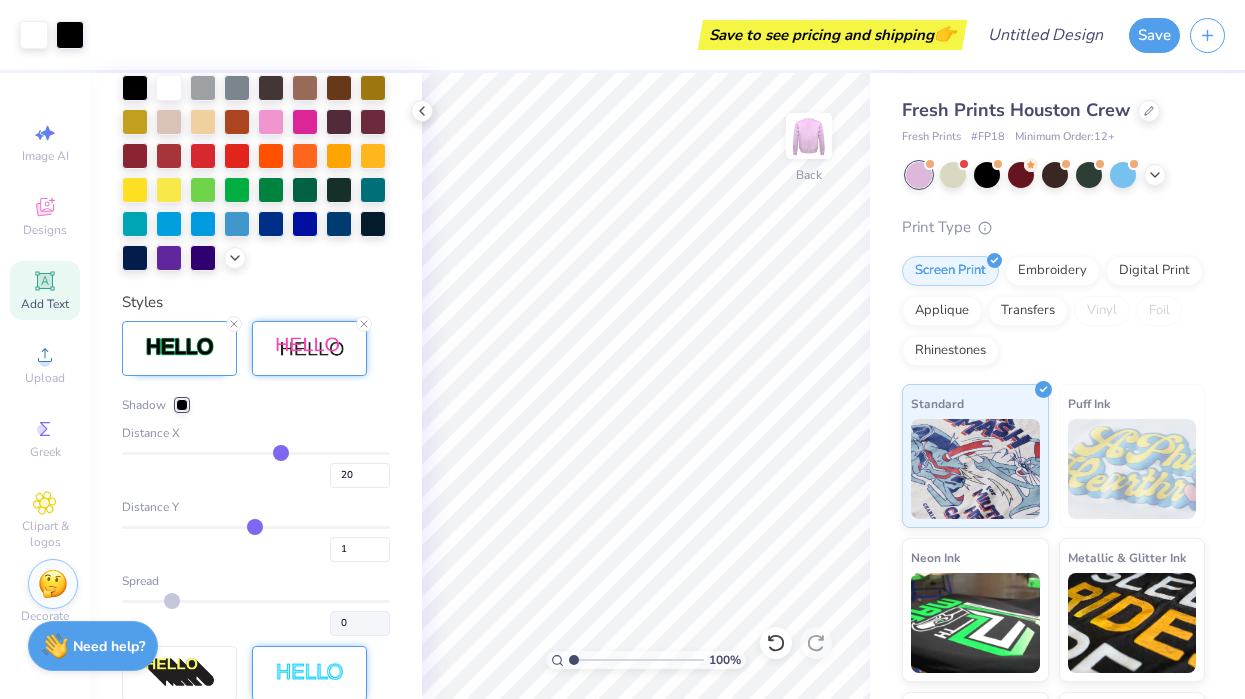 type on "-1" 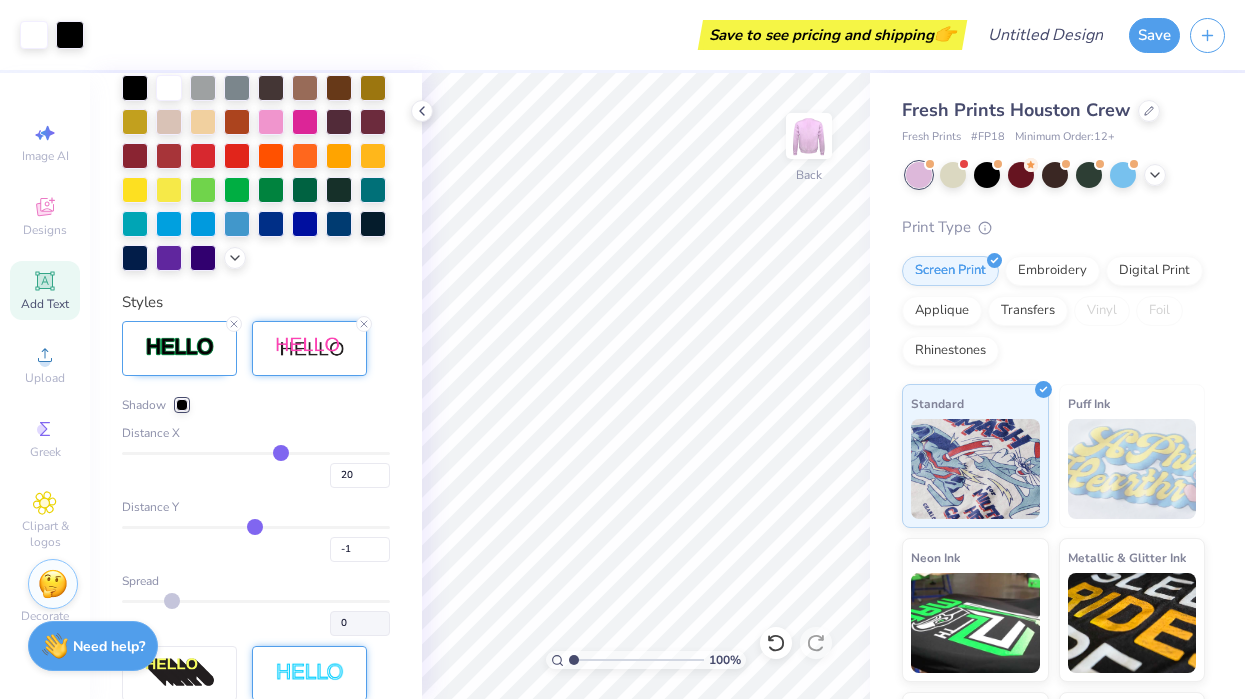 type on "-3" 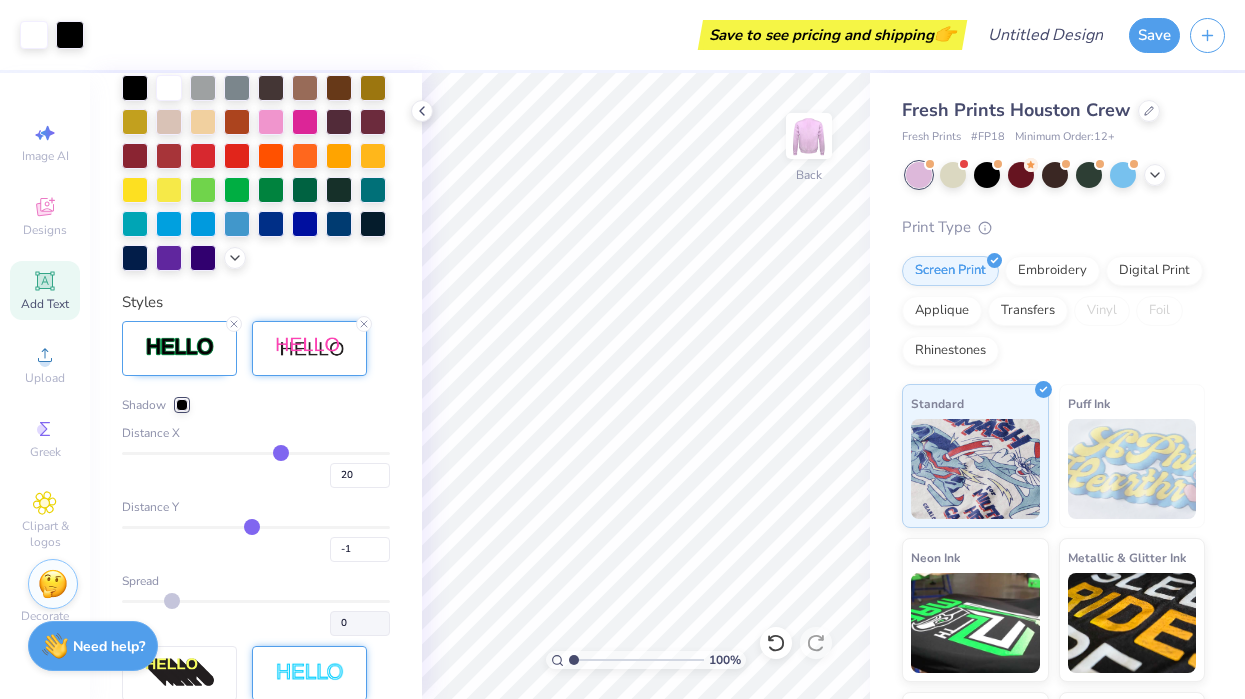 type on "-3" 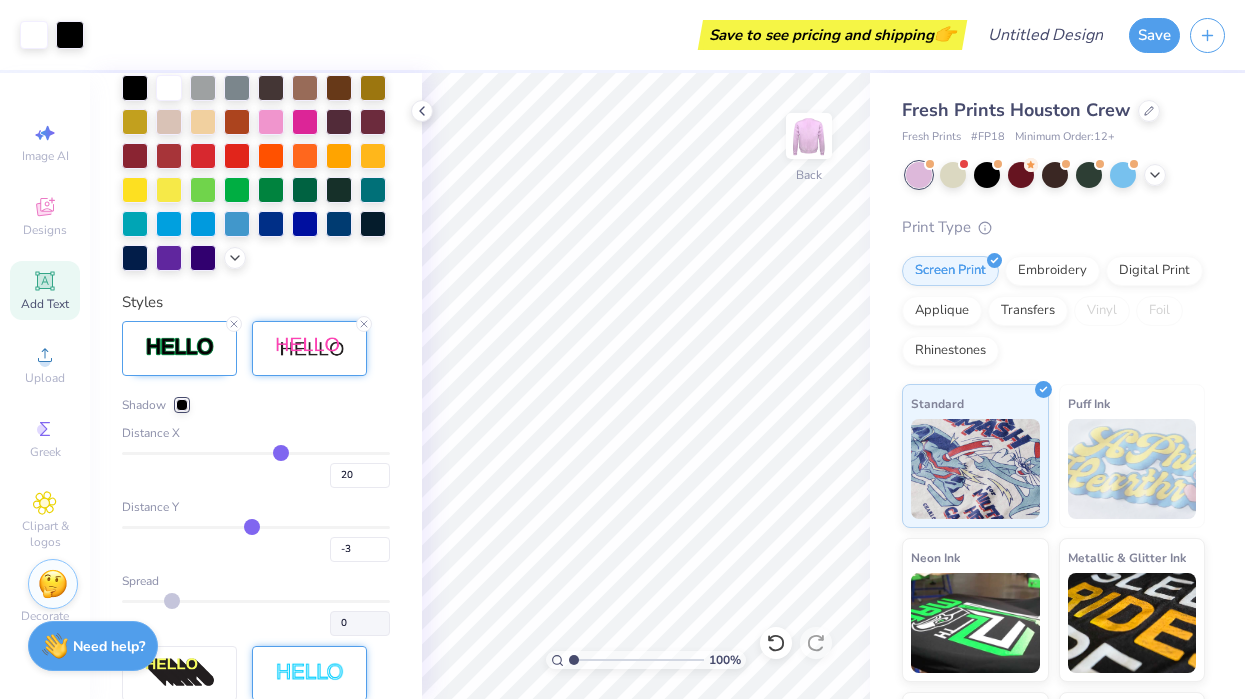 type on "-5" 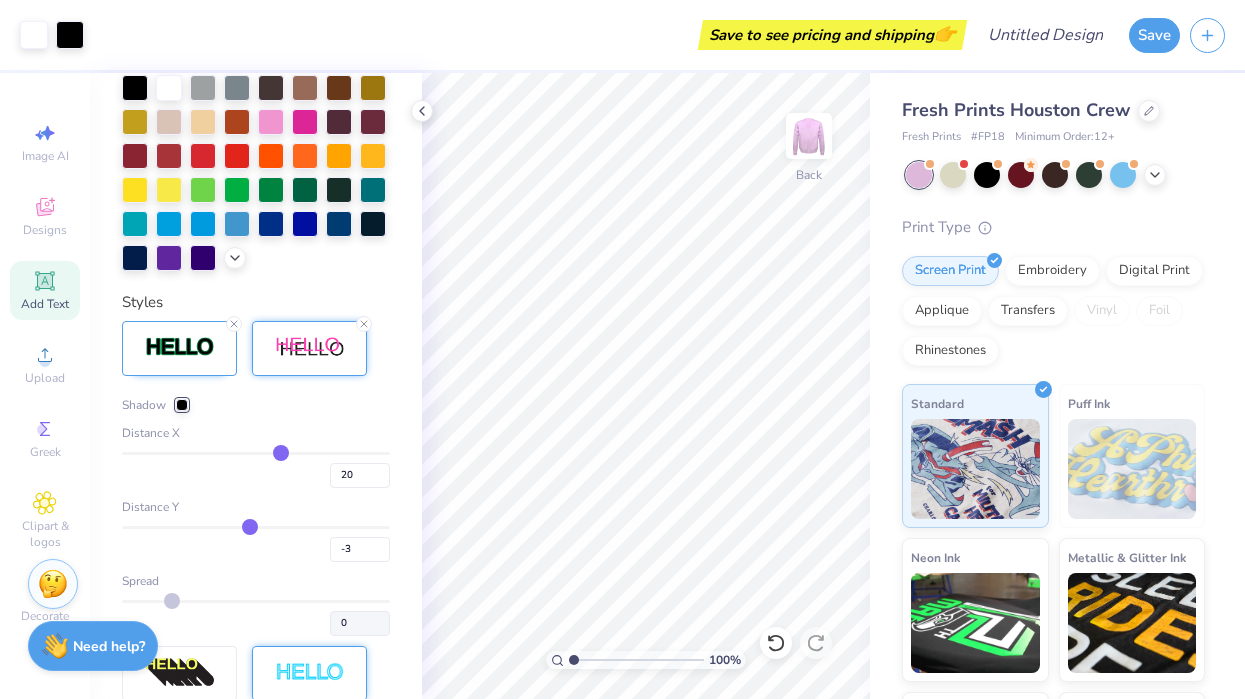 type on "-5" 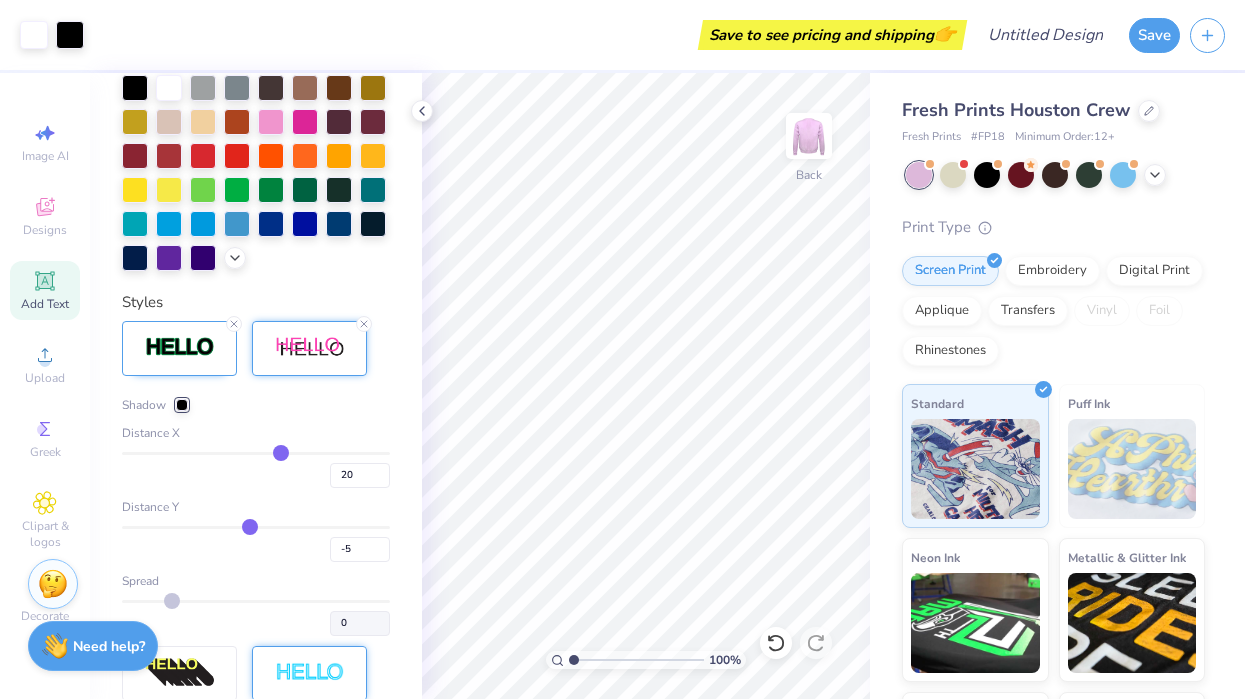 type on "-6" 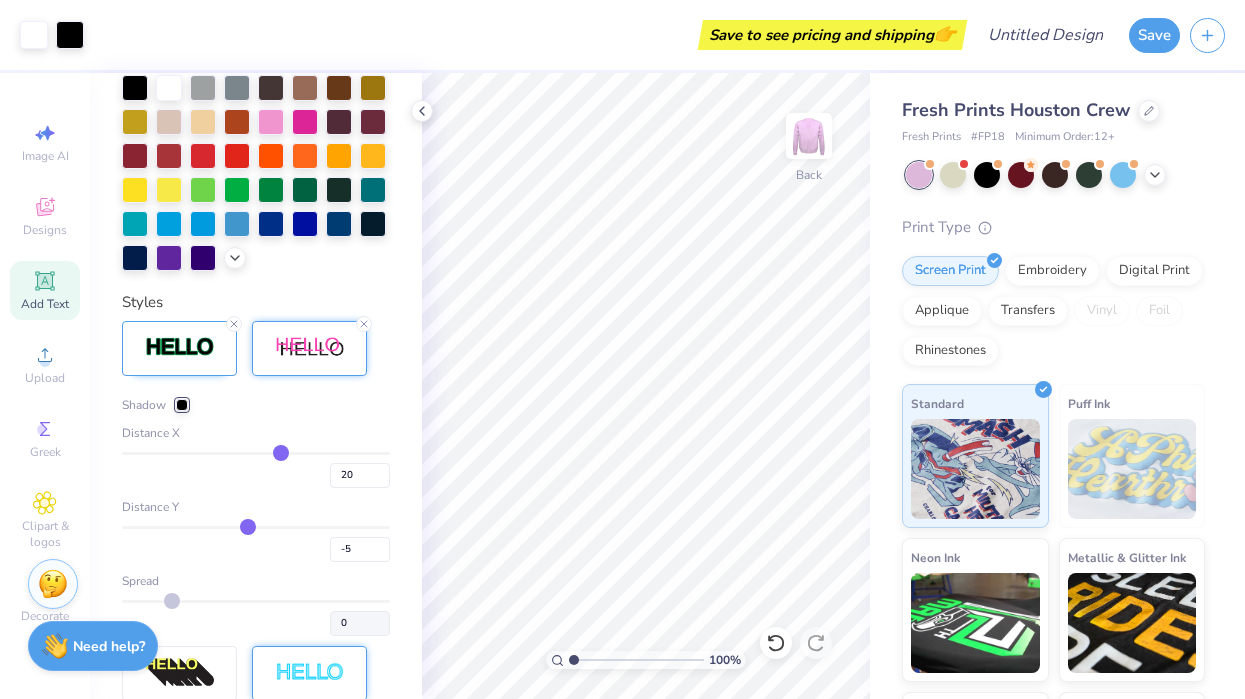 type on "-6" 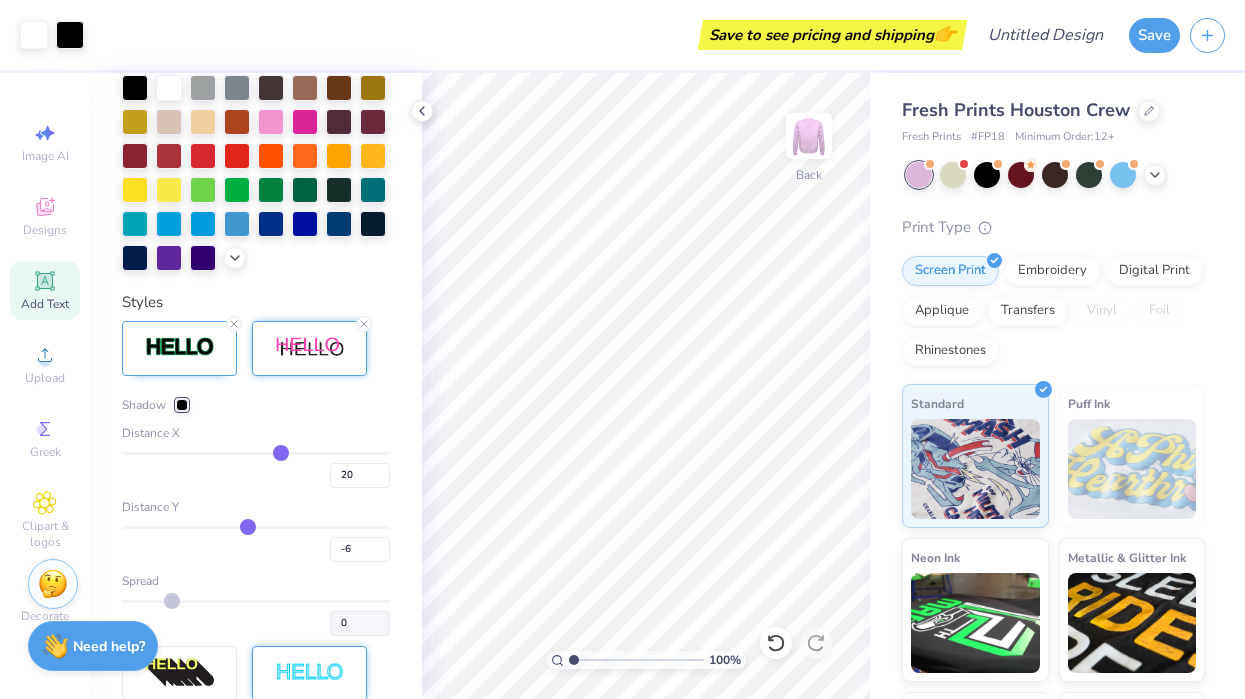 type on "-7" 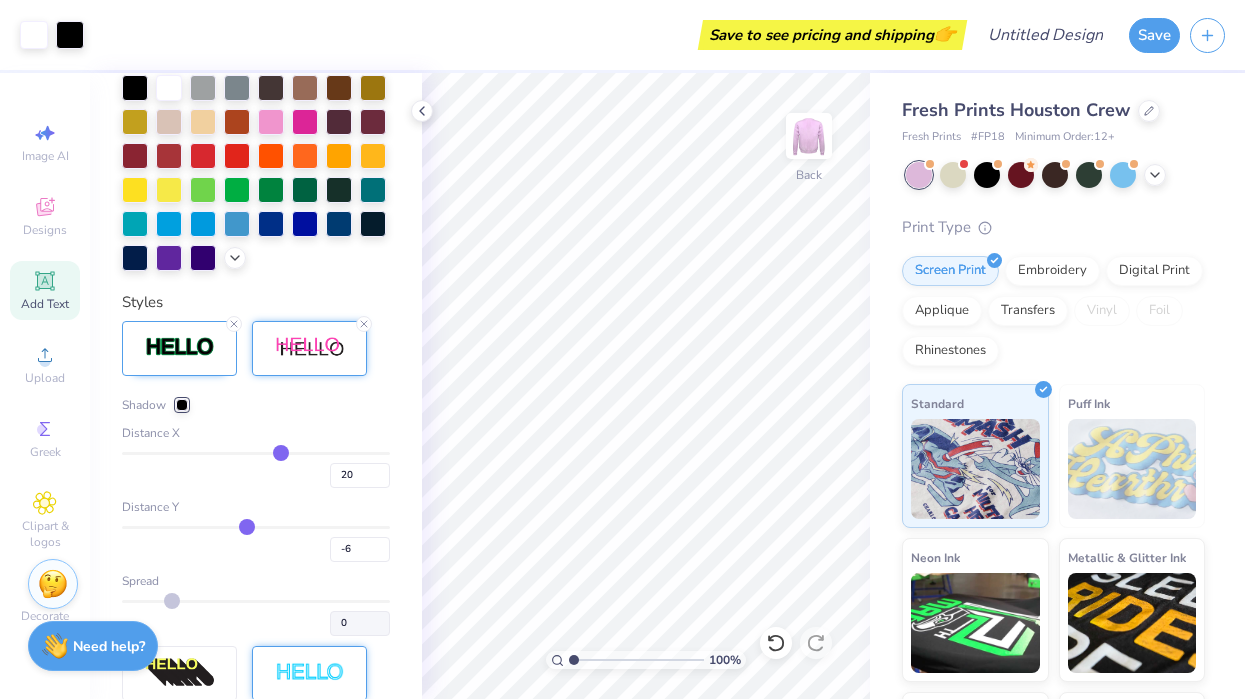 type on "-7" 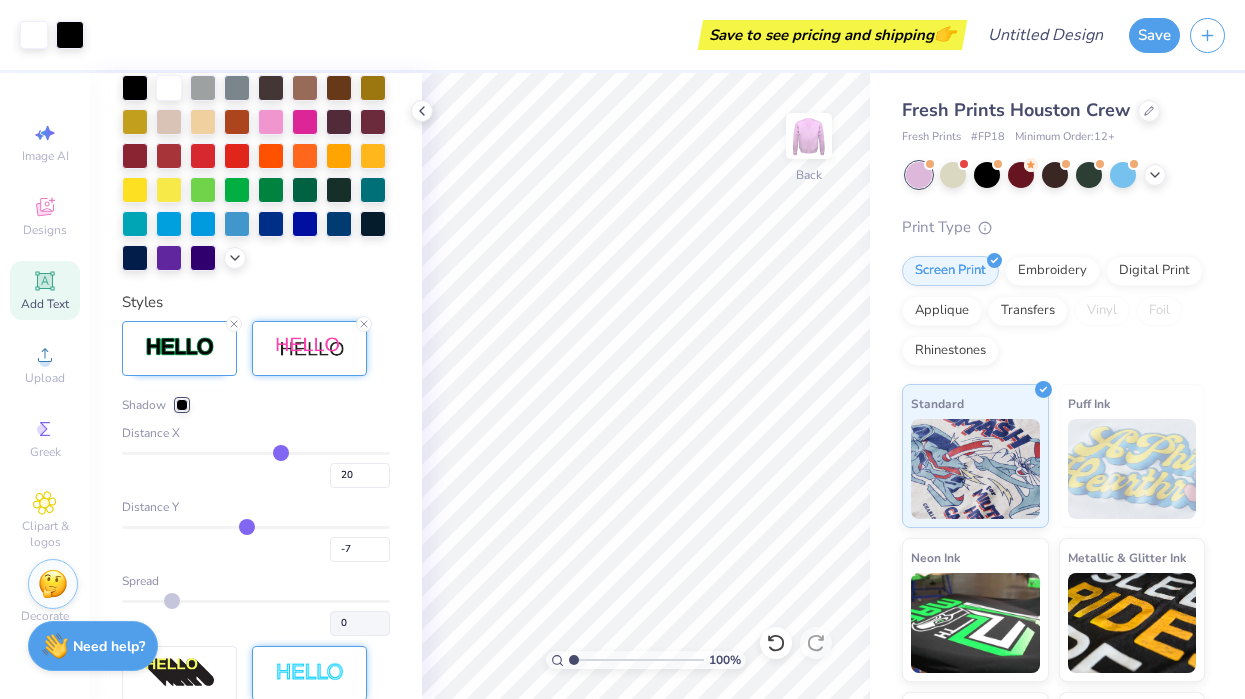 type on "-8" 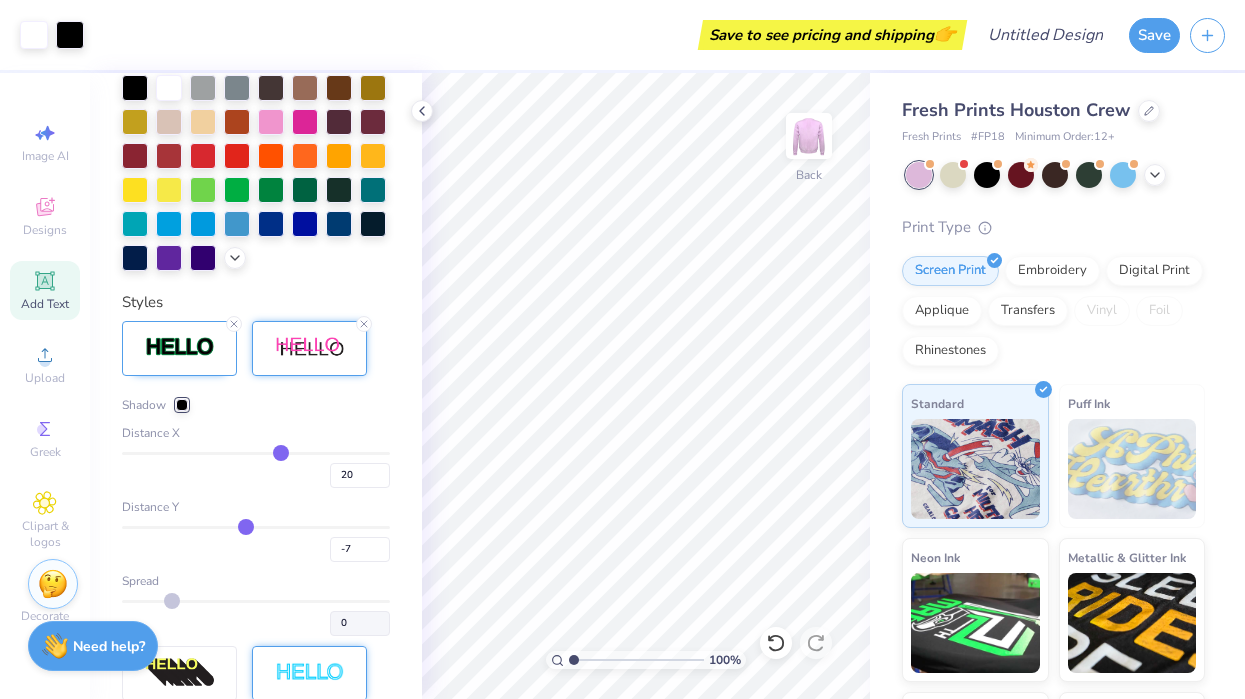 type on "-8" 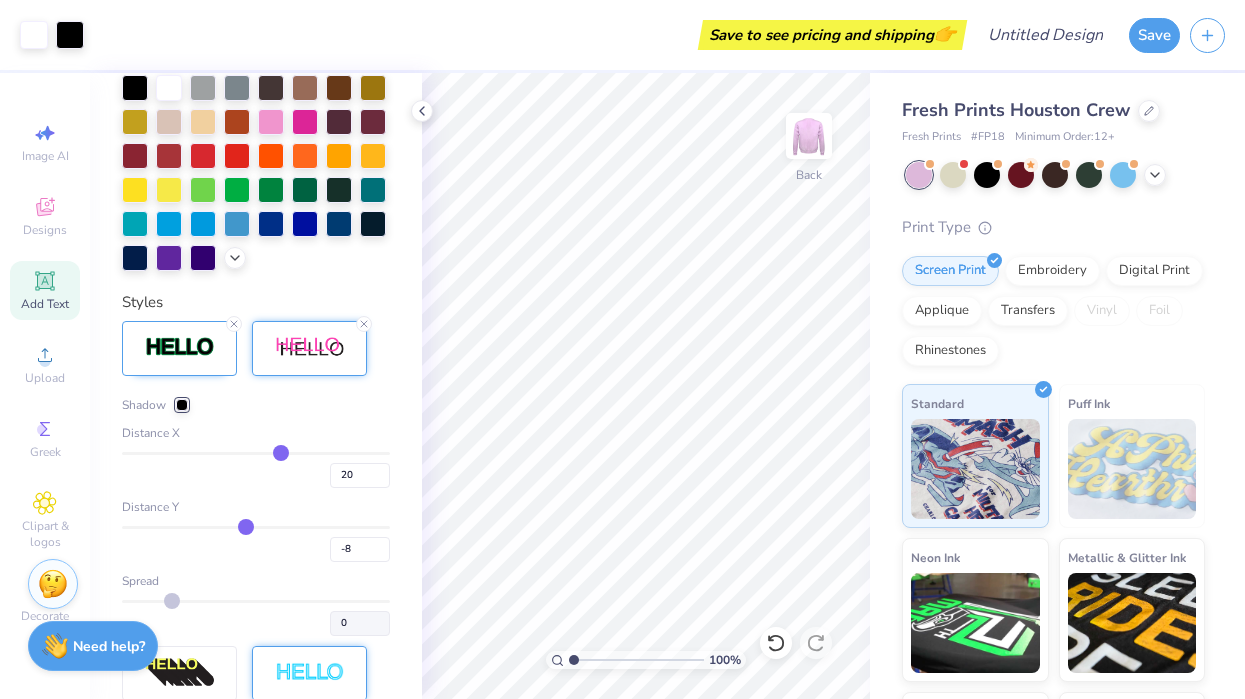 type on "-9" 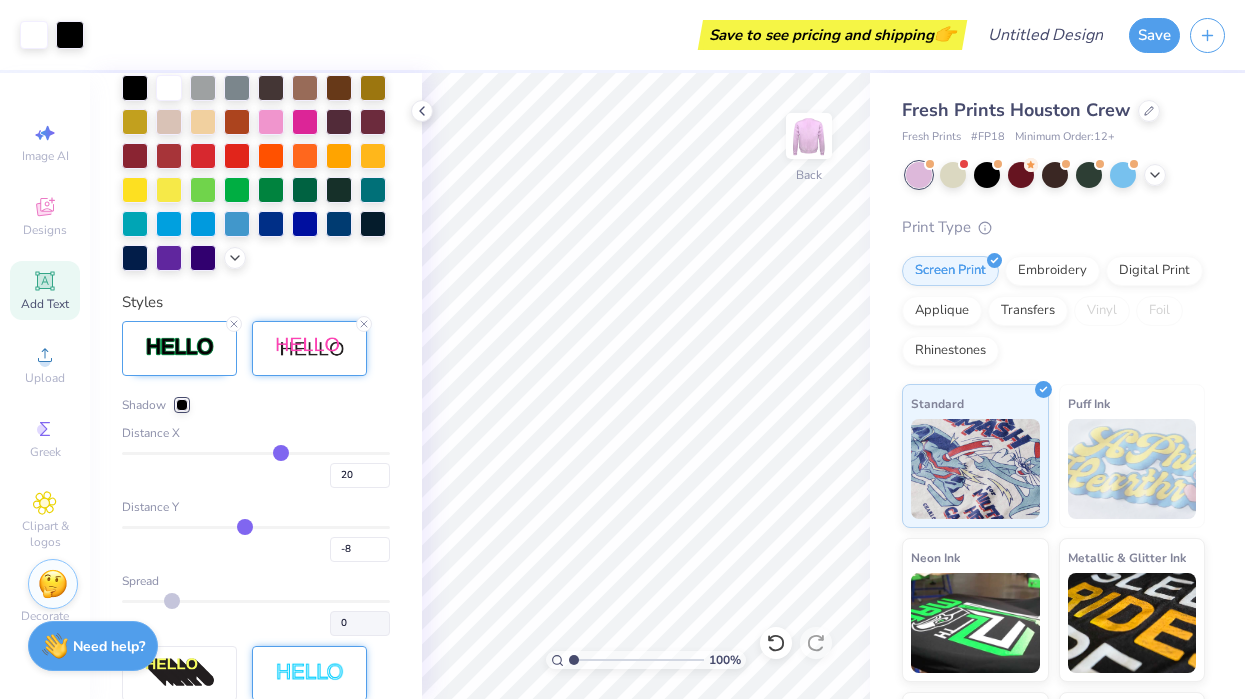 type on "-9" 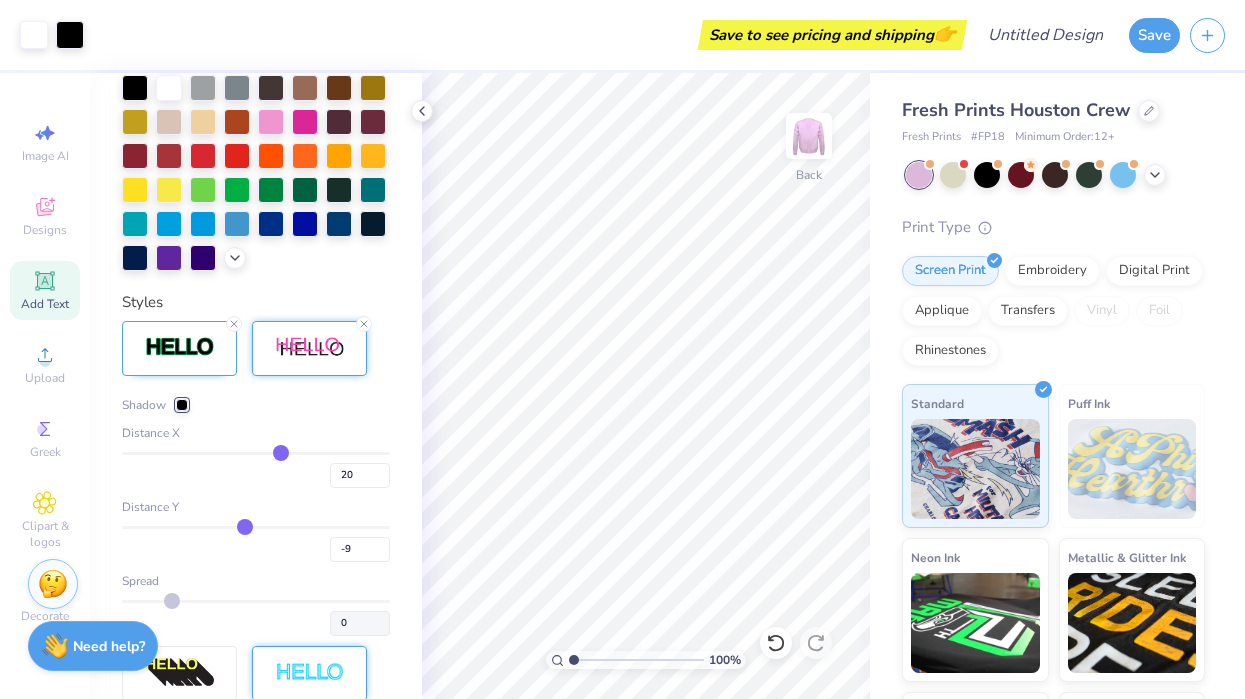 type on "-10" 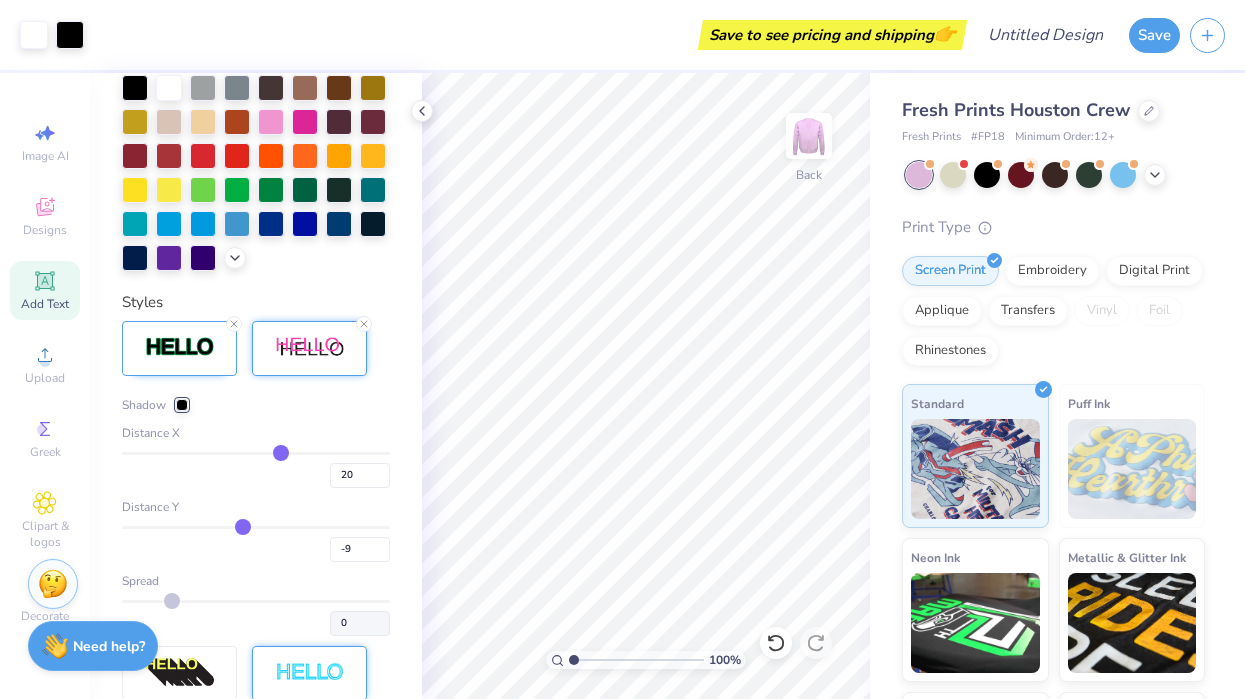 type on "-10" 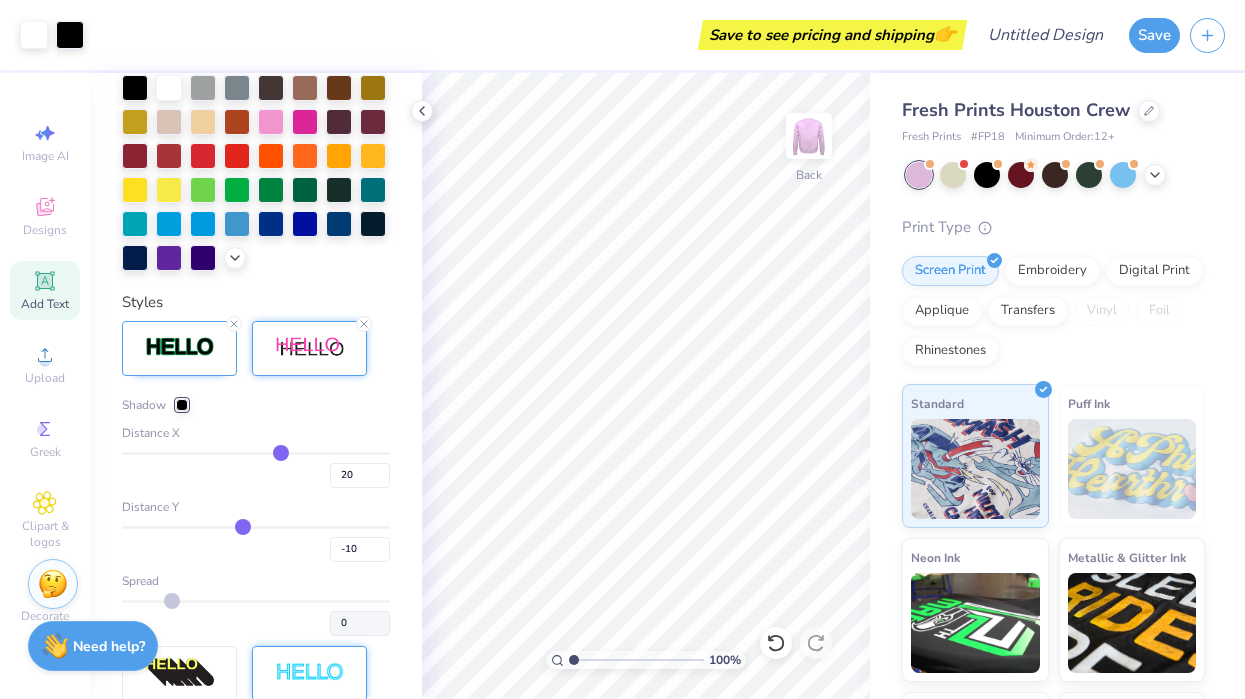 type on "-11" 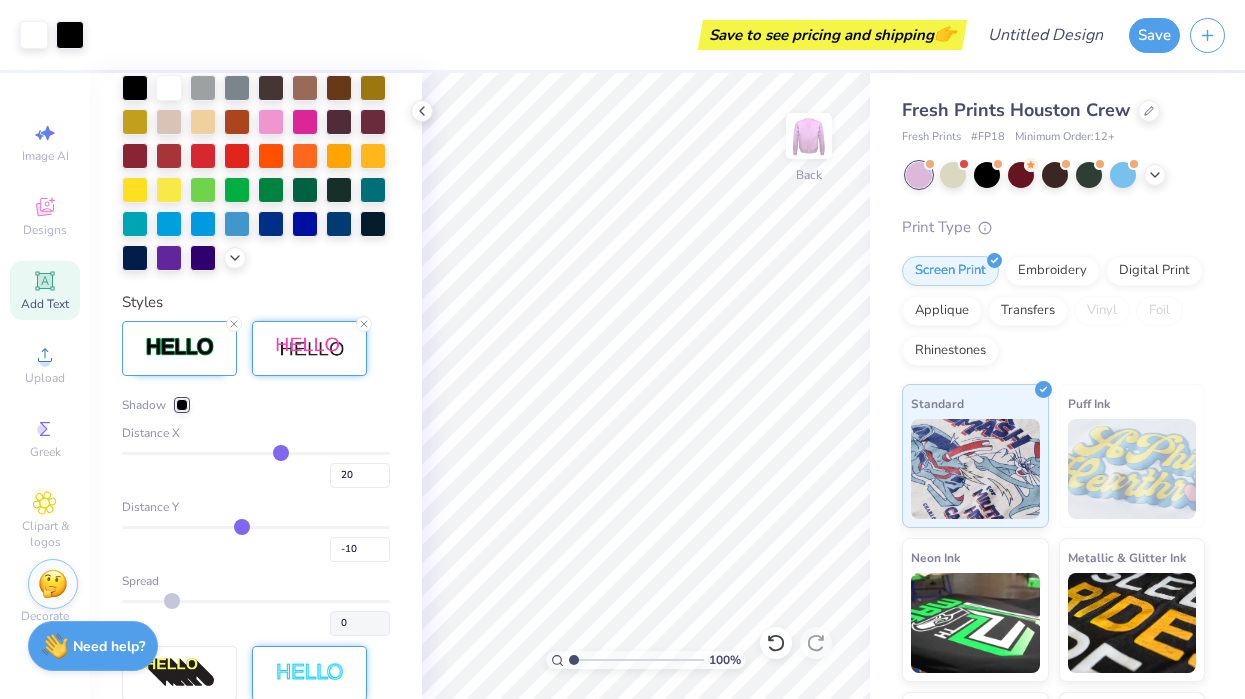 type on "-11" 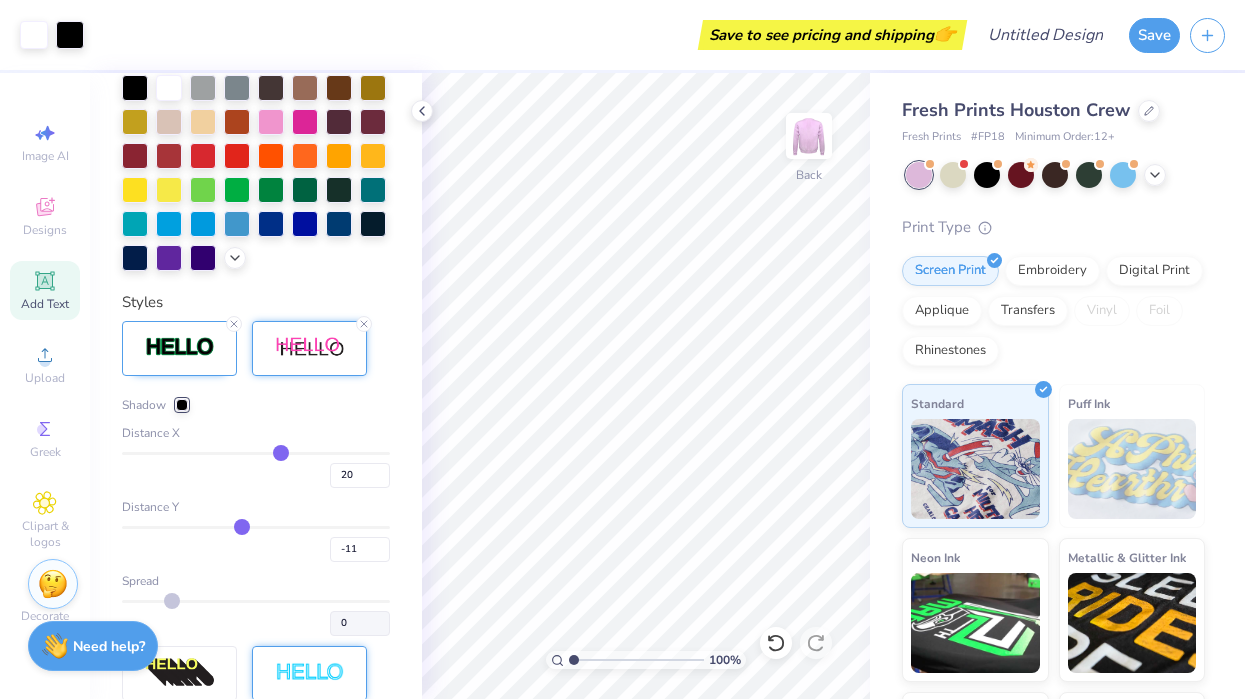 type on "-12" 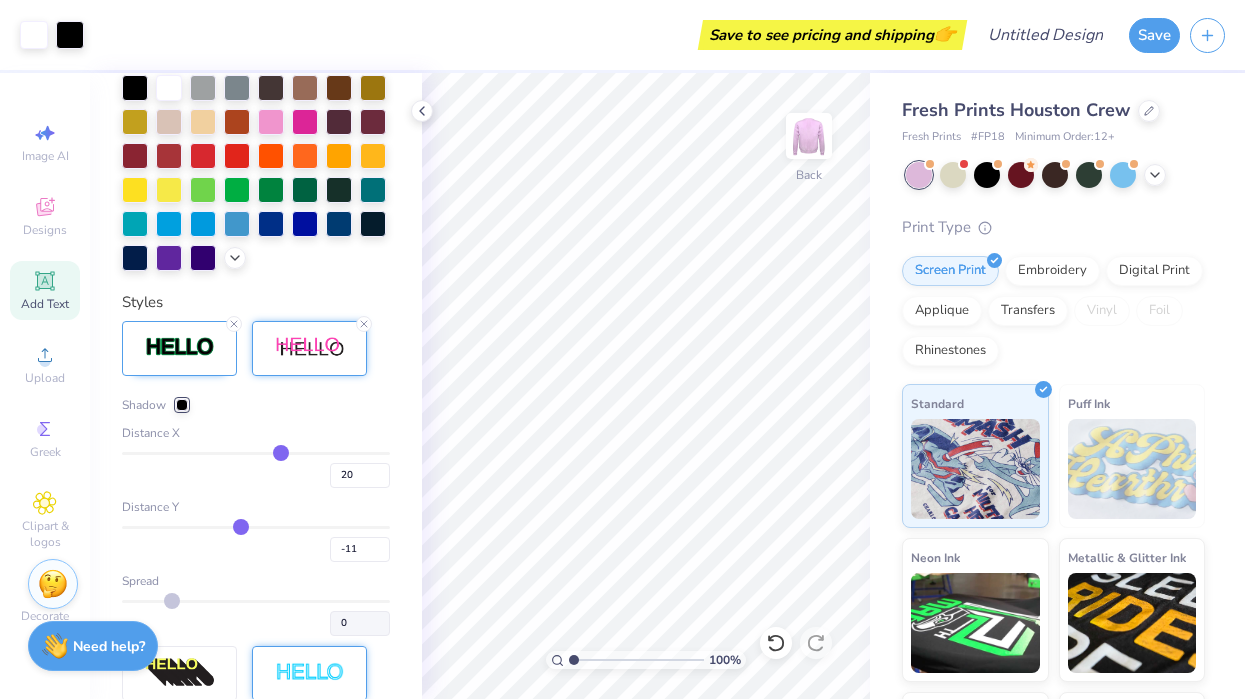 type on "-12" 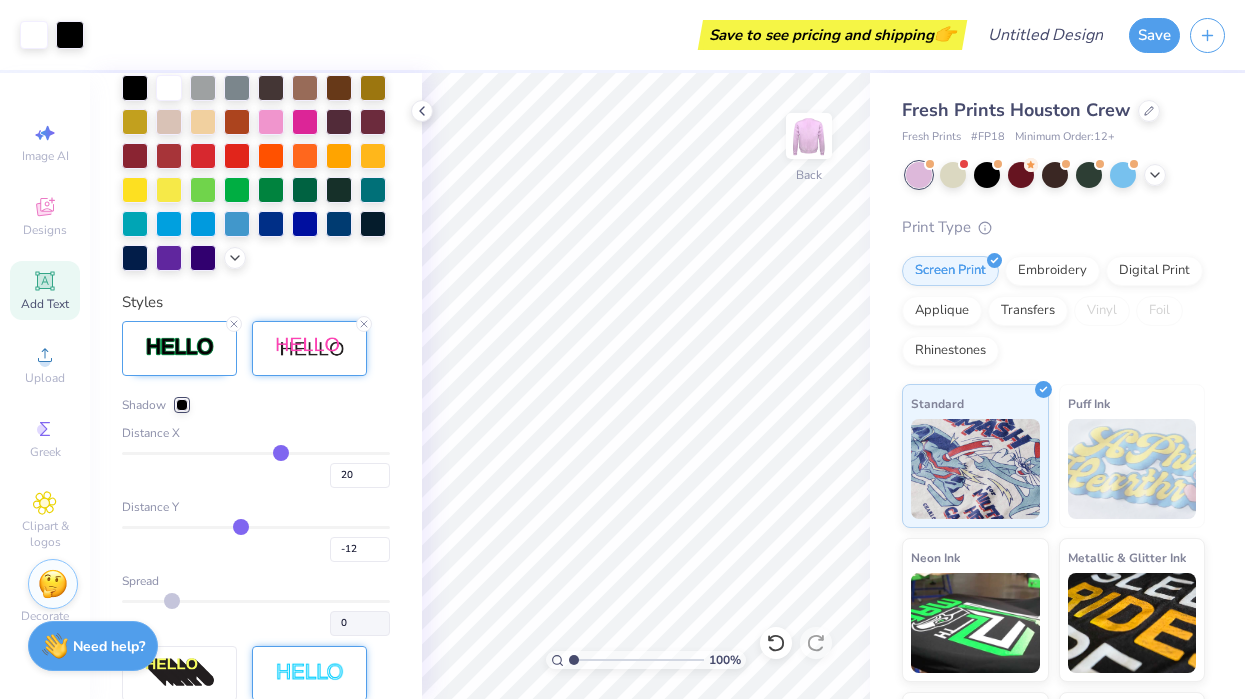 type on "-13" 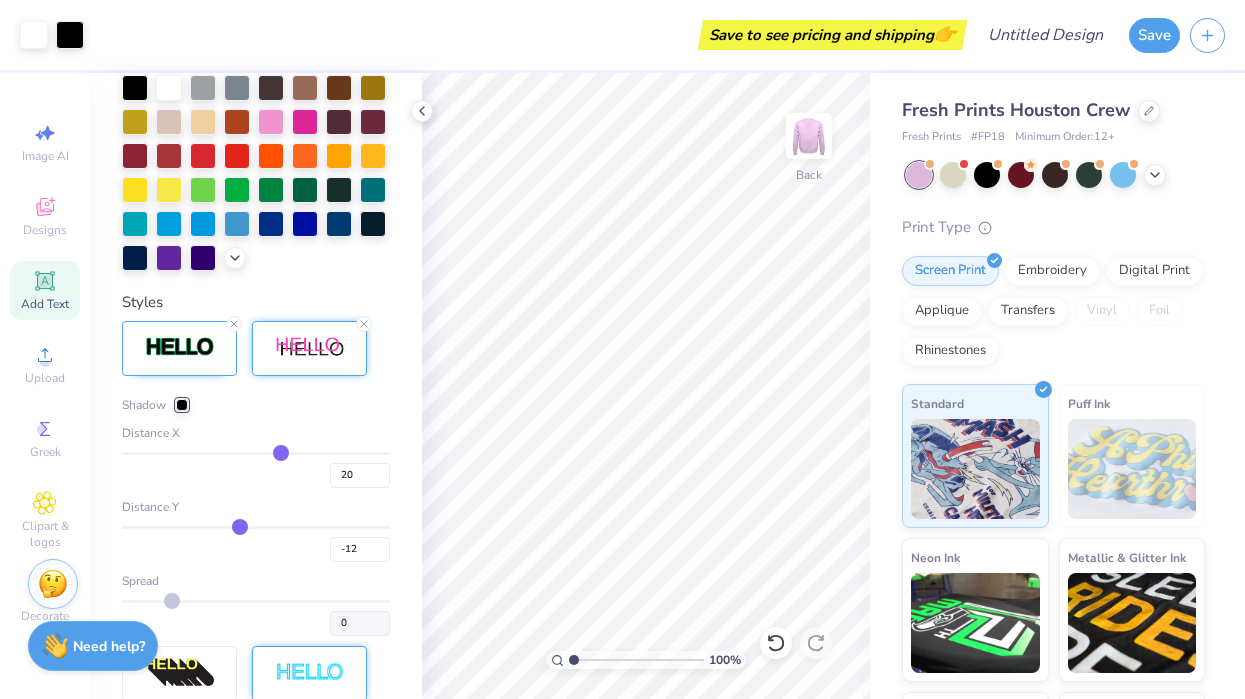 type on "-13" 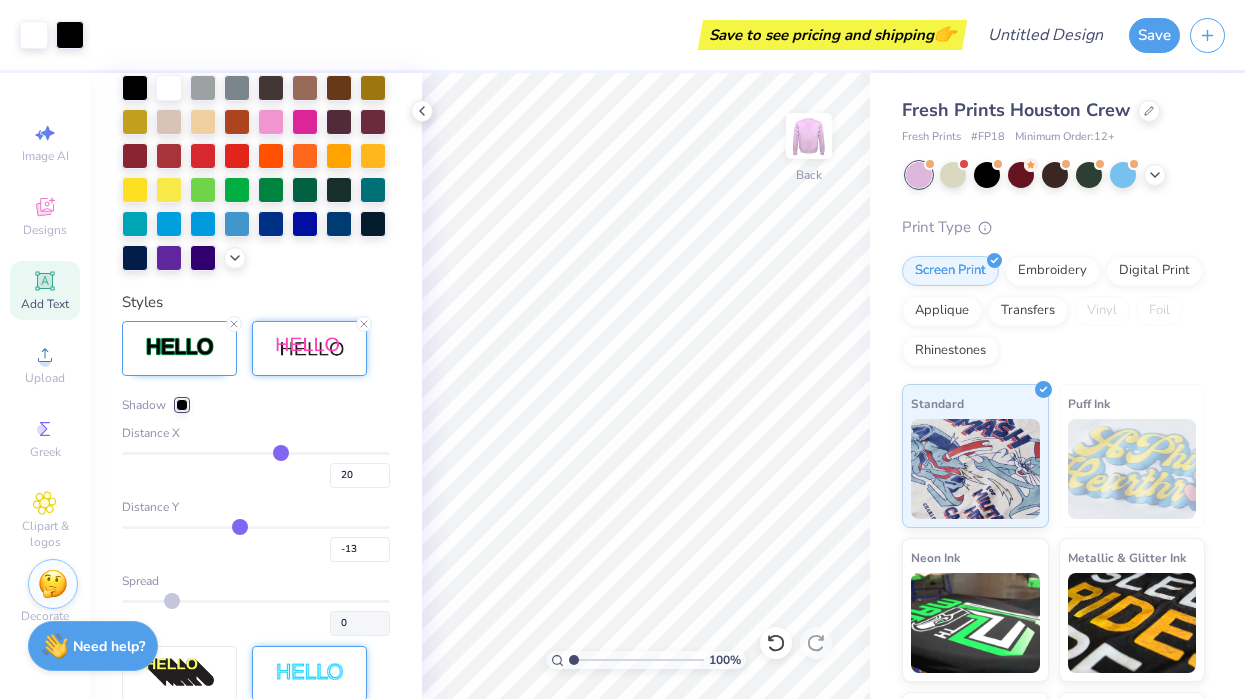 type on "-14" 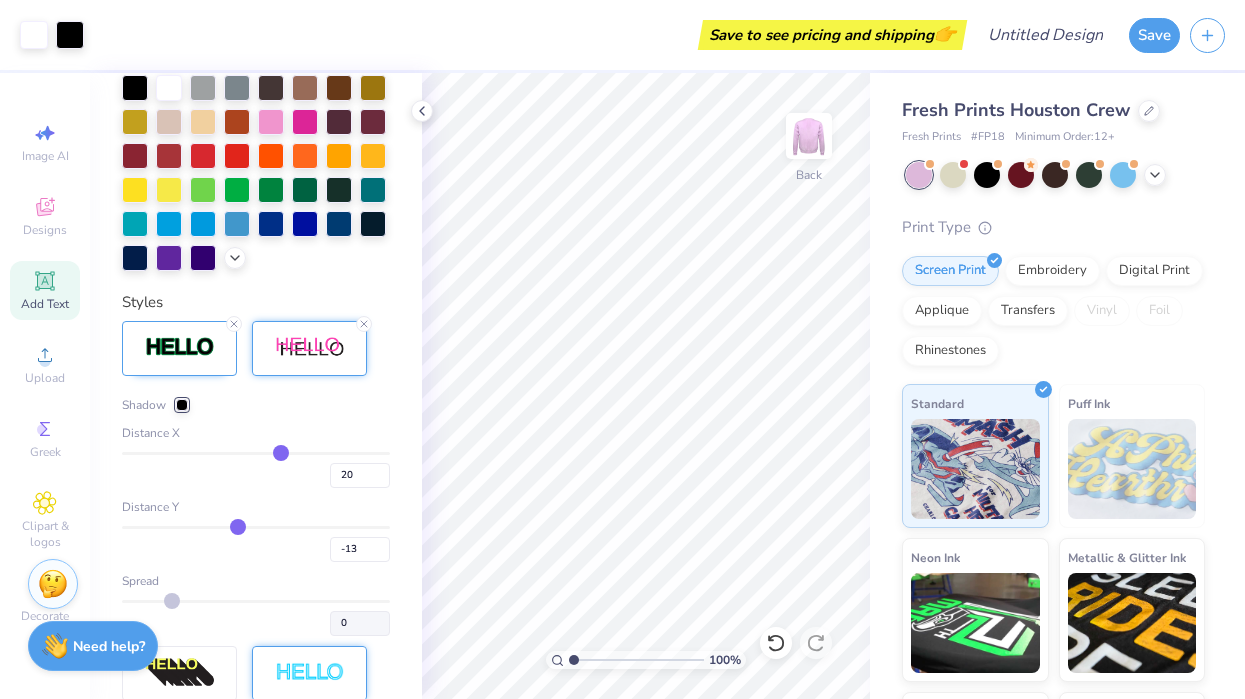 type on "-14" 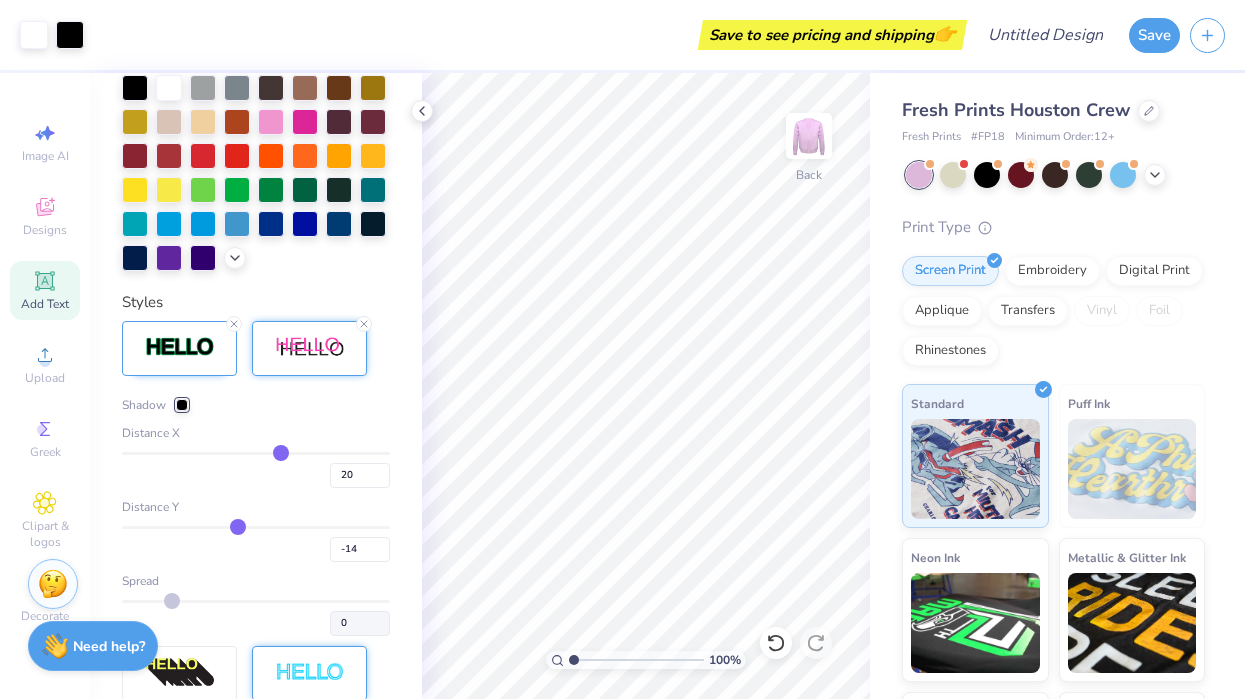 type on "-15" 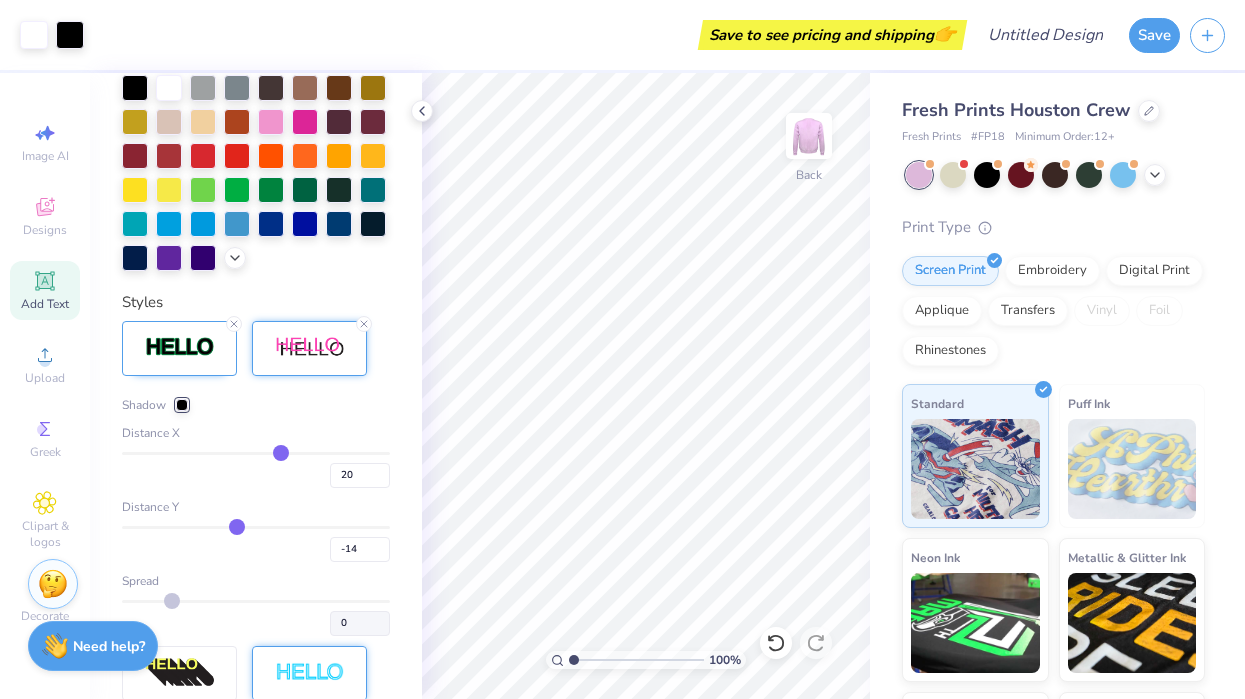 type on "-15" 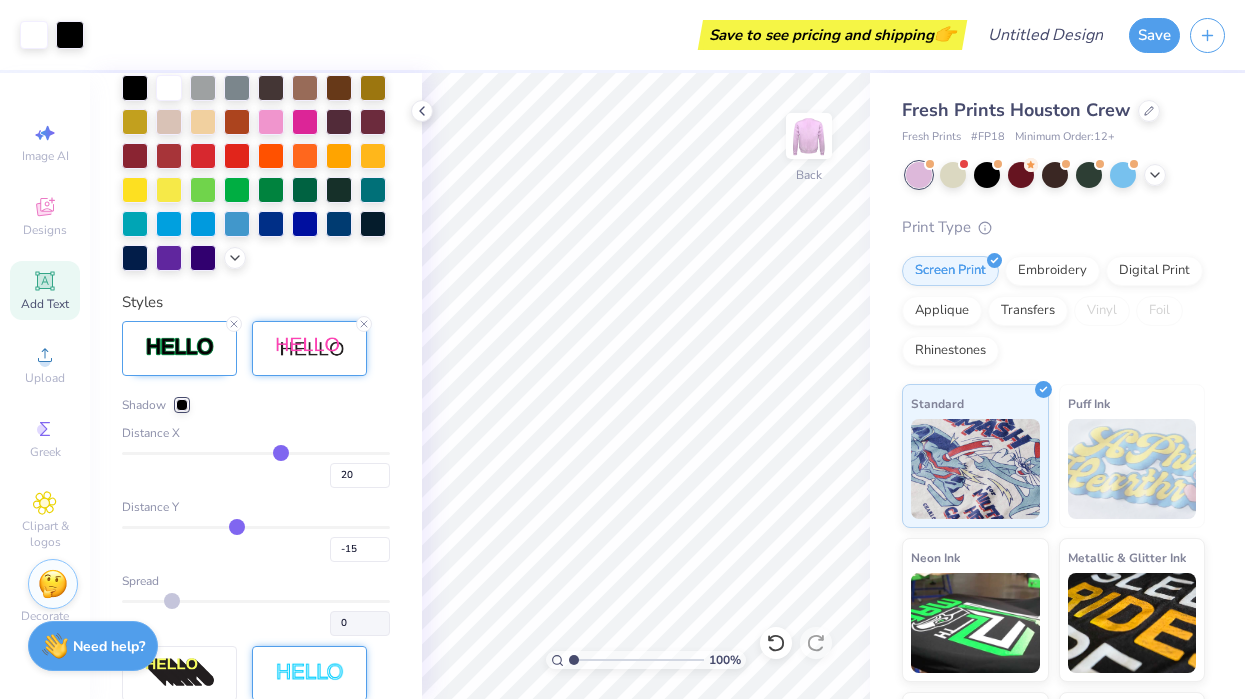 type on "-17" 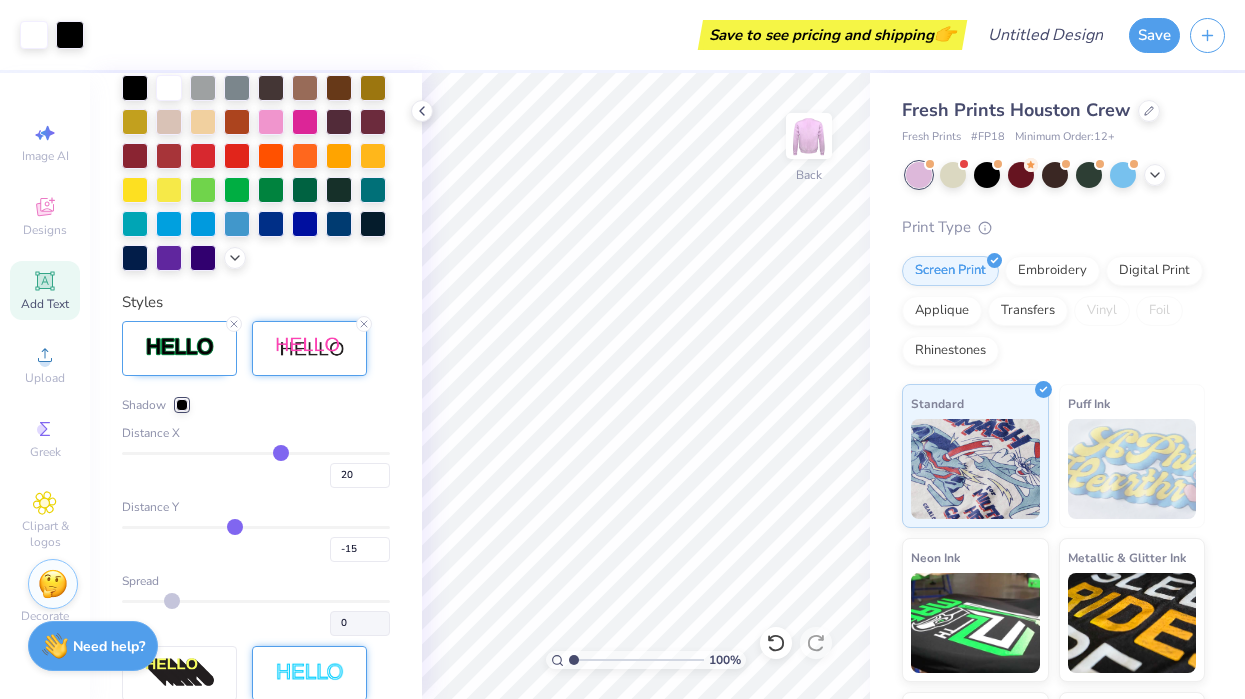 type on "-17" 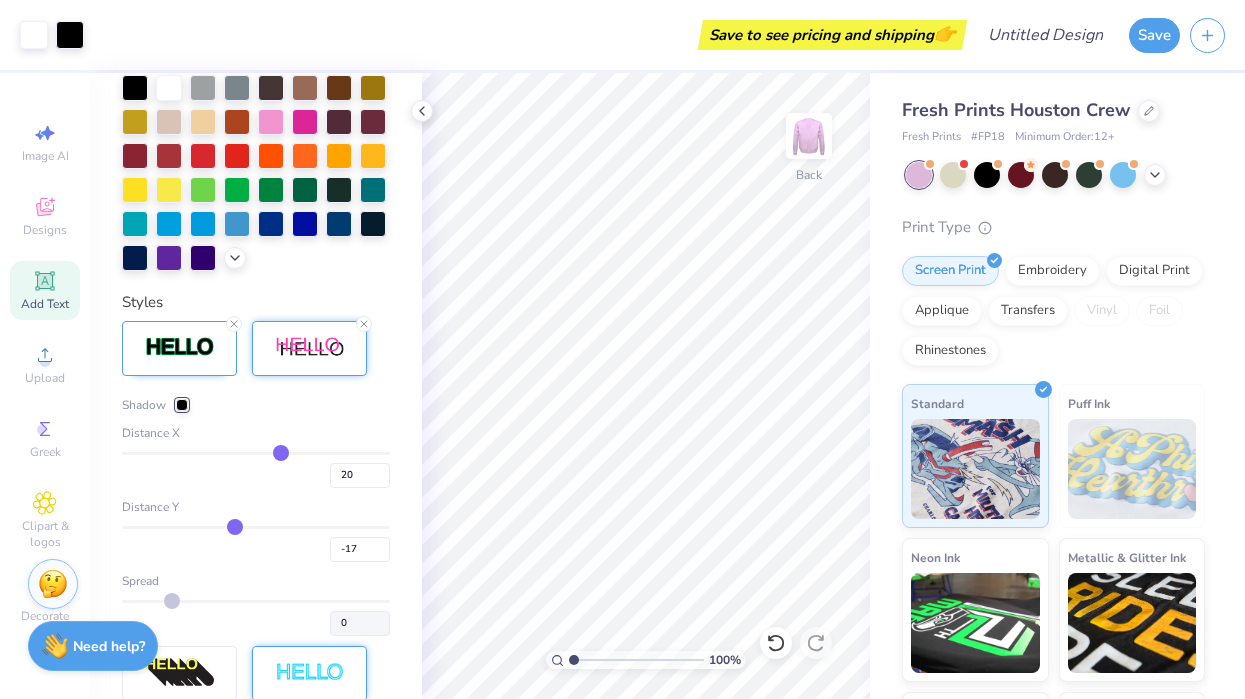 type on "-18" 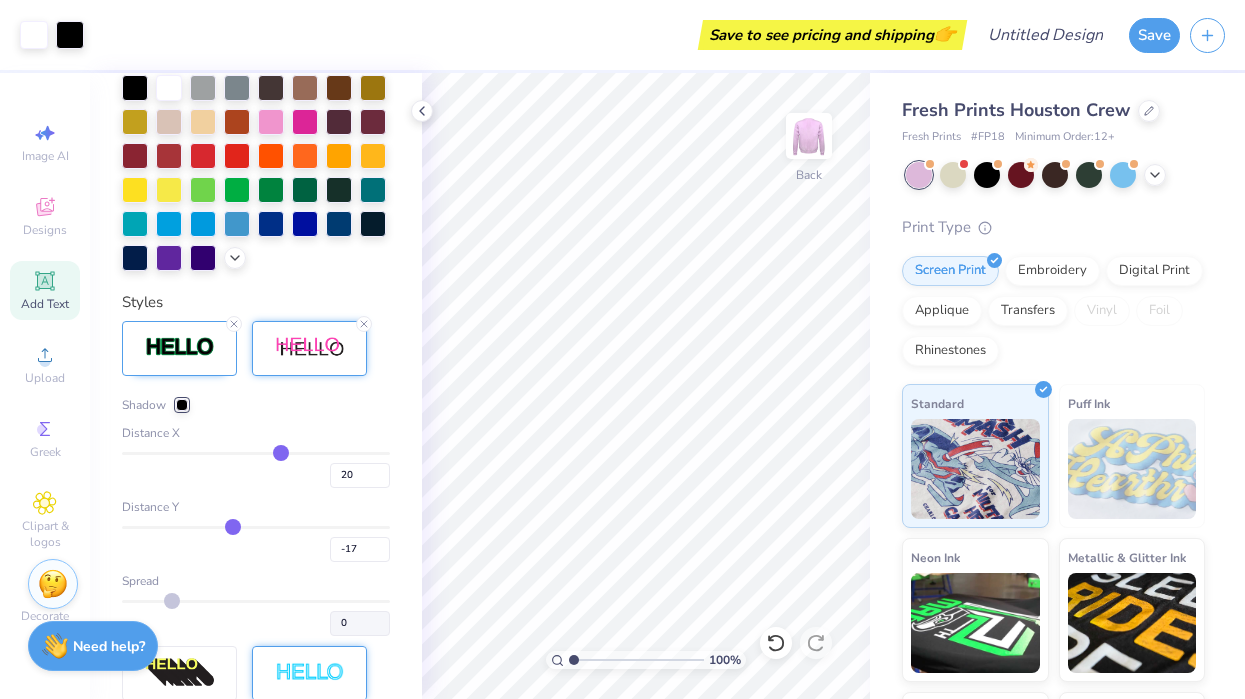 type on "-18" 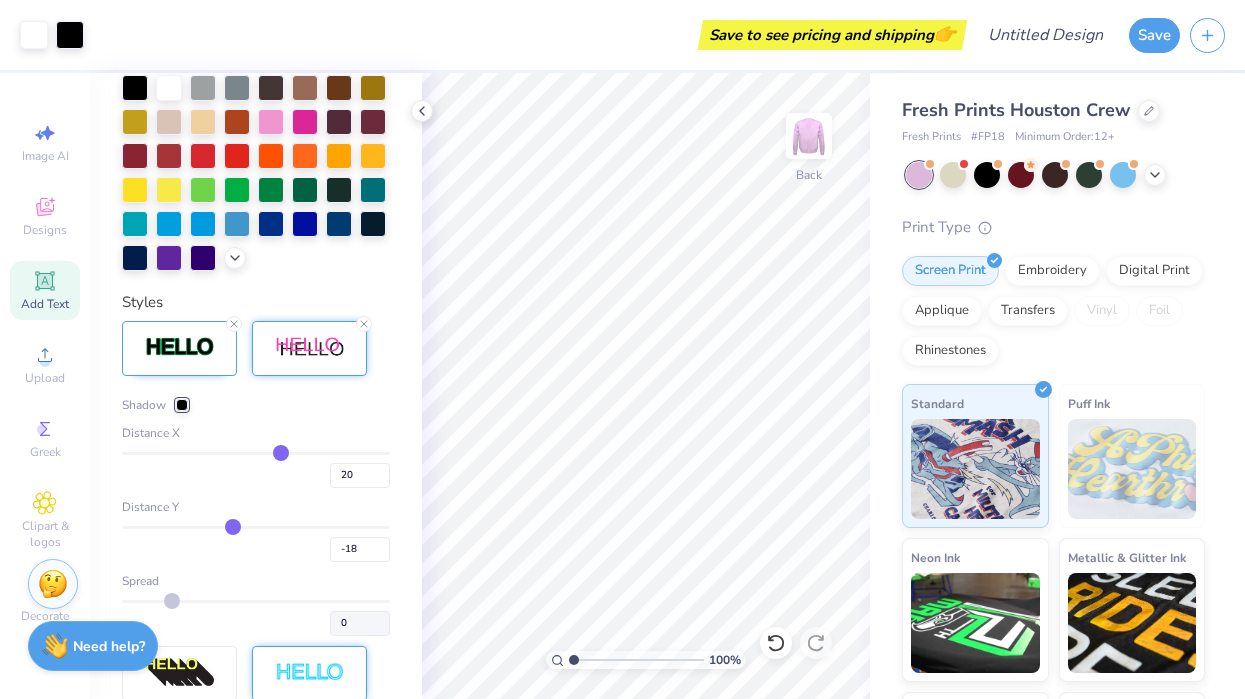 type on "-19" 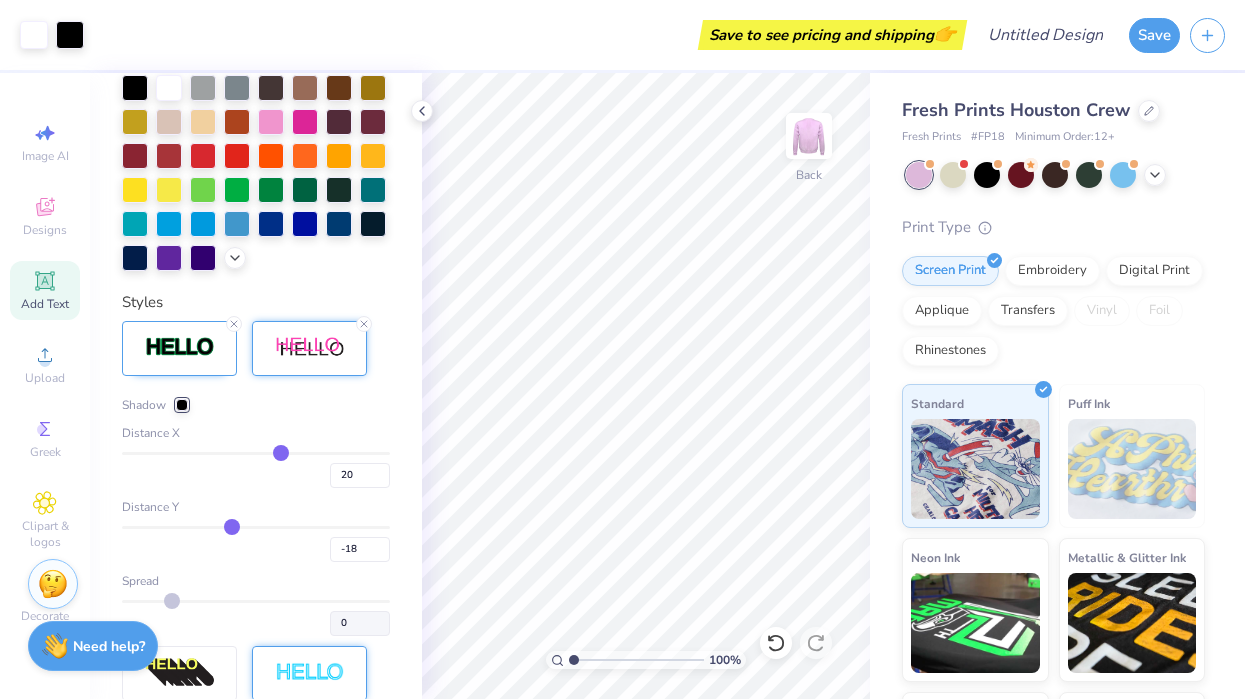 type on "-19" 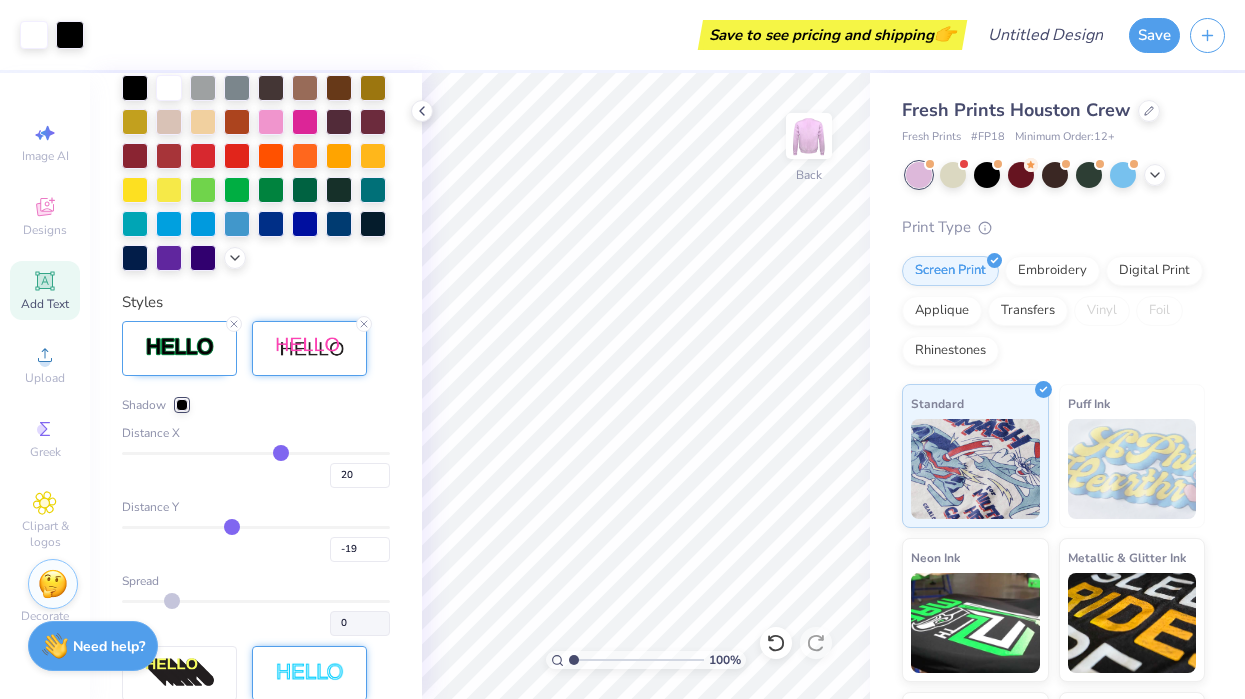 type on "-20" 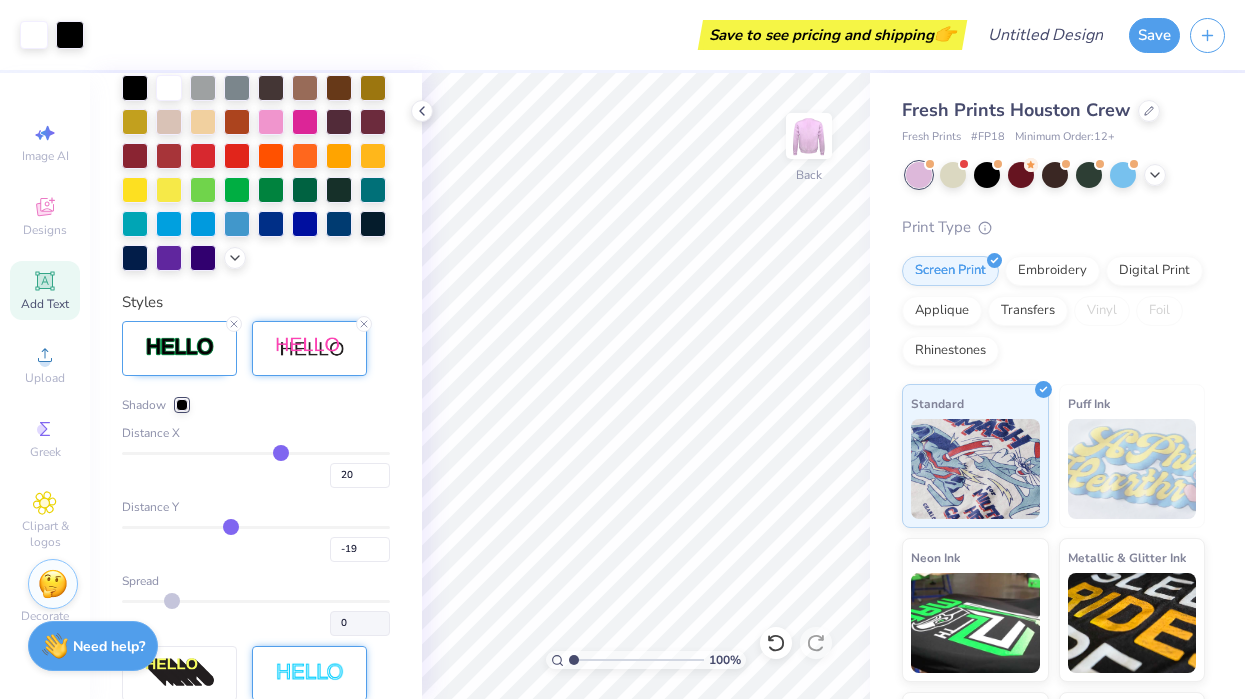 type on "-20" 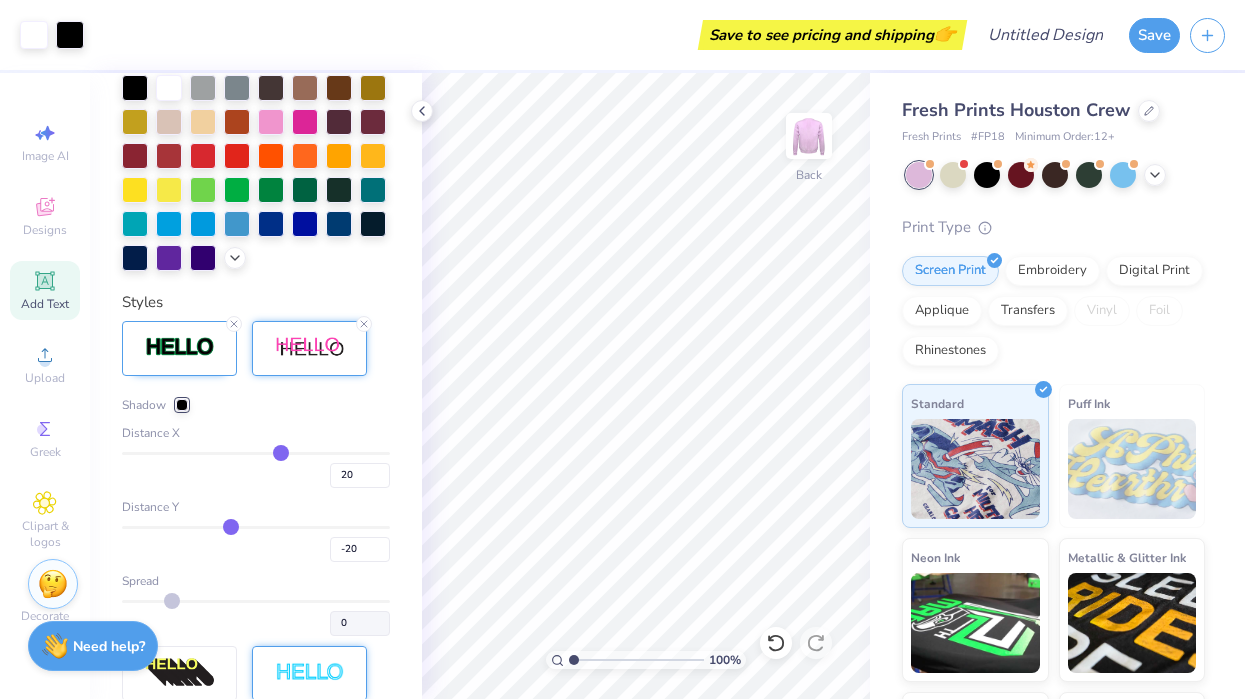 type on "-21" 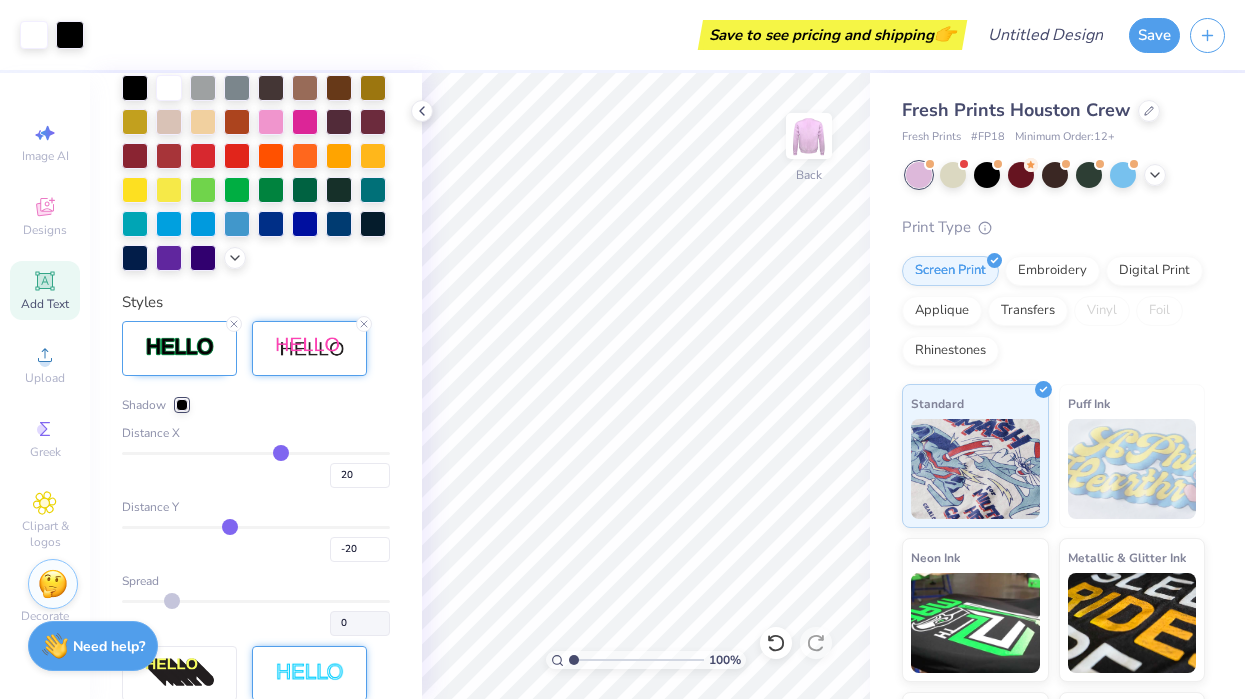type on "-21" 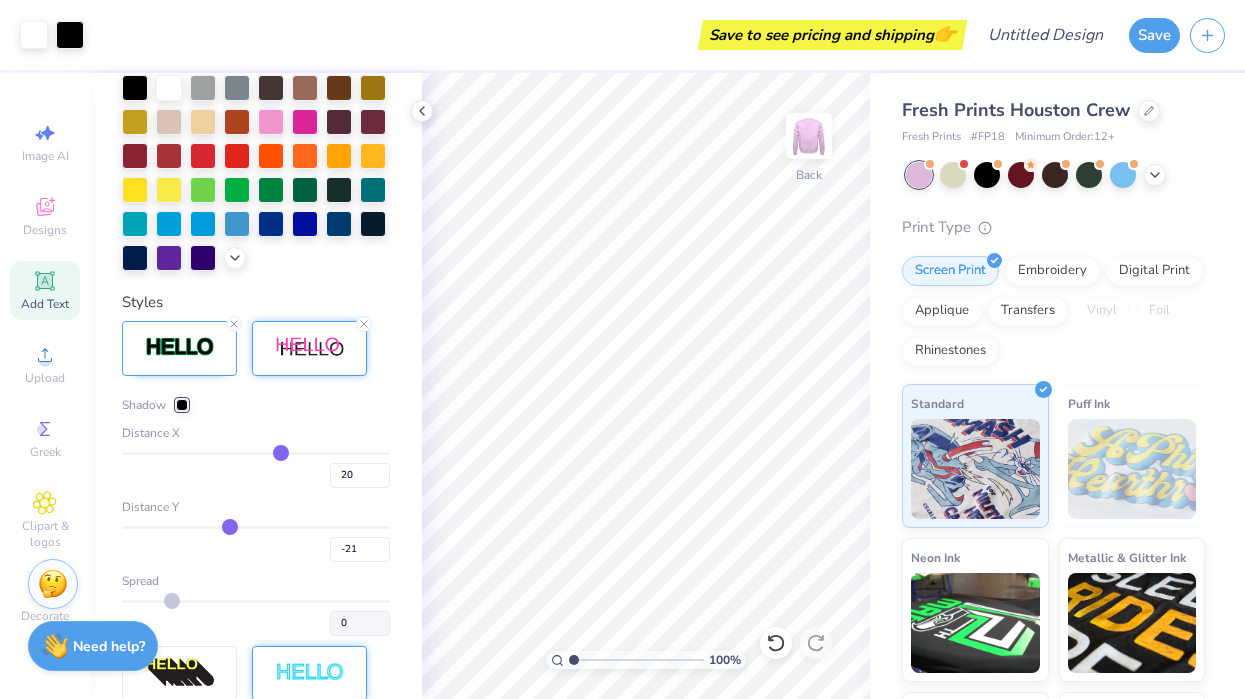 type on "-22" 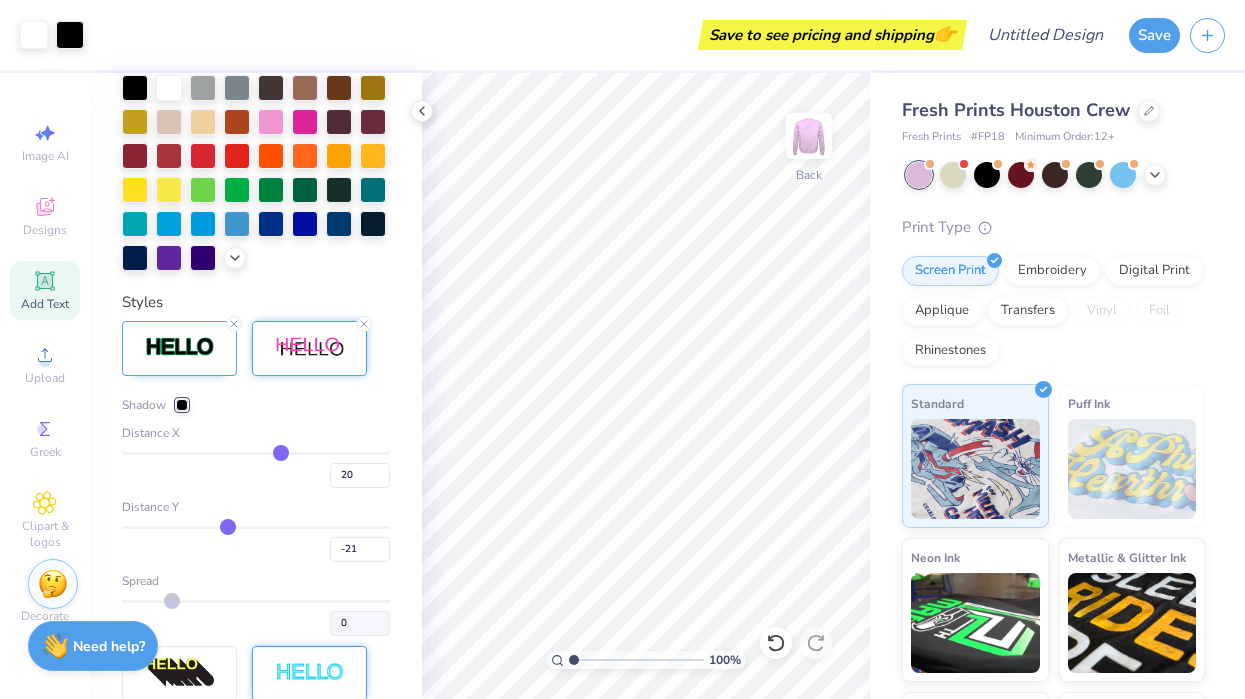 type on "-22" 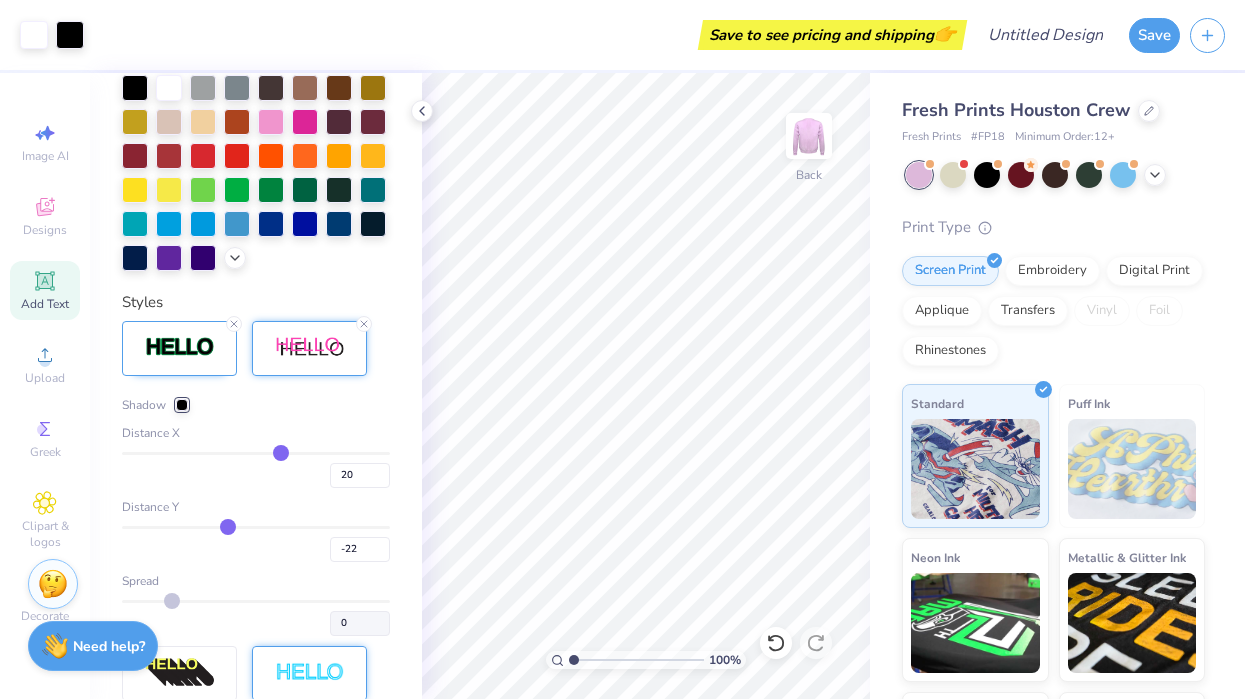 type on "-23" 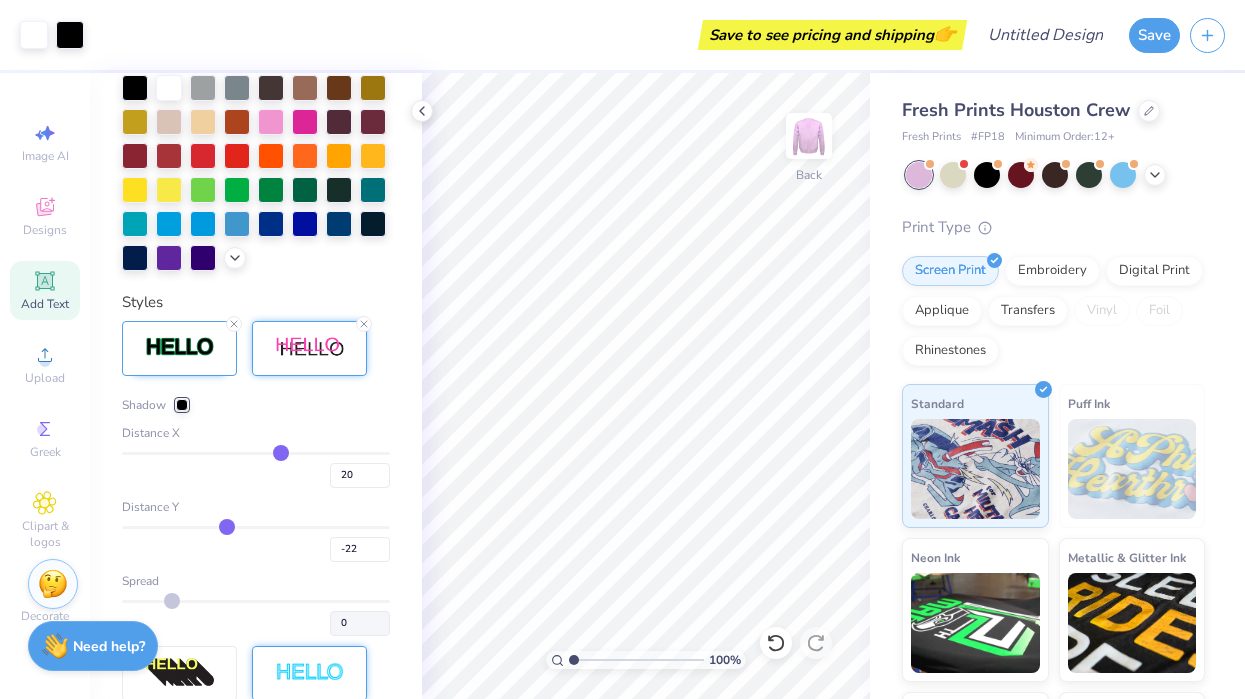 type on "-23" 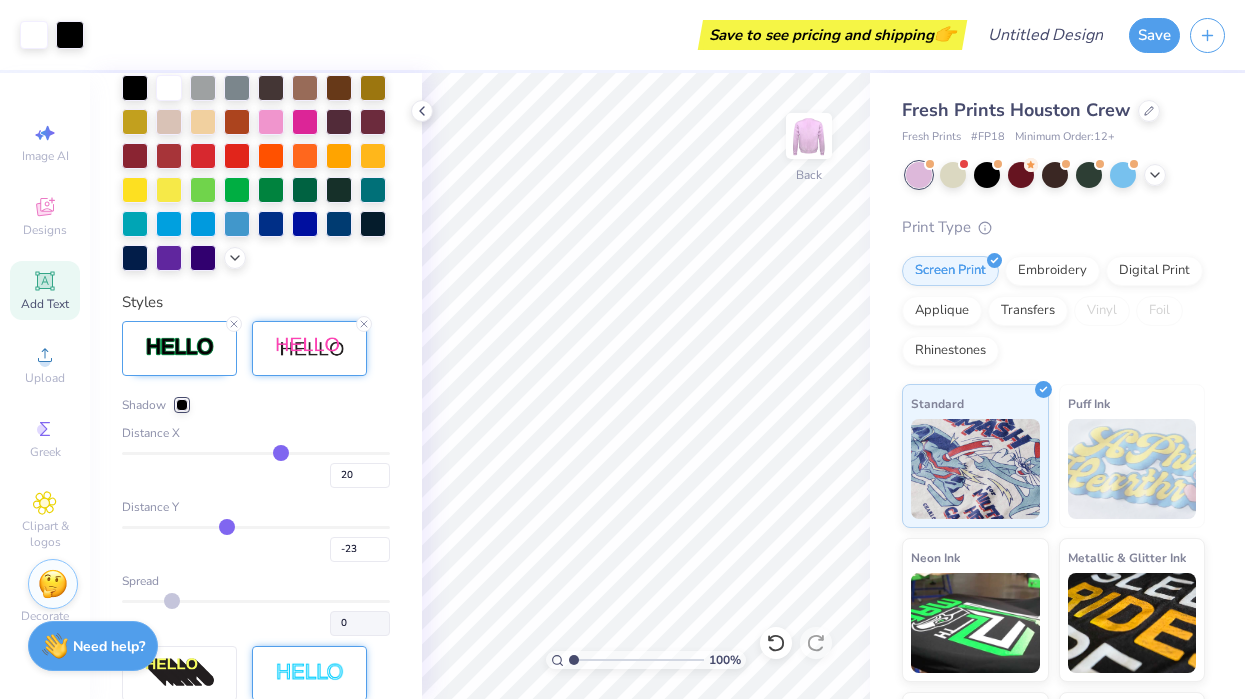 type on "-24" 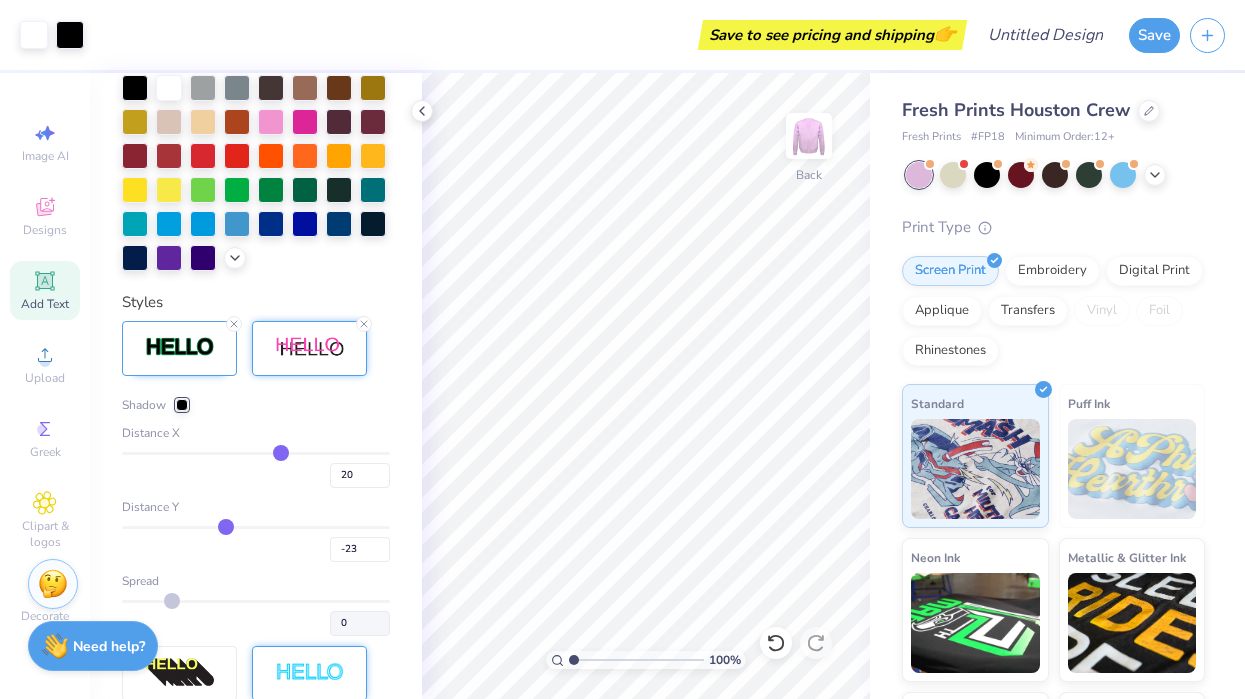 type on "-24" 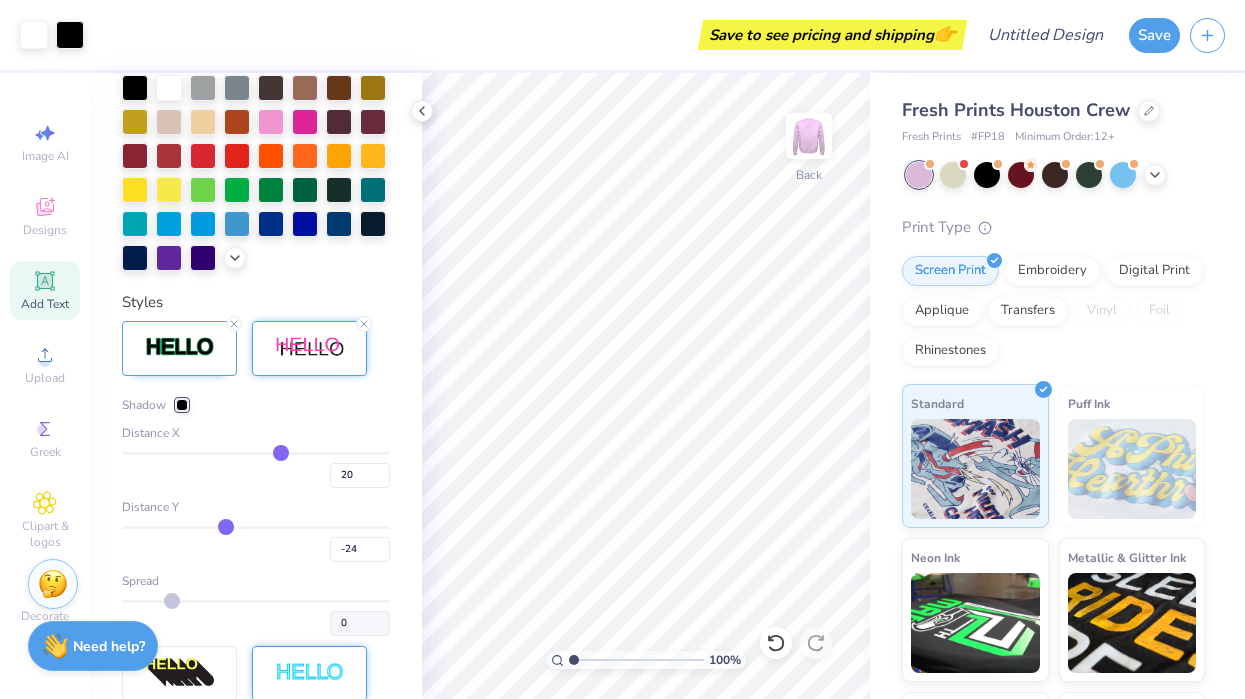 type on "-25" 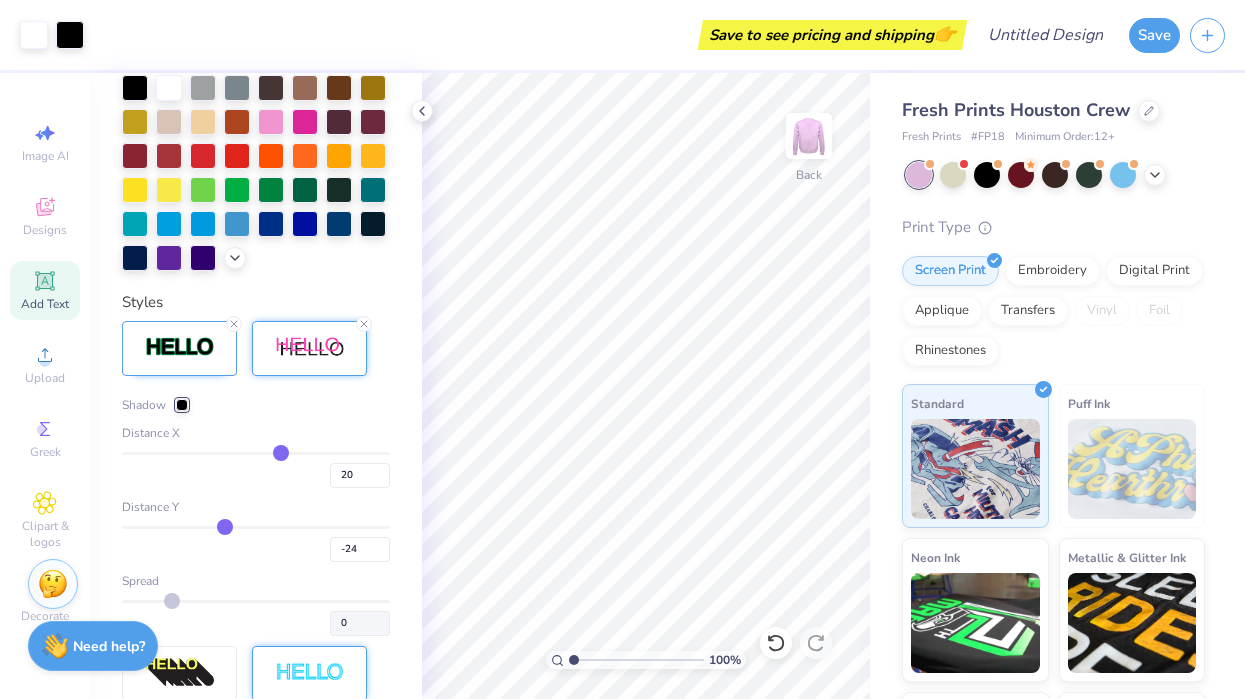 type on "-25" 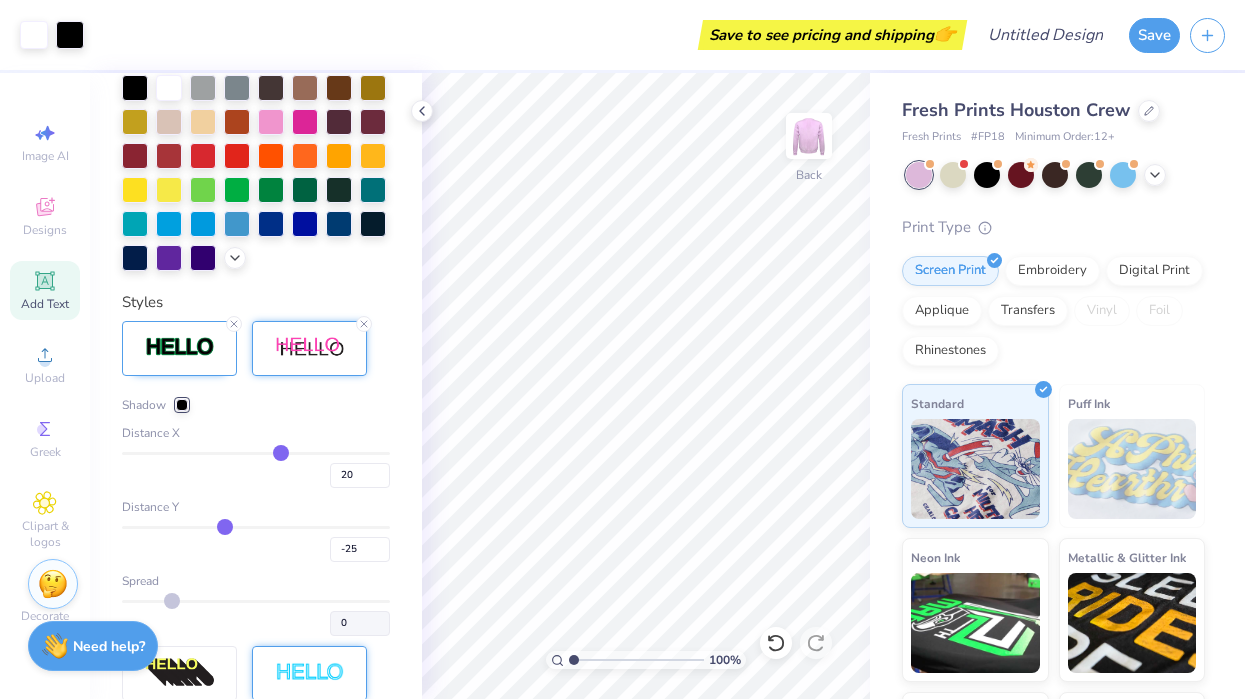 type on "-26" 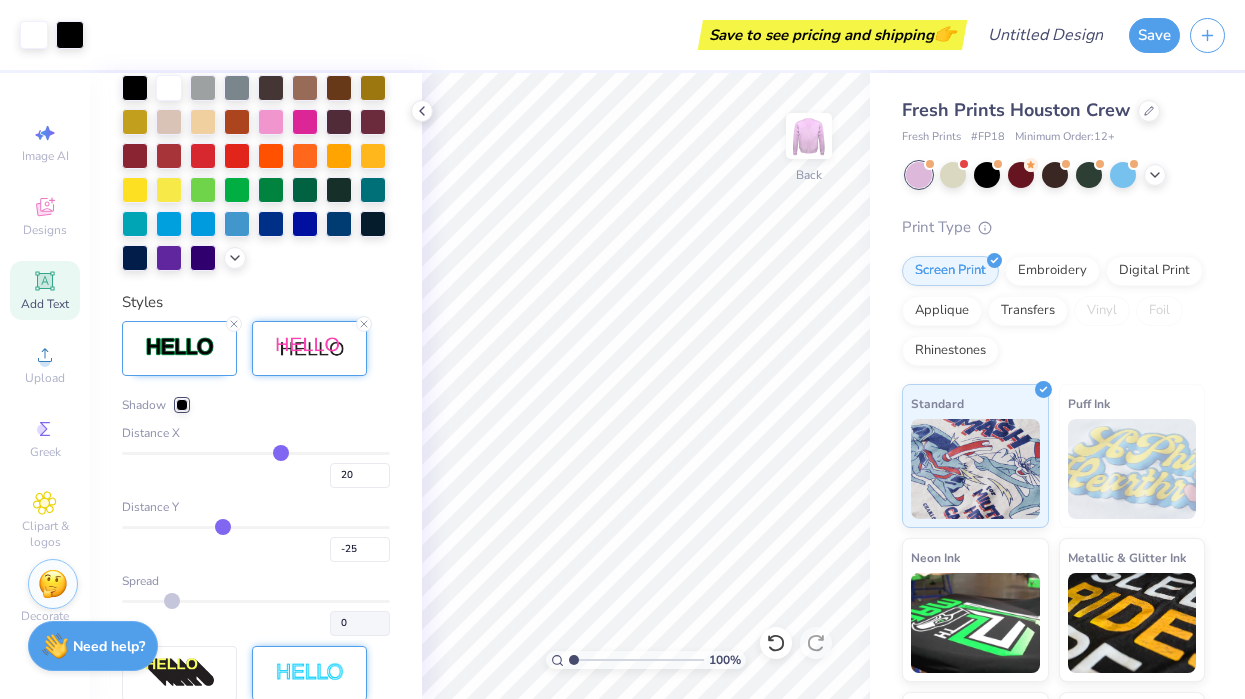 type on "-26" 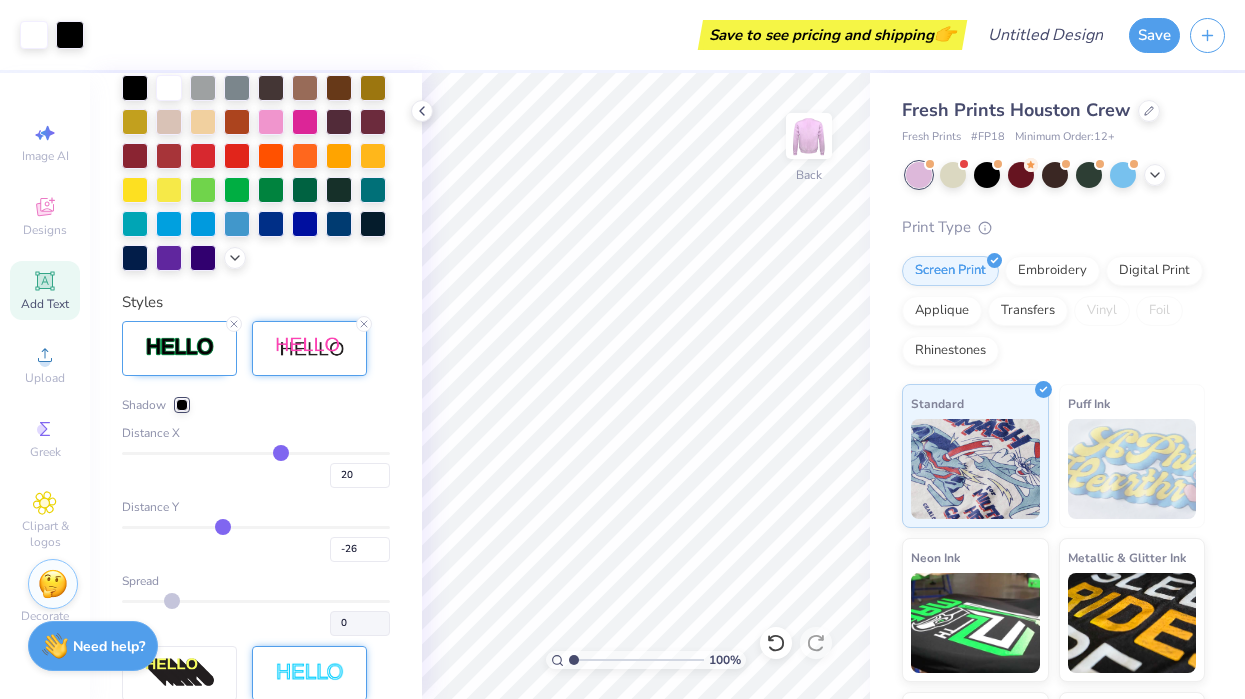 type on "-28" 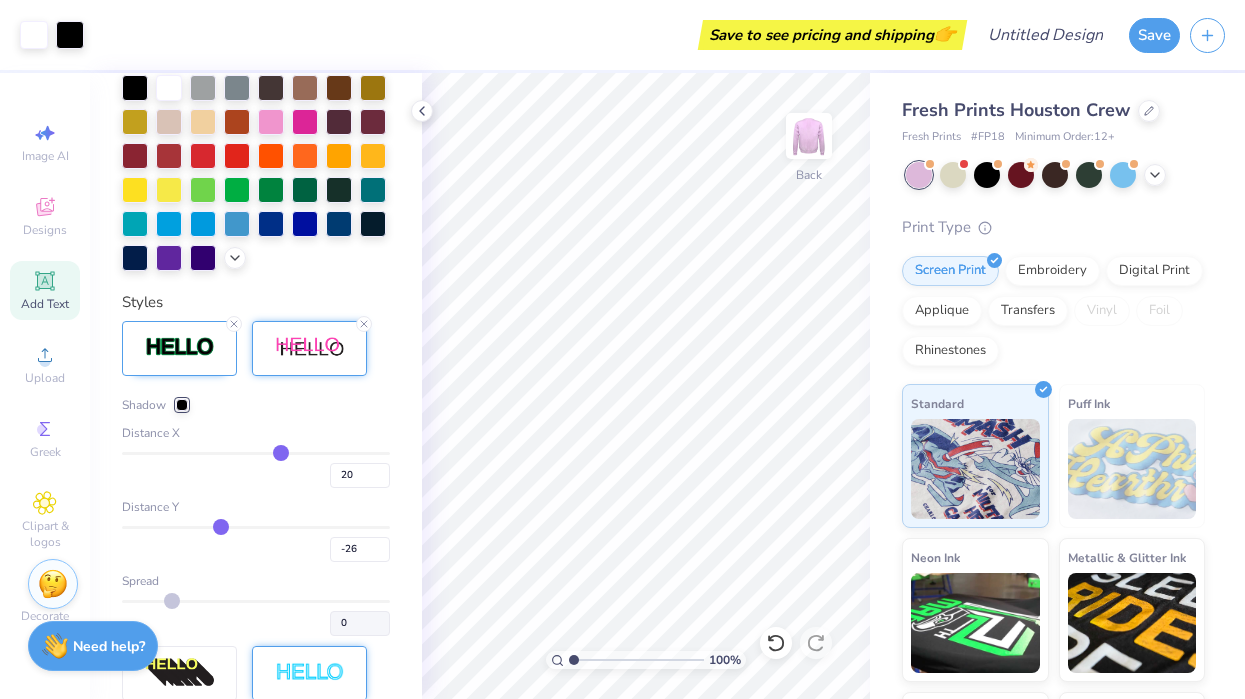 type on "-28" 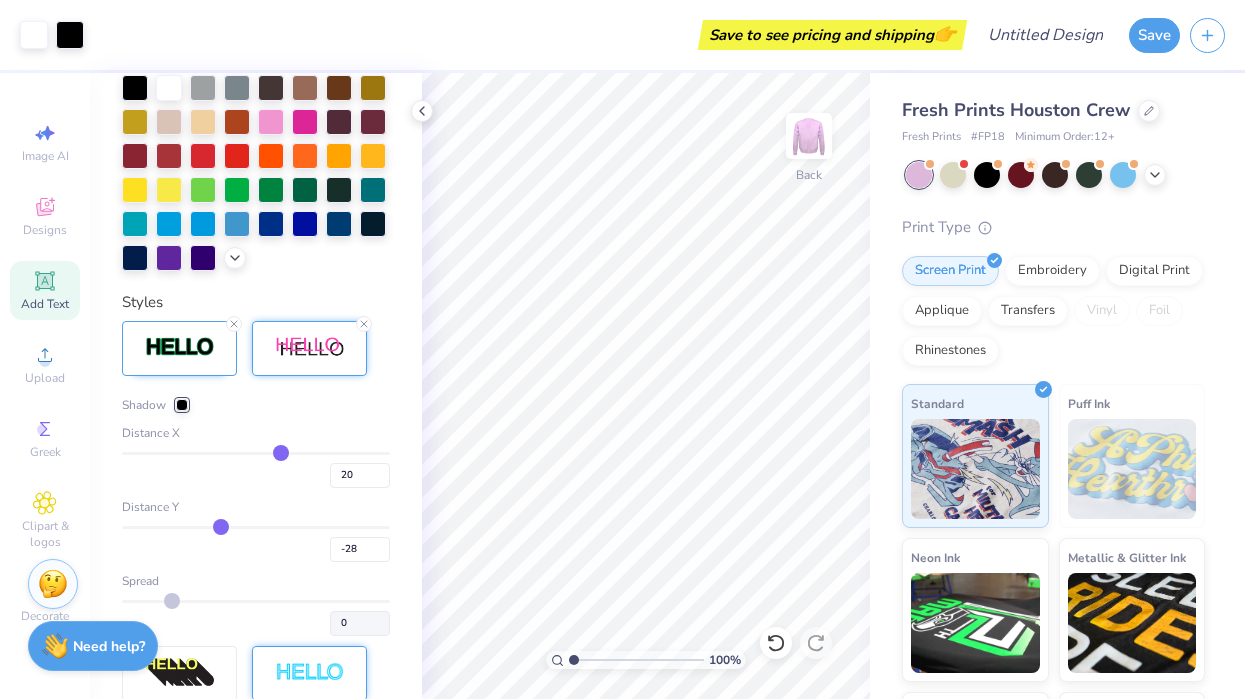 type on "-30" 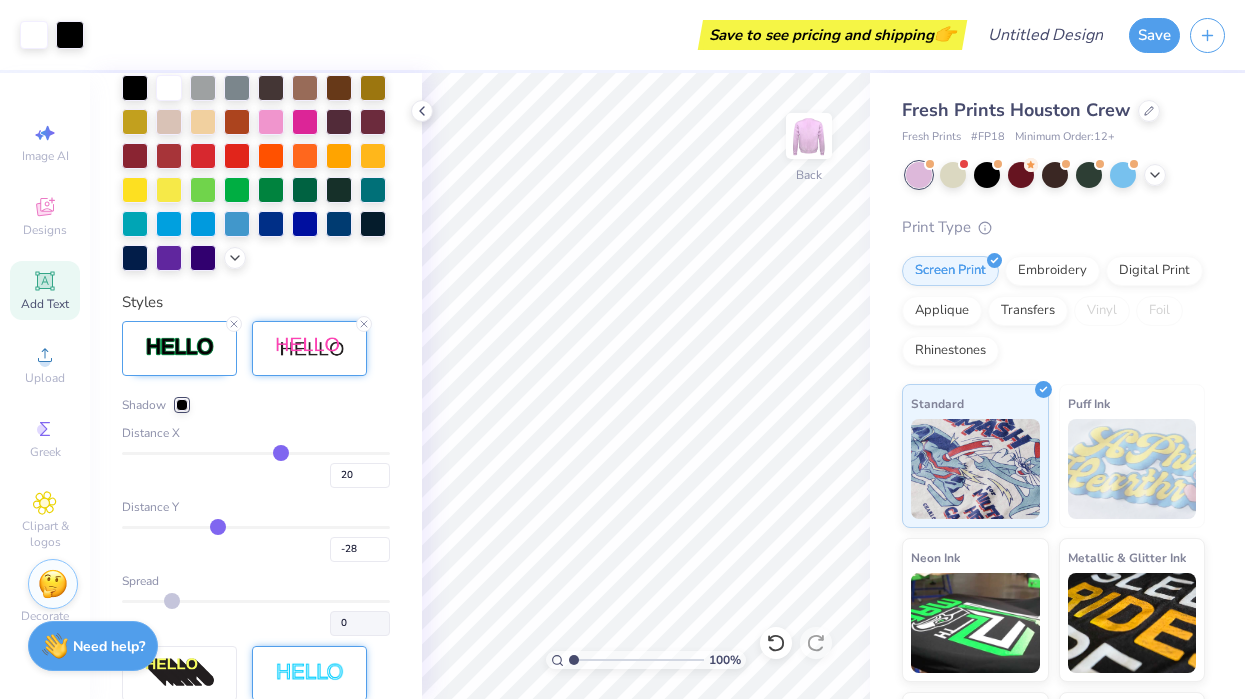 type on "-30" 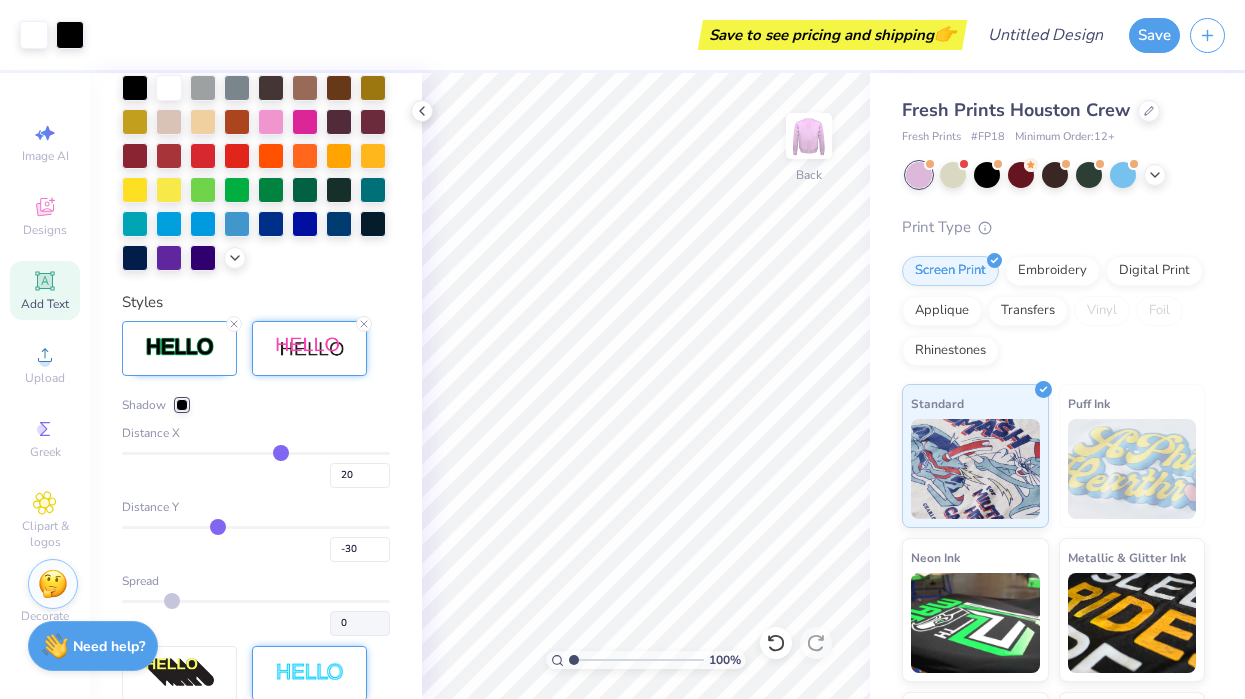 type on "-32" 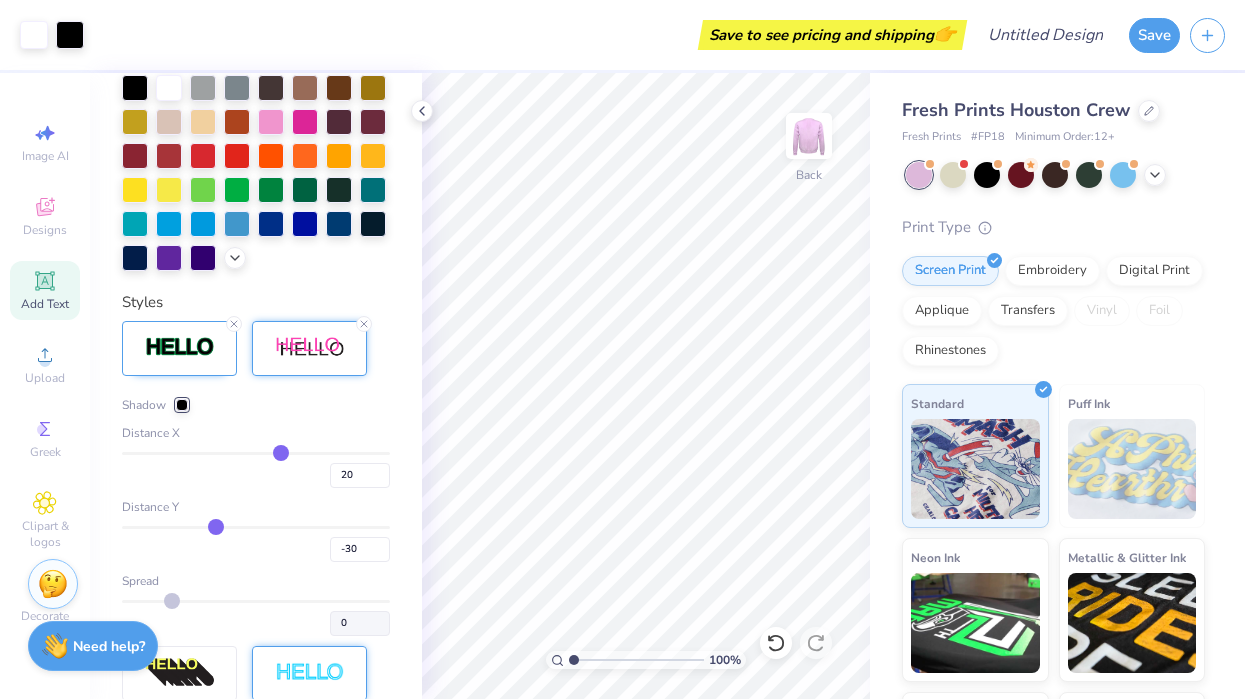 type on "-32" 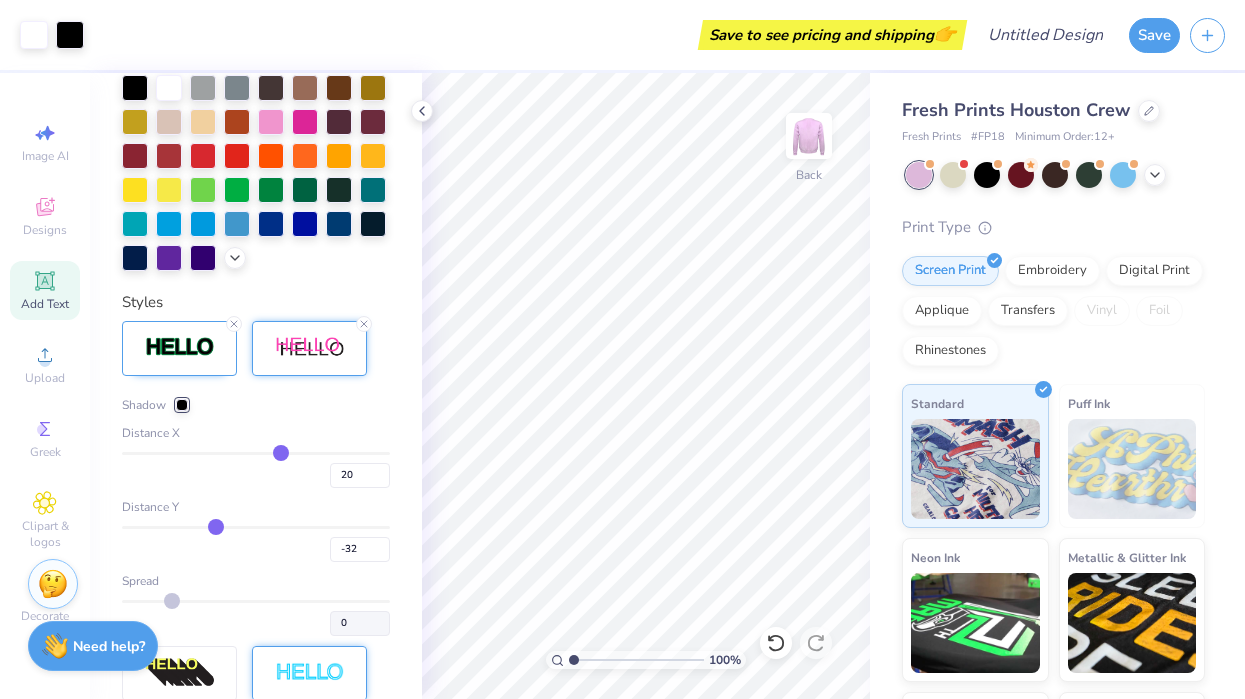 type on "-34" 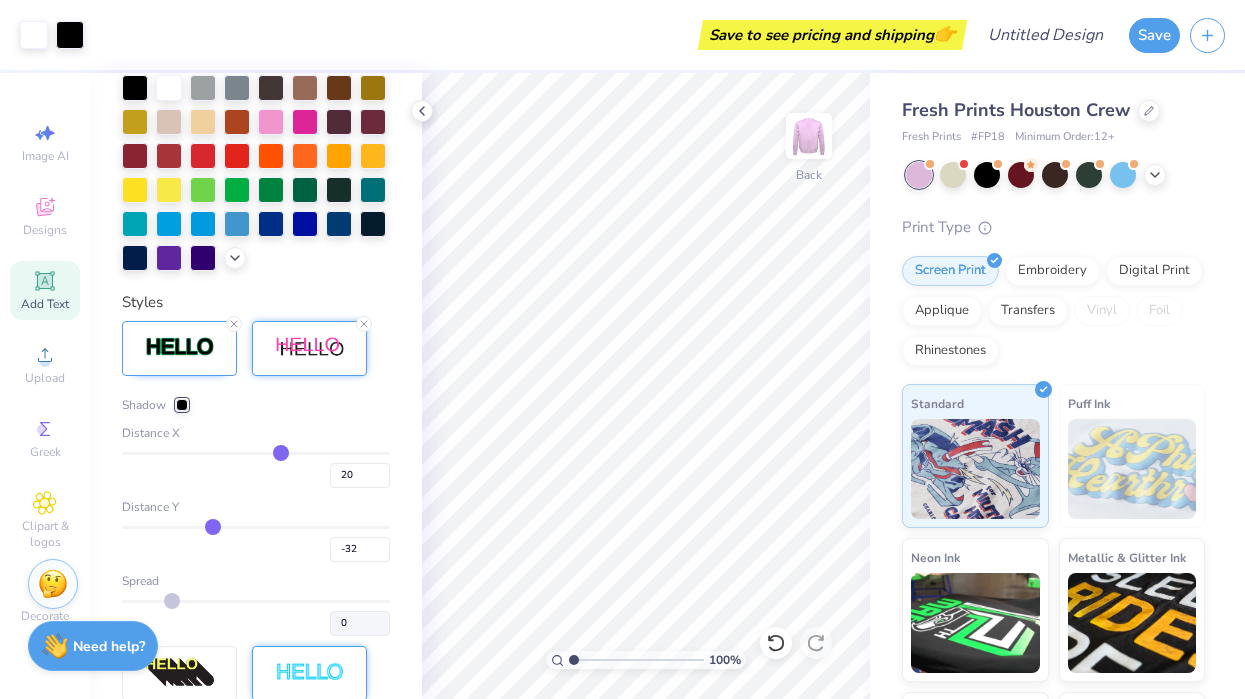 type on "-34" 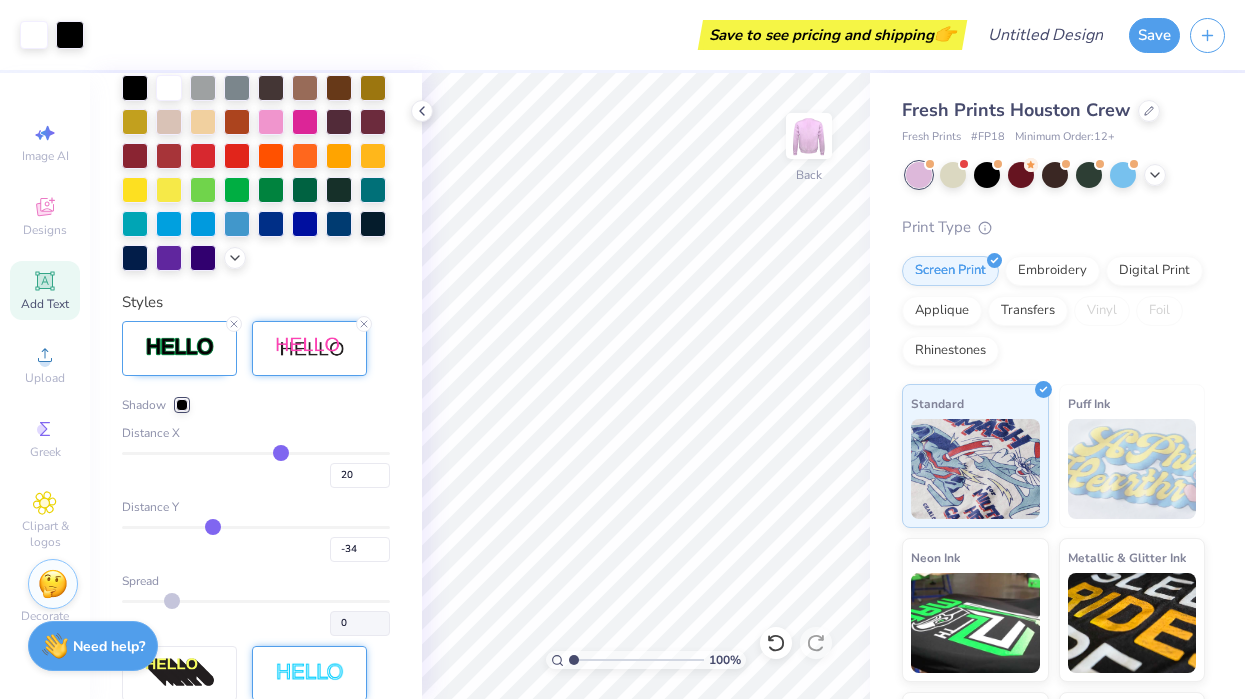 type on "-36" 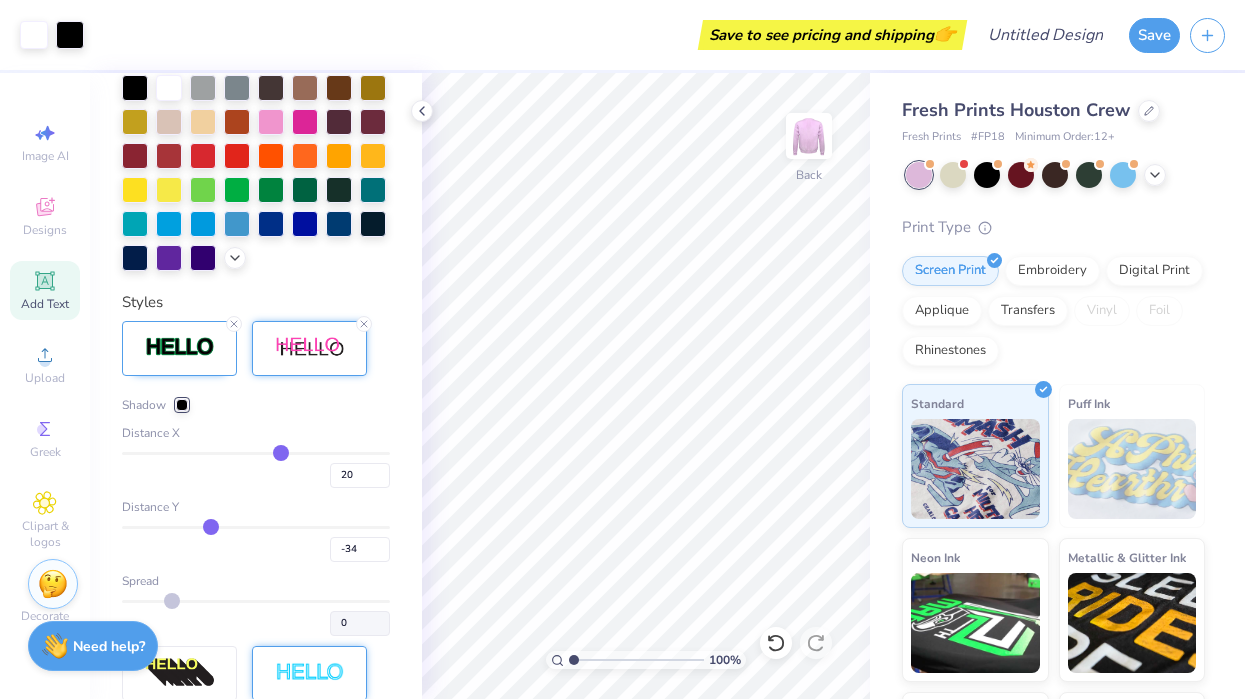 type on "-36" 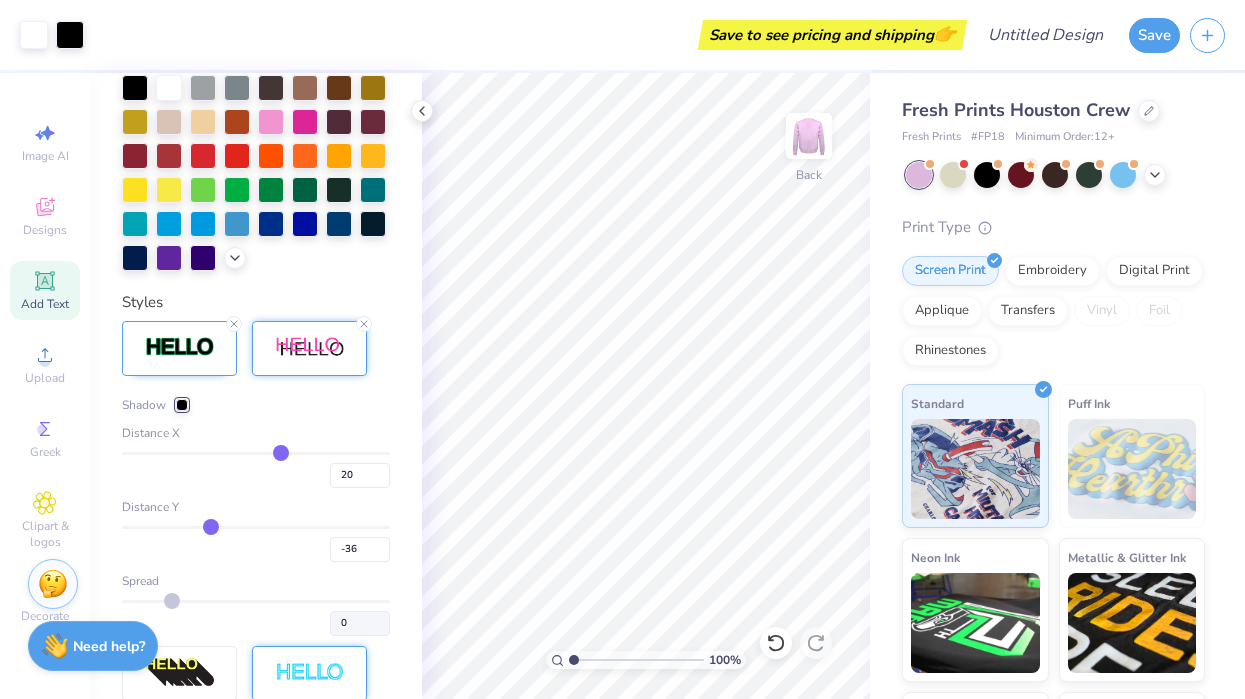 type on "-37" 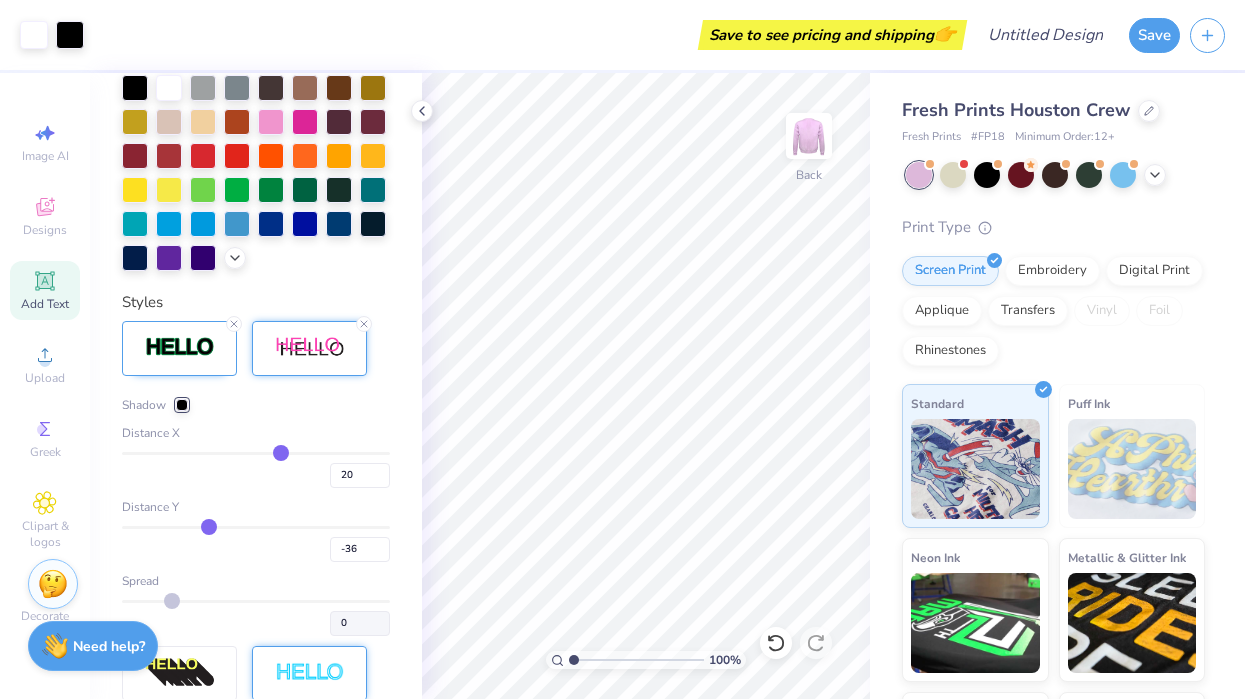 type on "-37" 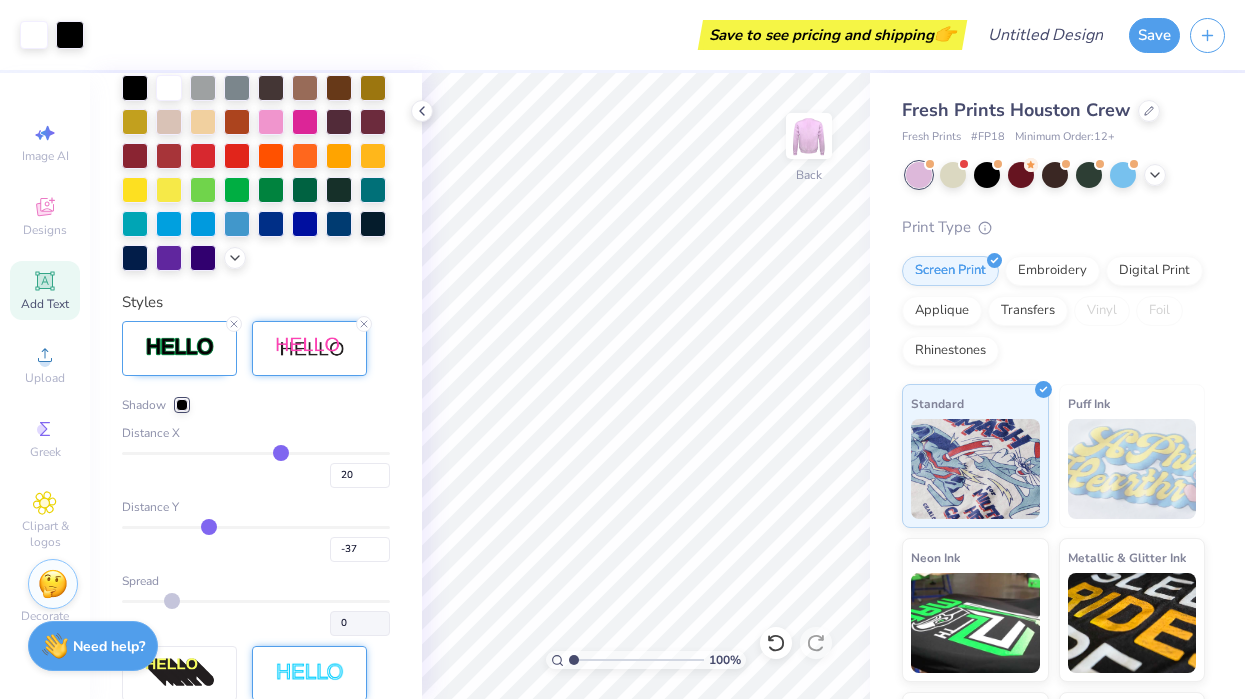 type on "-38" 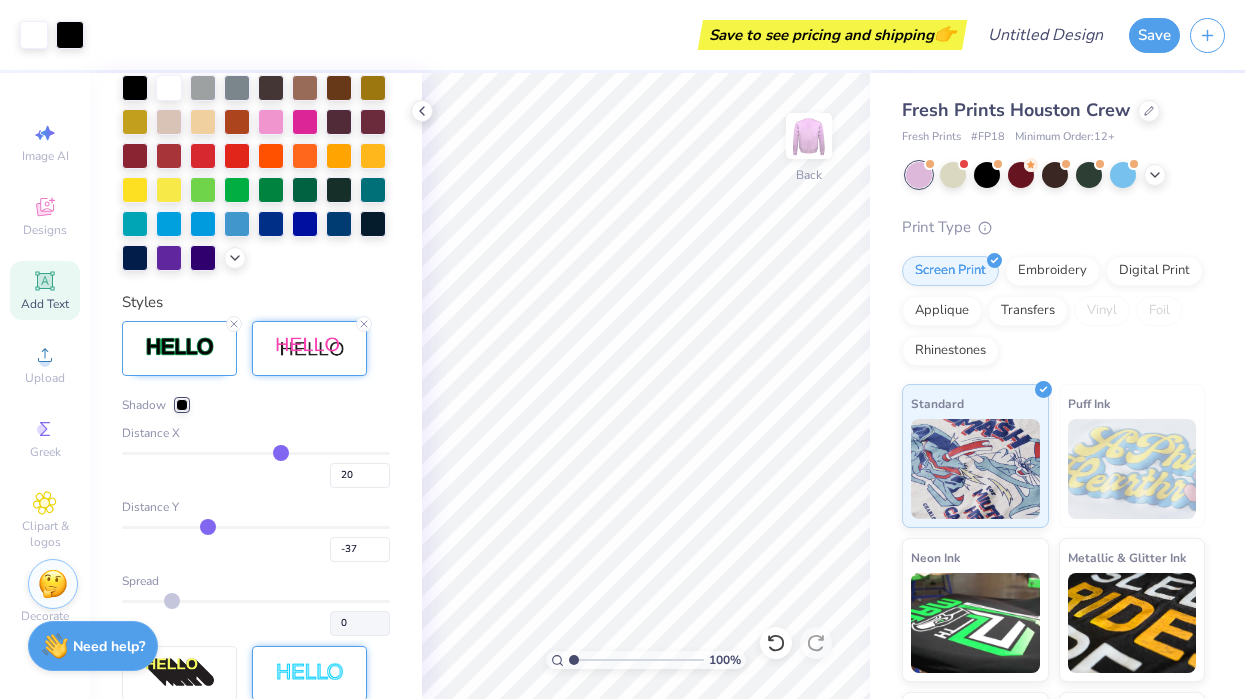 type on "-38" 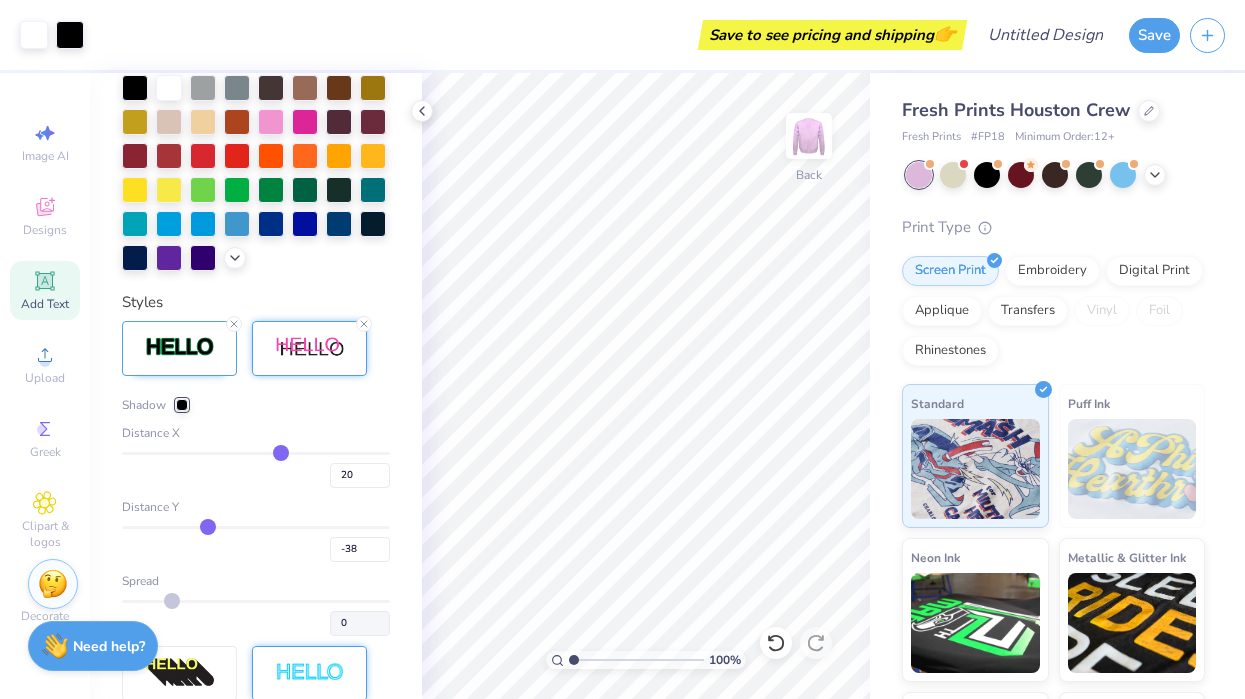 type on "-39" 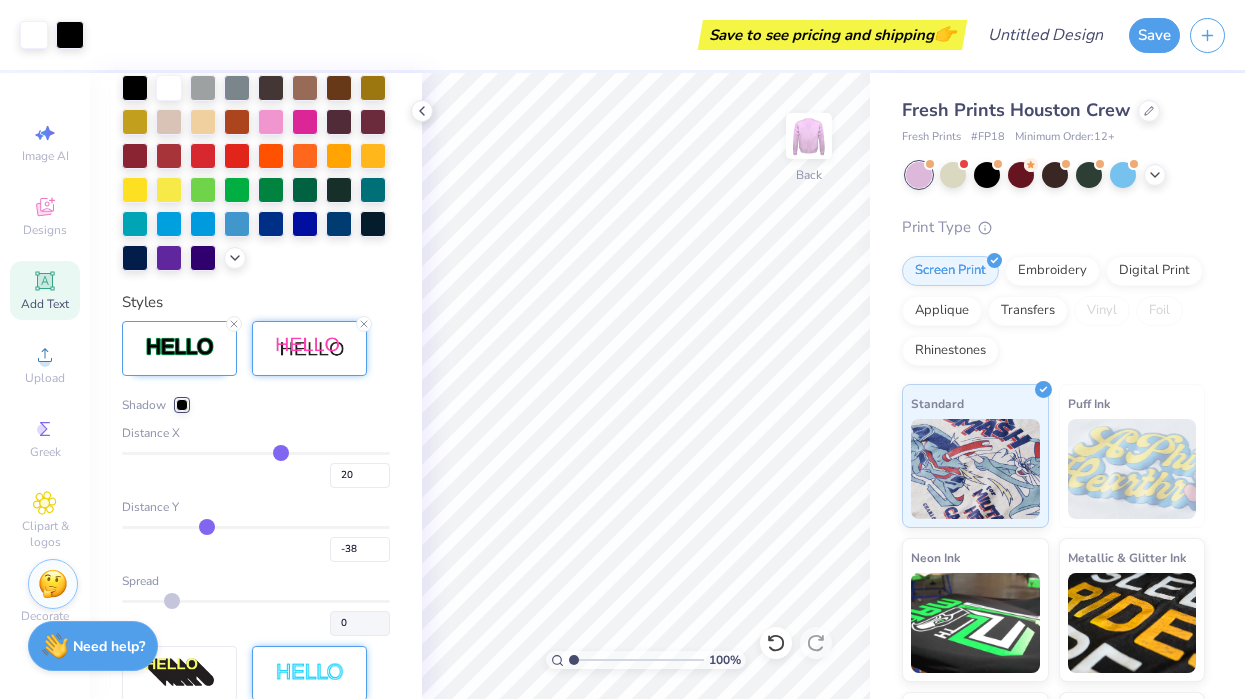 type on "-39" 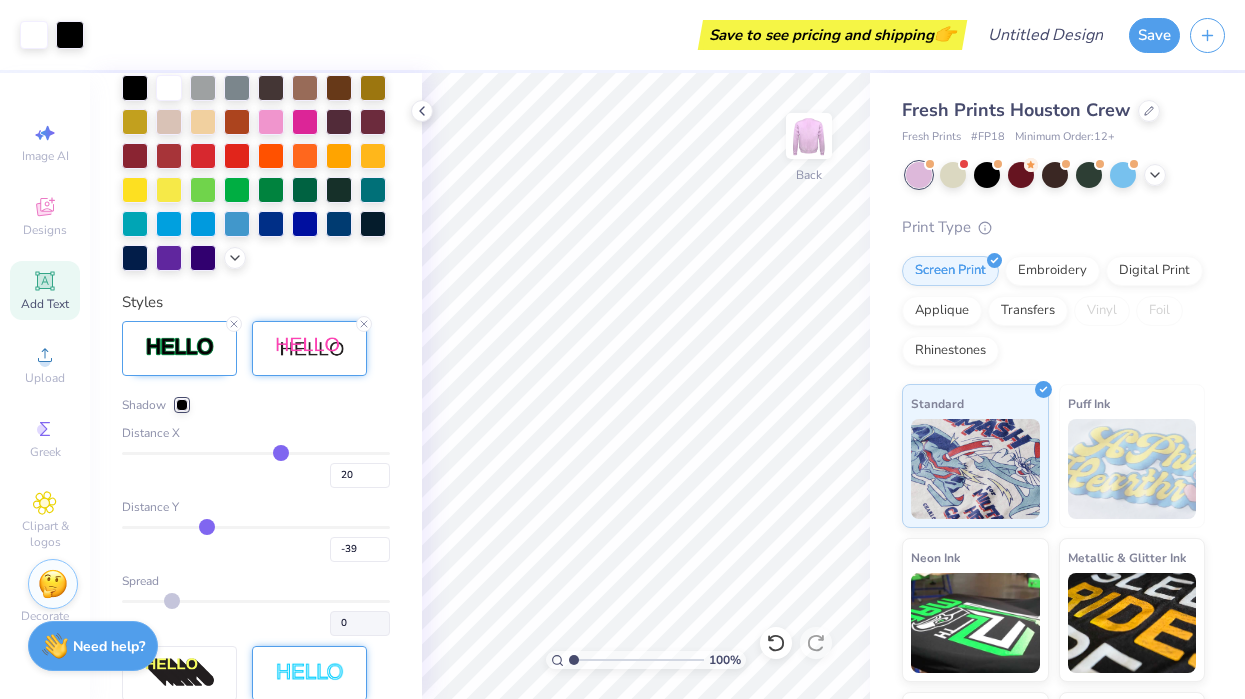 drag, startPoint x: 270, startPoint y: 528, endPoint x: 206, endPoint y: 530, distance: 64.03124 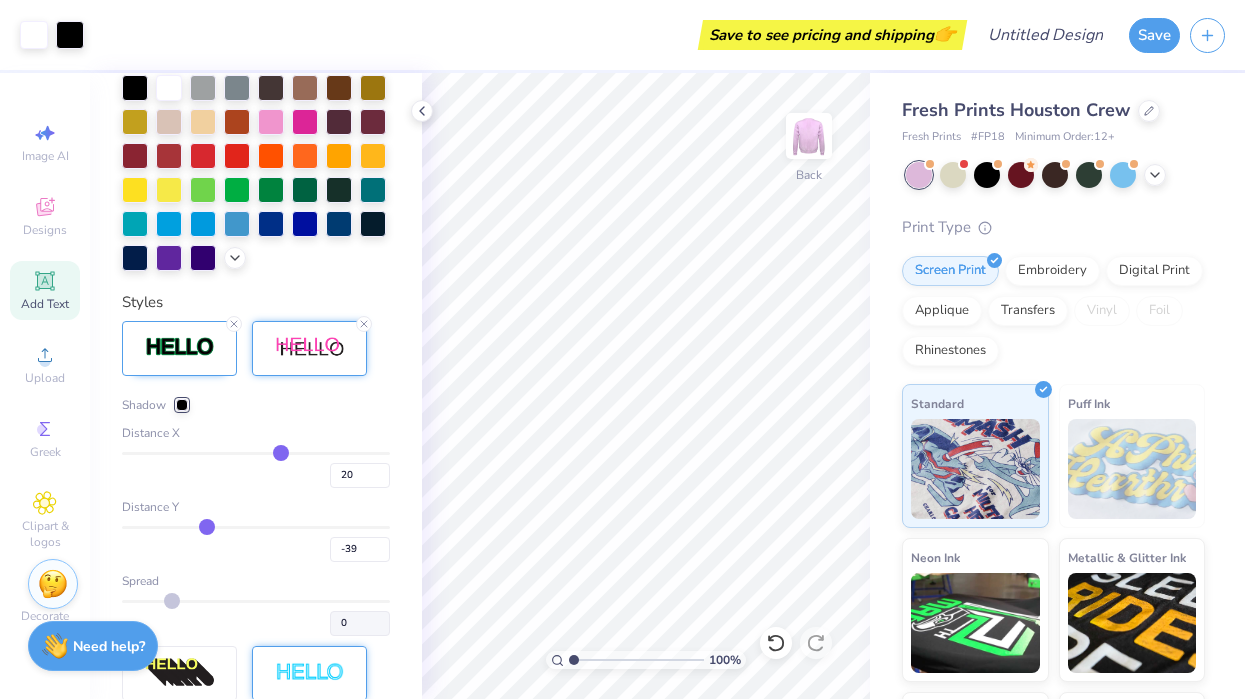 type on "-38" 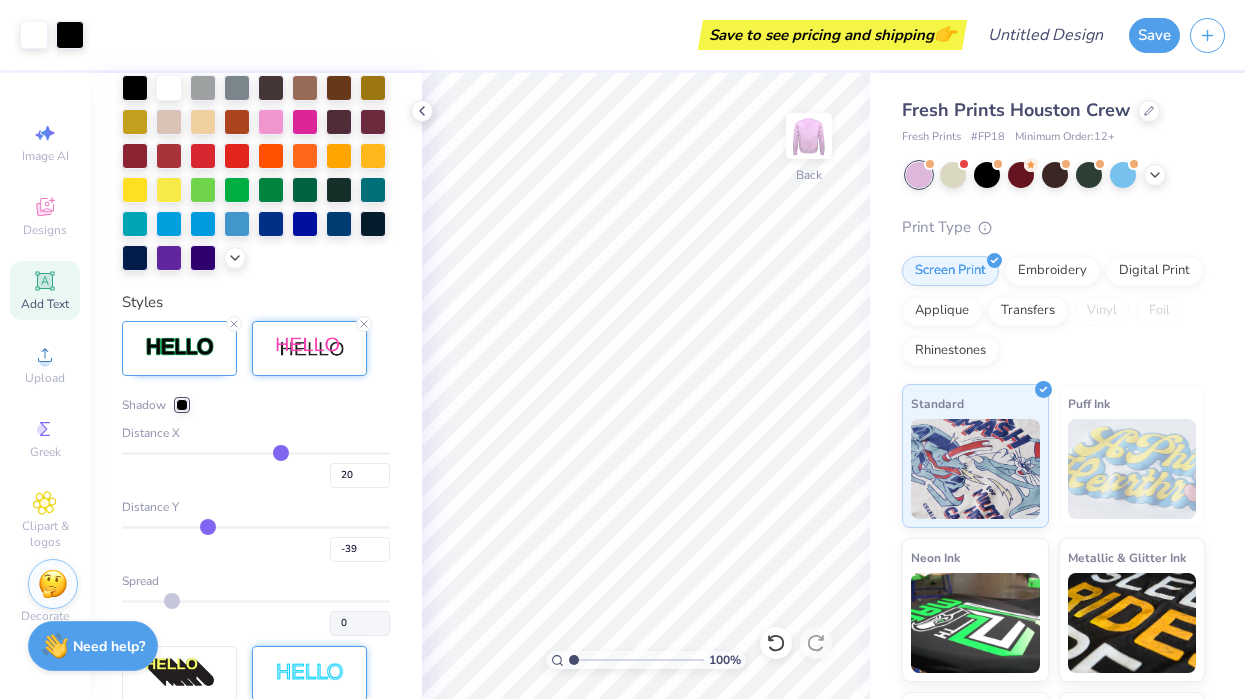 type on "-38" 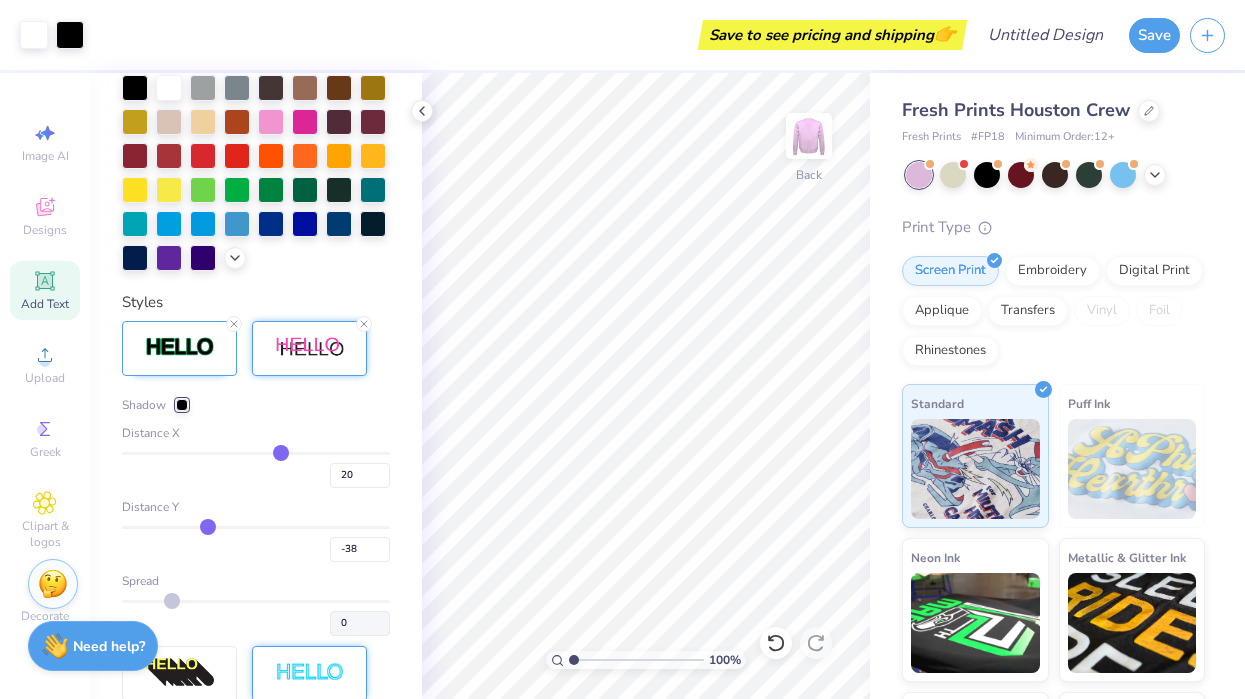 type on "-33" 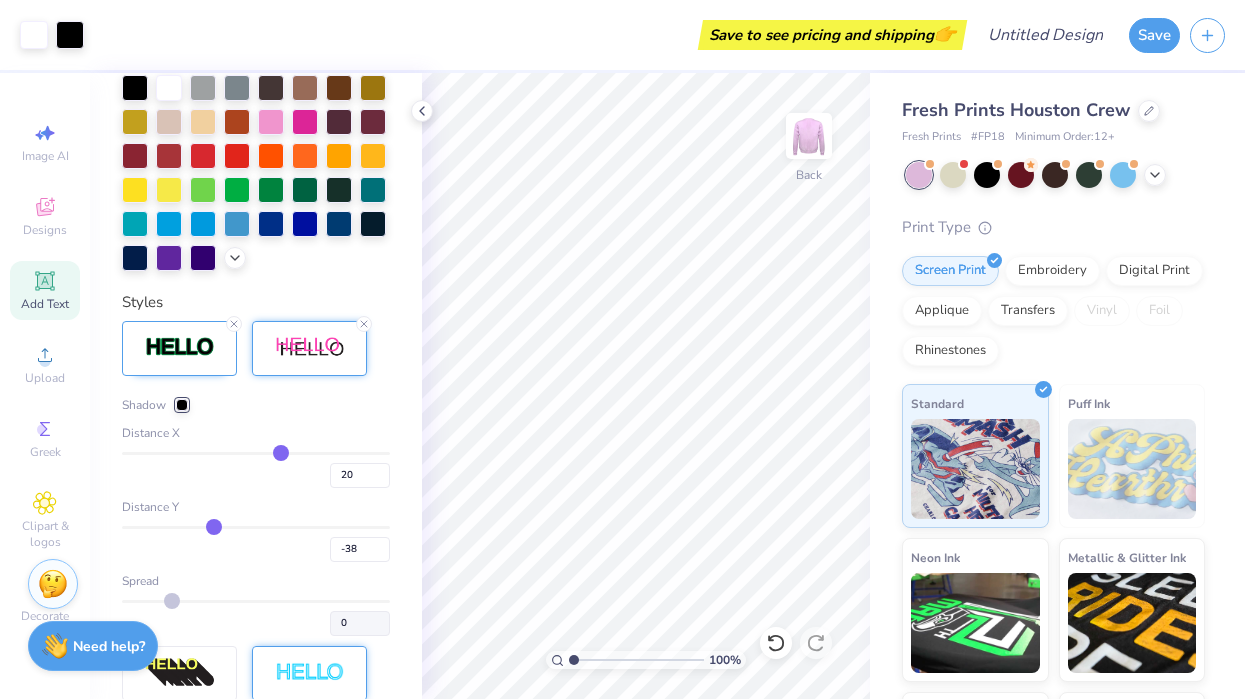 type on "-33" 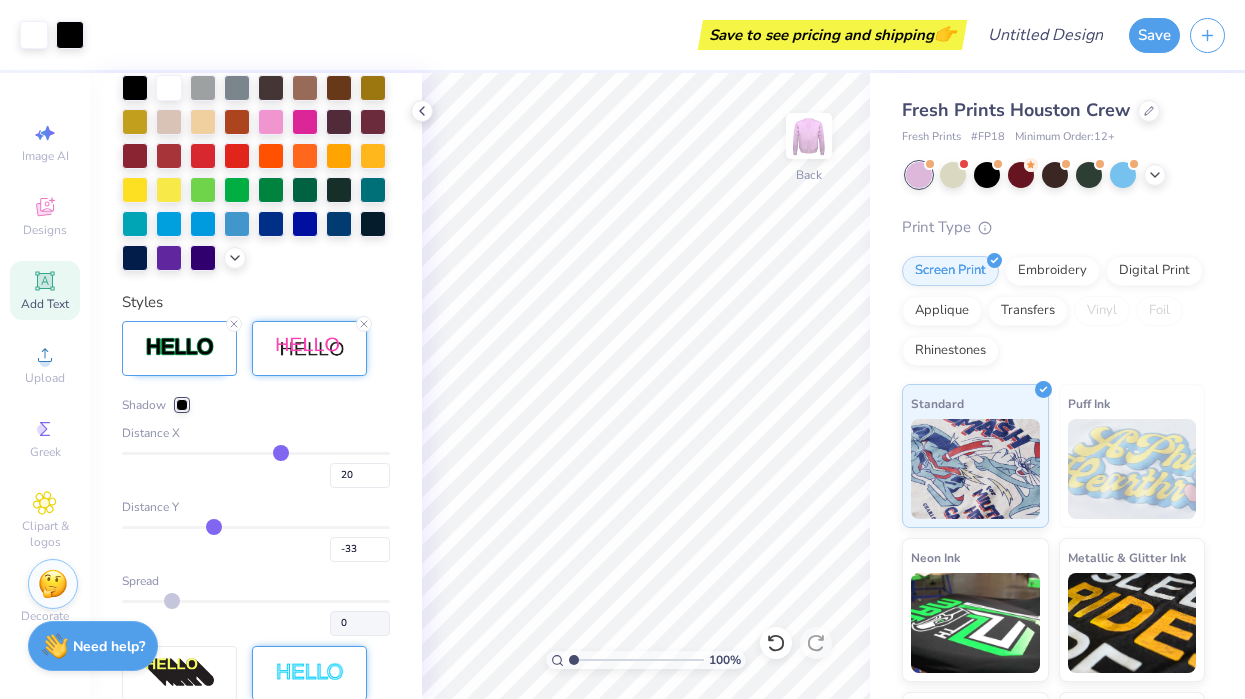 type on "-25" 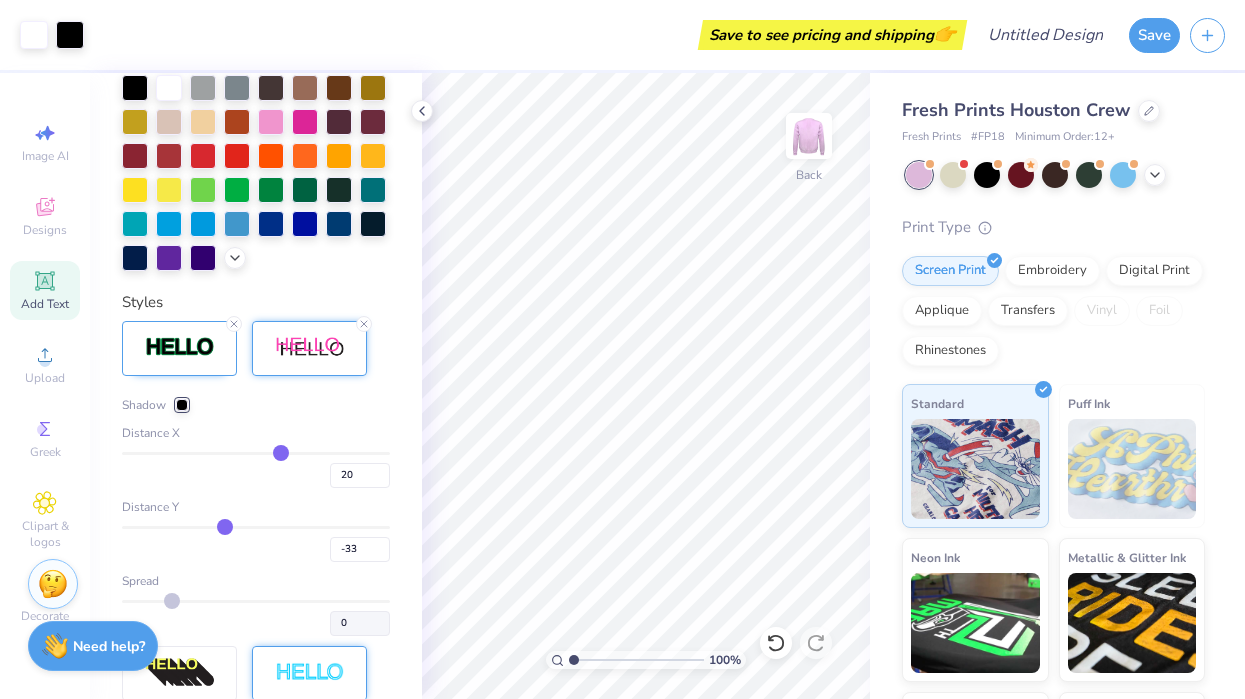 type on "-25" 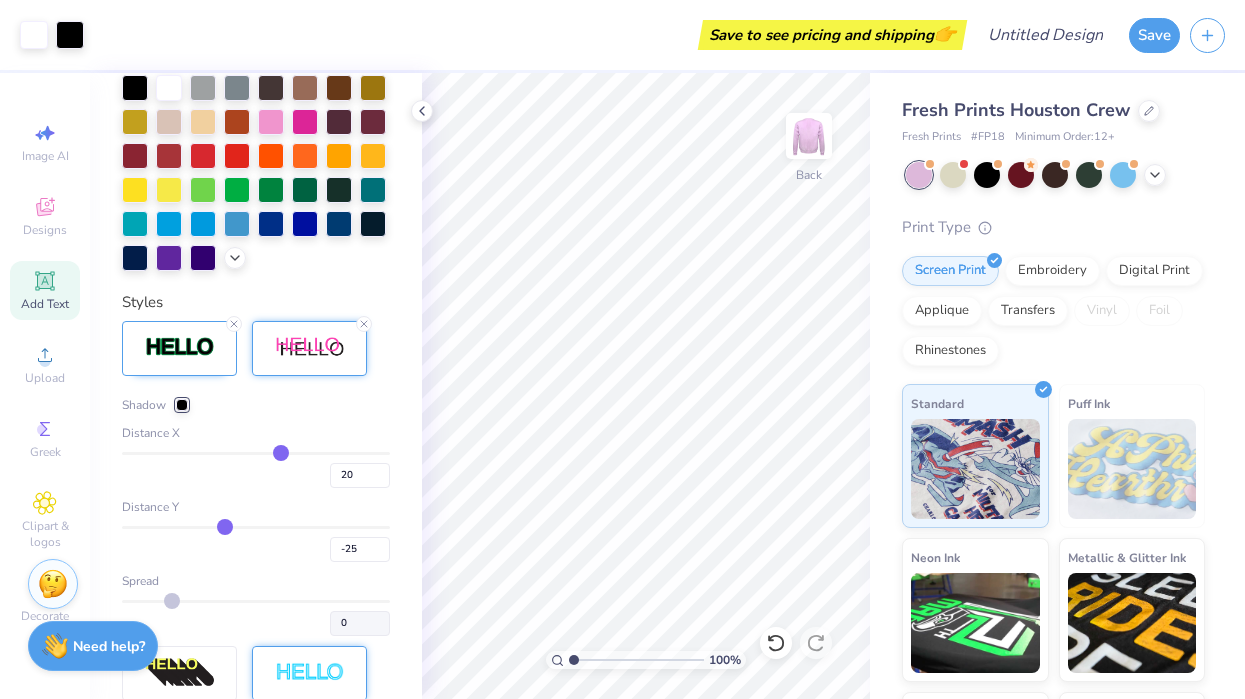type on "-18" 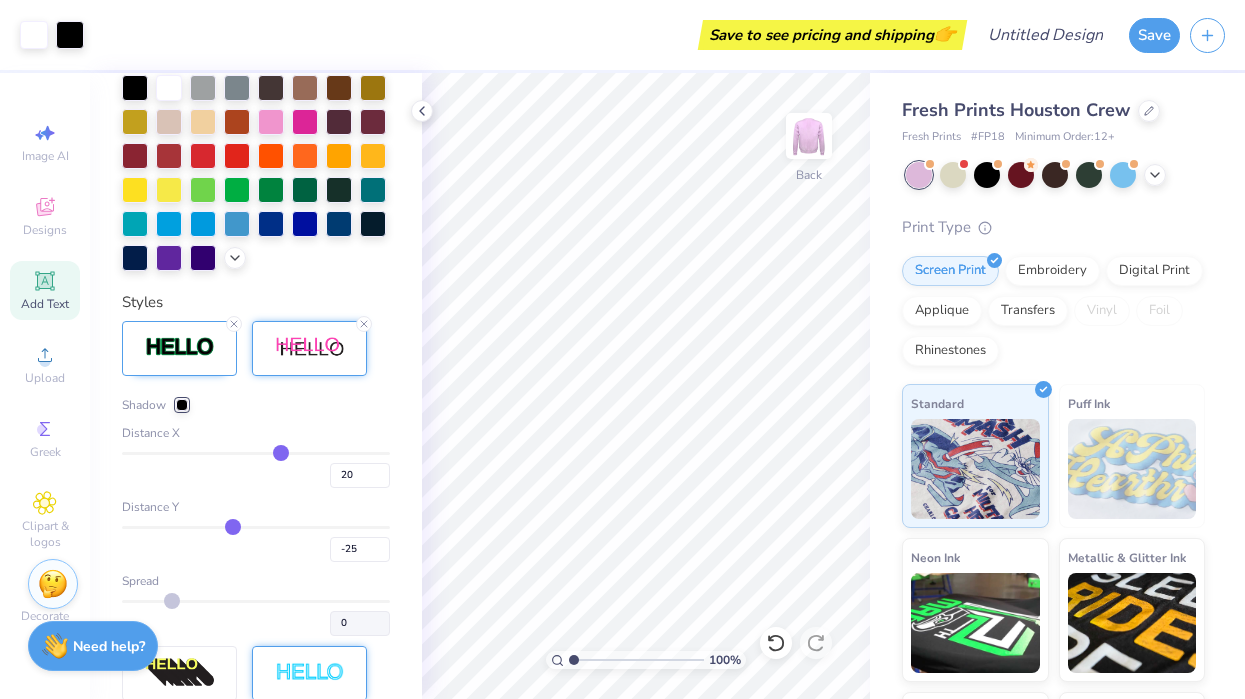 type on "-18" 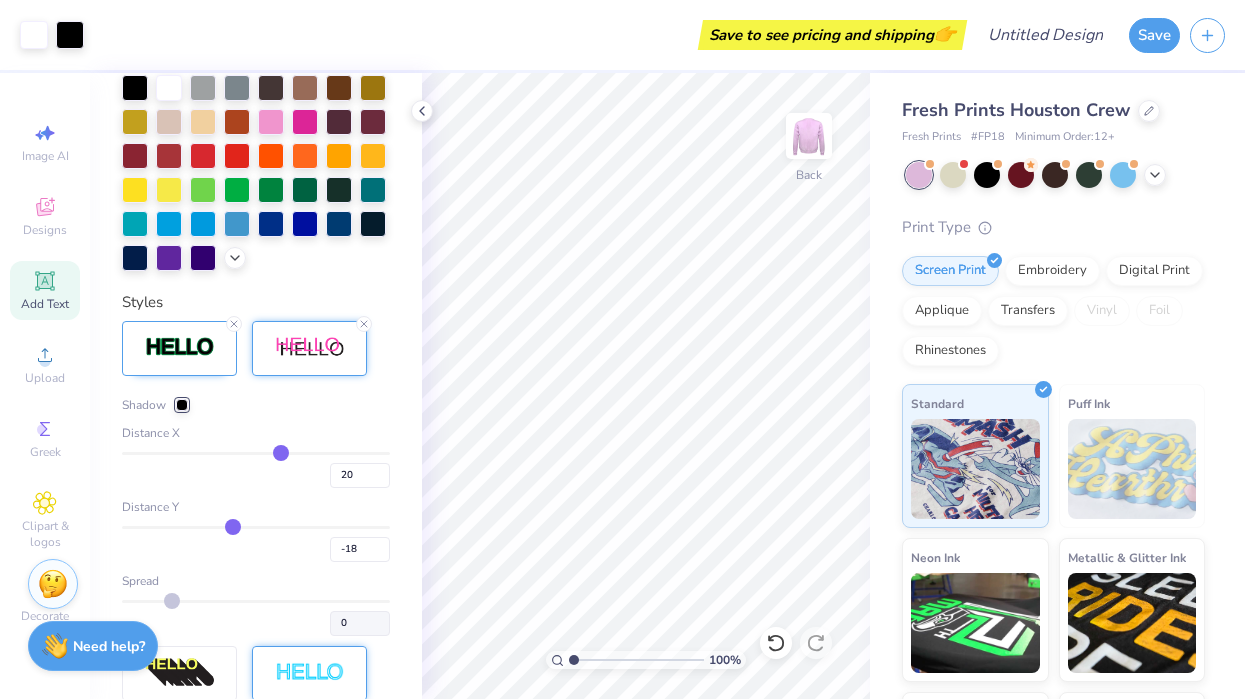 type on "-10" 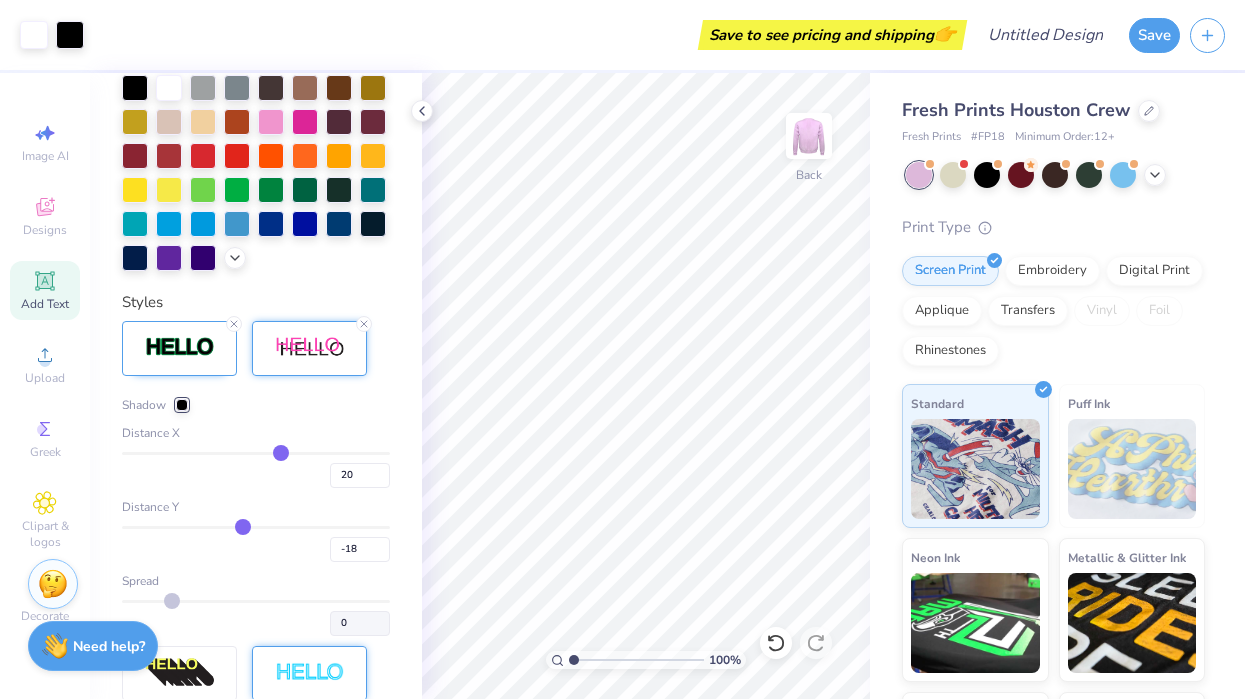 type on "-10" 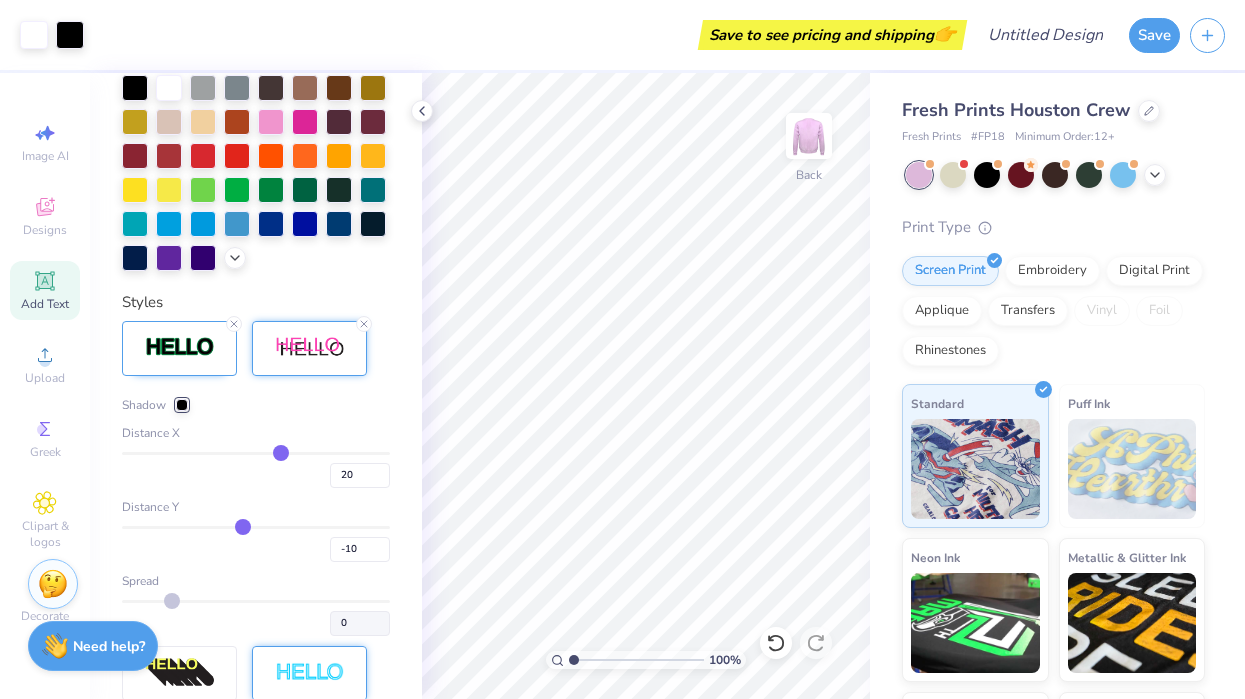 type on "0" 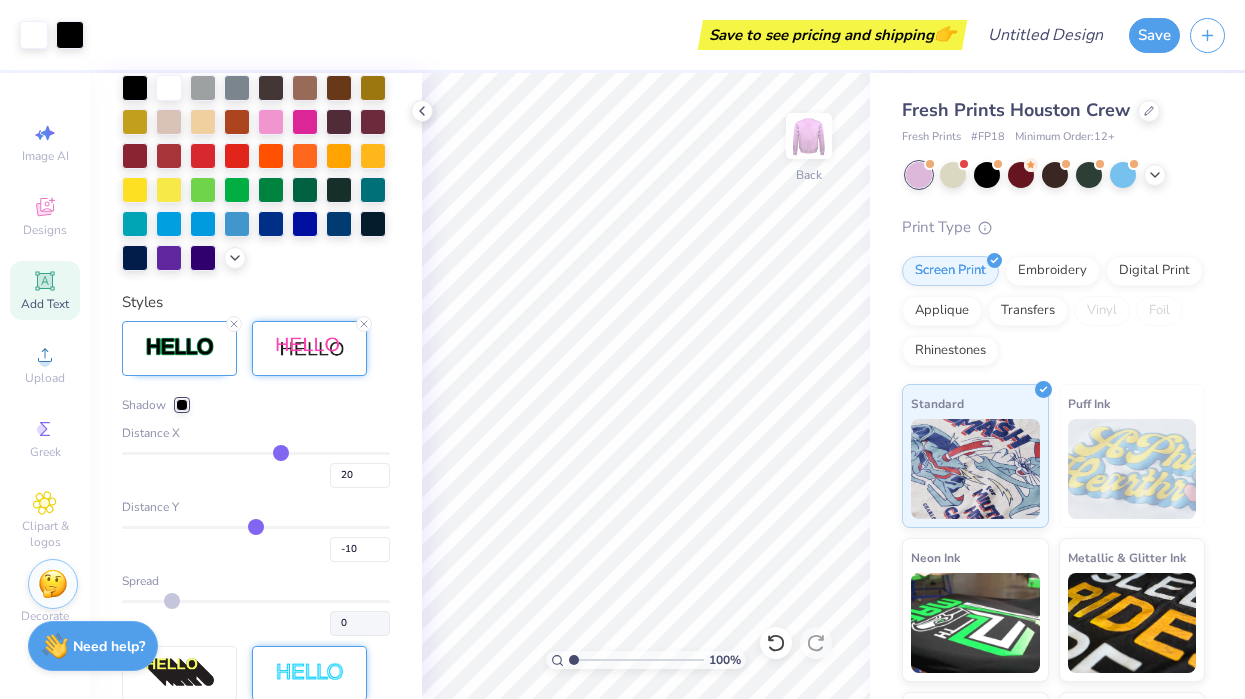 type on "0" 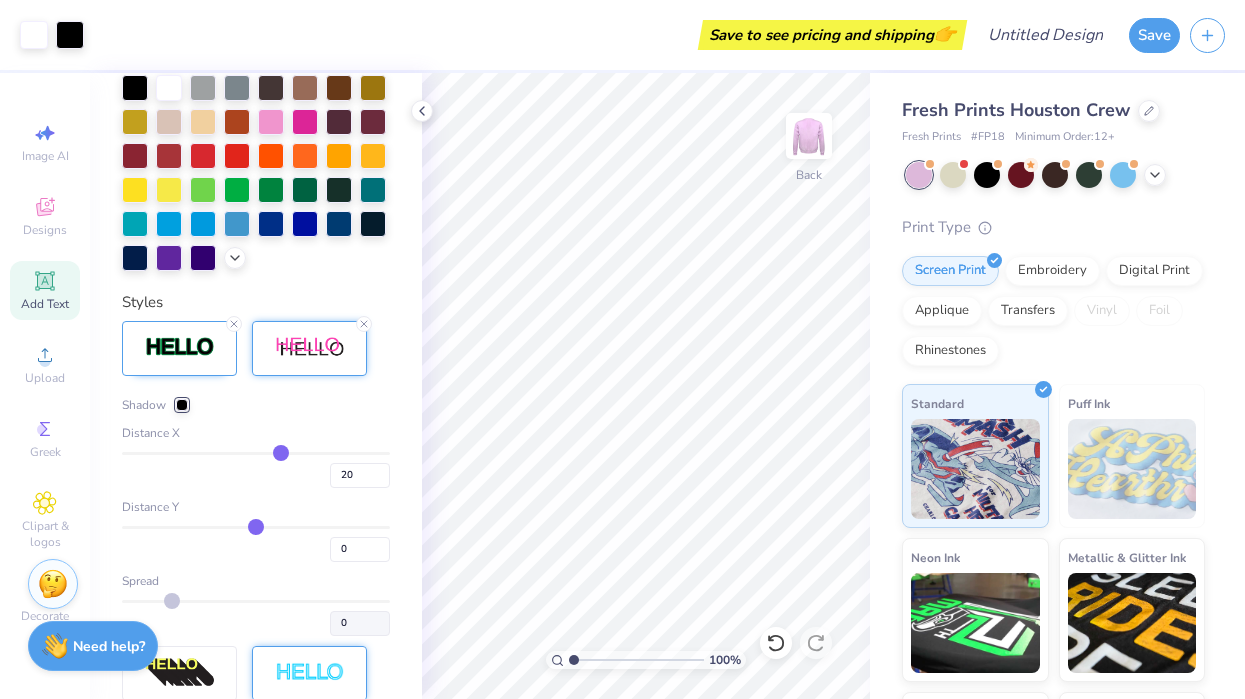 type on "7" 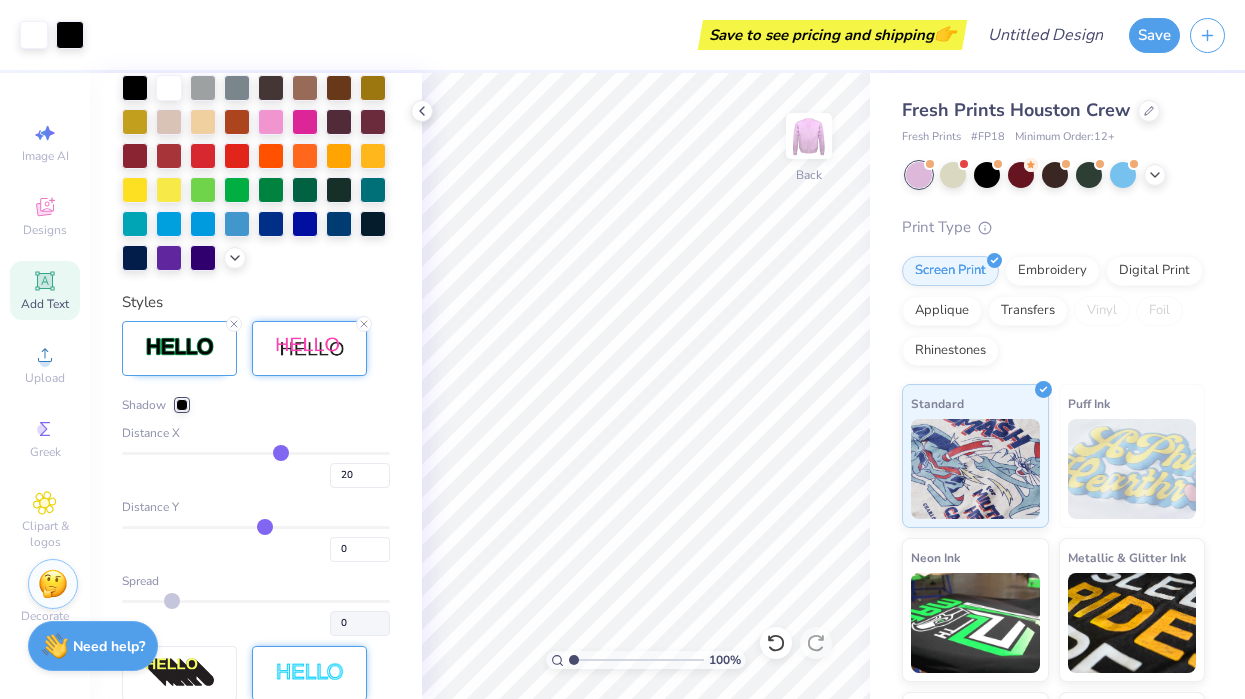 type on "7" 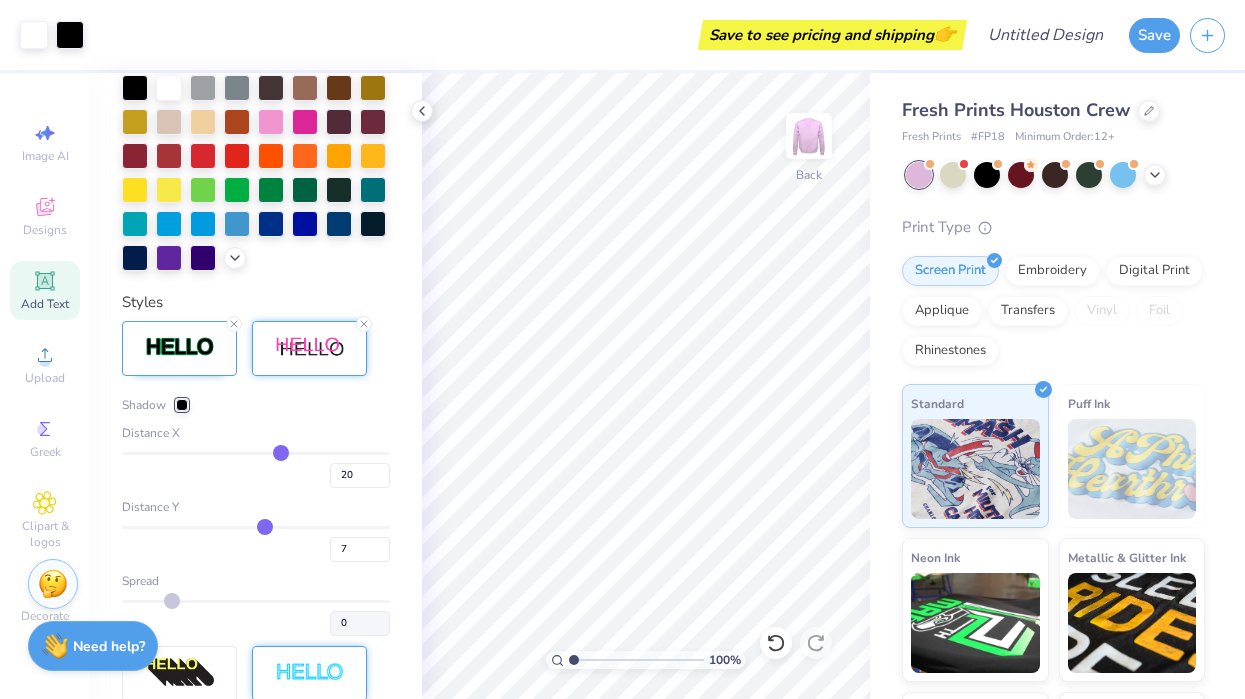 type on "13" 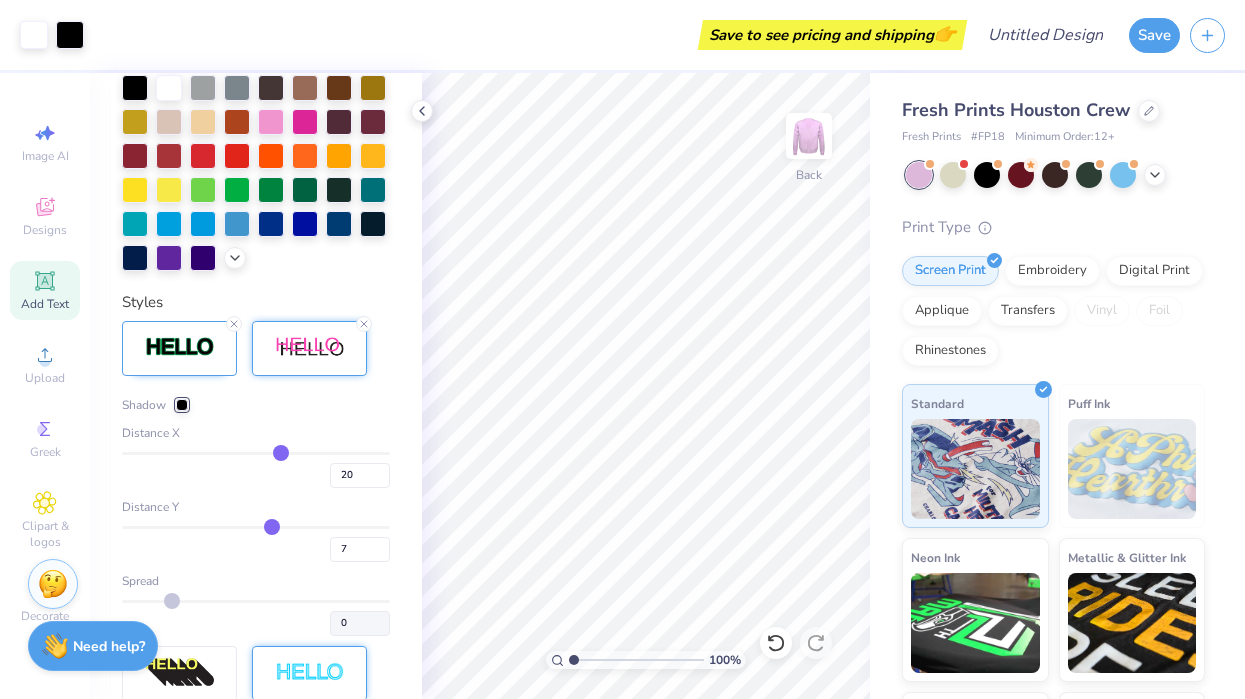 type on "13" 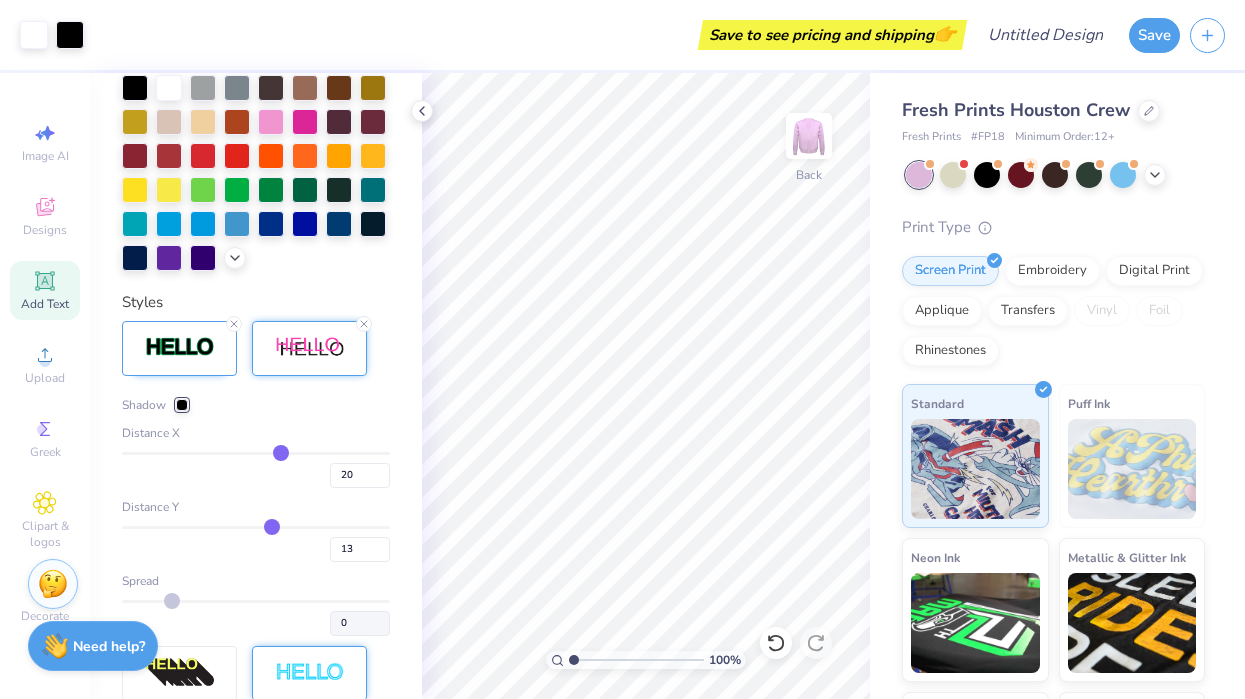 type on "17" 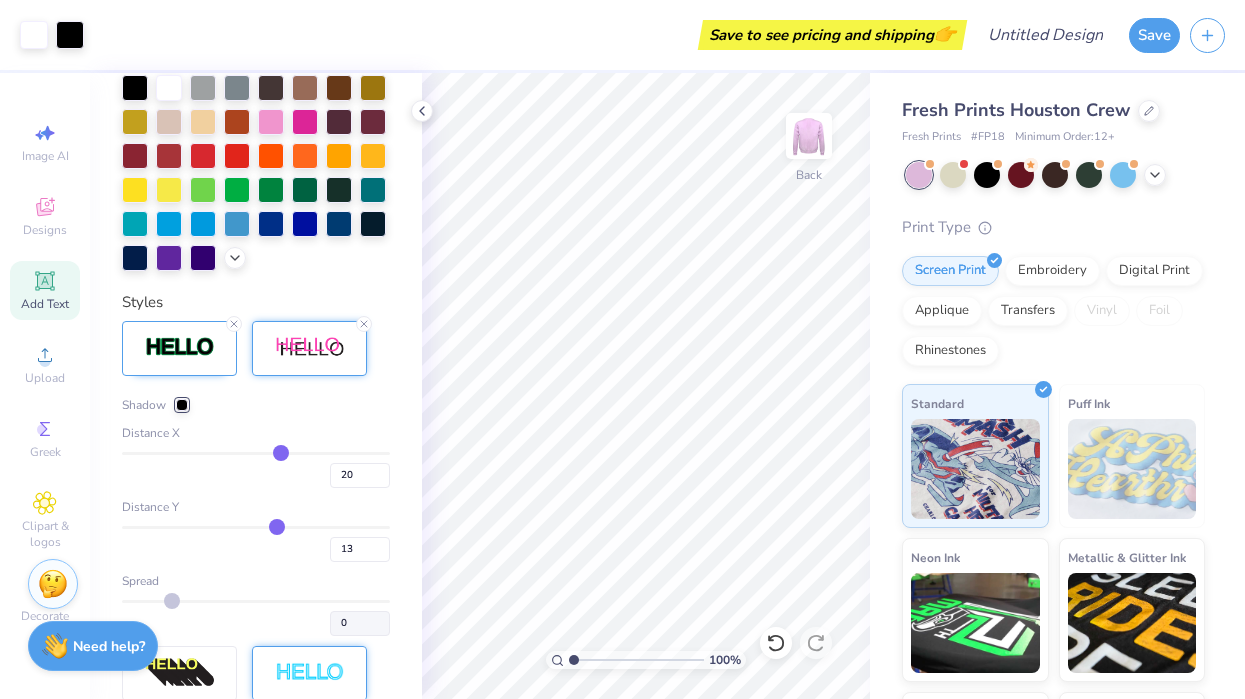 type on "17" 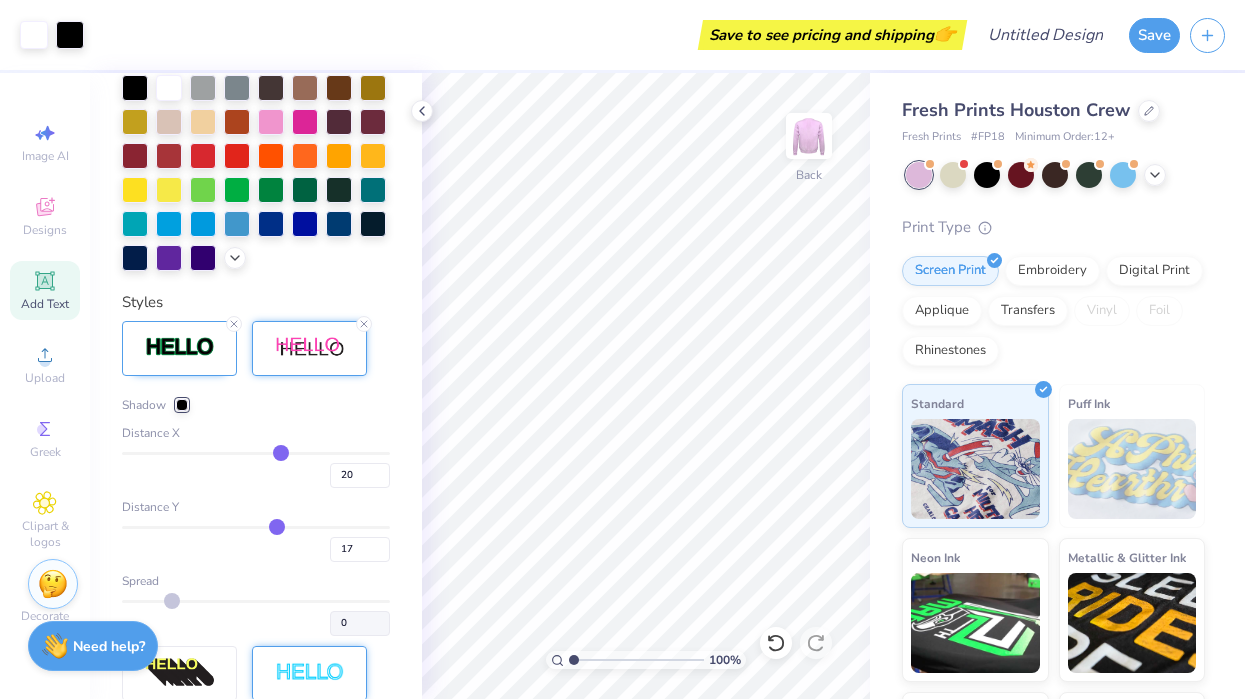 type 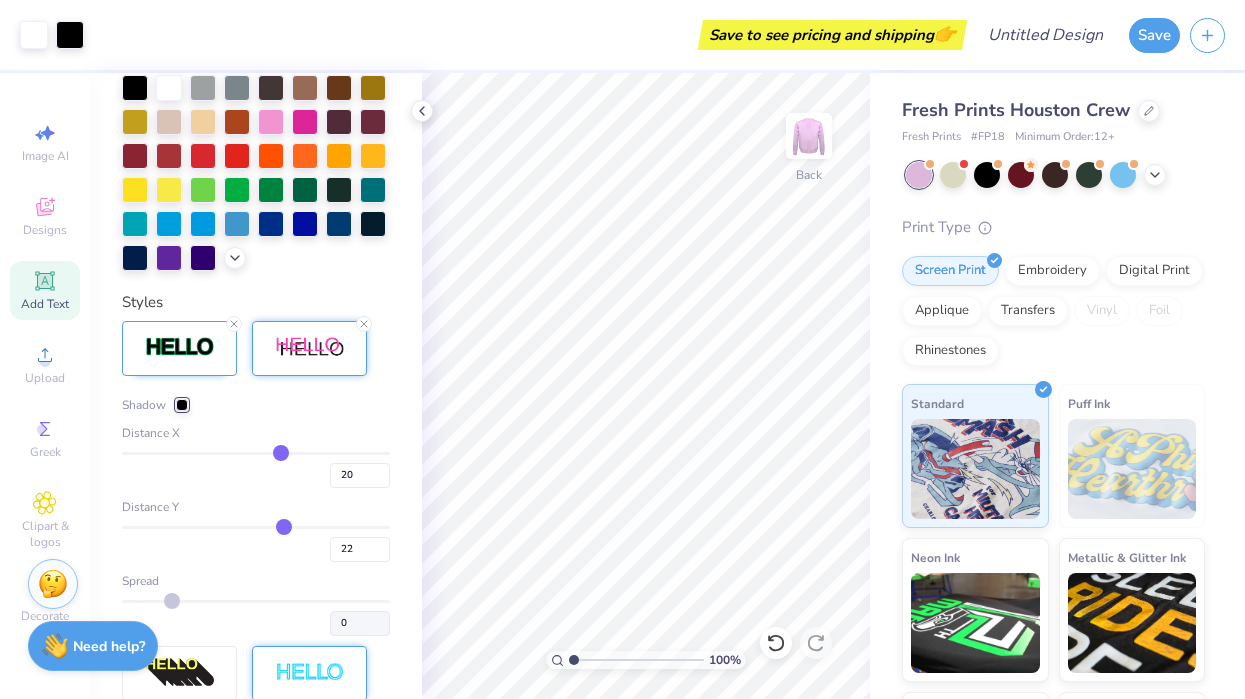 drag, startPoint x: 206, startPoint y: 530, endPoint x: 283, endPoint y: 530, distance: 77 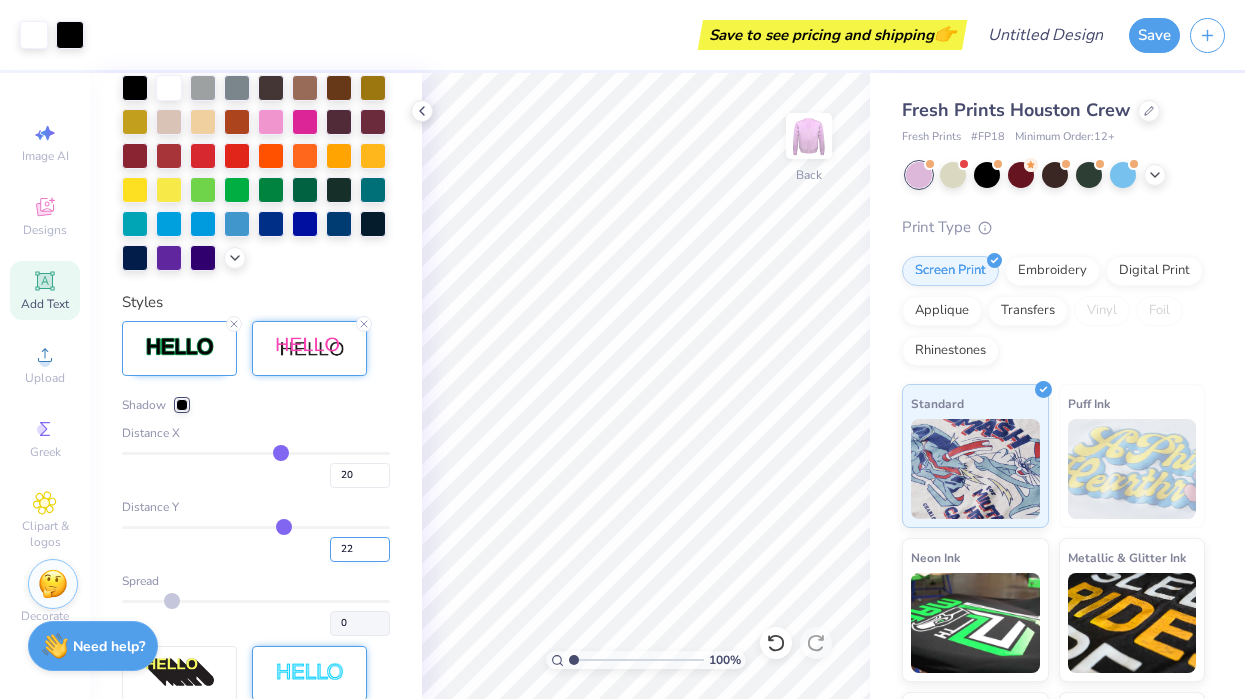 click on "22" at bounding box center (360, 549) 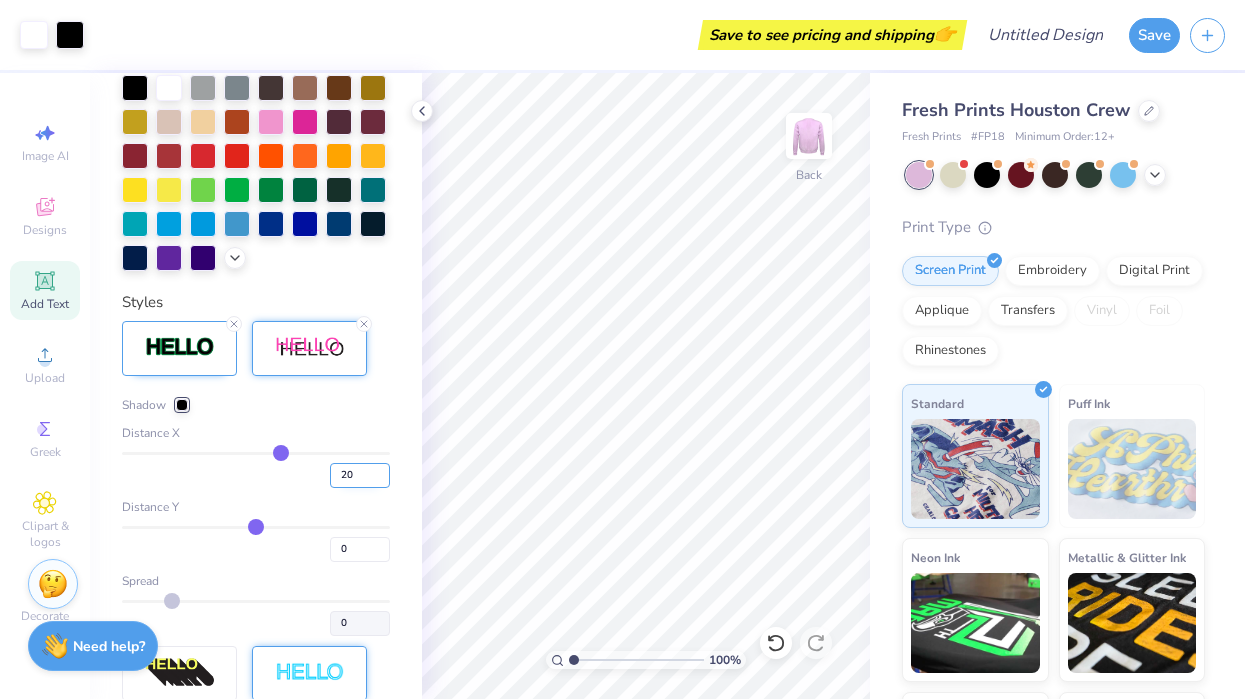 click on "20" at bounding box center [360, 475] 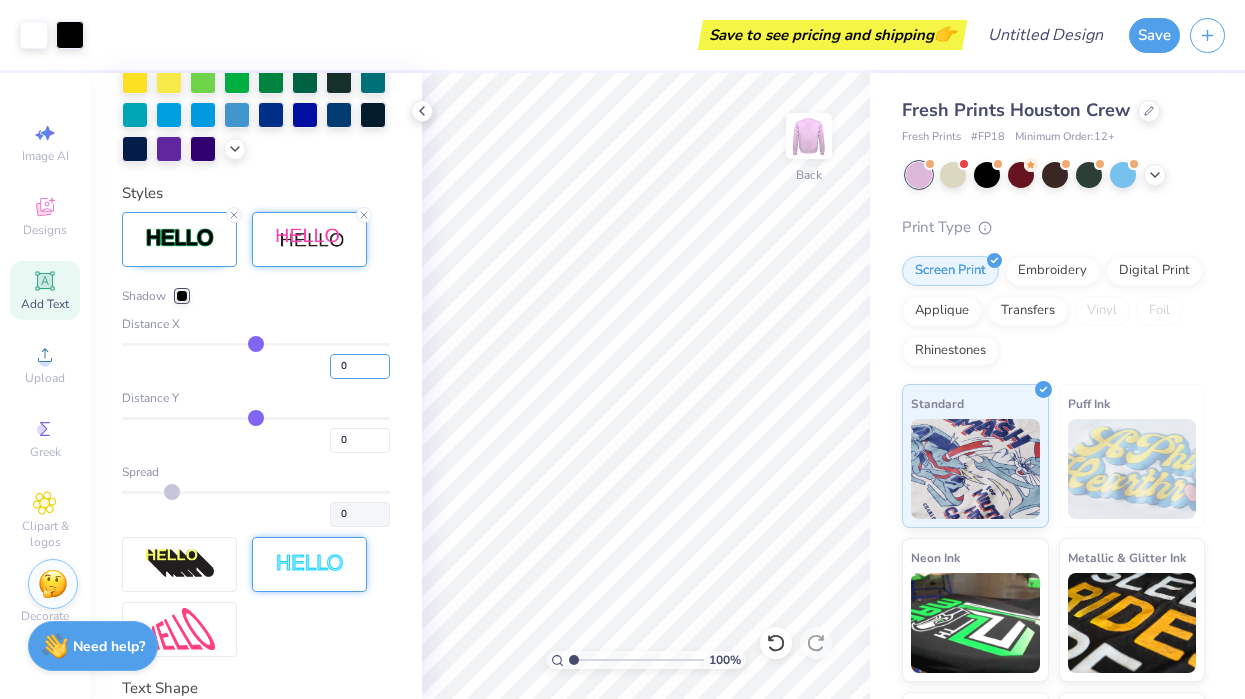 scroll, scrollTop: 648, scrollLeft: 0, axis: vertical 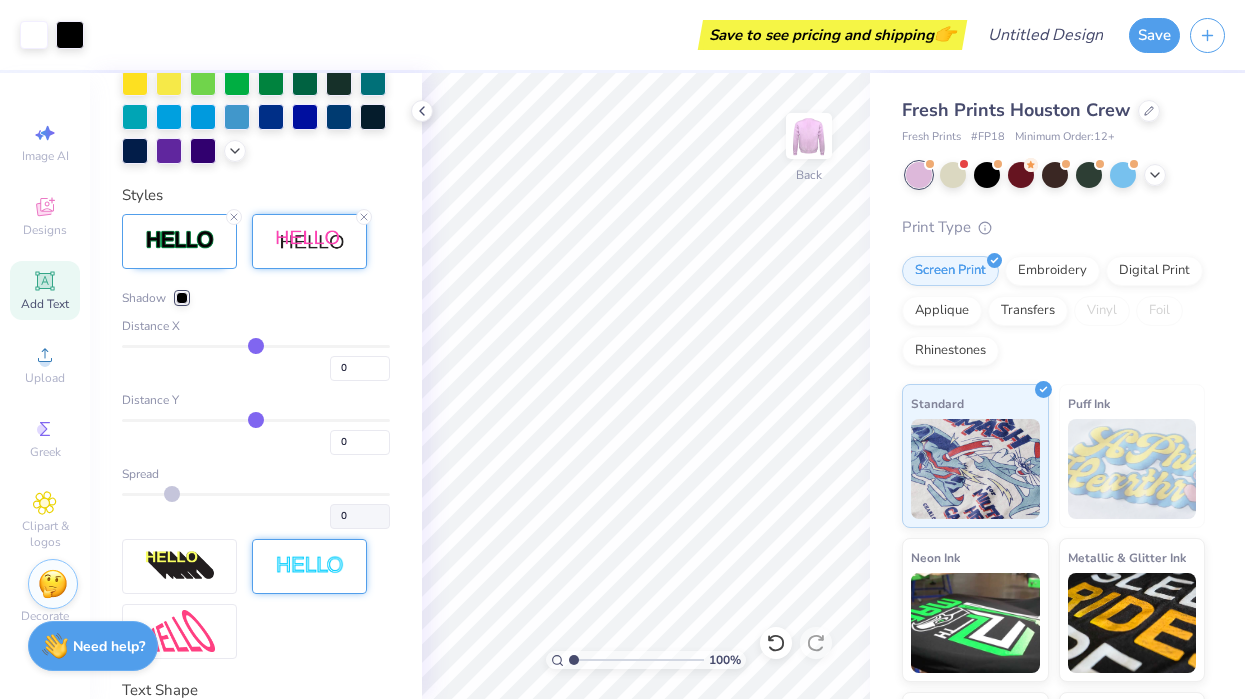 drag, startPoint x: 175, startPoint y: 494, endPoint x: 196, endPoint y: 497, distance: 21.213203 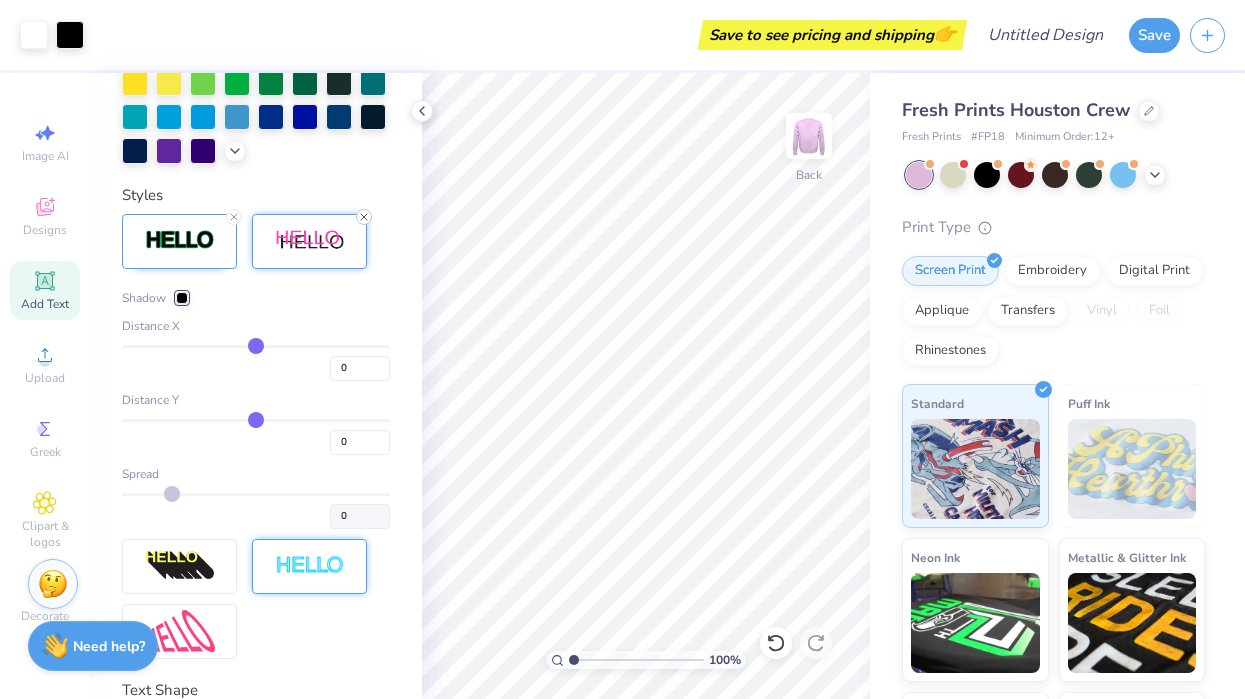 click at bounding box center [364, 217] 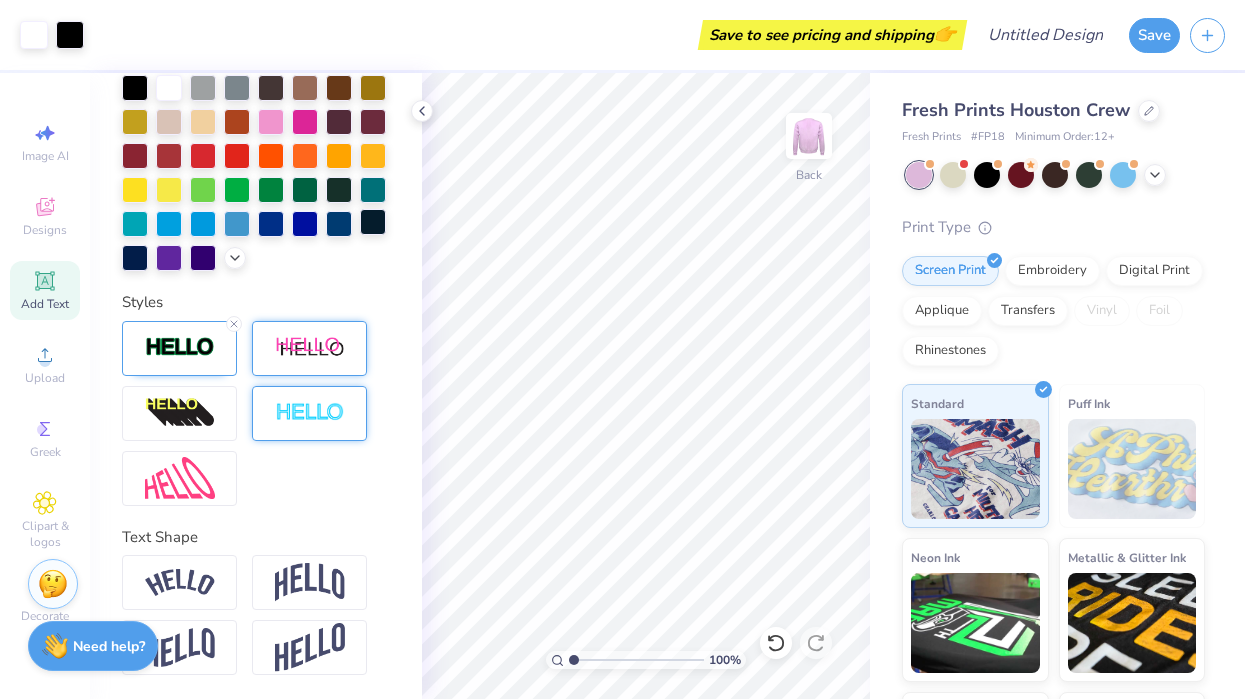 scroll, scrollTop: 541, scrollLeft: 0, axis: vertical 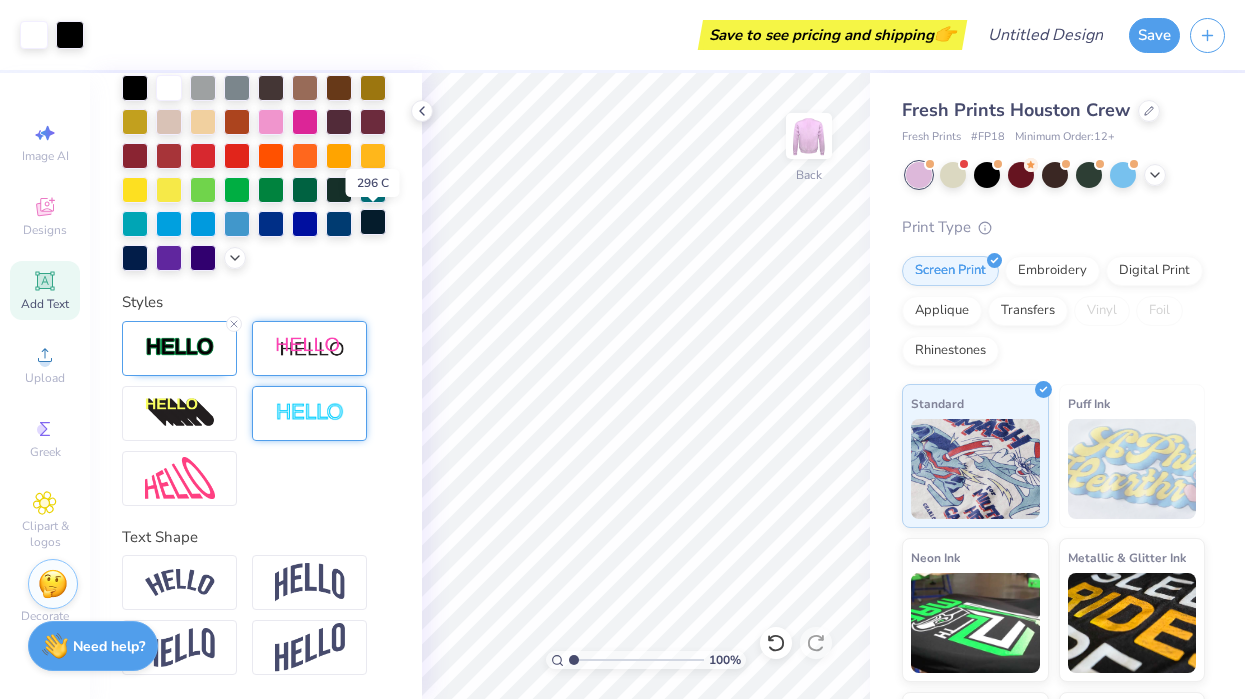 click at bounding box center [373, 222] 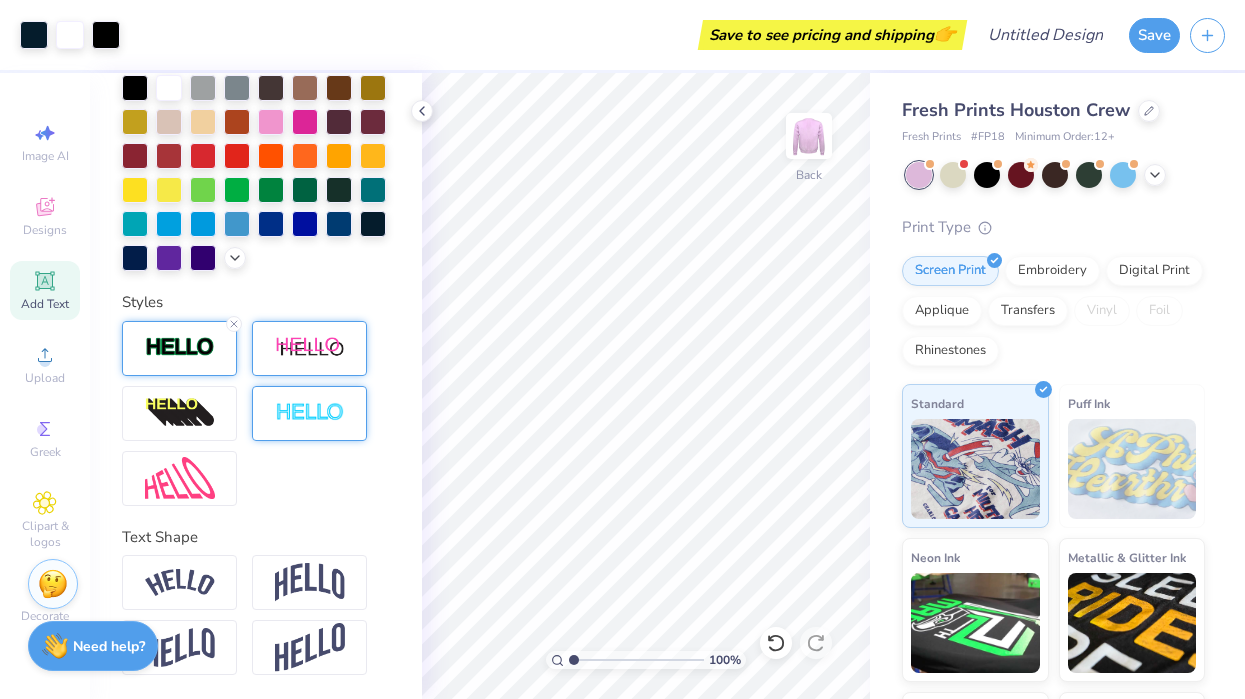 click at bounding box center (180, 347) 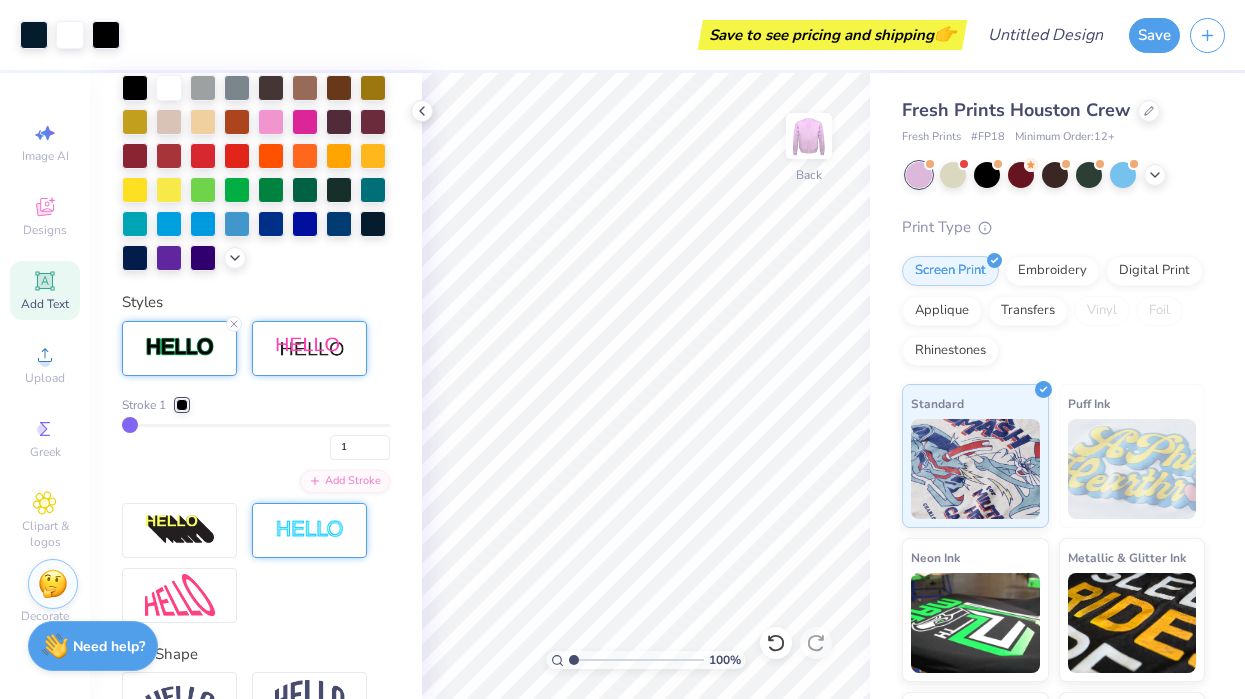 click at bounding box center [182, 405] 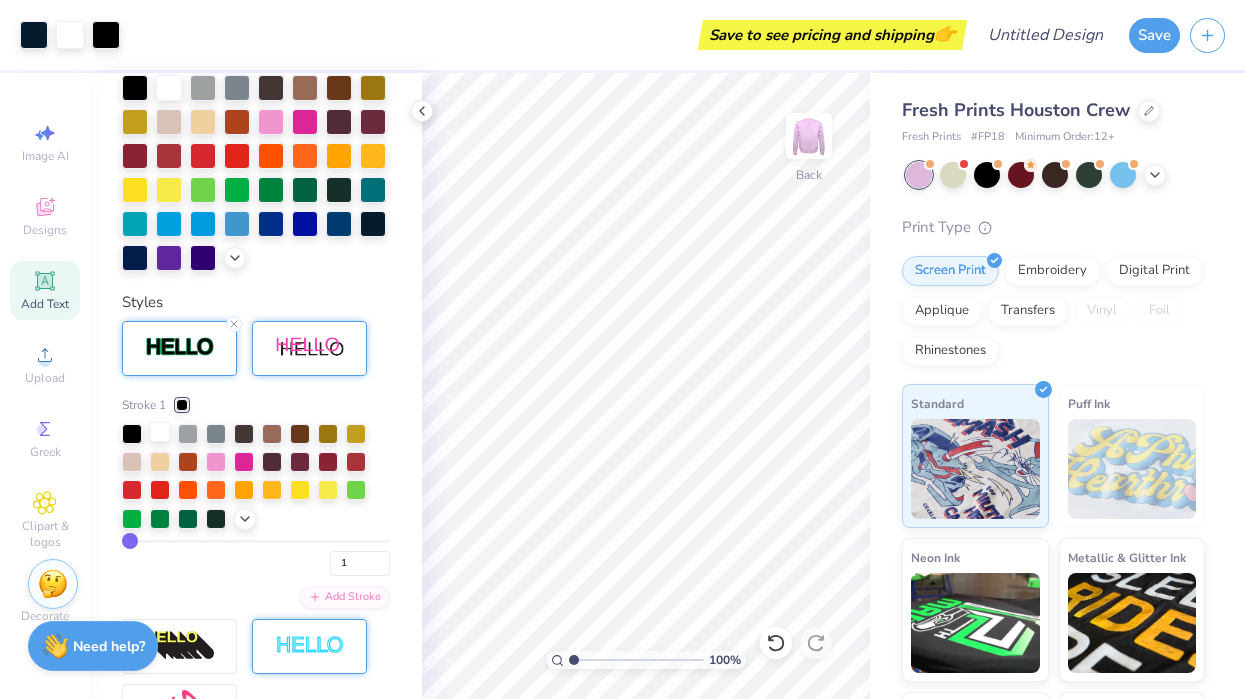 click at bounding box center [160, 432] 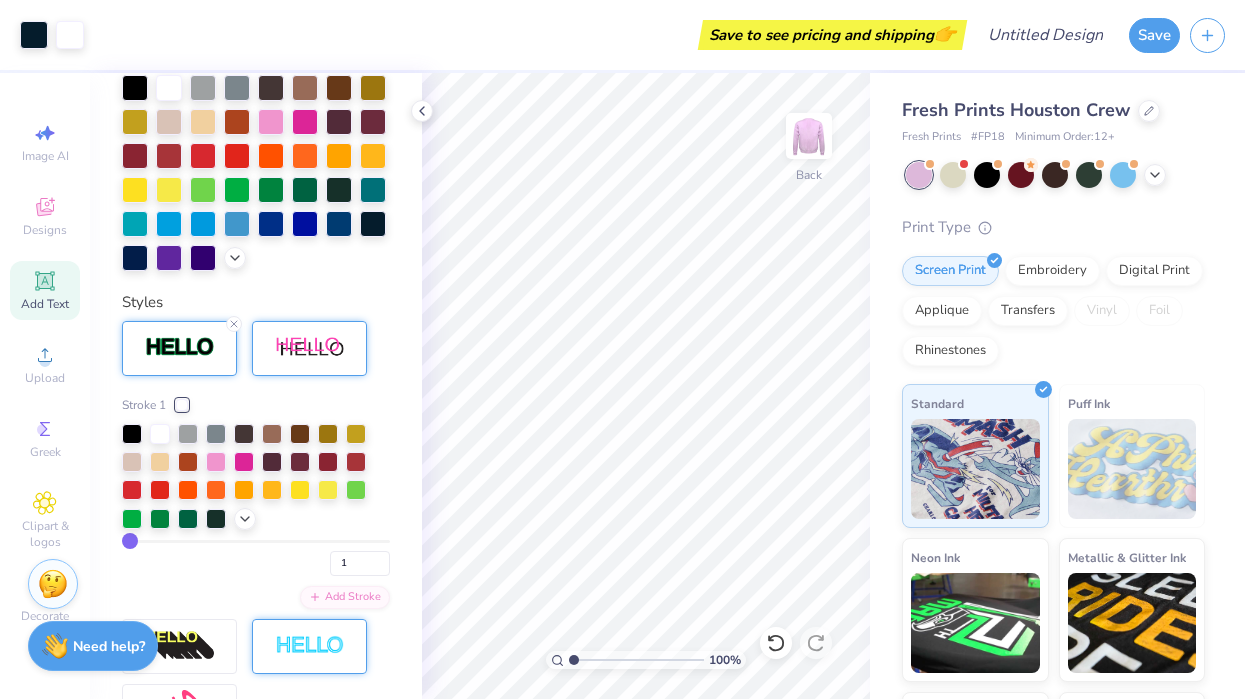 click on "Personalized Names Personalized Numbers Text Tool  Add Font Font Old London Switch to Greek Letters Format Text colors Color Styles Stroke 1 1  Add Stroke Text Shape" at bounding box center [256, 386] 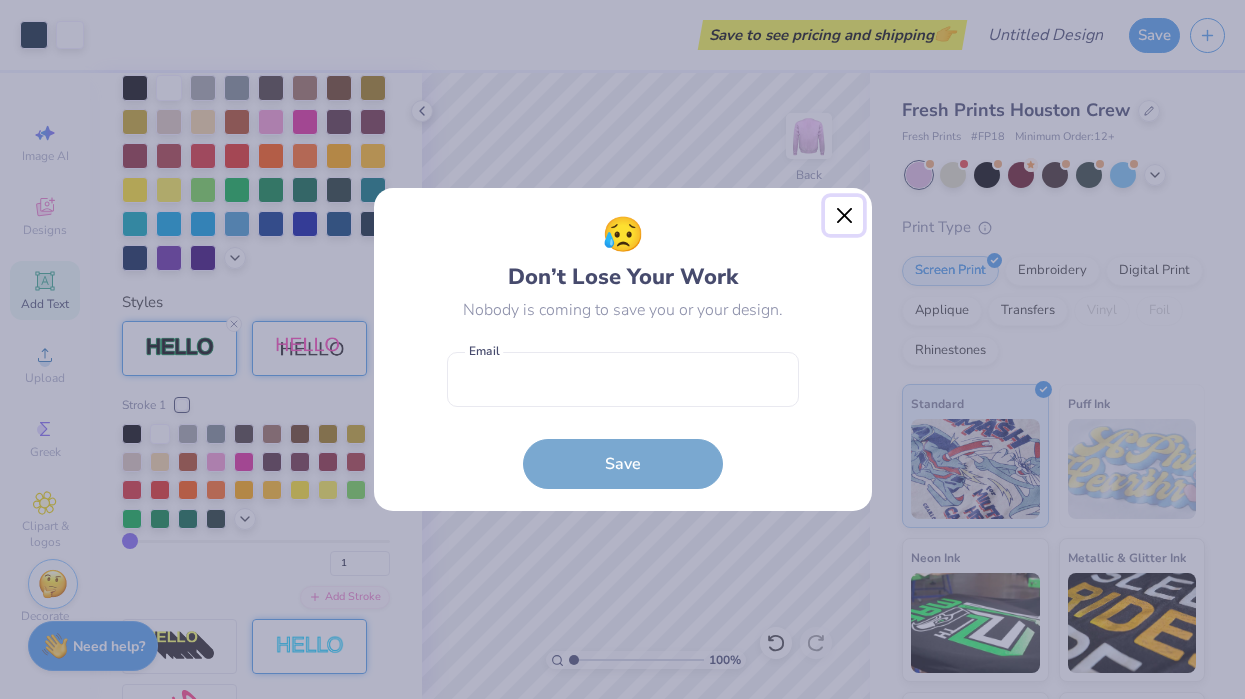 click at bounding box center [844, 216] 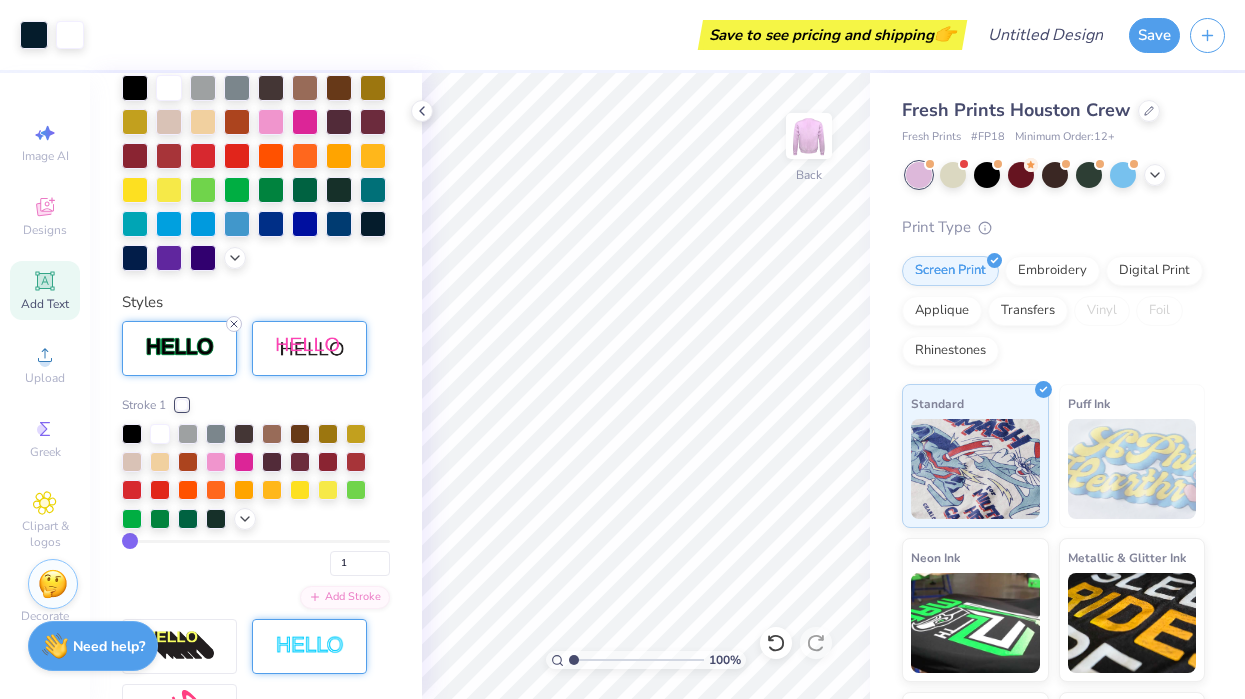 click 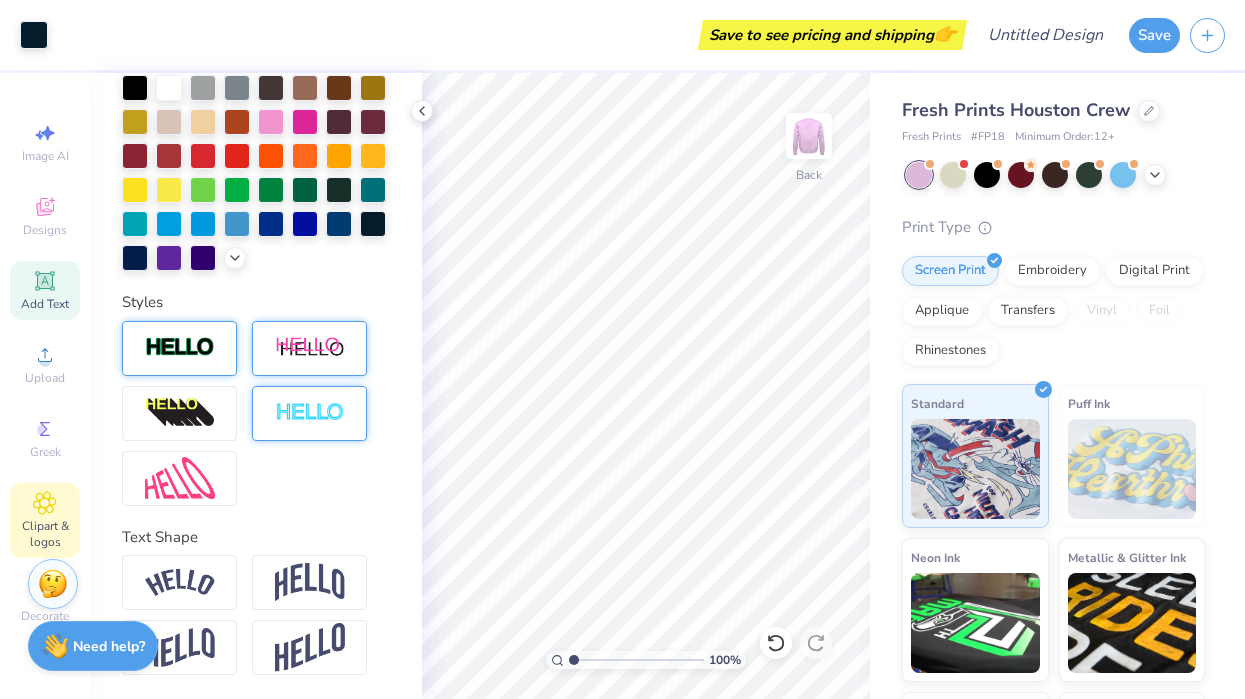 click on "Clipart & logos" at bounding box center [45, 534] 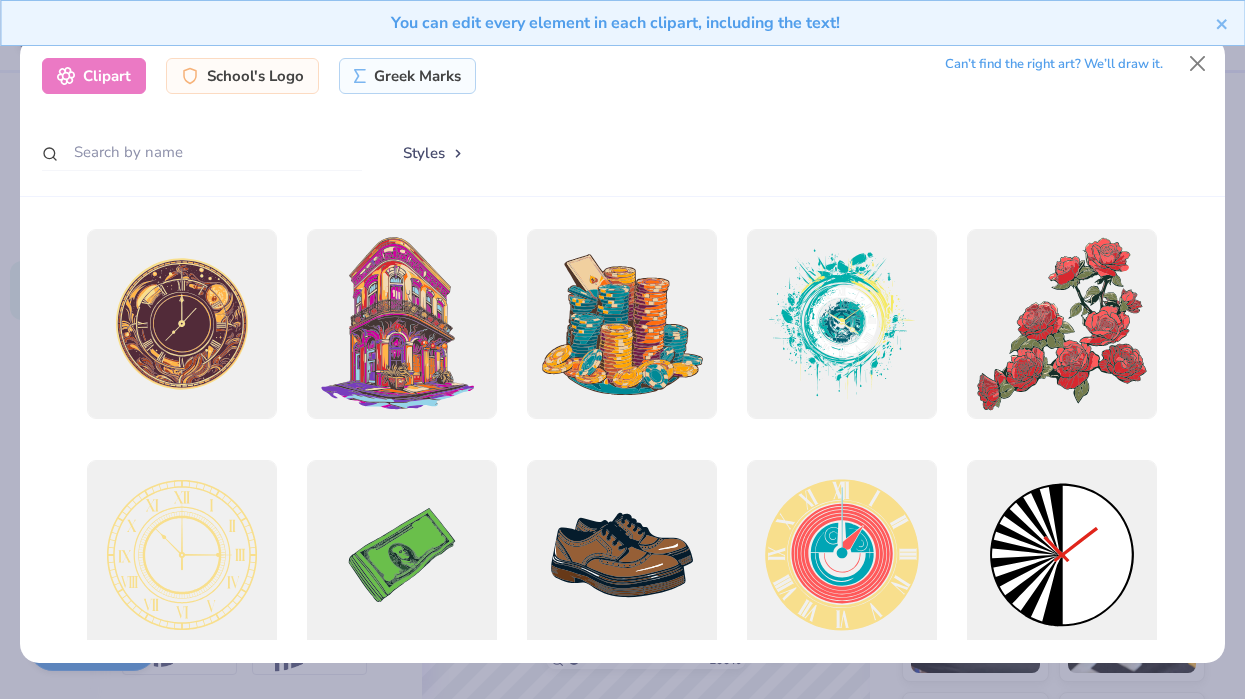 click on "You can edit every element in each clipart, including the text!" at bounding box center (622, 30) 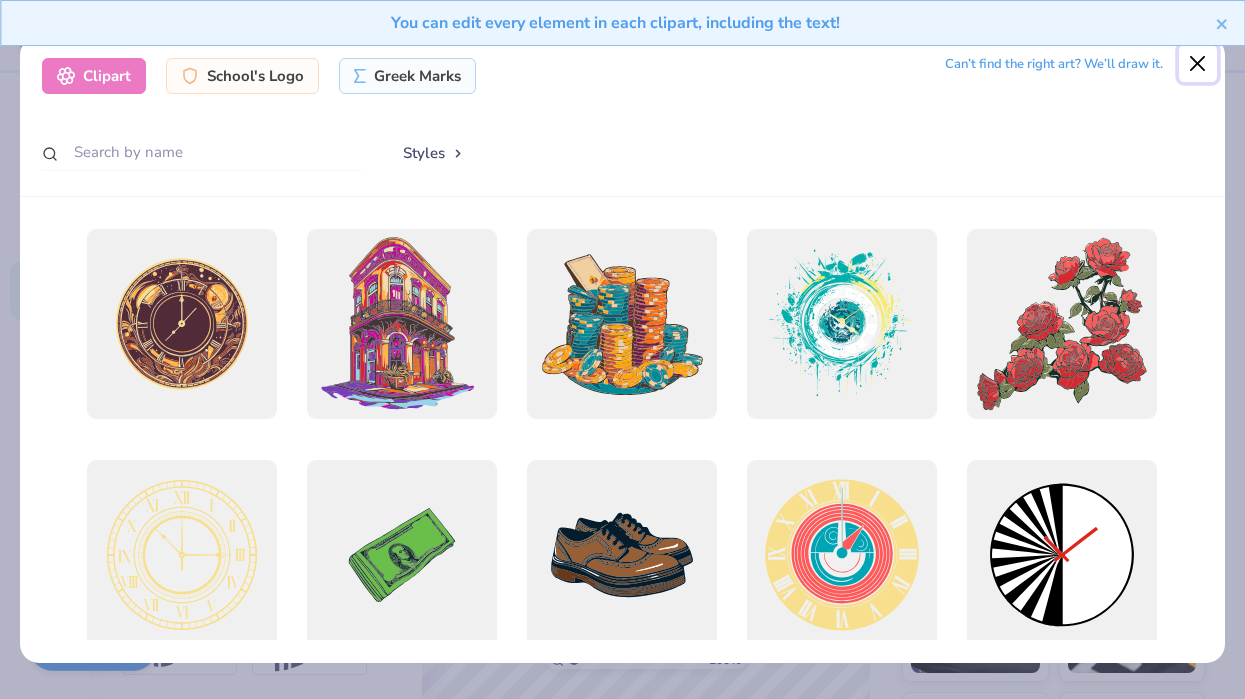 click at bounding box center (1198, 64) 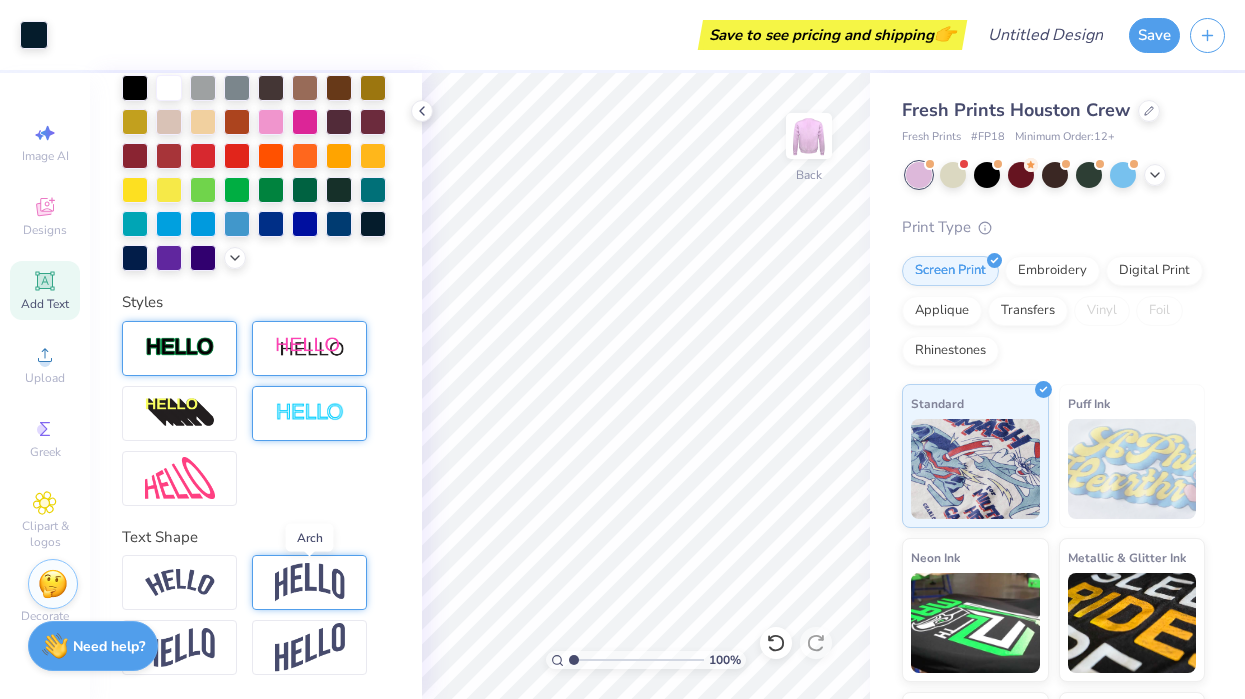 click at bounding box center [310, 582] 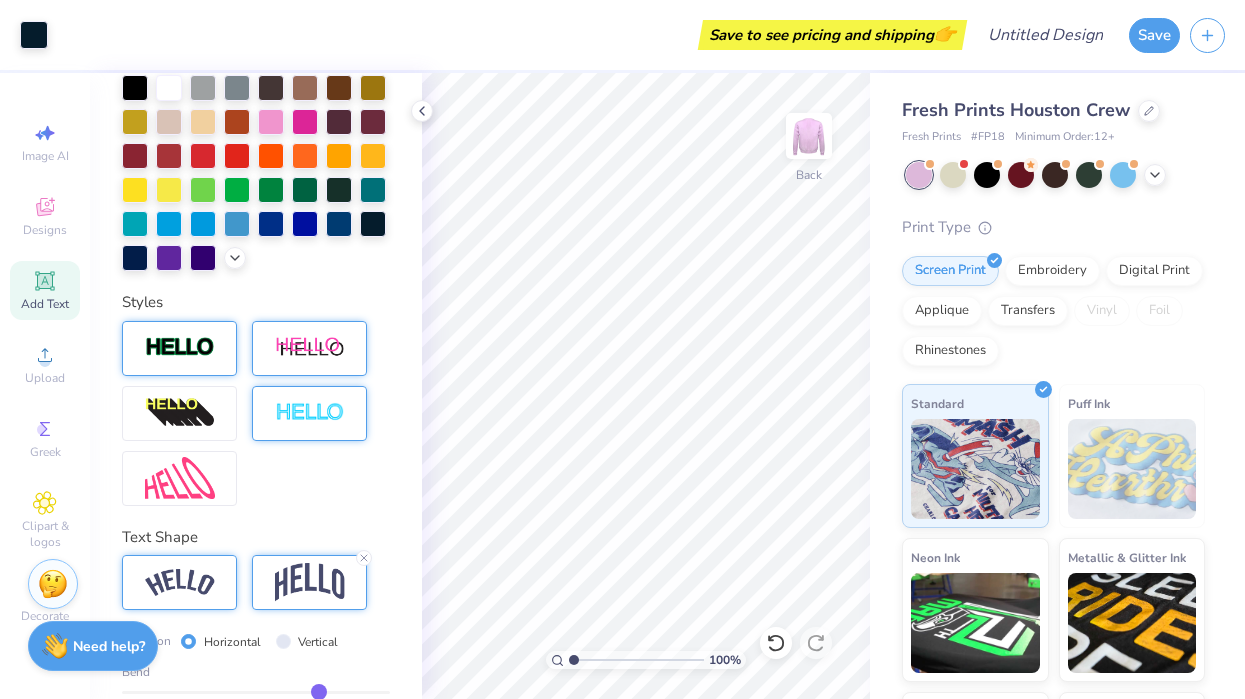 click at bounding box center (180, 582) 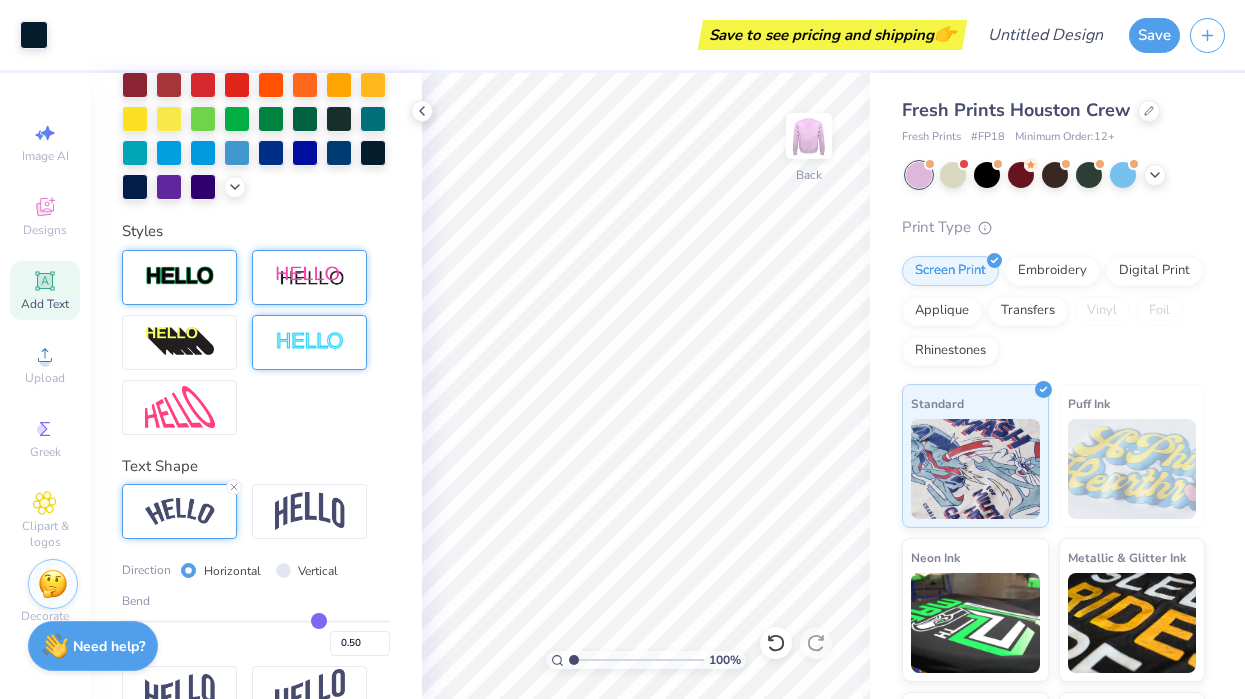 scroll, scrollTop: 657, scrollLeft: 0, axis: vertical 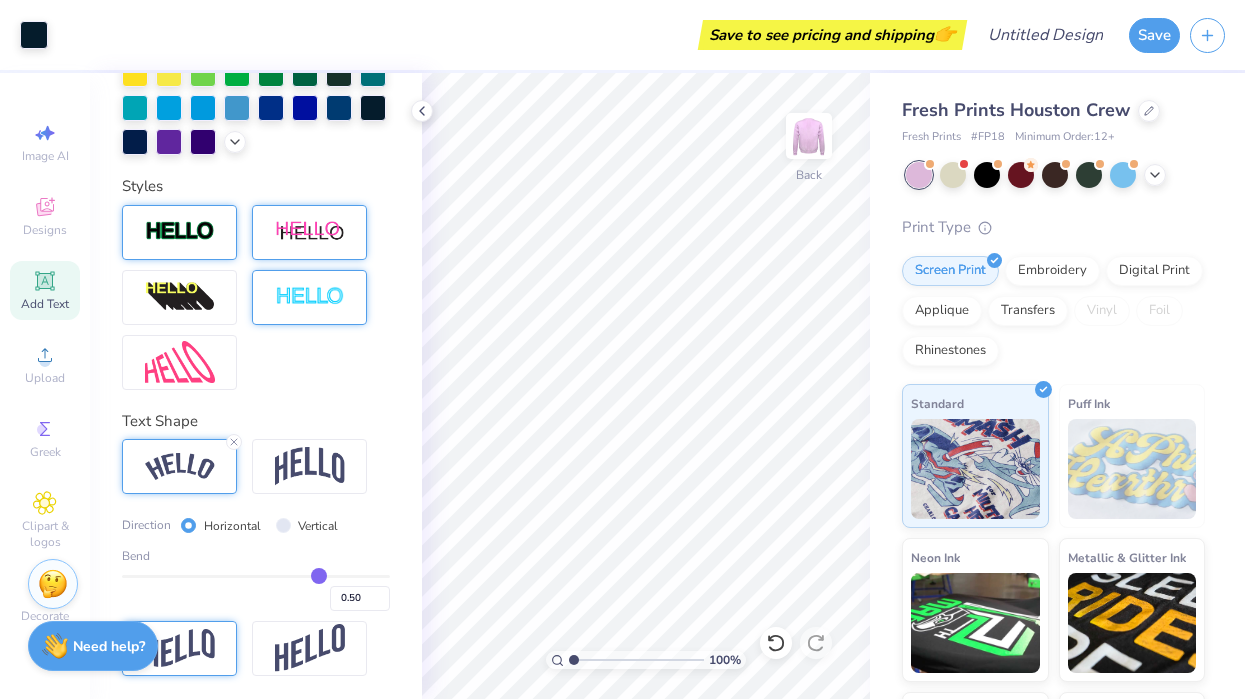 click at bounding box center [180, 648] 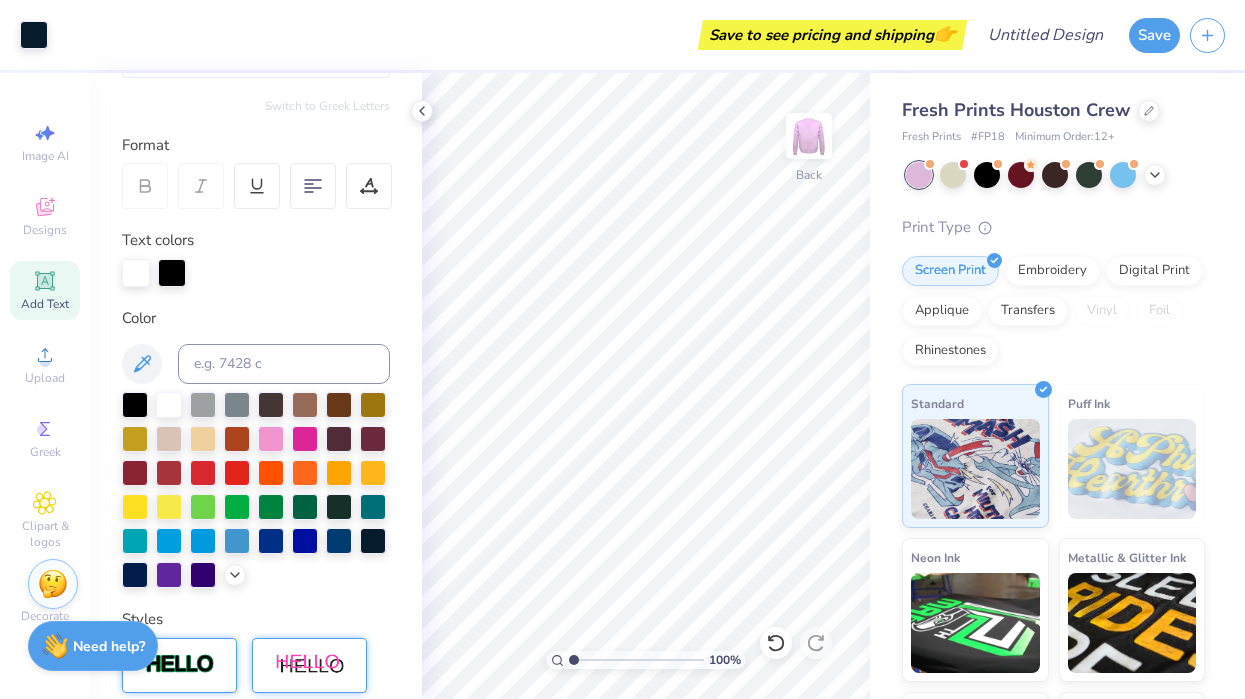 scroll, scrollTop: 219, scrollLeft: 0, axis: vertical 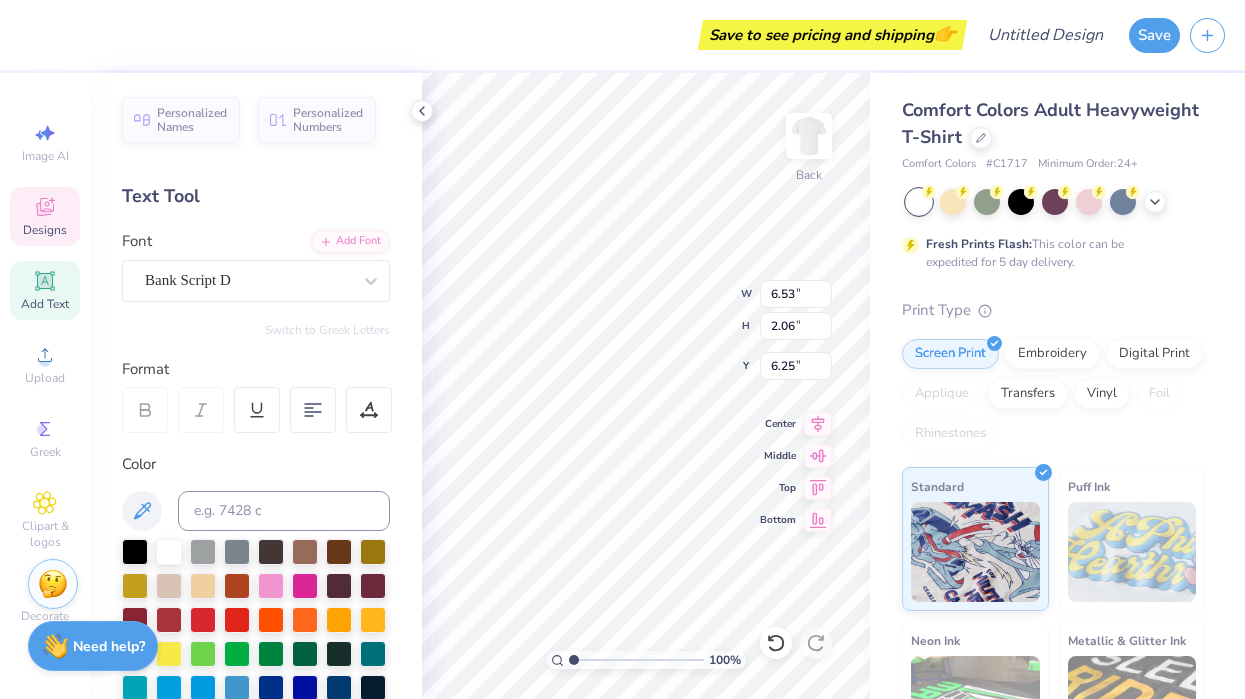 type on "a" 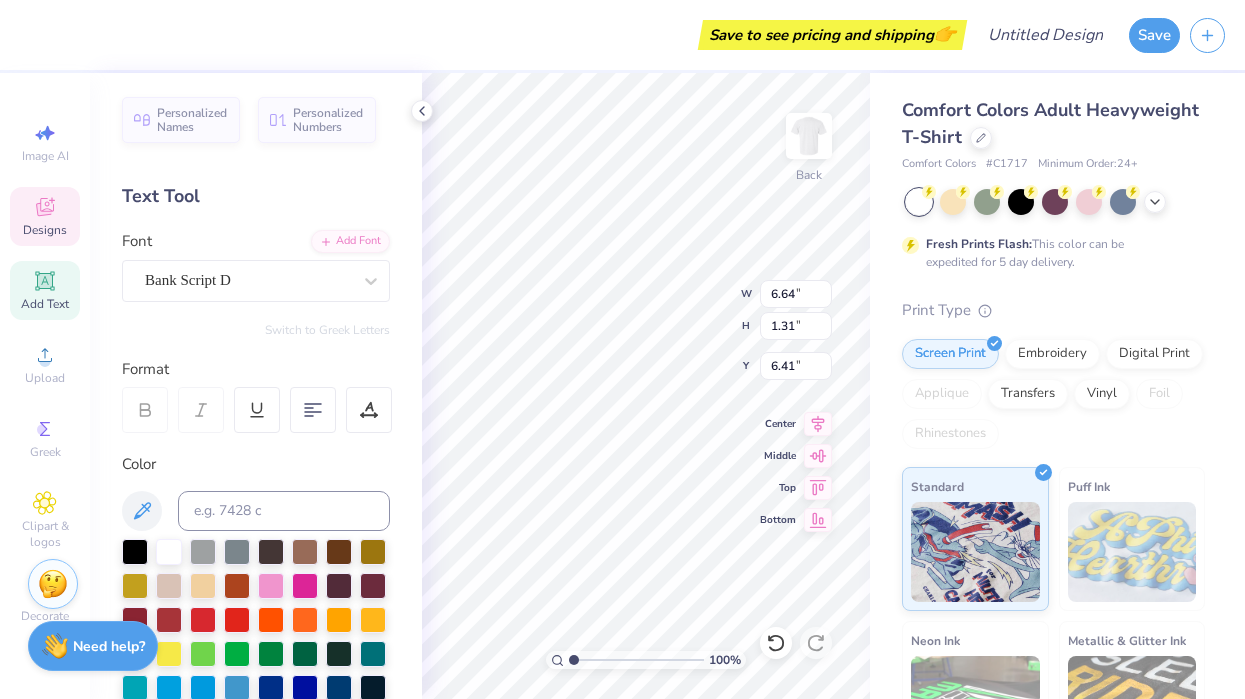 type on "6.64" 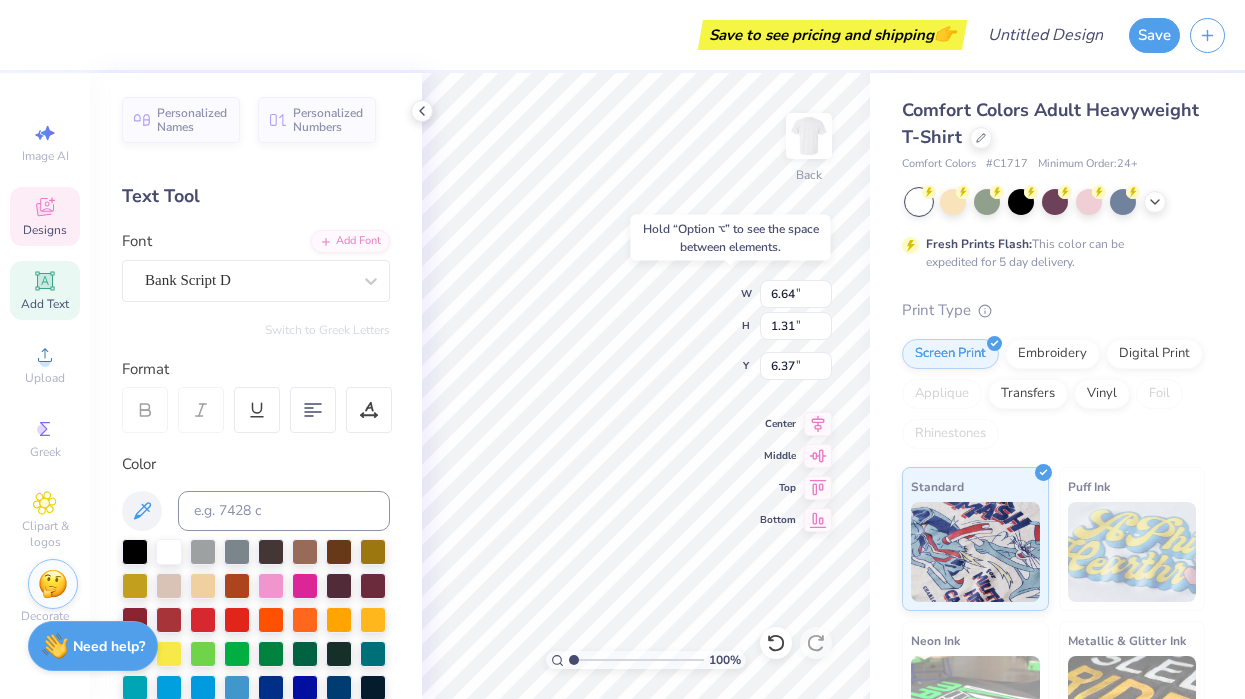 type on "6.37" 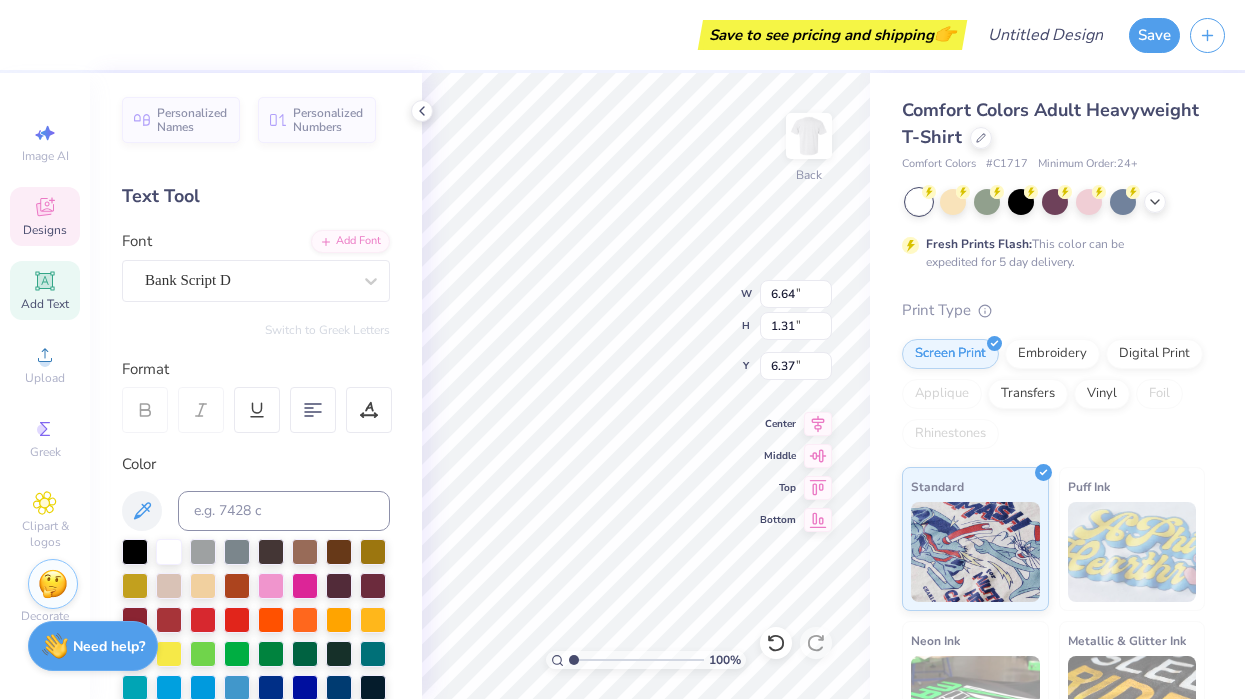 scroll, scrollTop: 0, scrollLeft: 0, axis: both 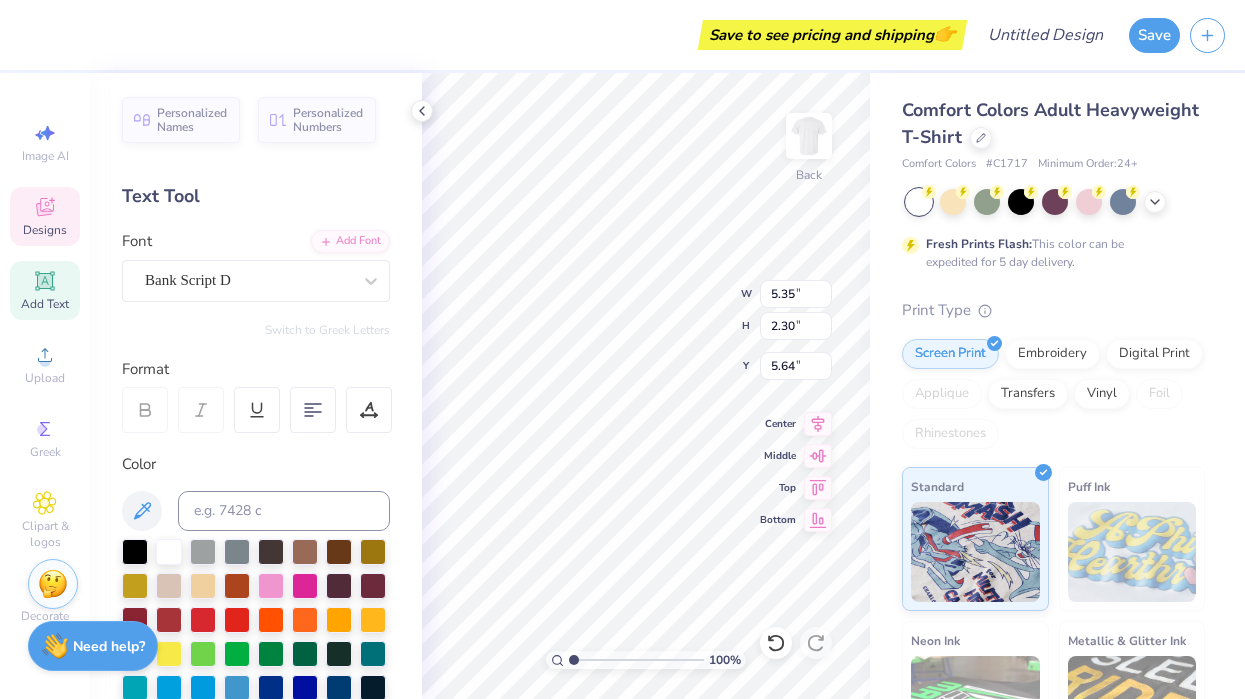 type on "5.35" 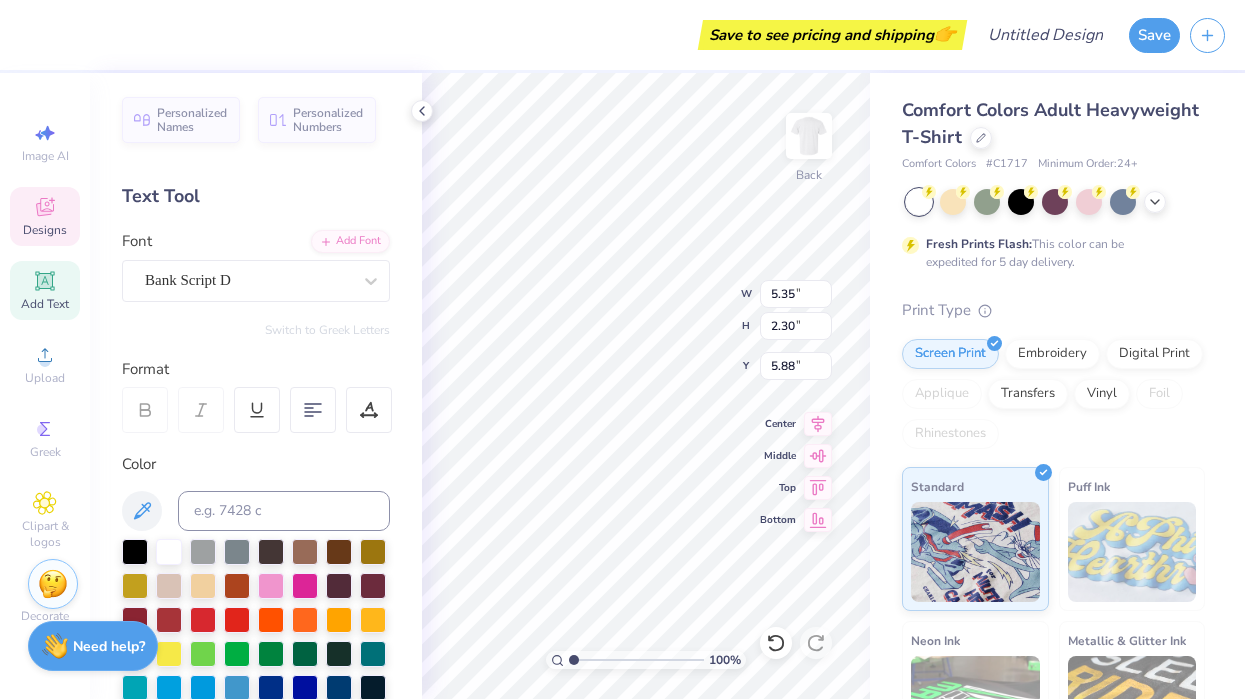 type on "4.94" 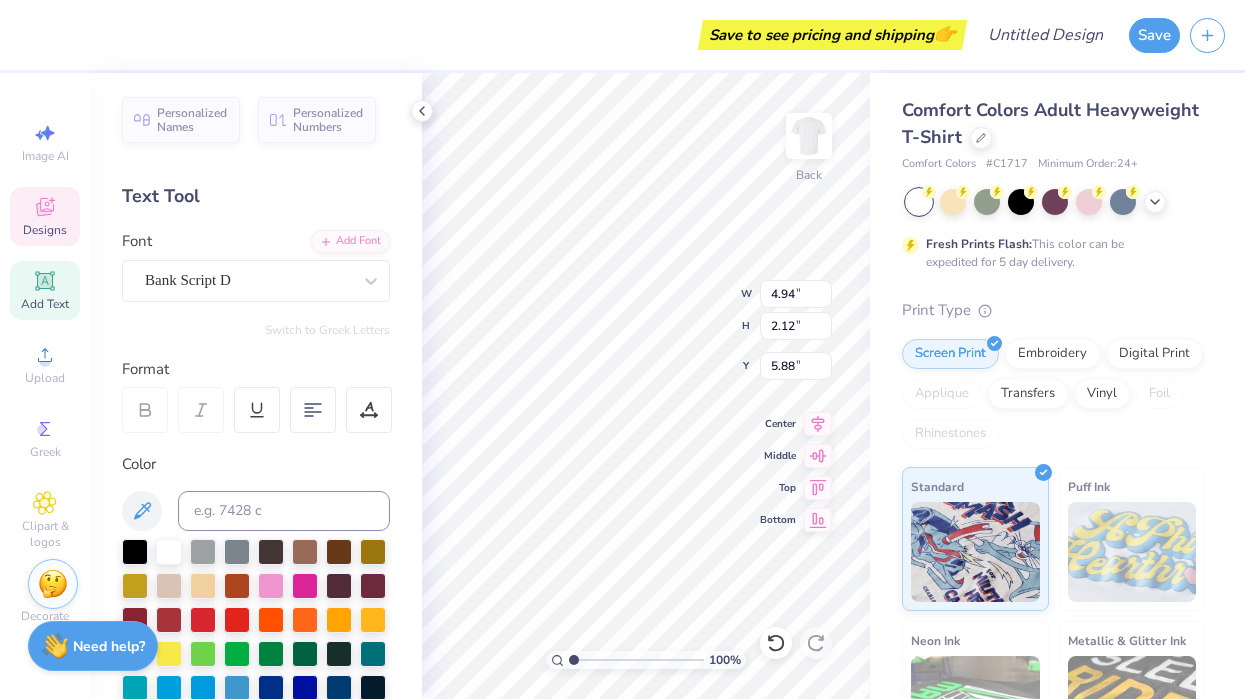 type on "5.97" 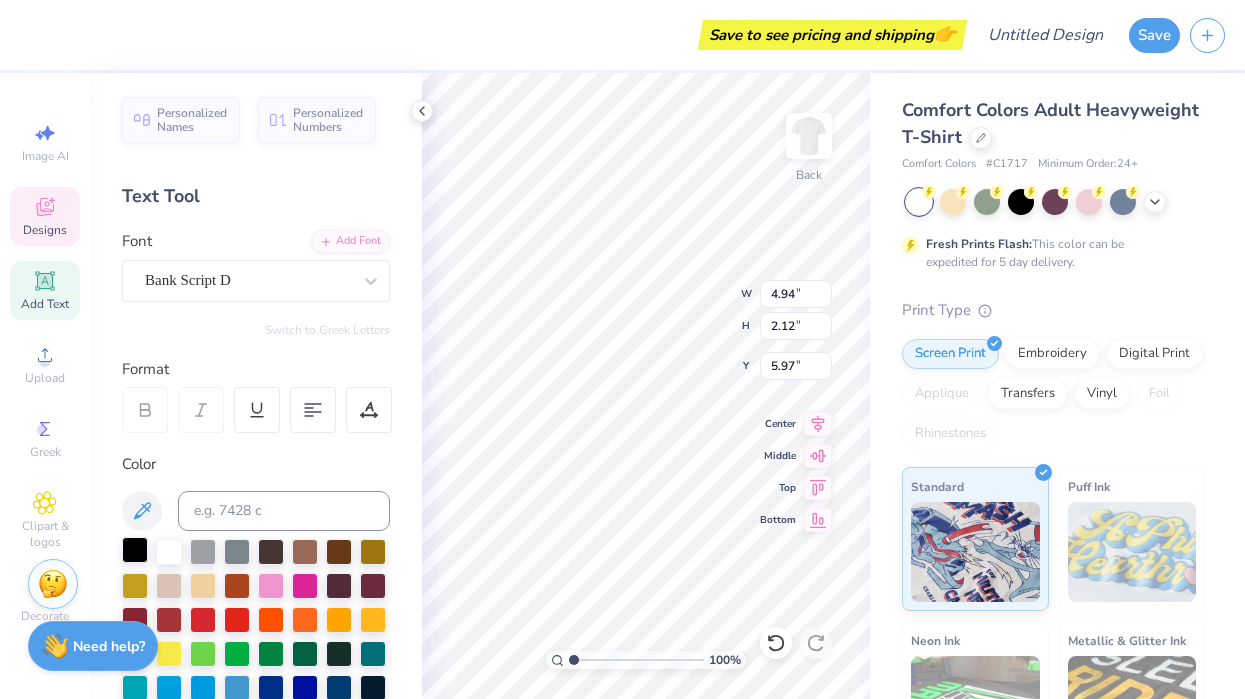 click at bounding box center [135, 550] 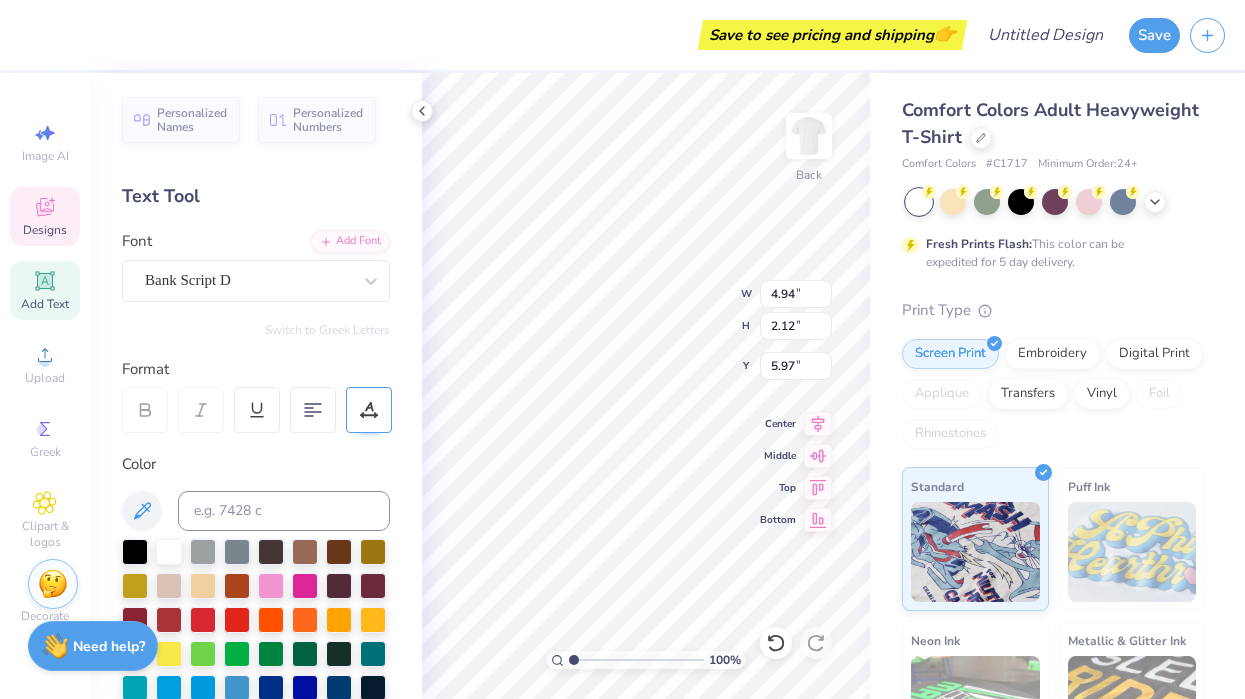 type on "10.12" 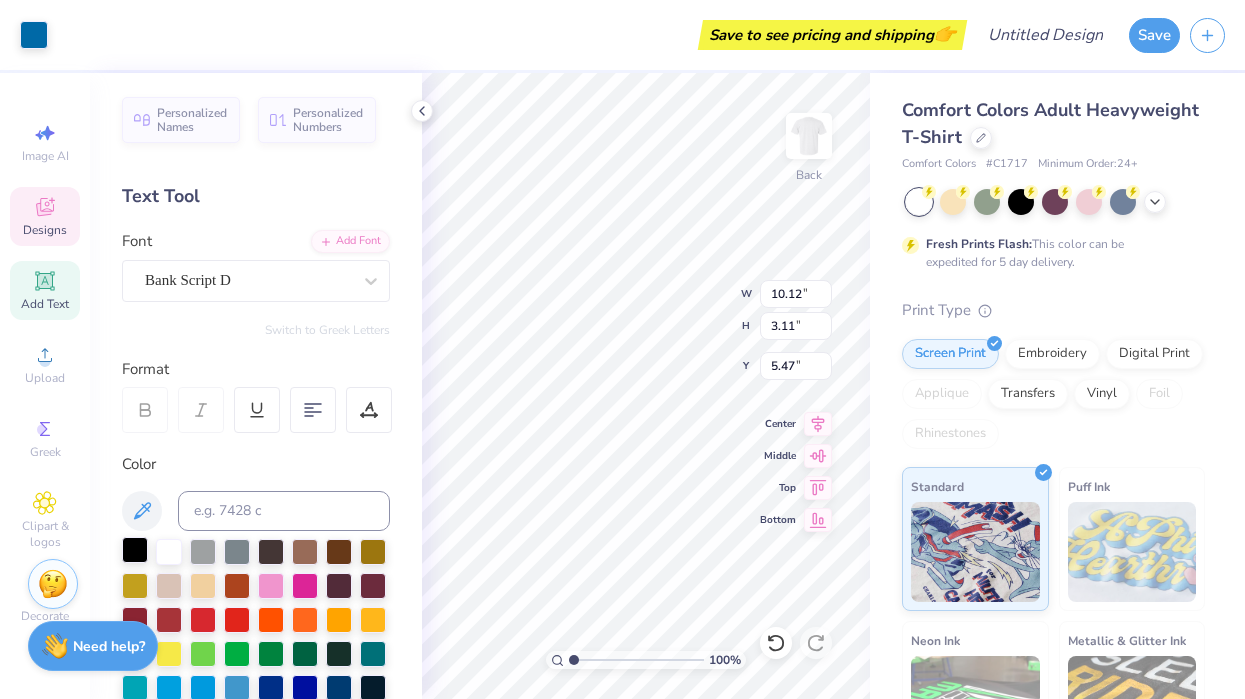 click at bounding box center [135, 550] 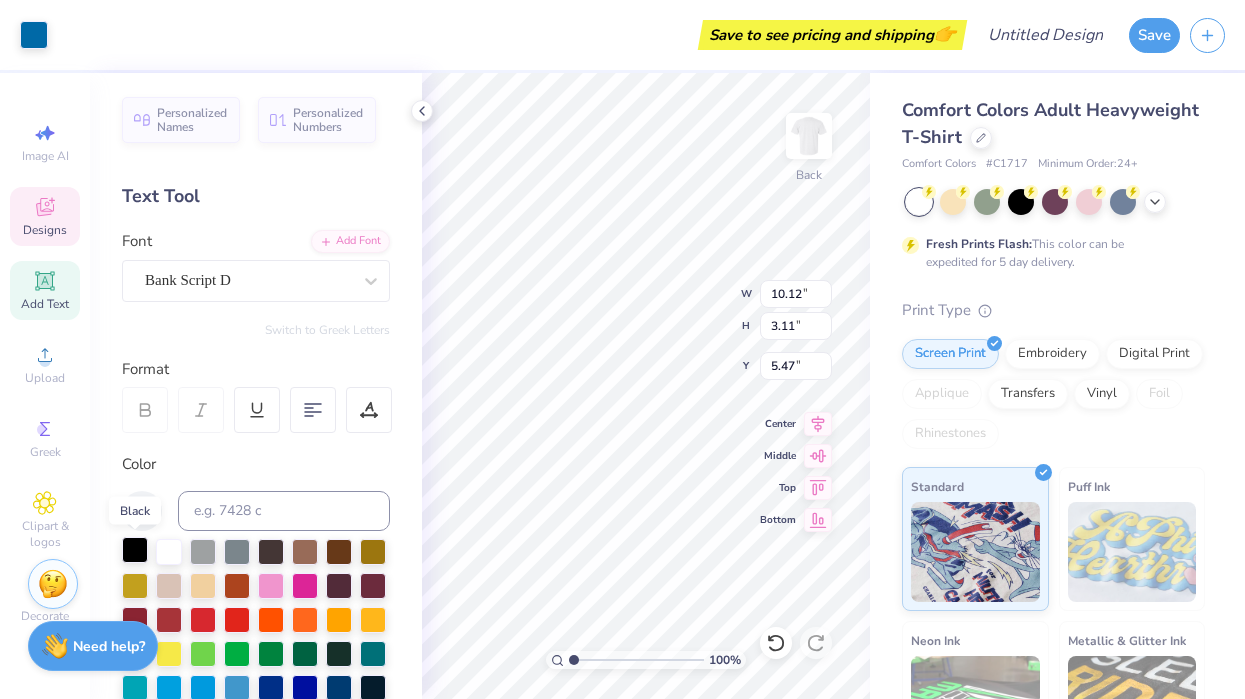 click at bounding box center [135, 550] 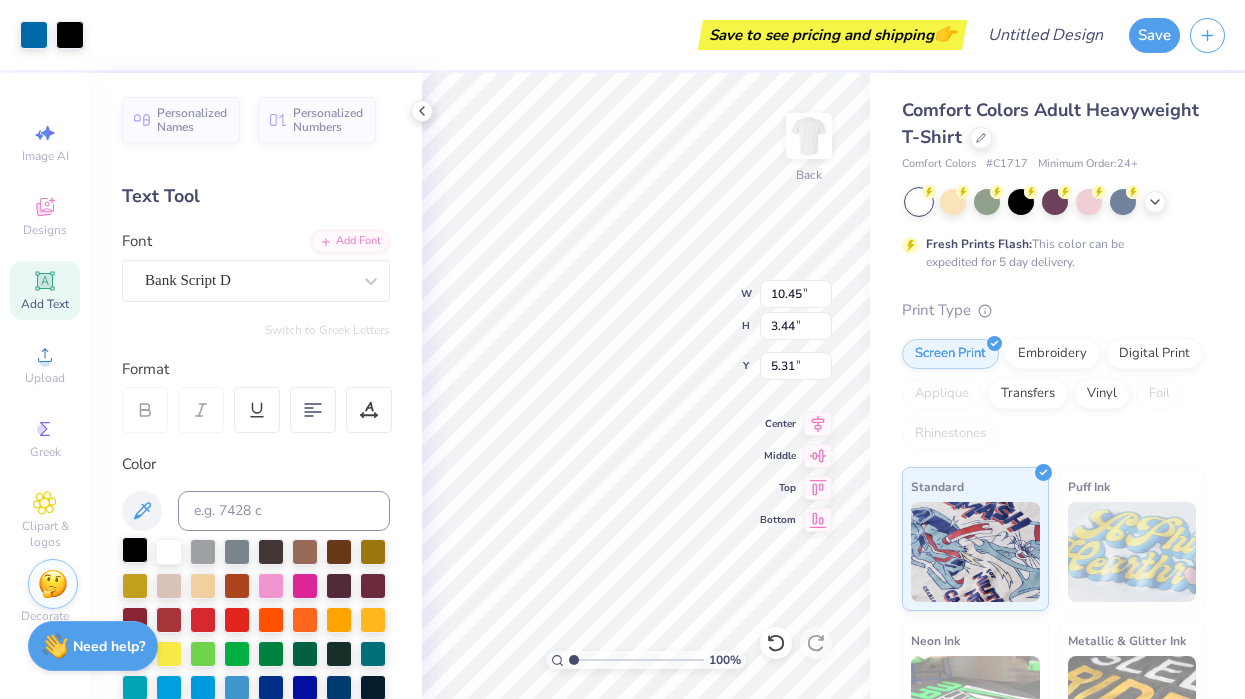 click at bounding box center (135, 550) 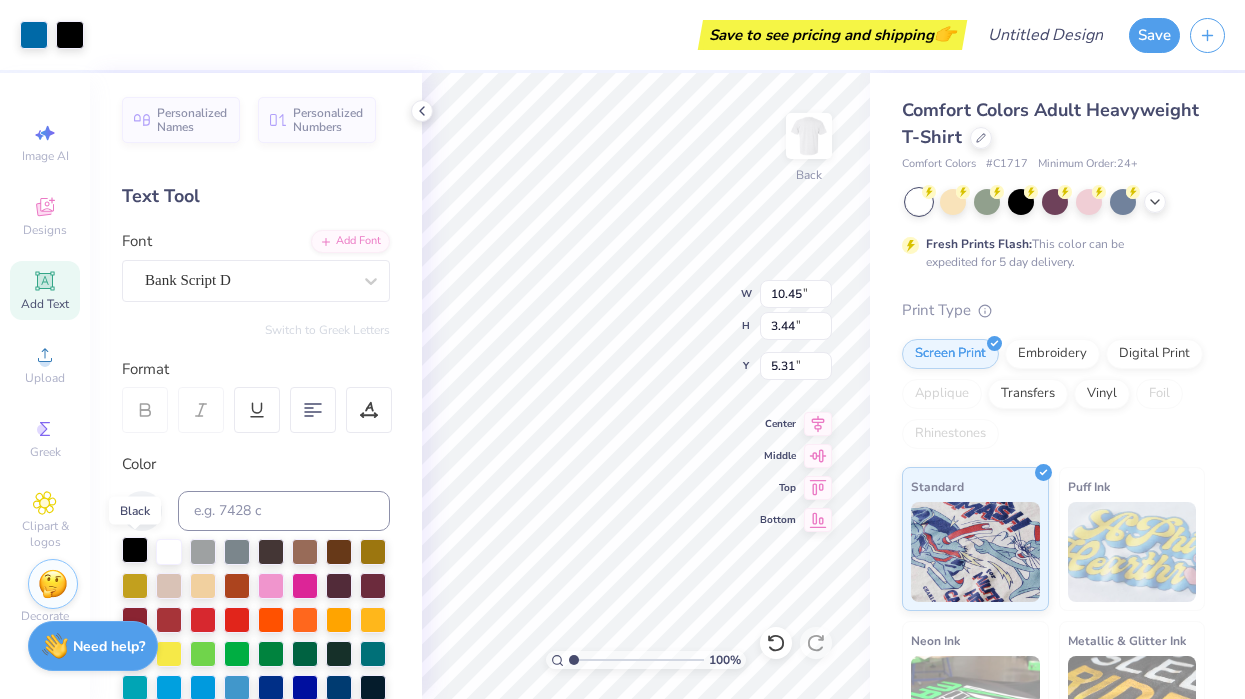 click at bounding box center (135, 550) 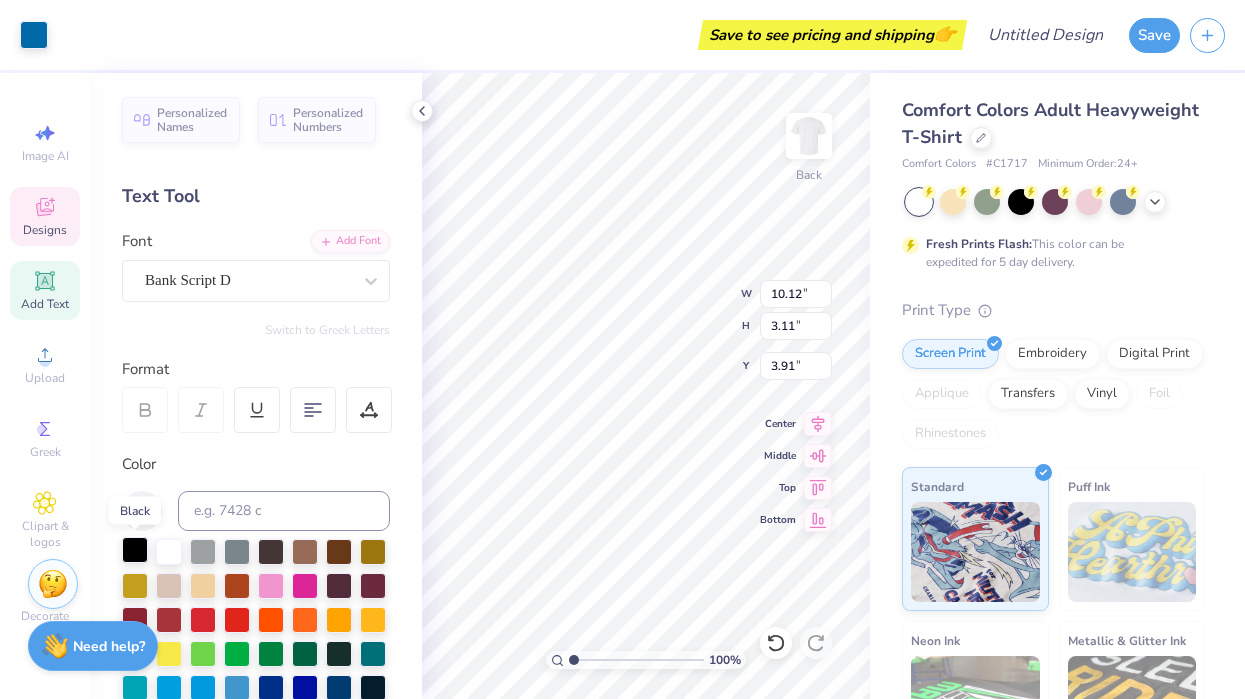 click at bounding box center [135, 550] 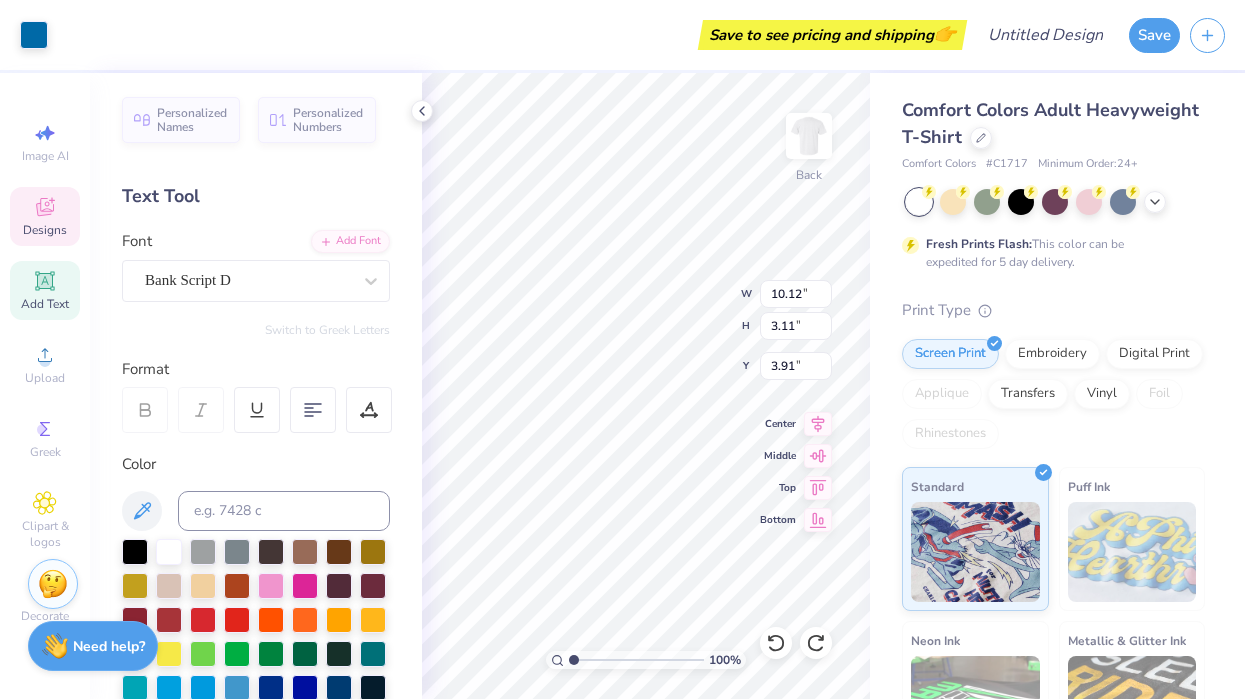type on "5.47" 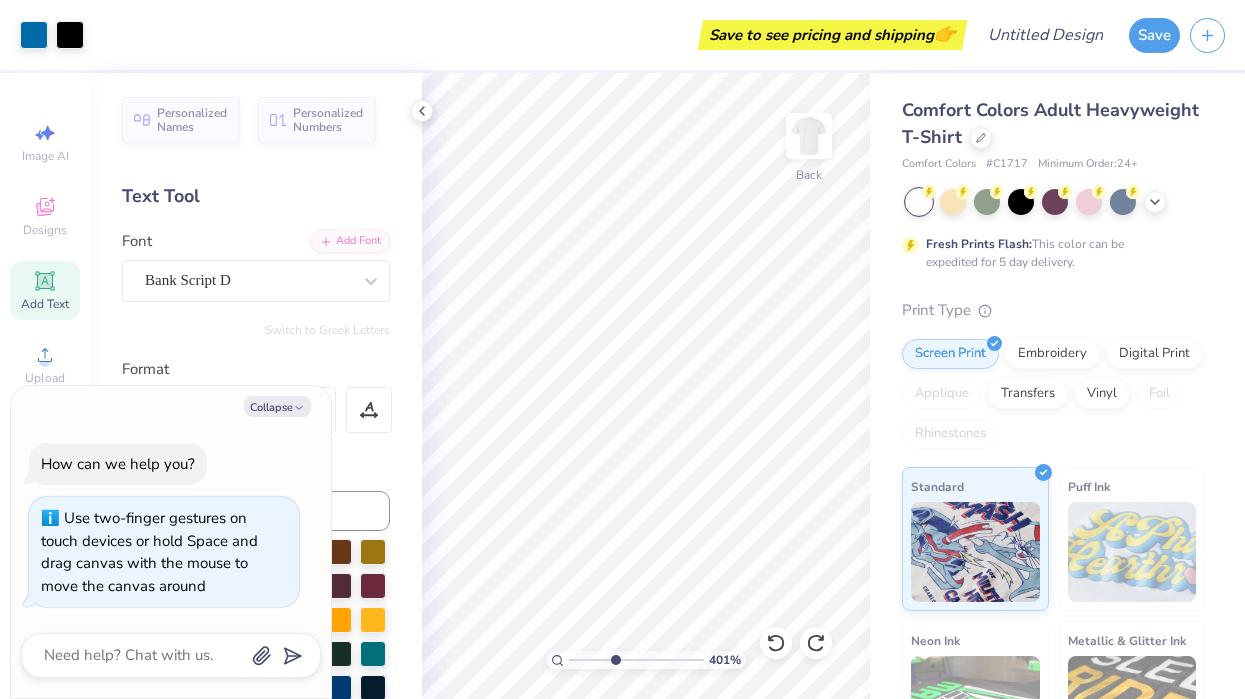 drag, startPoint x: 577, startPoint y: 656, endPoint x: 614, endPoint y: 664, distance: 37.85499 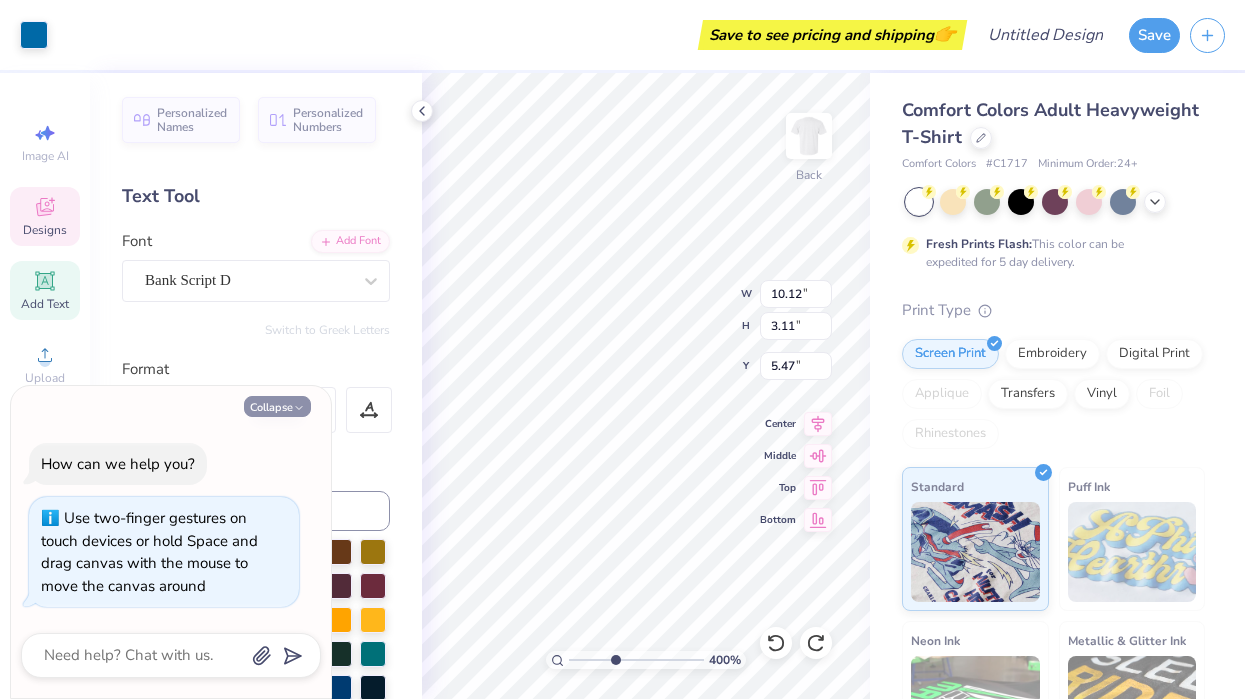 click on "Collapse" at bounding box center [277, 406] 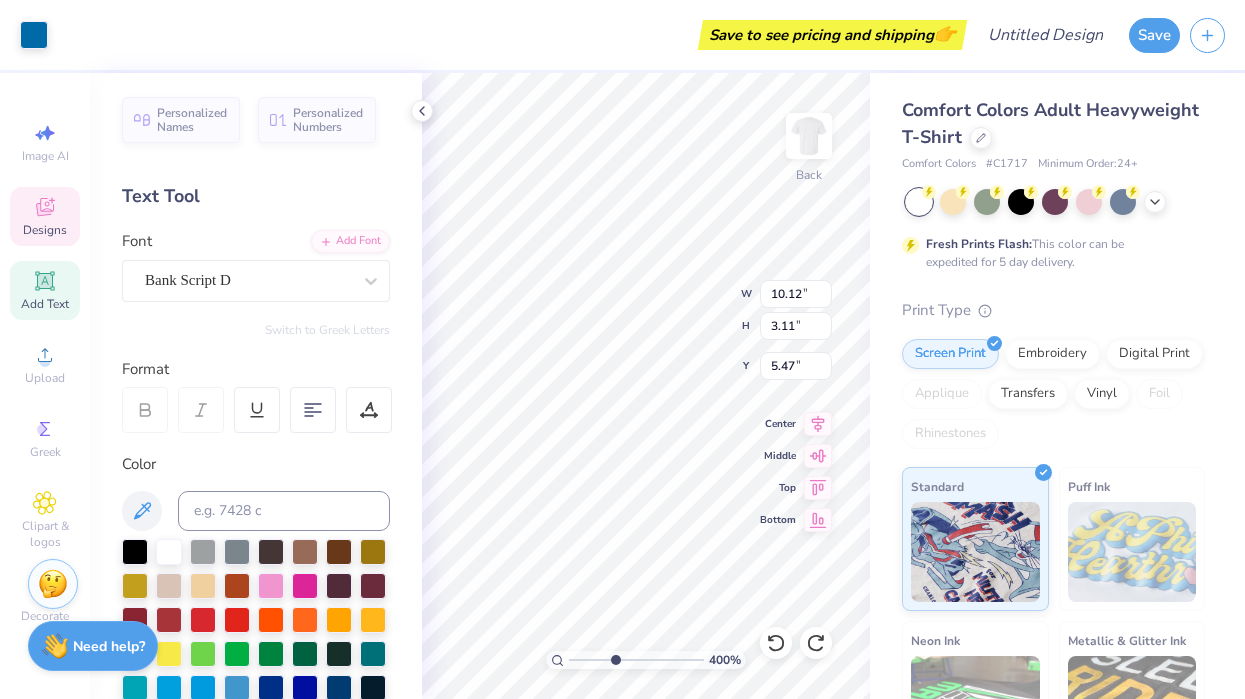 click on "Designs" at bounding box center (45, 230) 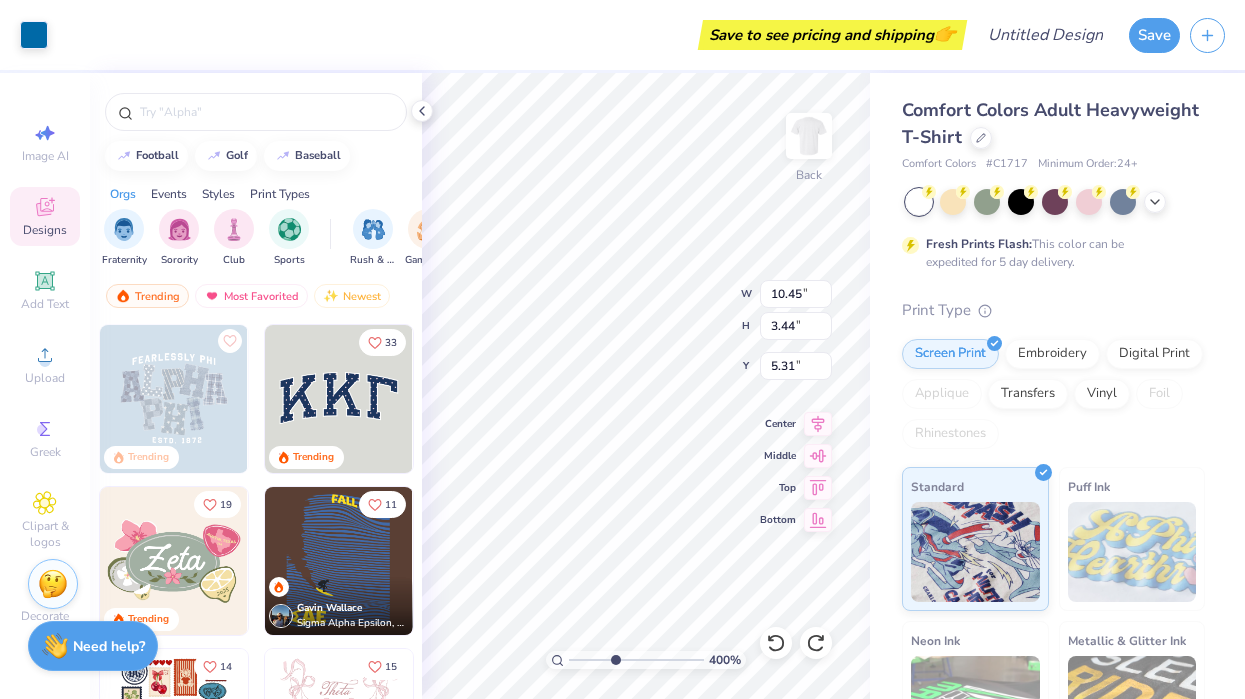 type on "10.45" 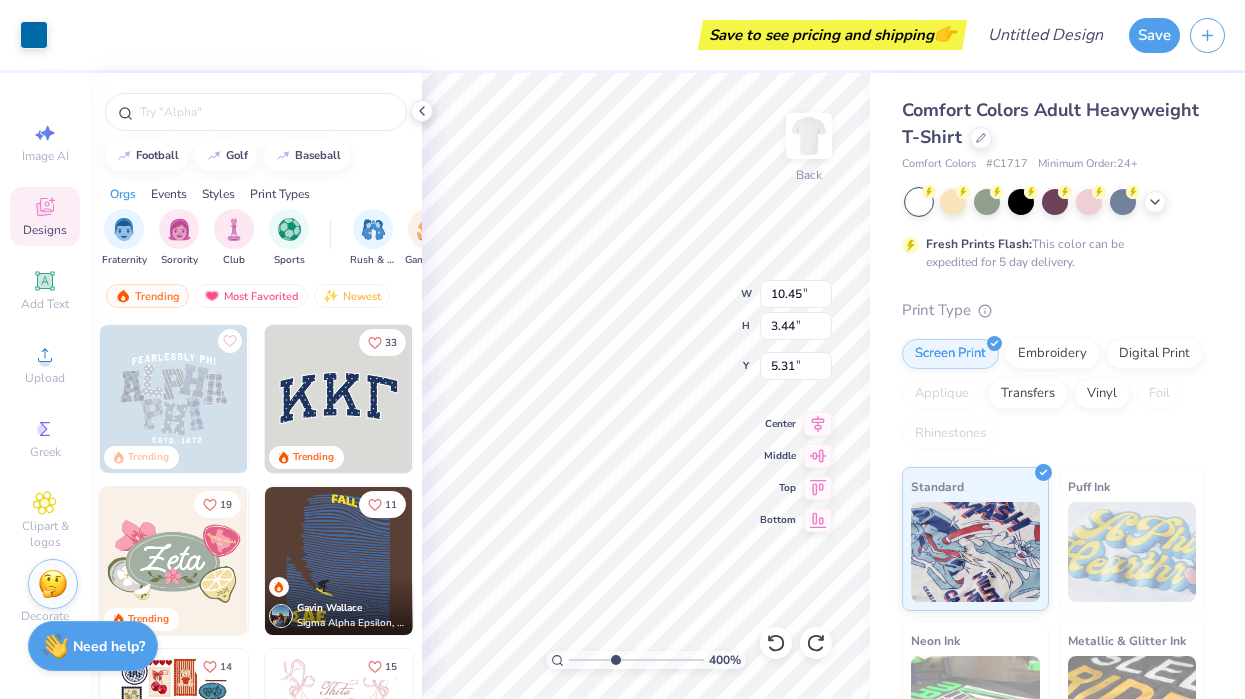type on "3.44" 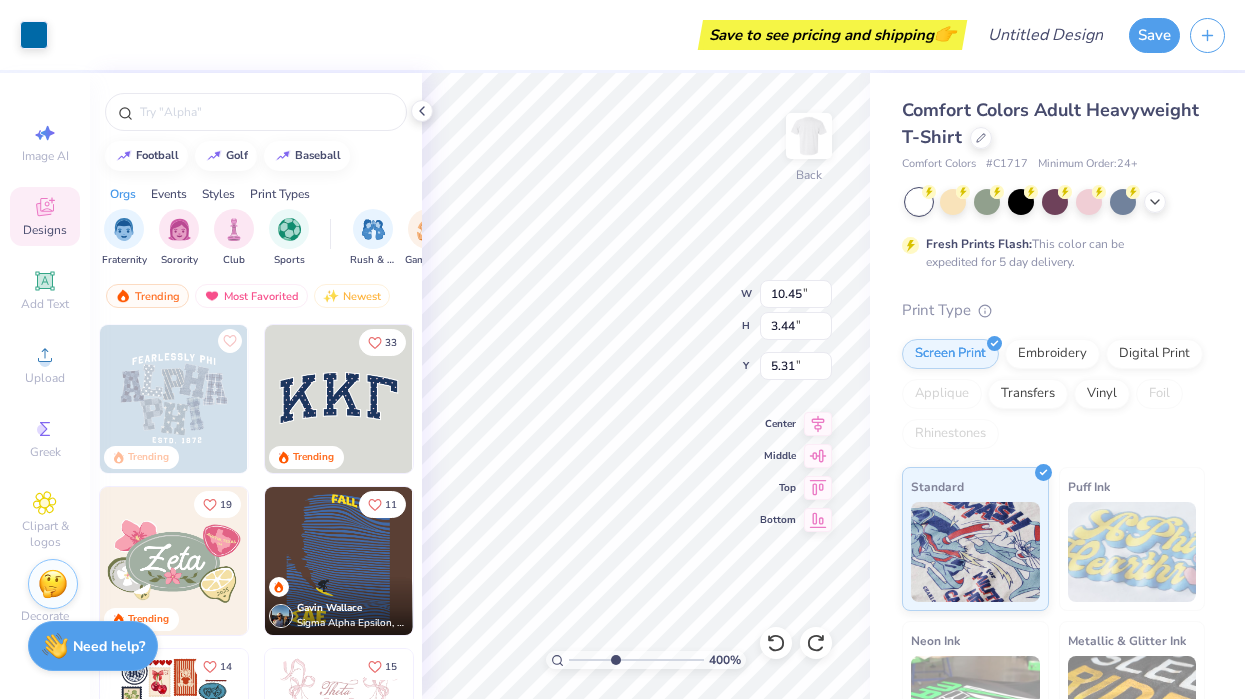 type on "5.31" 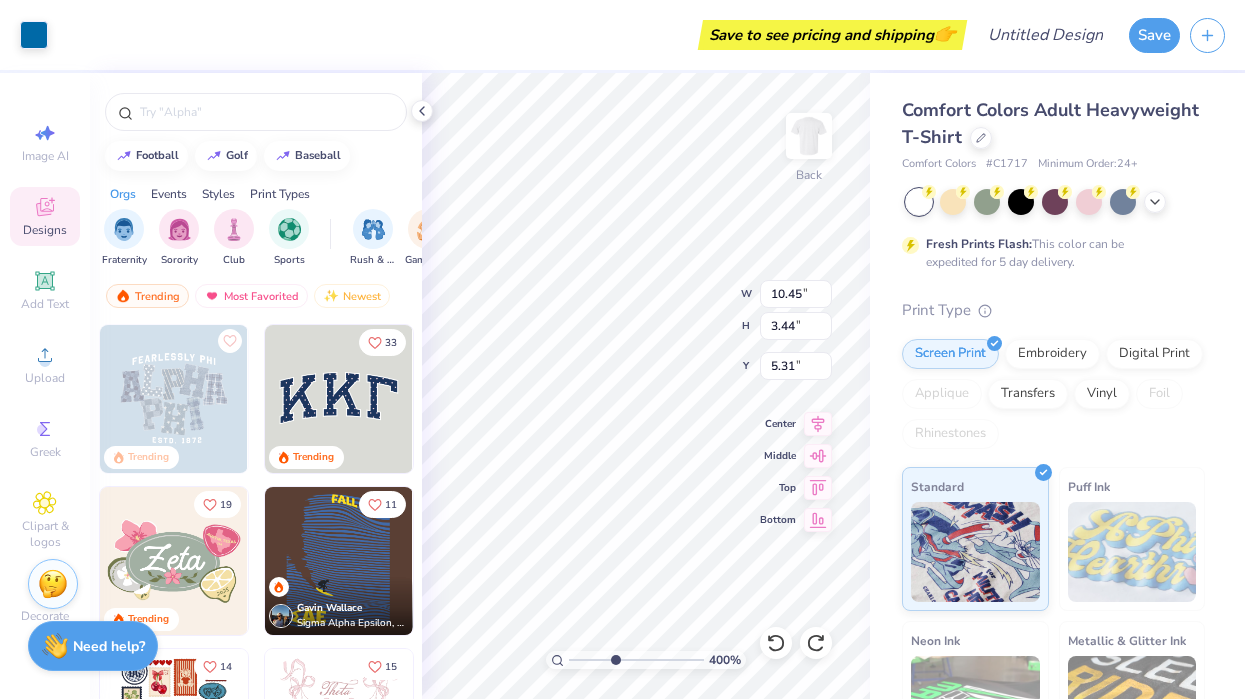 type on "10.12" 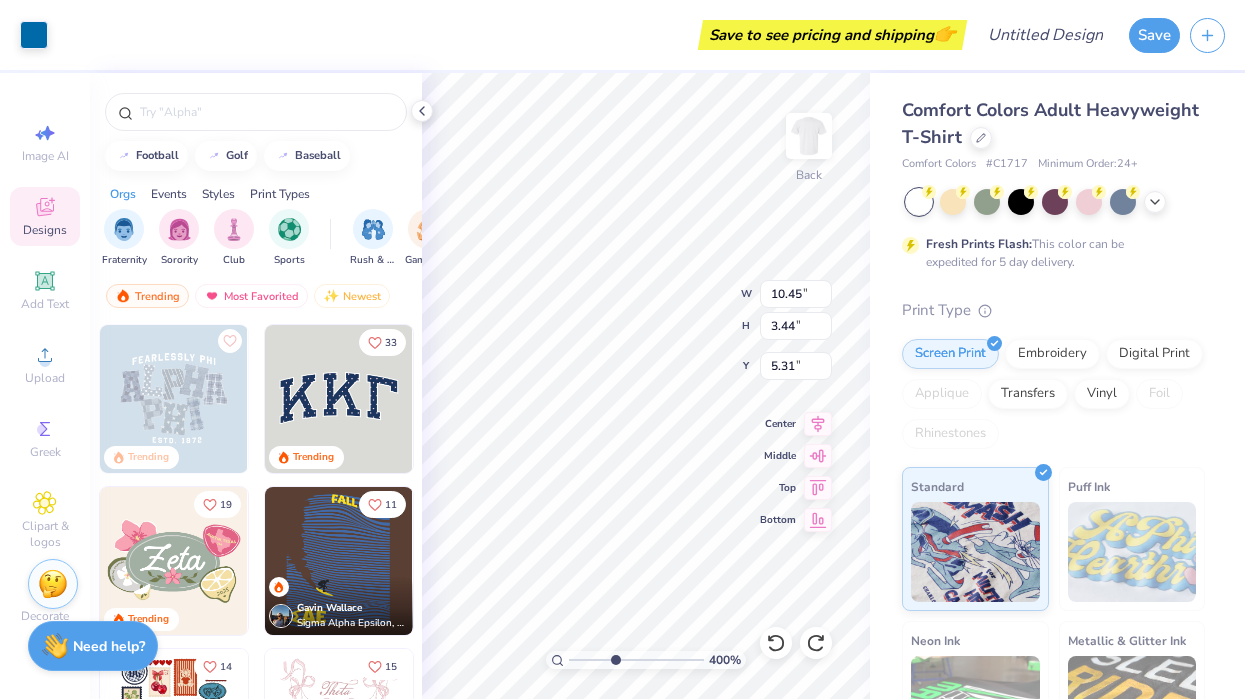 type on "3.11" 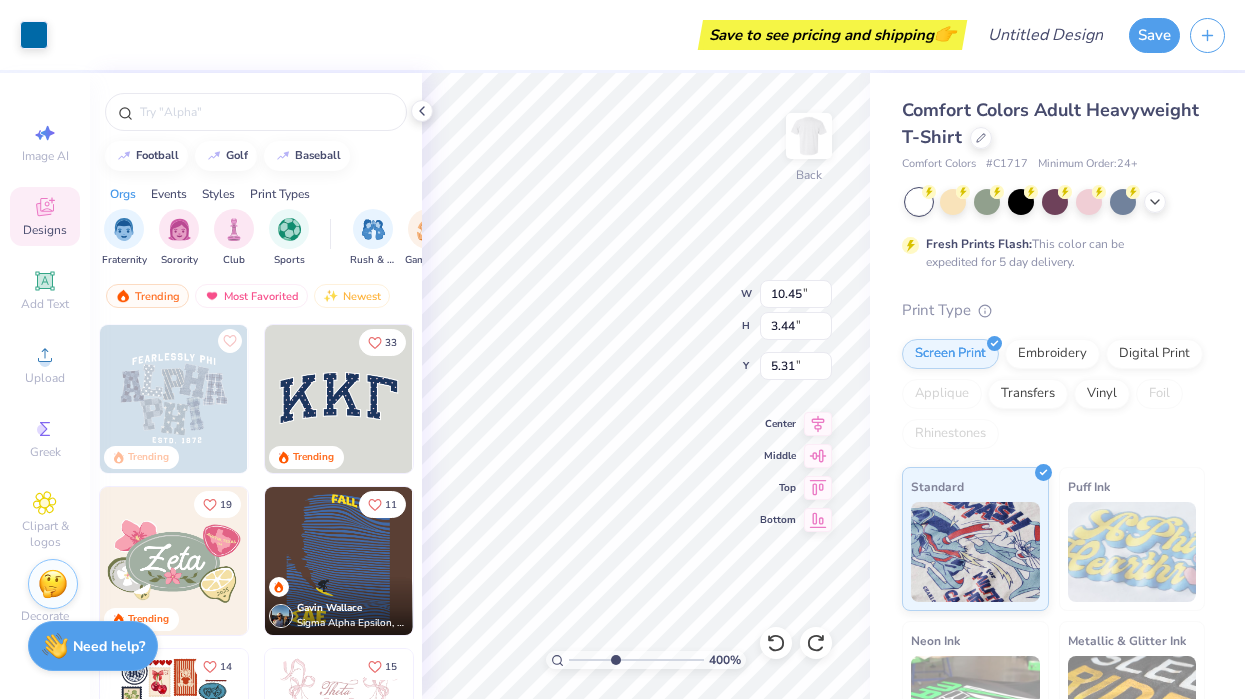 type on "5.47" 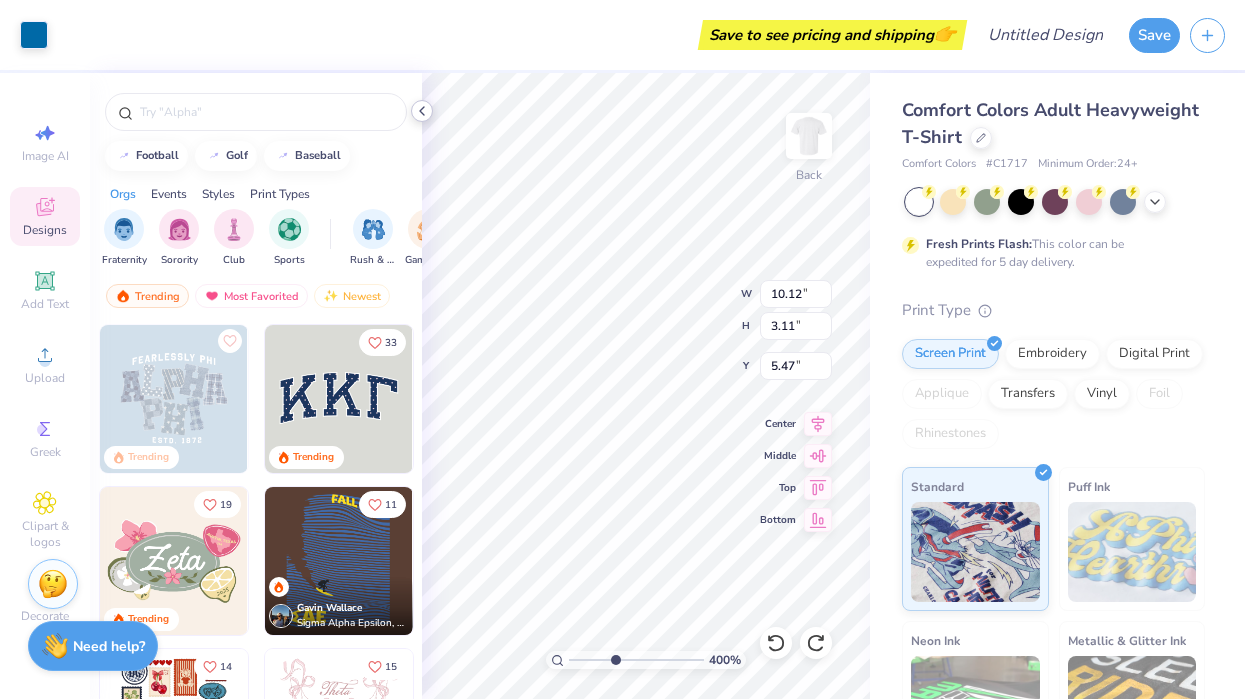 click 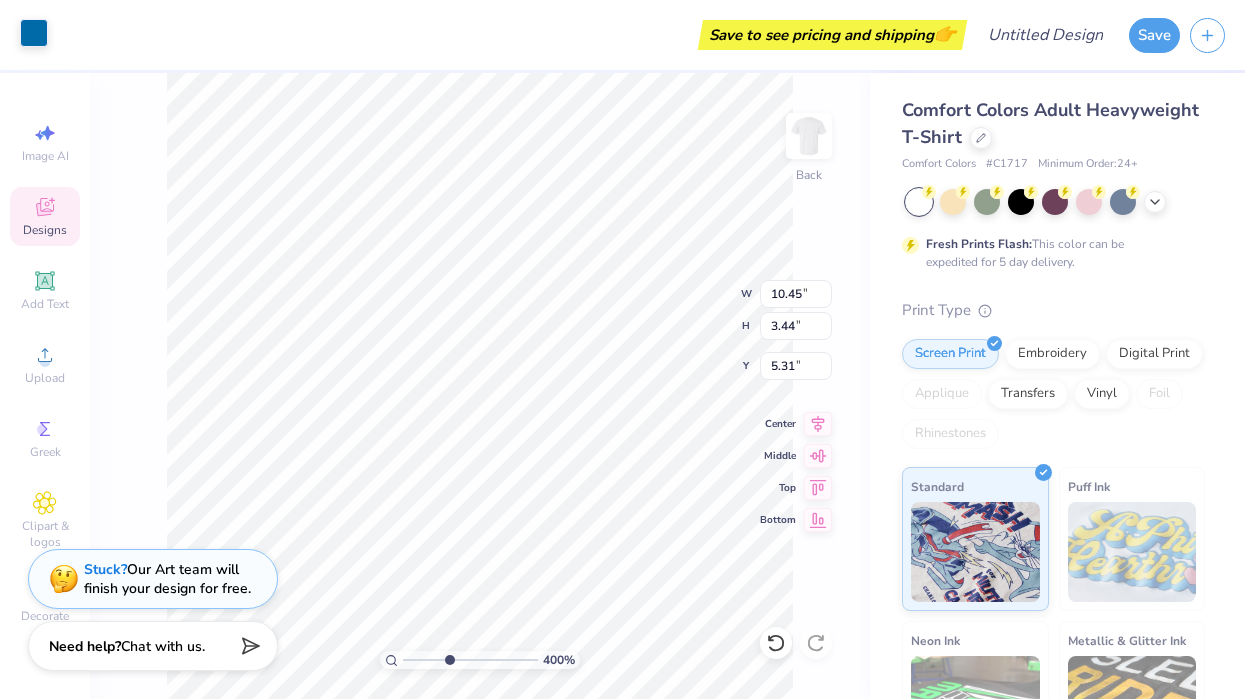 click at bounding box center (34, 33) 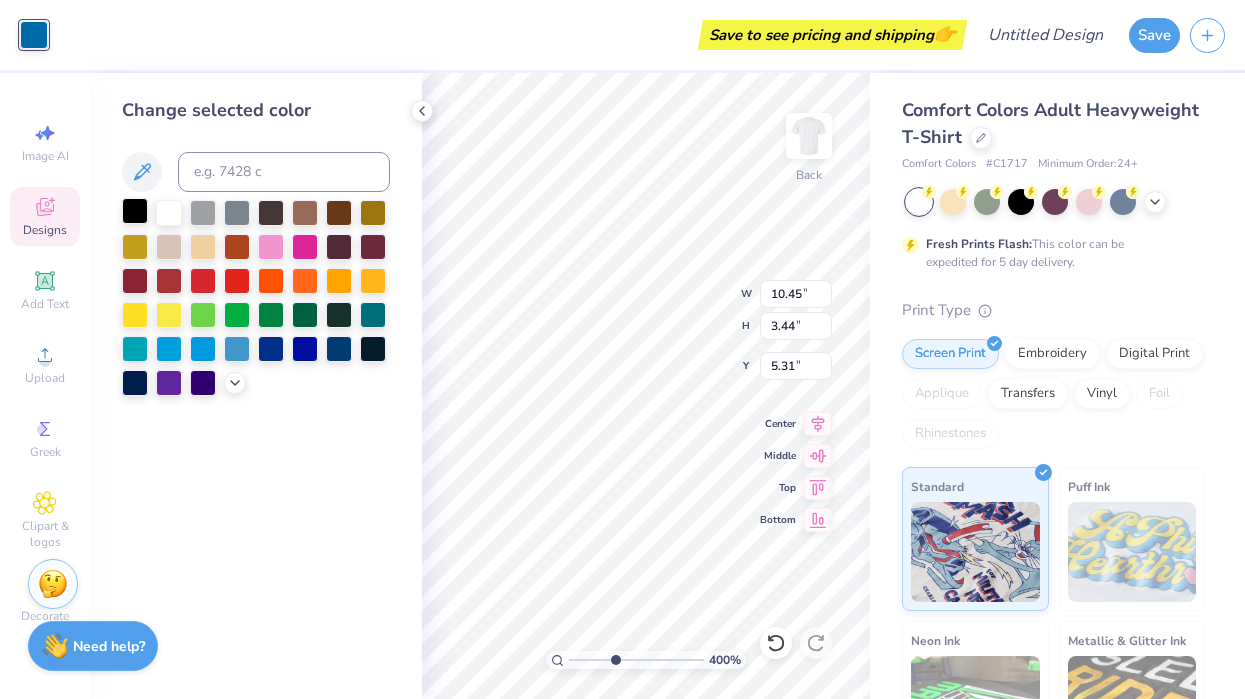 click at bounding box center (135, 211) 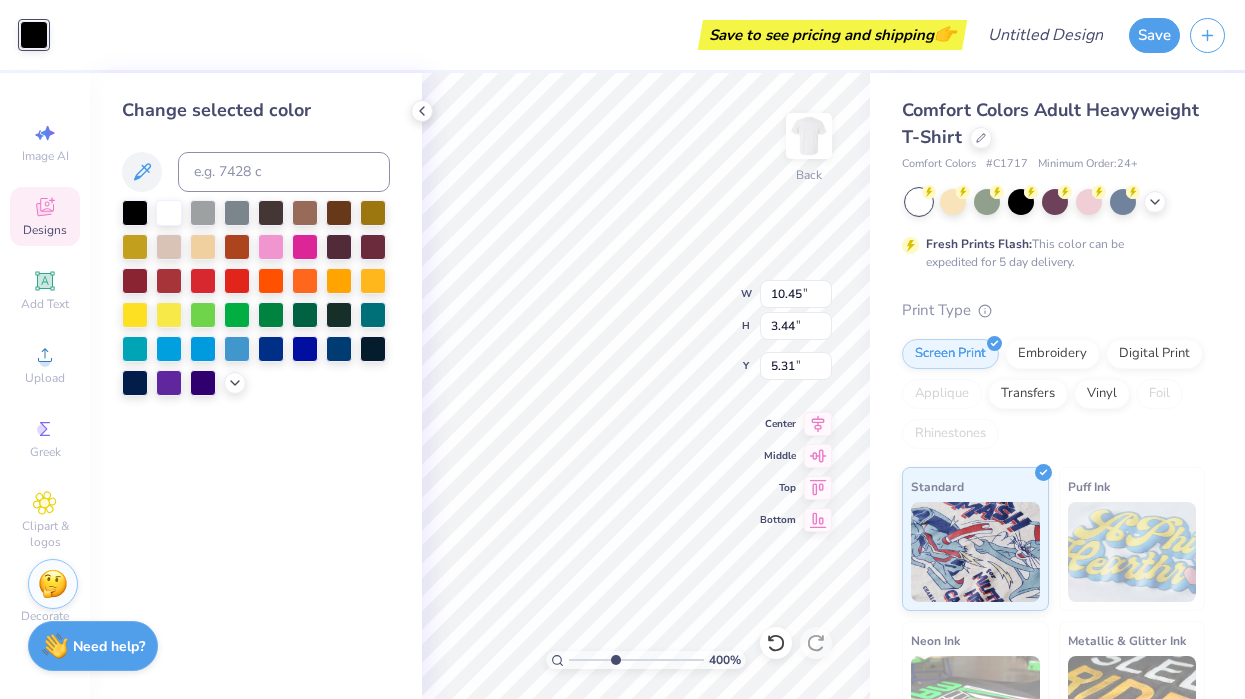 type on "10.12" 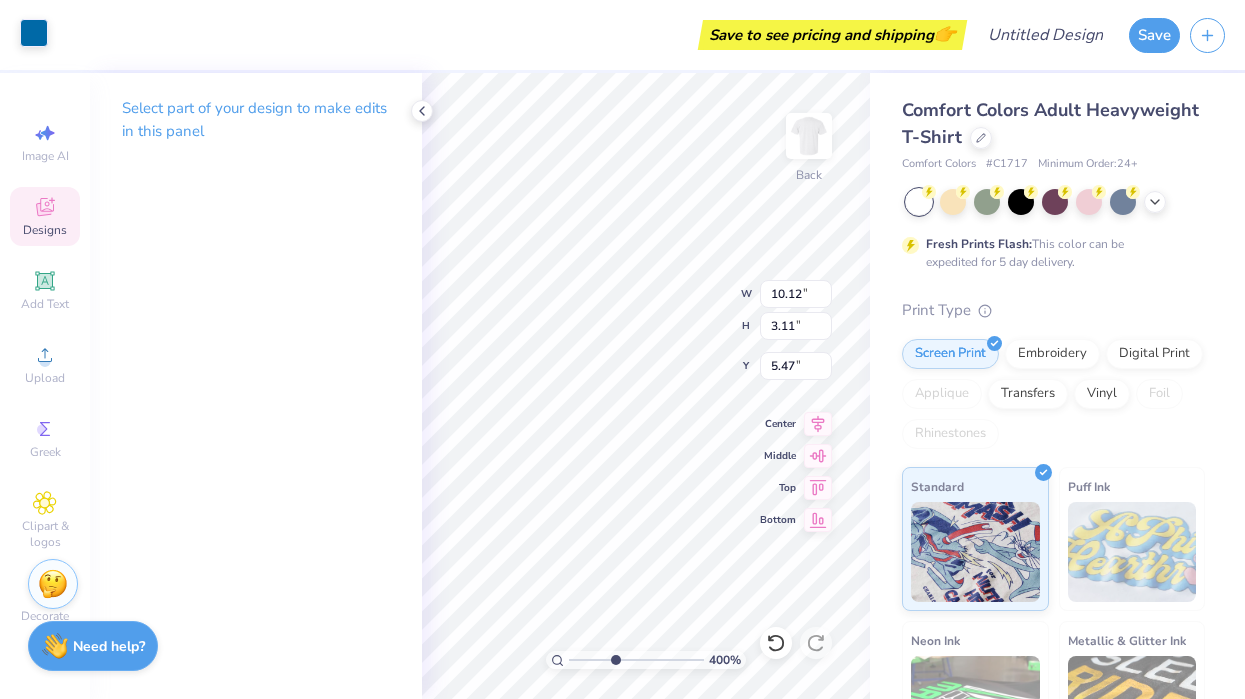 click at bounding box center [34, 33] 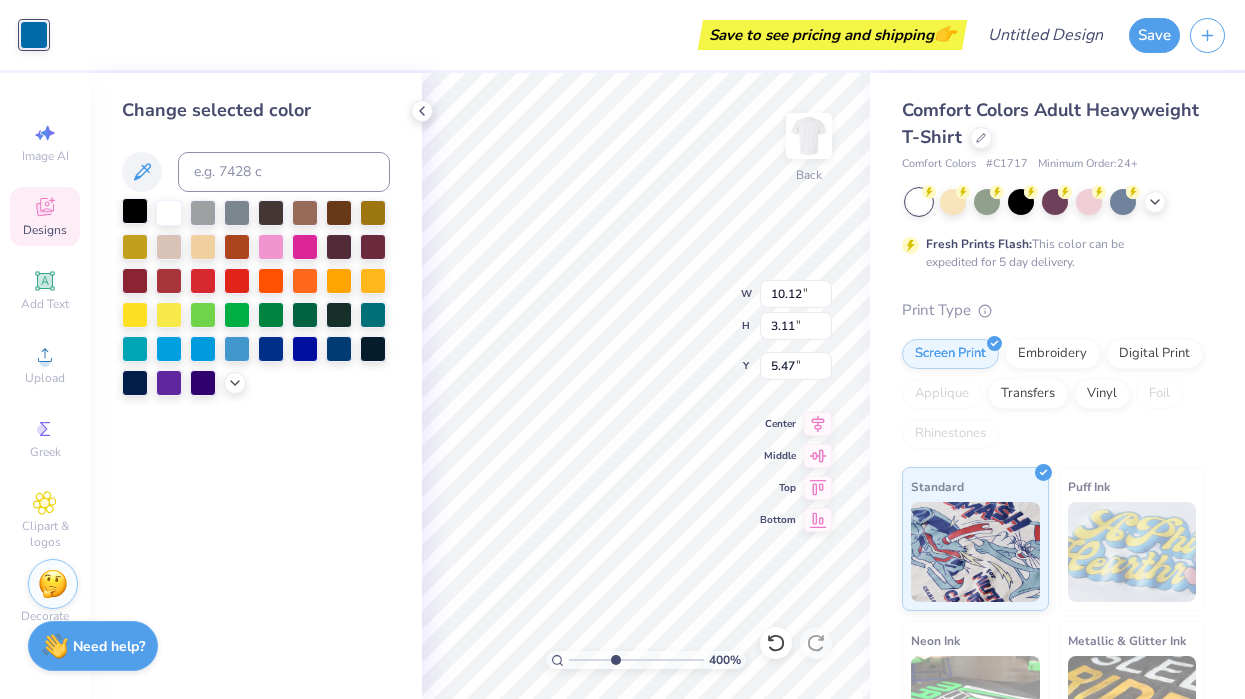 click at bounding box center [135, 211] 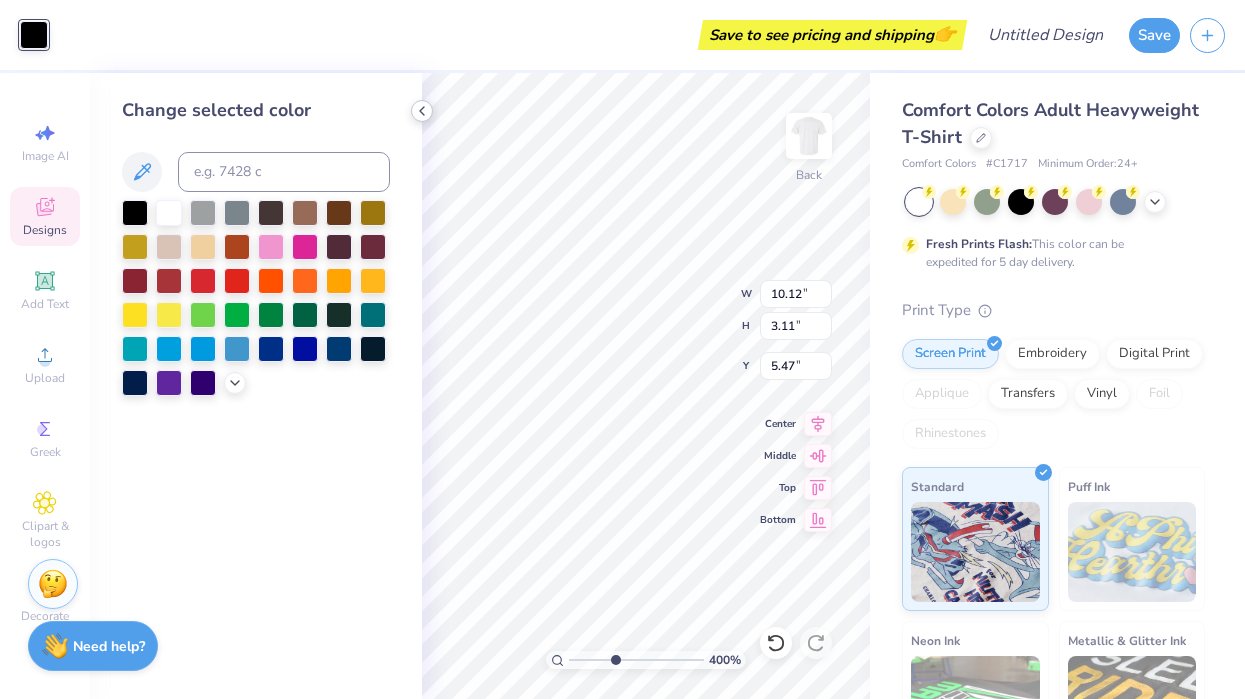 click 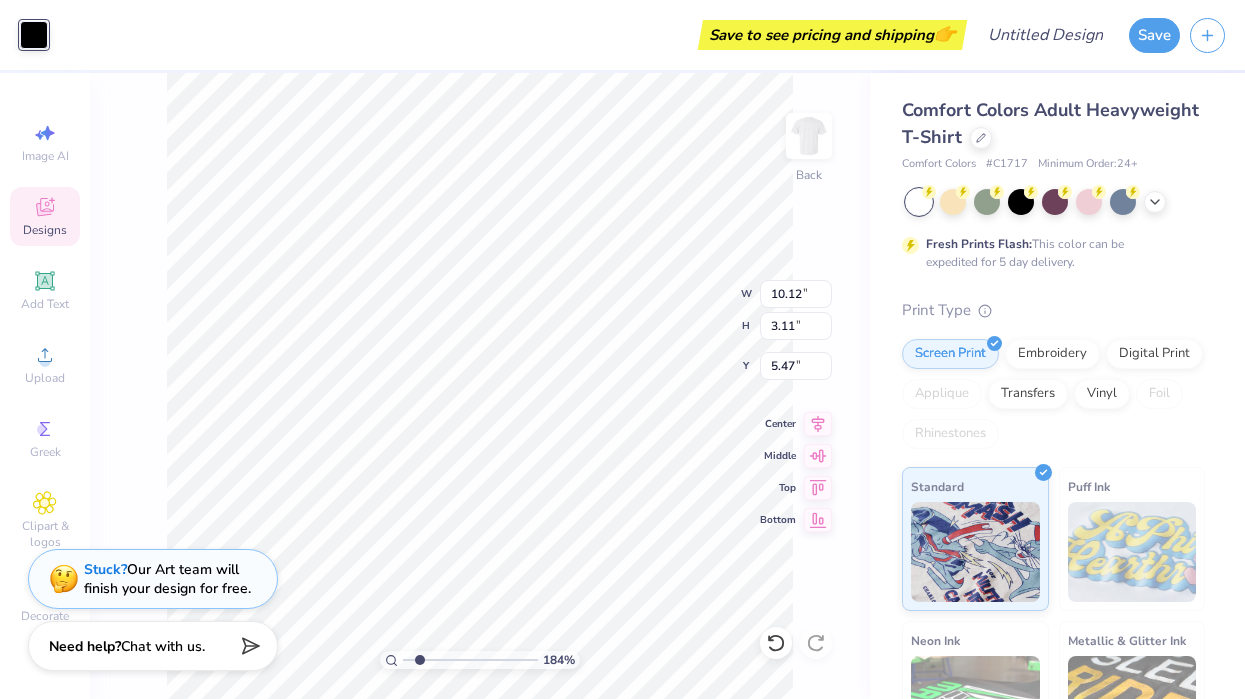 drag, startPoint x: 454, startPoint y: 658, endPoint x: 418, endPoint y: 653, distance: 36.345562 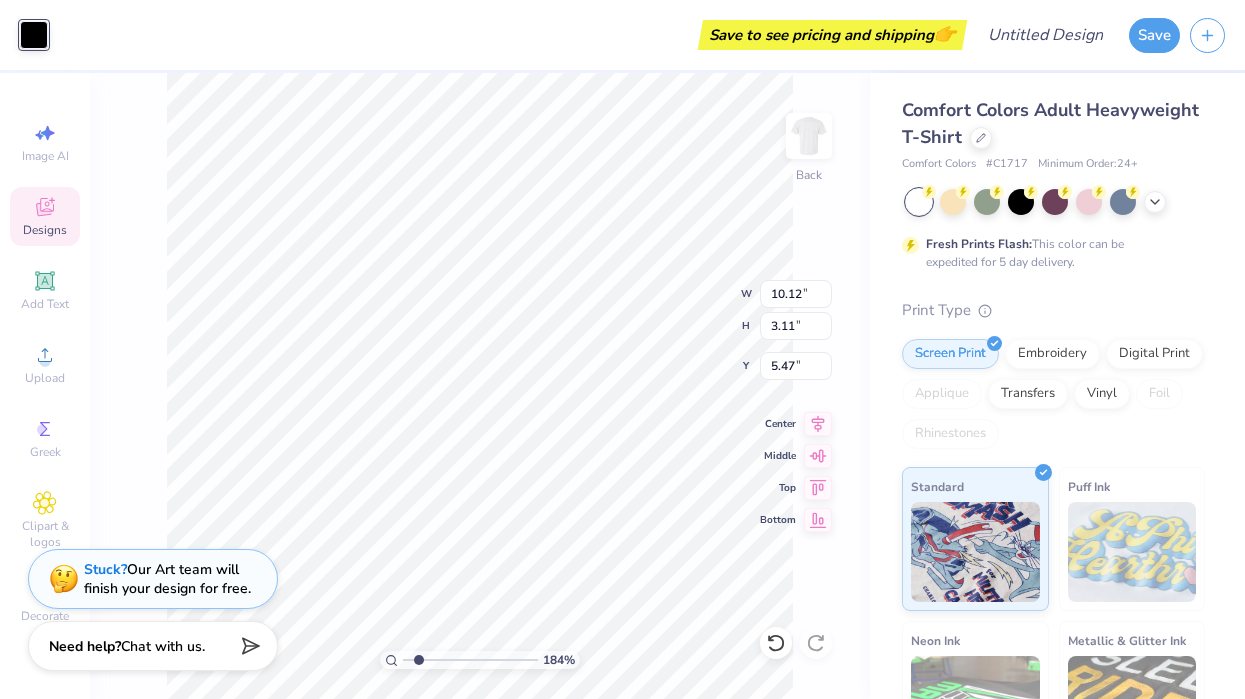 click at bounding box center (470, 660) 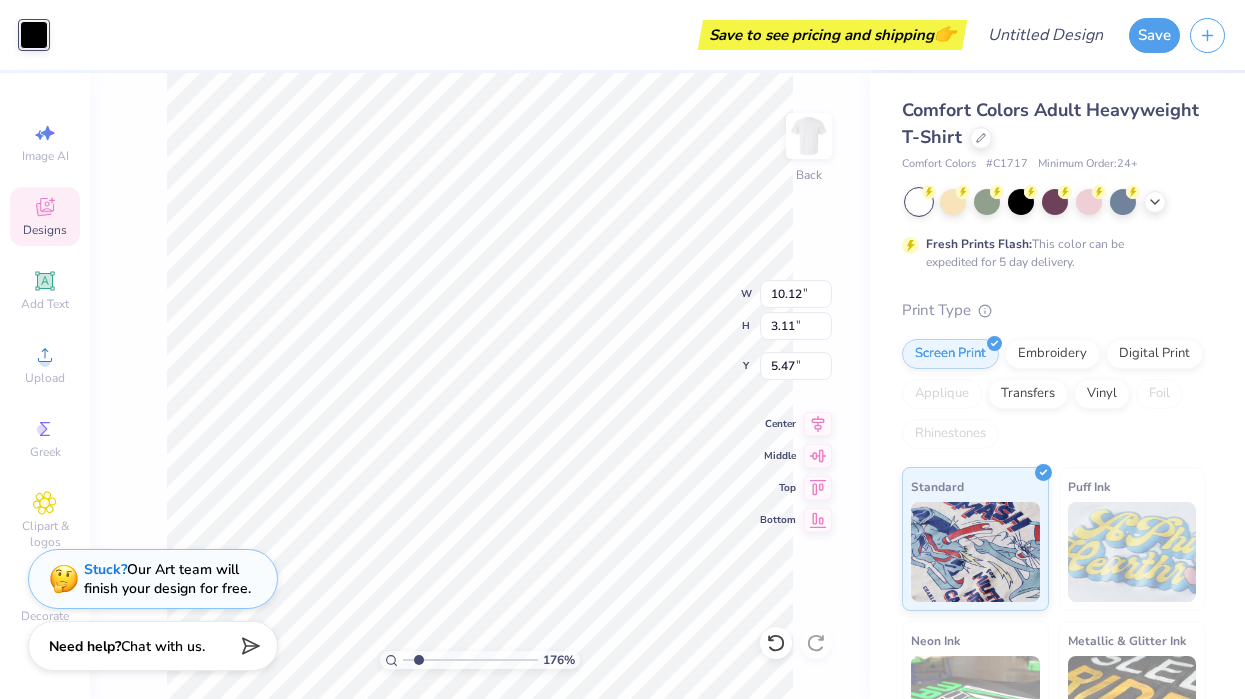 type on "4.94" 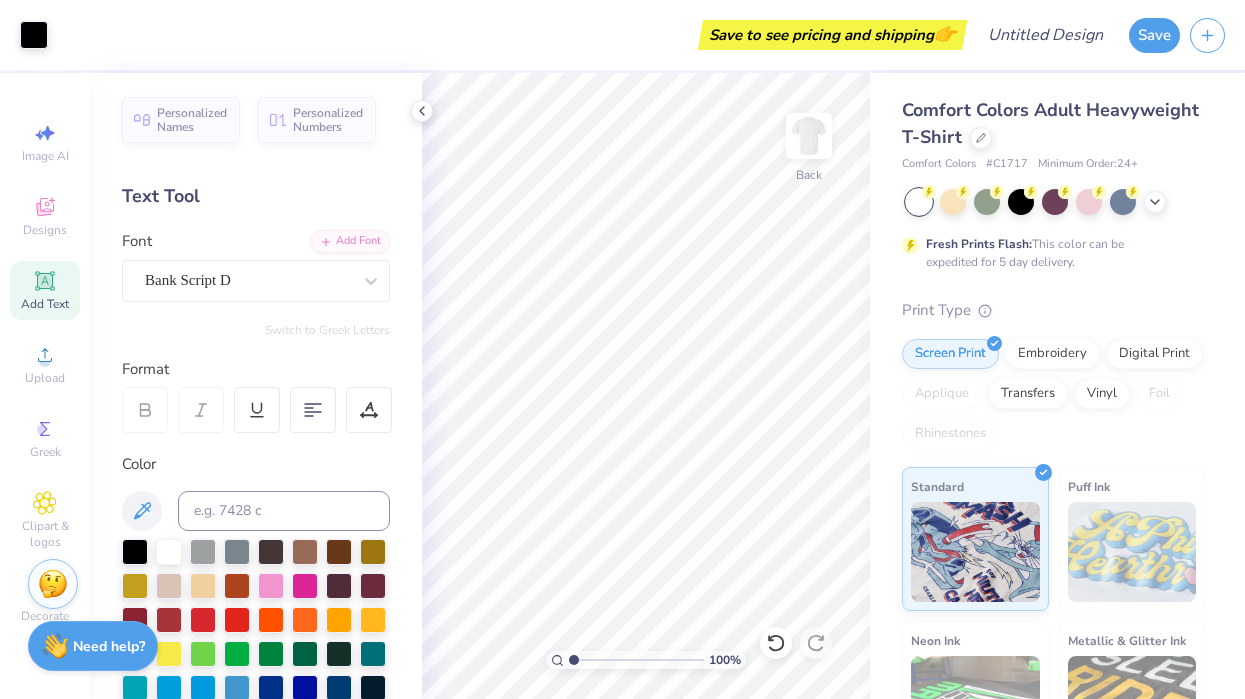 drag, startPoint x: 581, startPoint y: 662, endPoint x: 563, endPoint y: 662, distance: 18 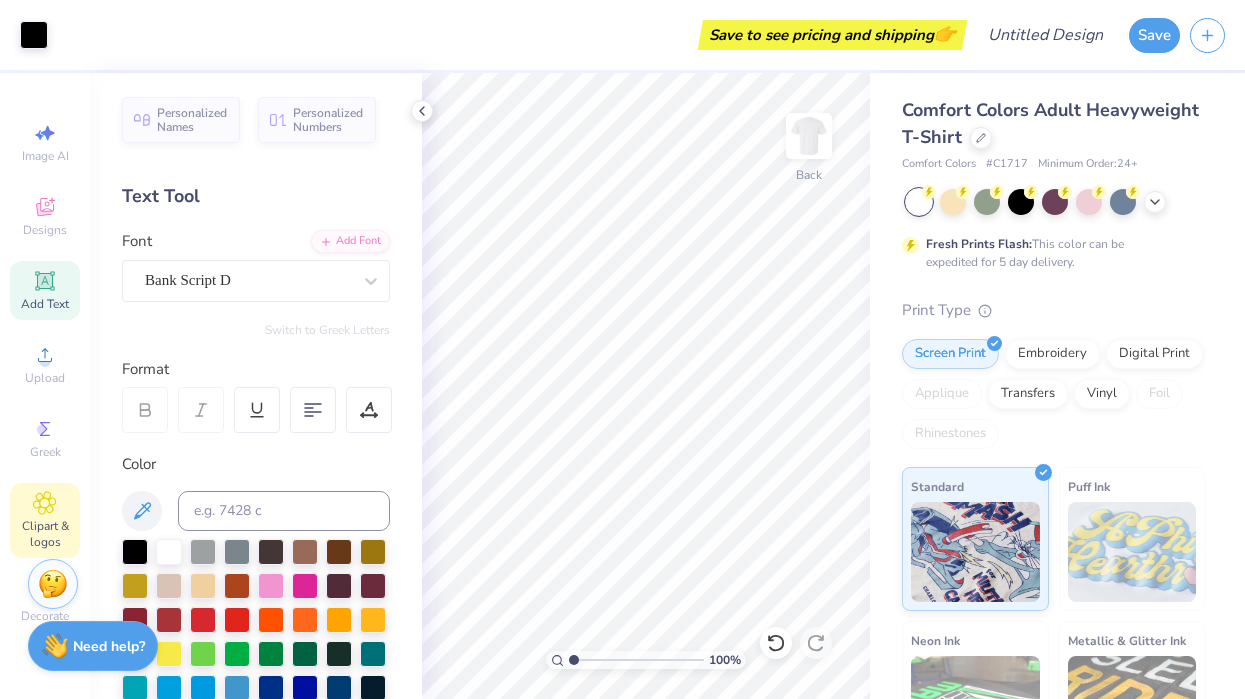 click 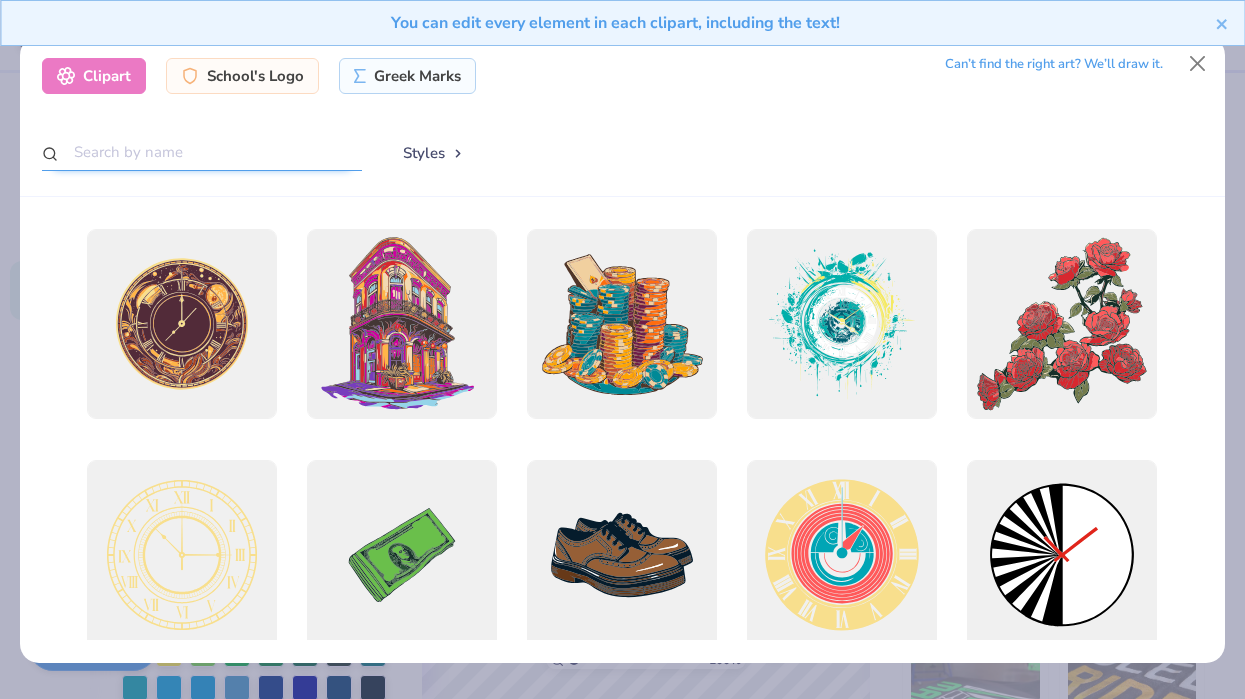 click at bounding box center [202, 152] 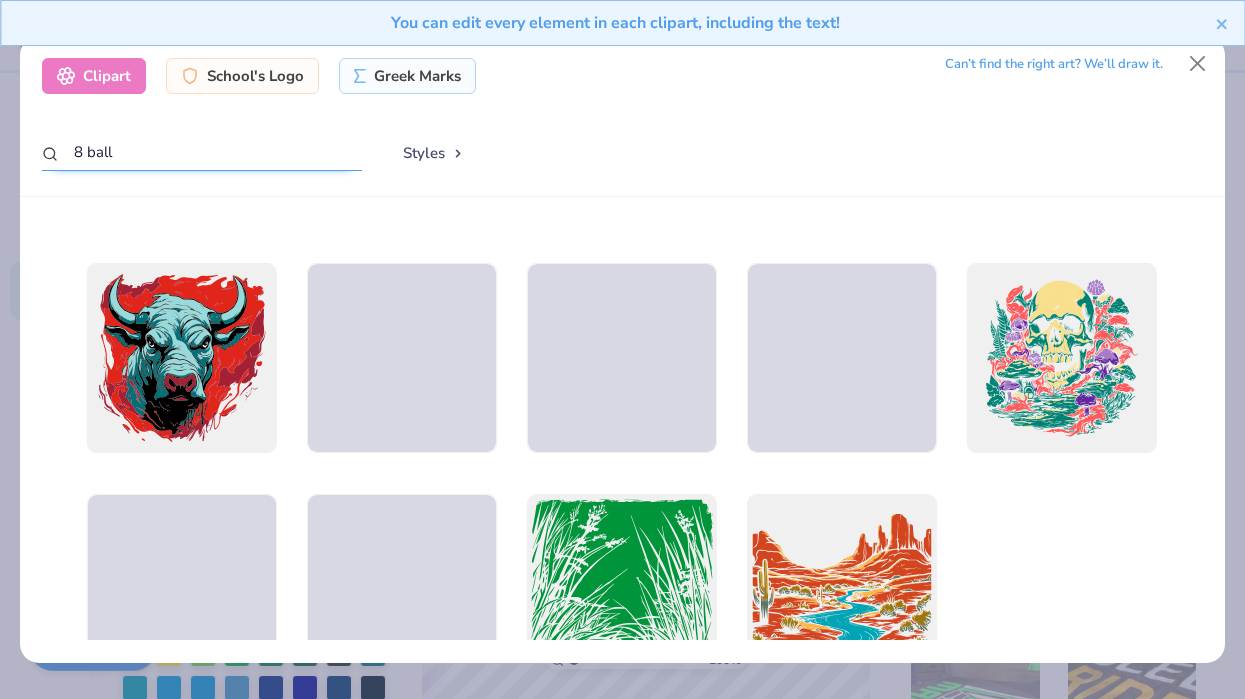 scroll, scrollTop: 743, scrollLeft: 0, axis: vertical 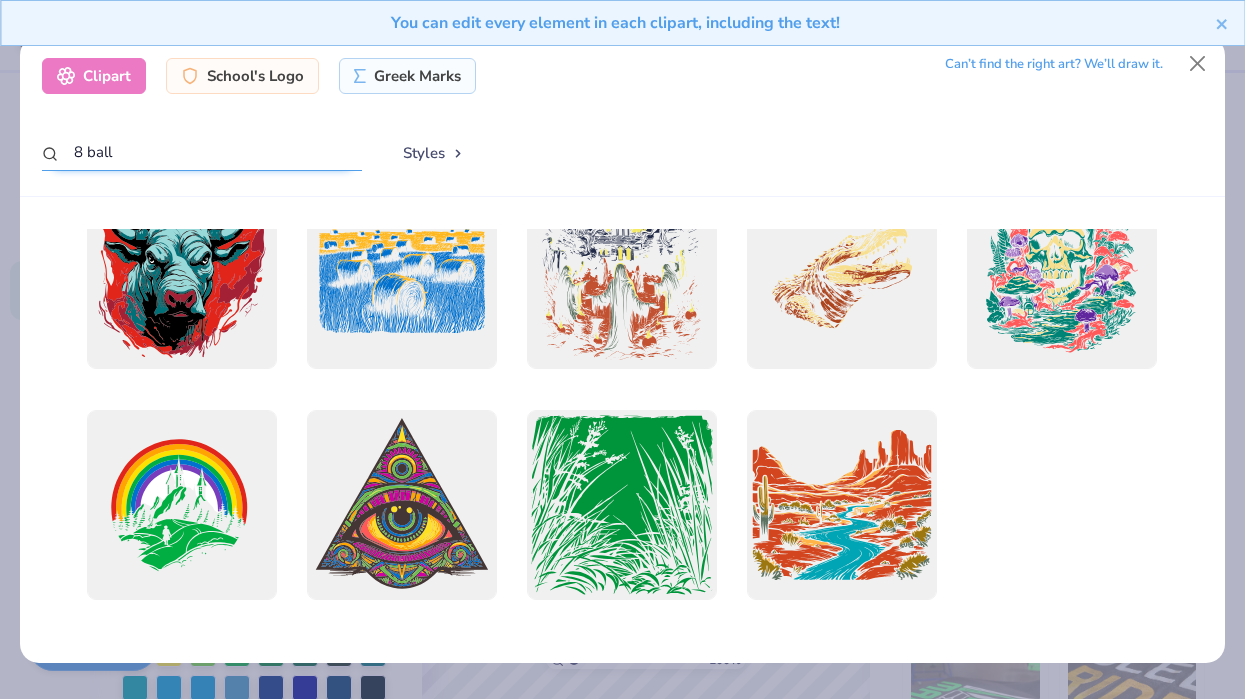 type on "8 ball" 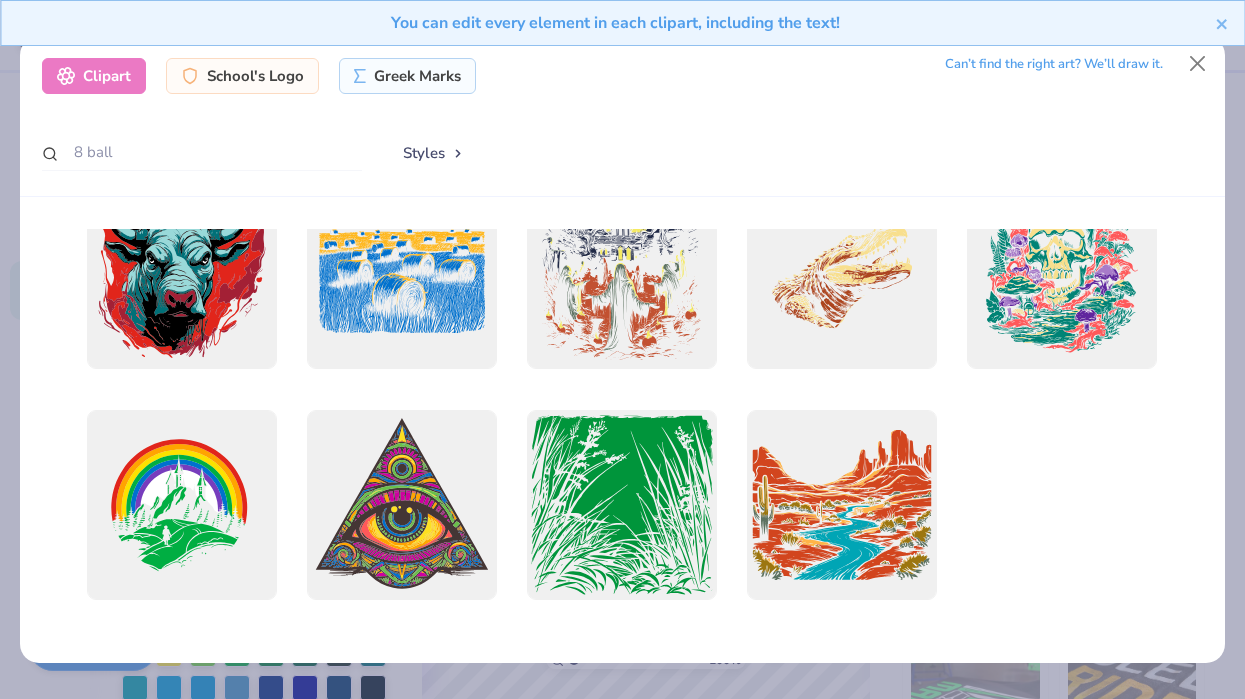 click on "You can edit every element in each clipart, including the text!" at bounding box center (622, 30) 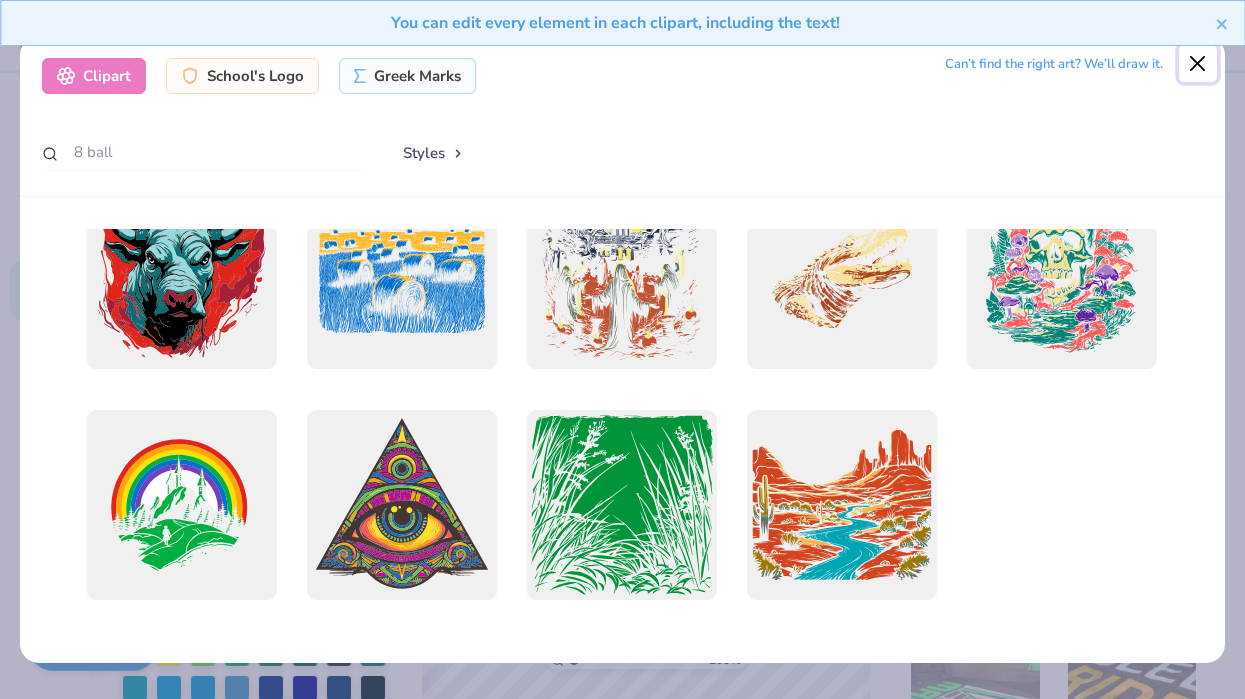 click at bounding box center (1198, 64) 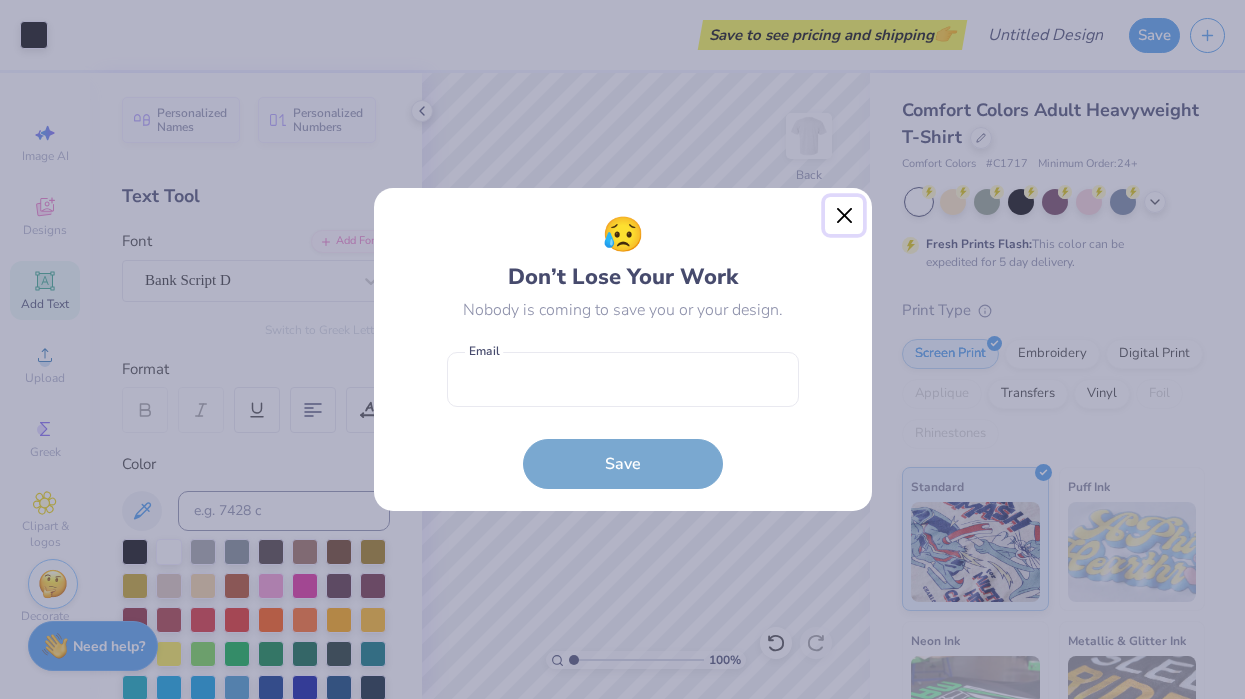 click at bounding box center [844, 216] 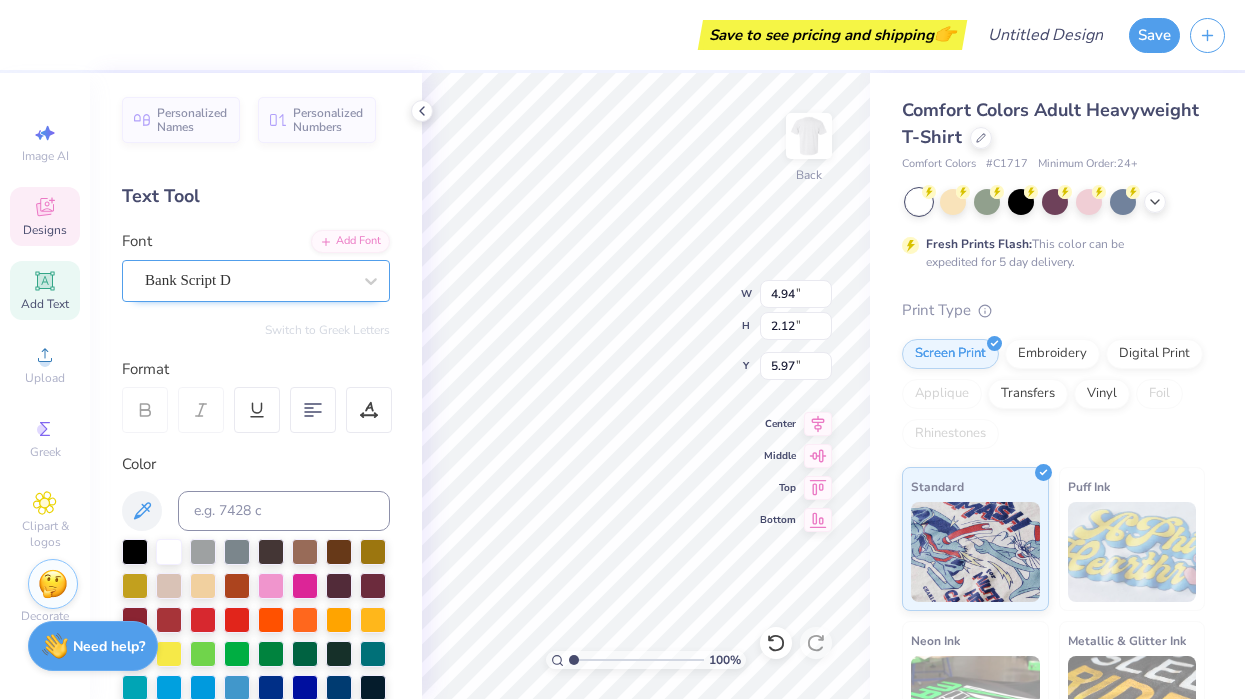 click on "Bank Script D" at bounding box center (248, 280) 